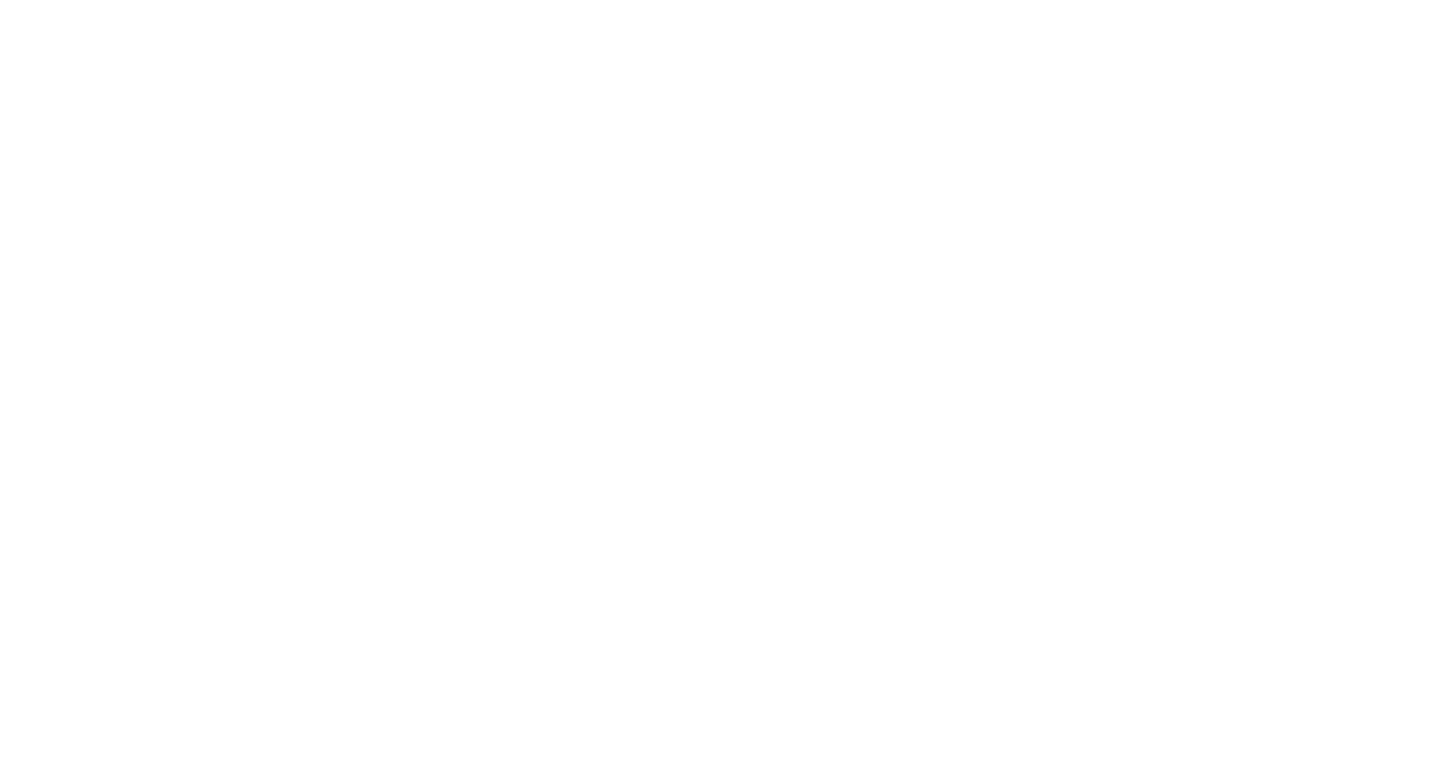 scroll, scrollTop: 0, scrollLeft: 0, axis: both 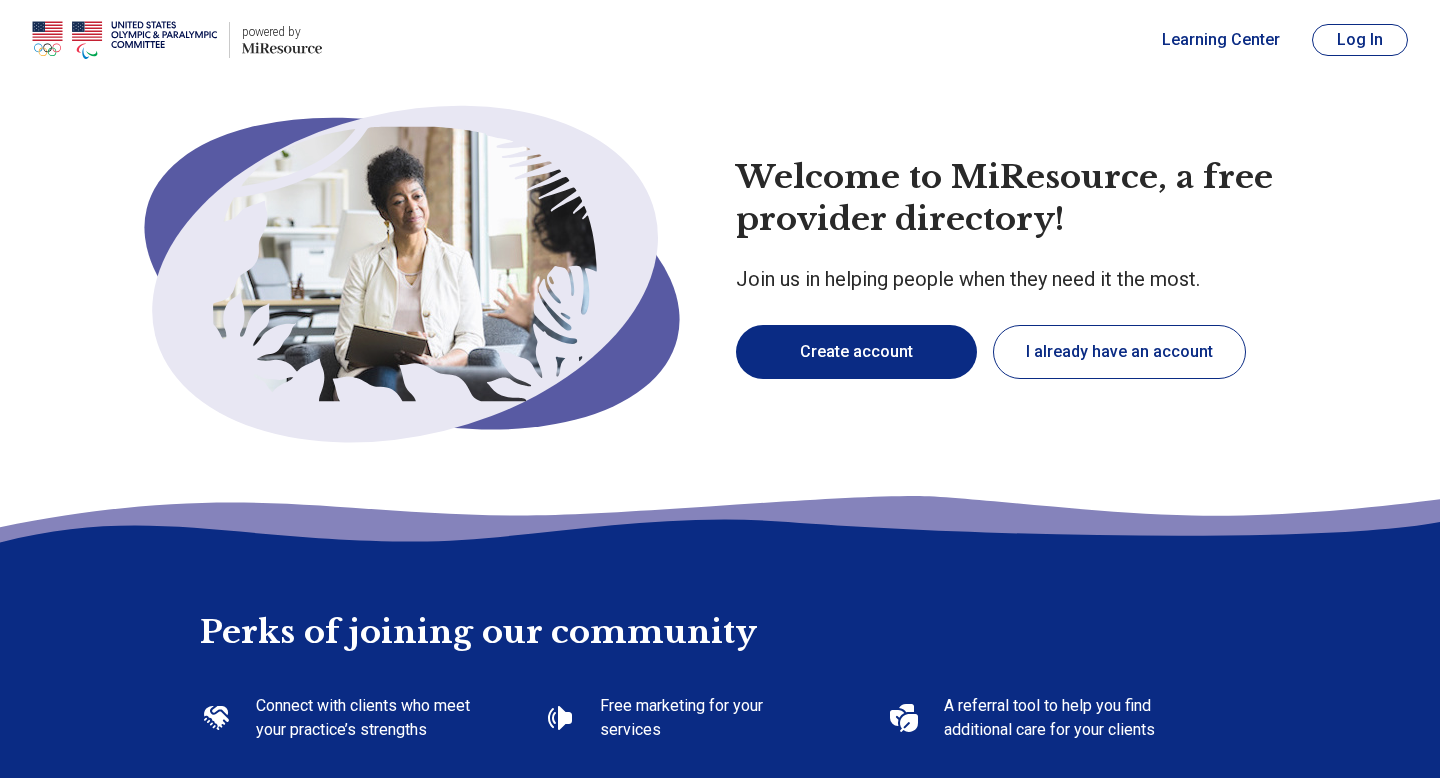 click on "I already have an account" at bounding box center [1119, 352] 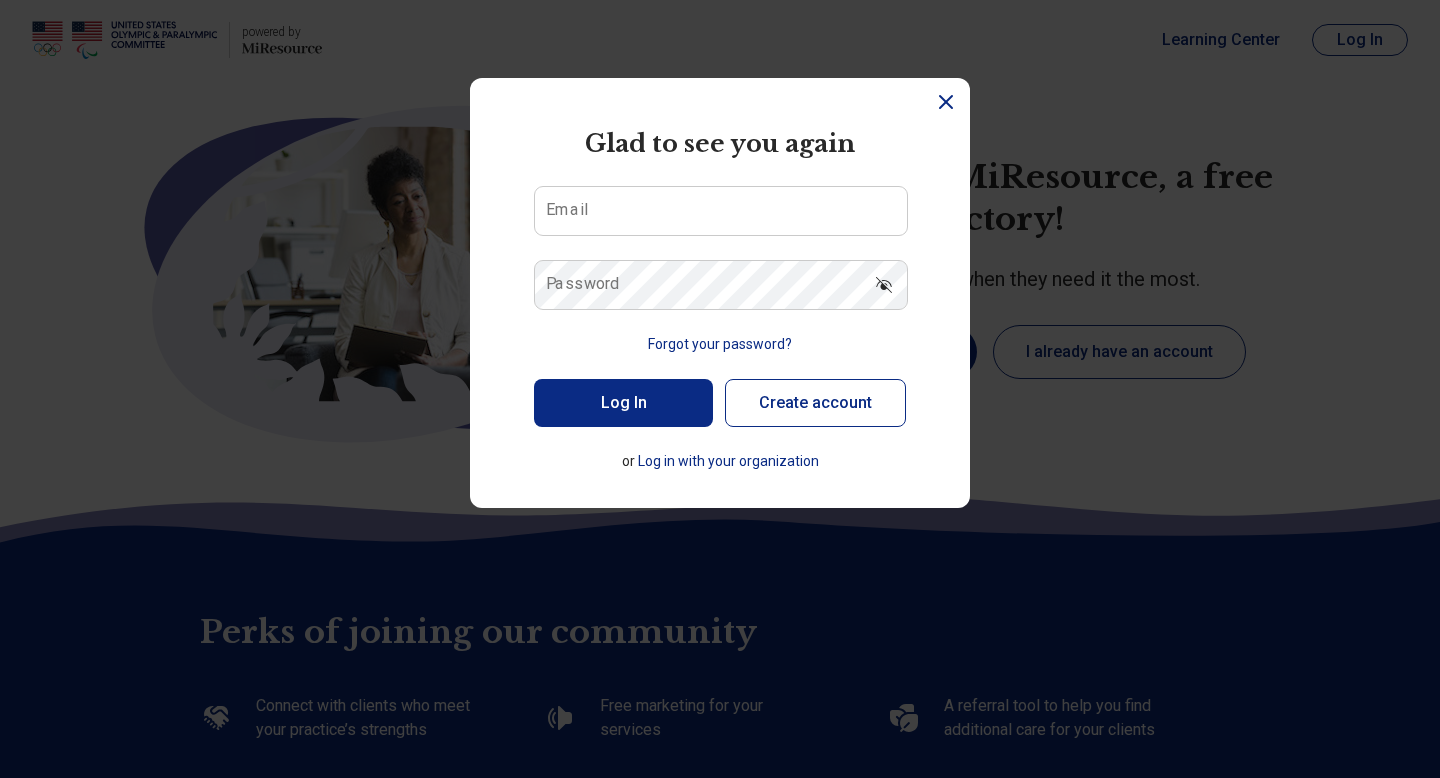type on "*" 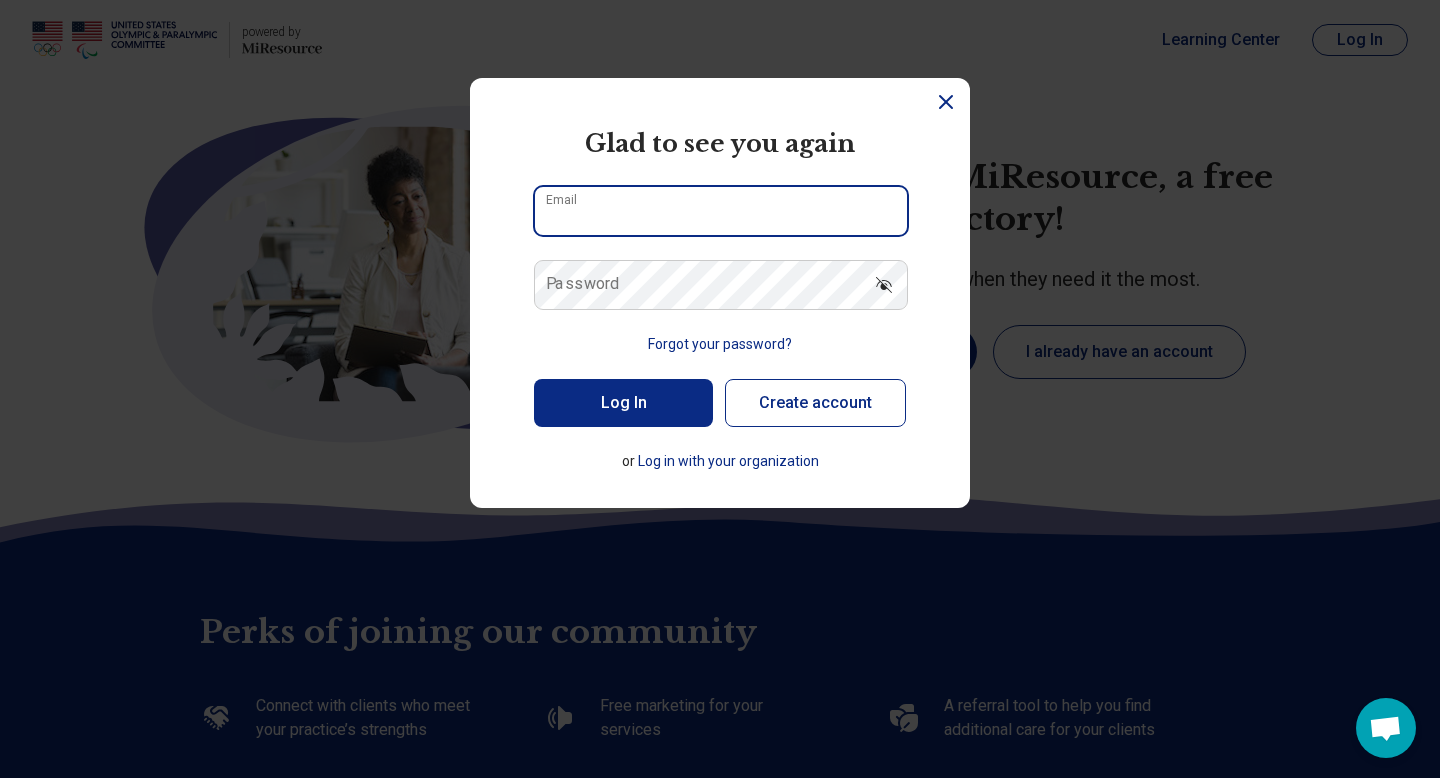 click on "Email" at bounding box center (721, 211) 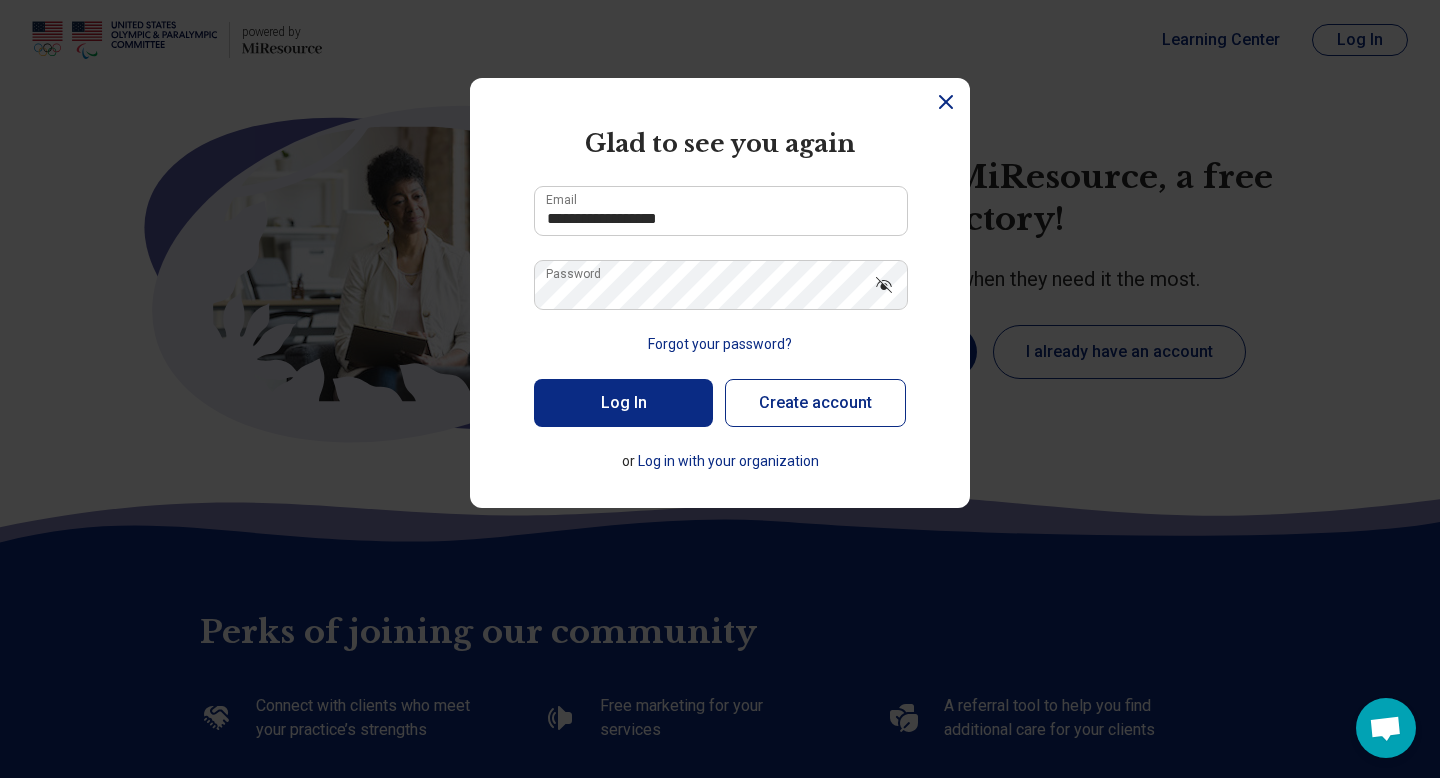 click on "Log In" at bounding box center [623, 403] 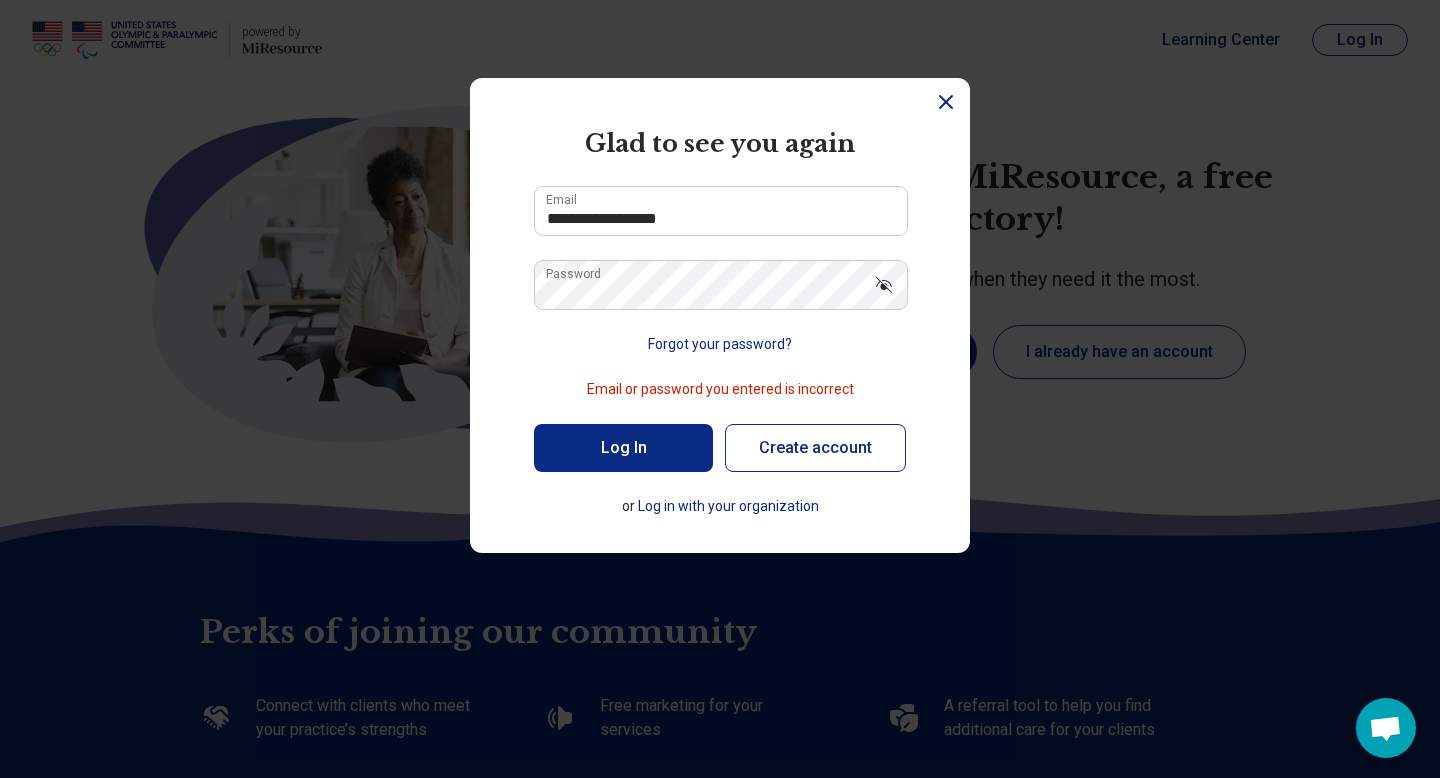 click 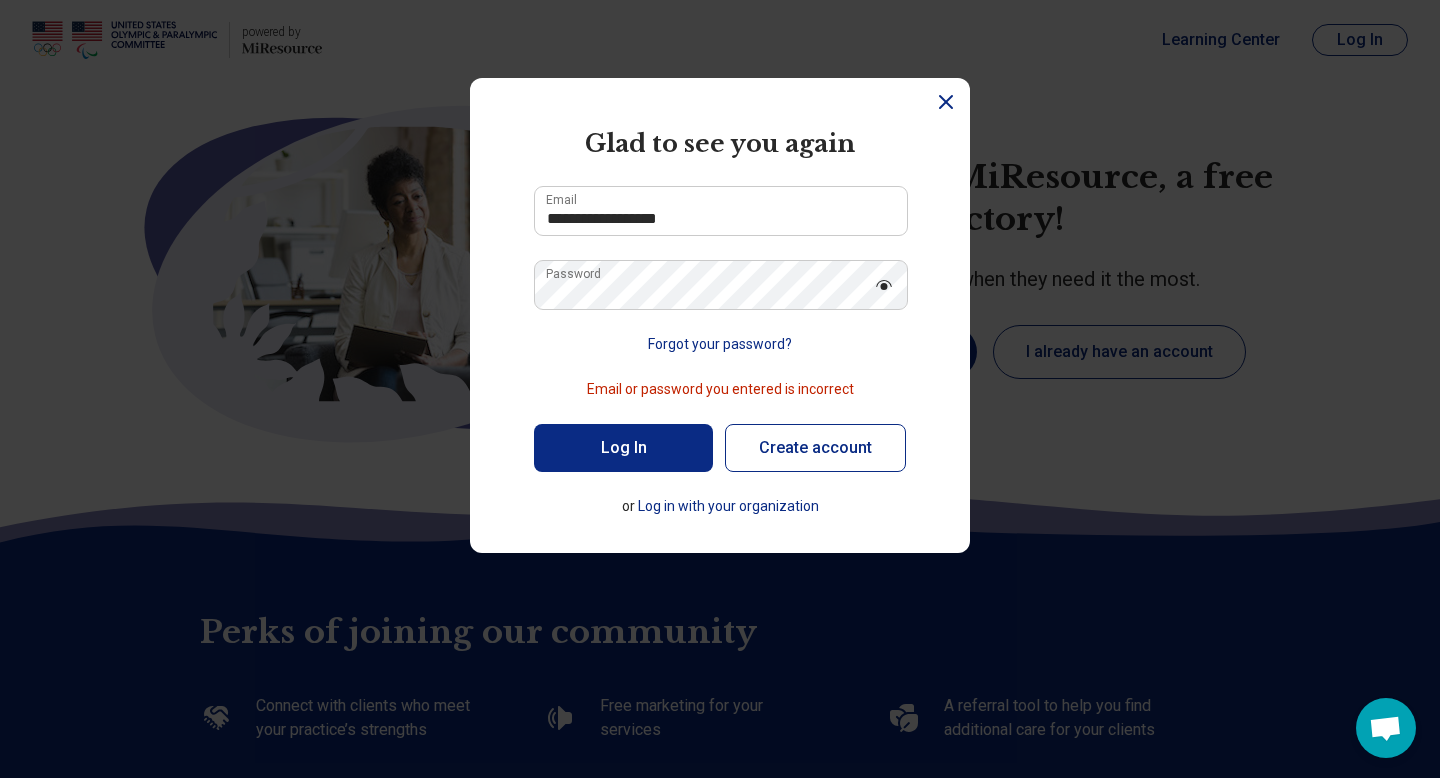 click on "Log In" at bounding box center [623, 448] 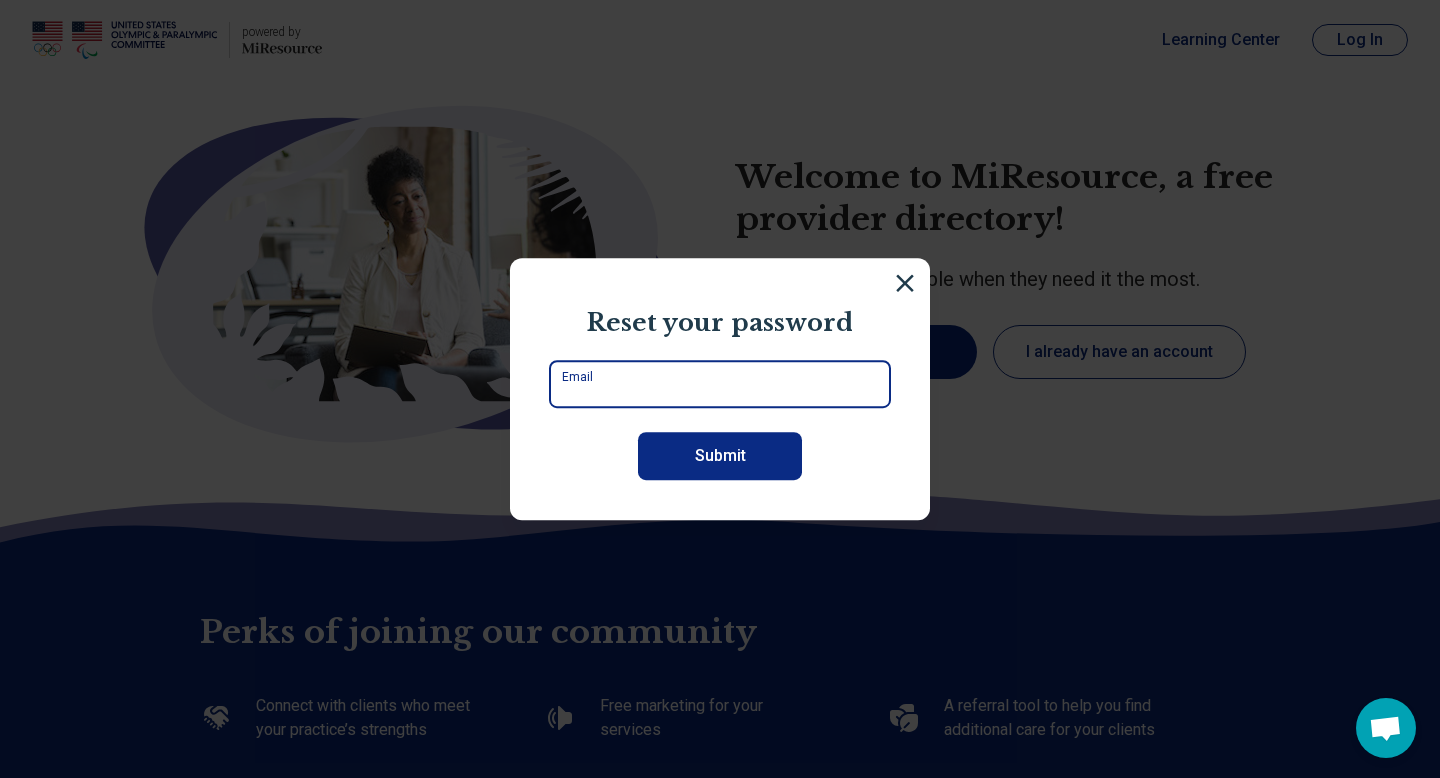 click on "Email" at bounding box center (720, 384) 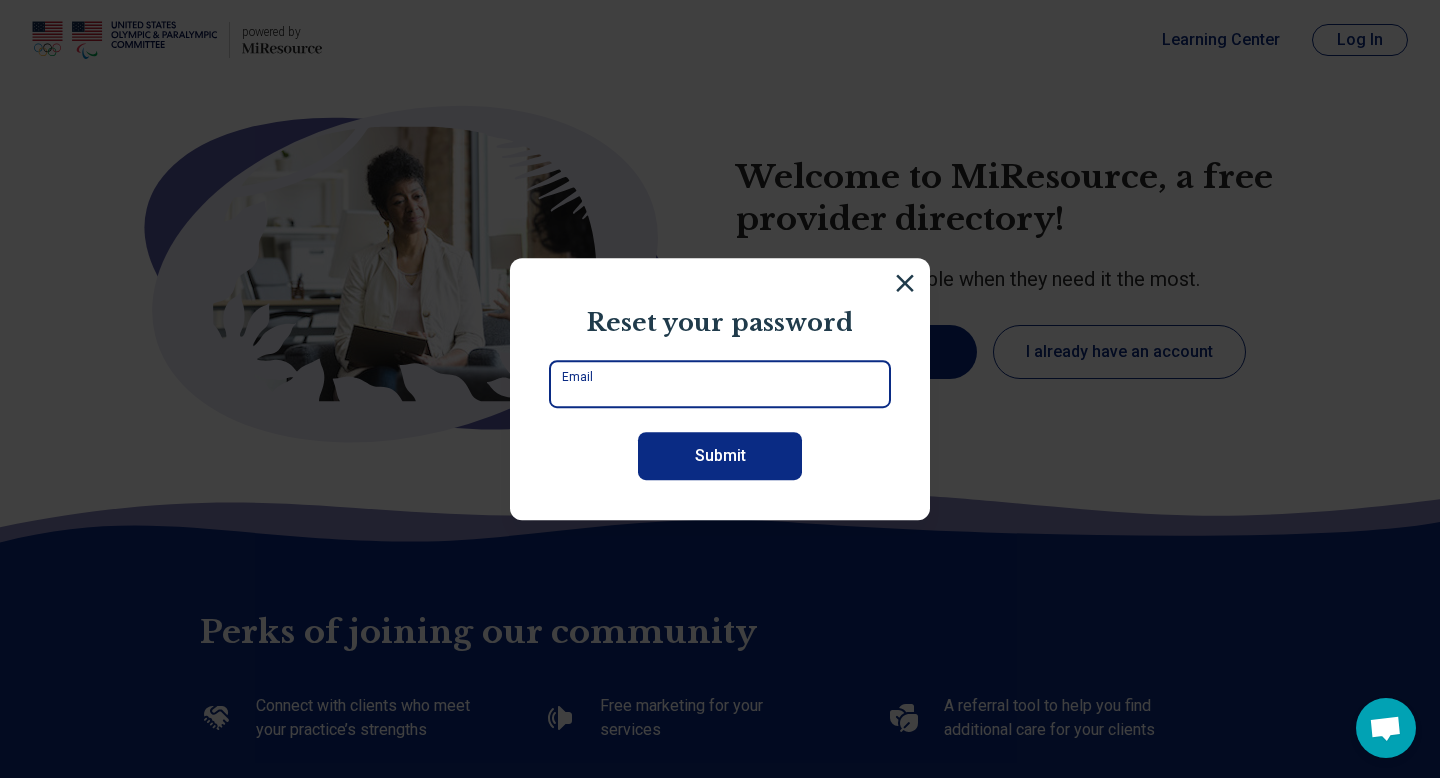 type on "**********" 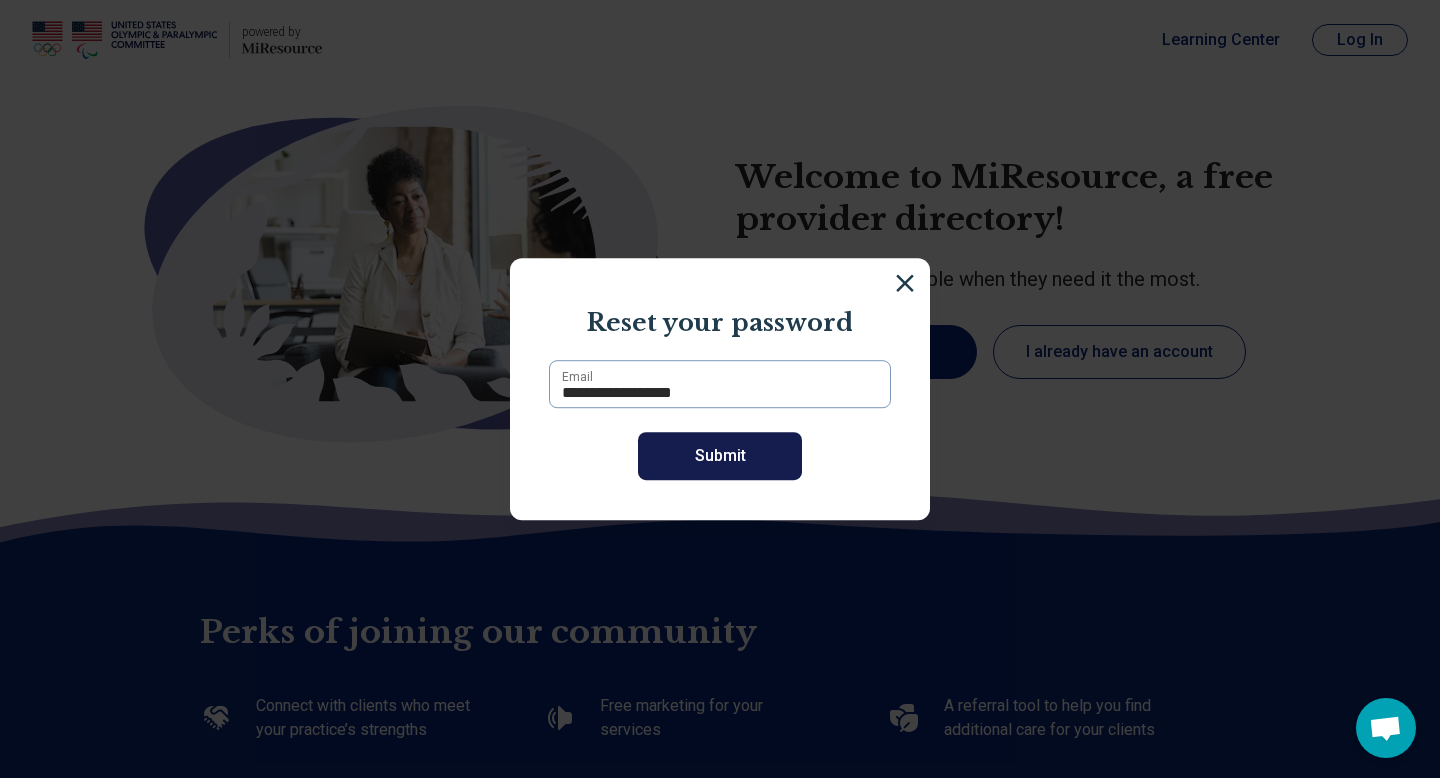 click on "Submit" at bounding box center (720, 456) 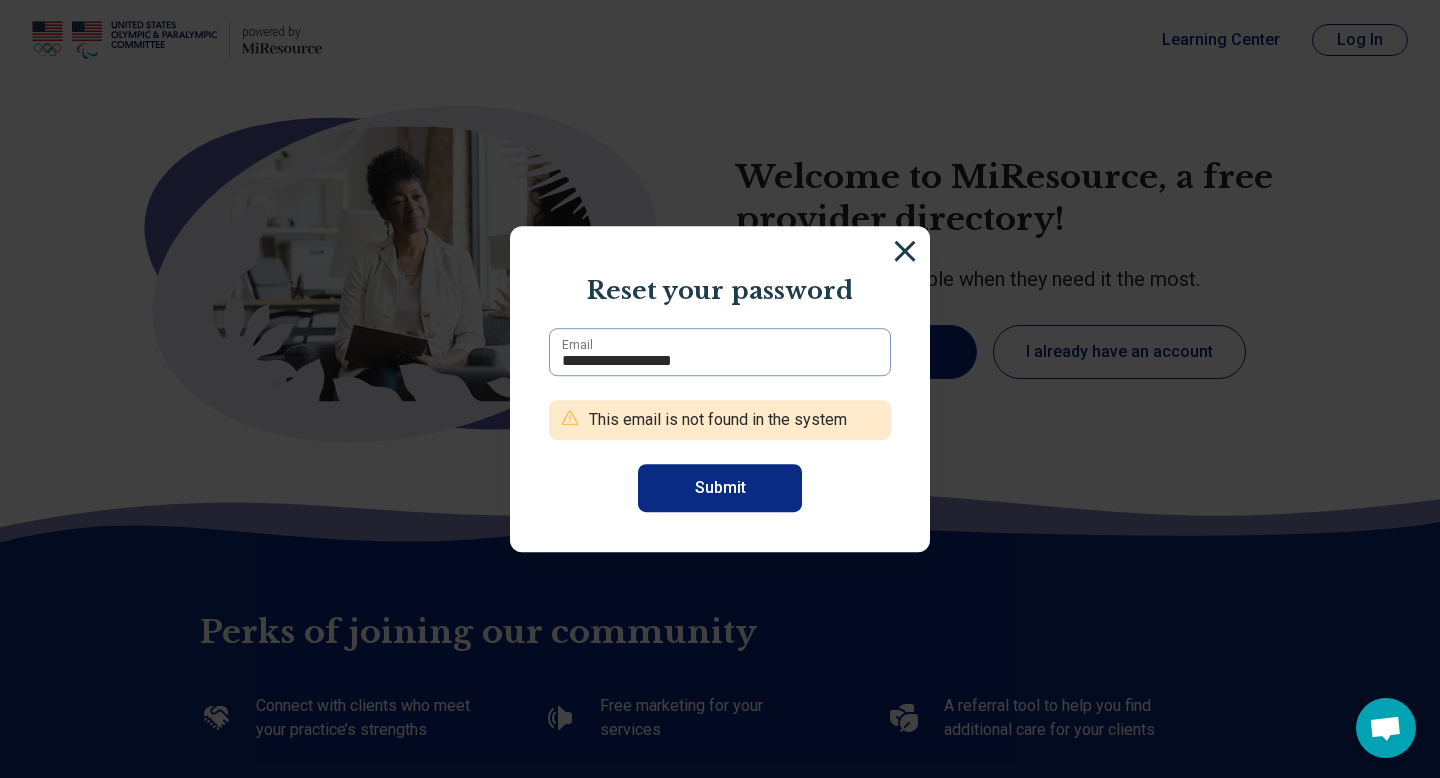 click at bounding box center [905, 251] 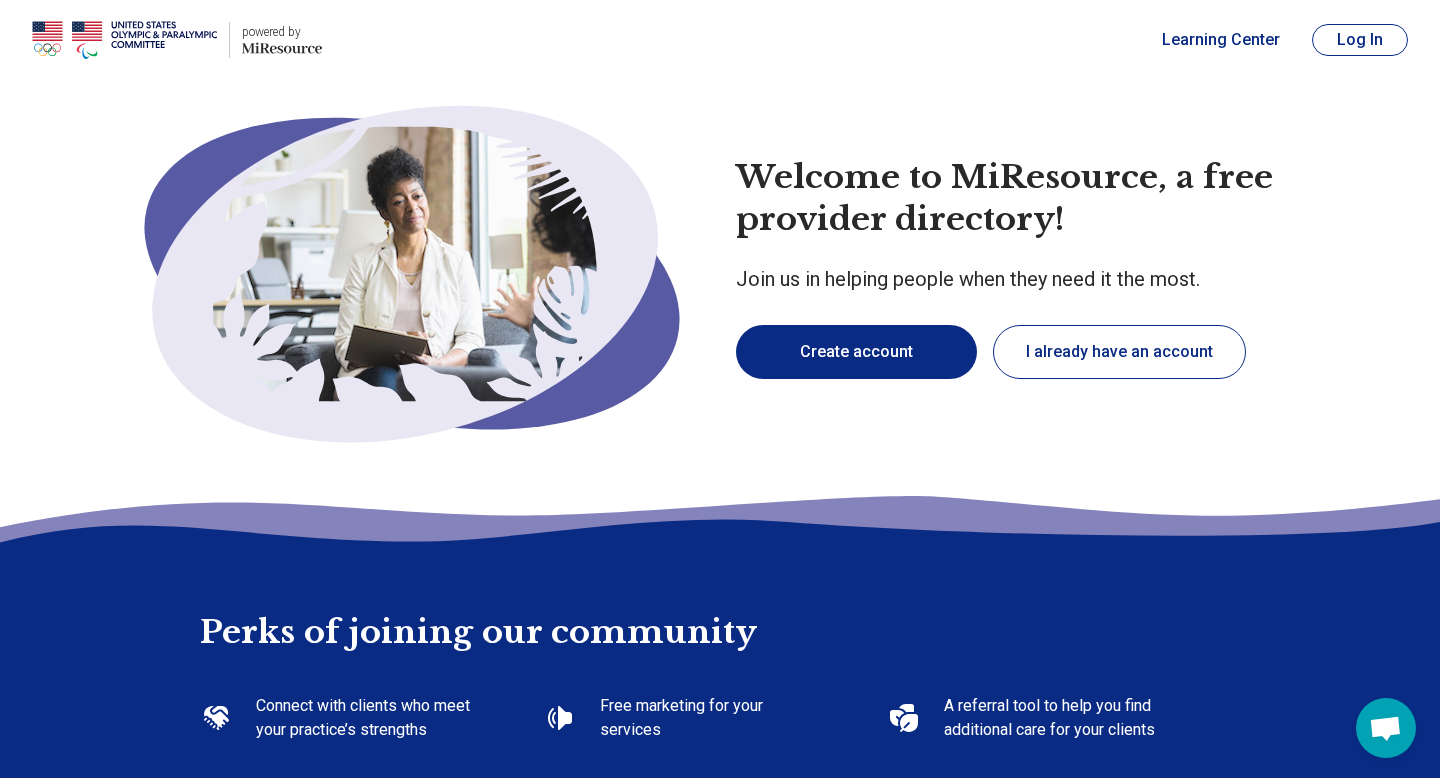 click on "Create account" at bounding box center [856, 352] 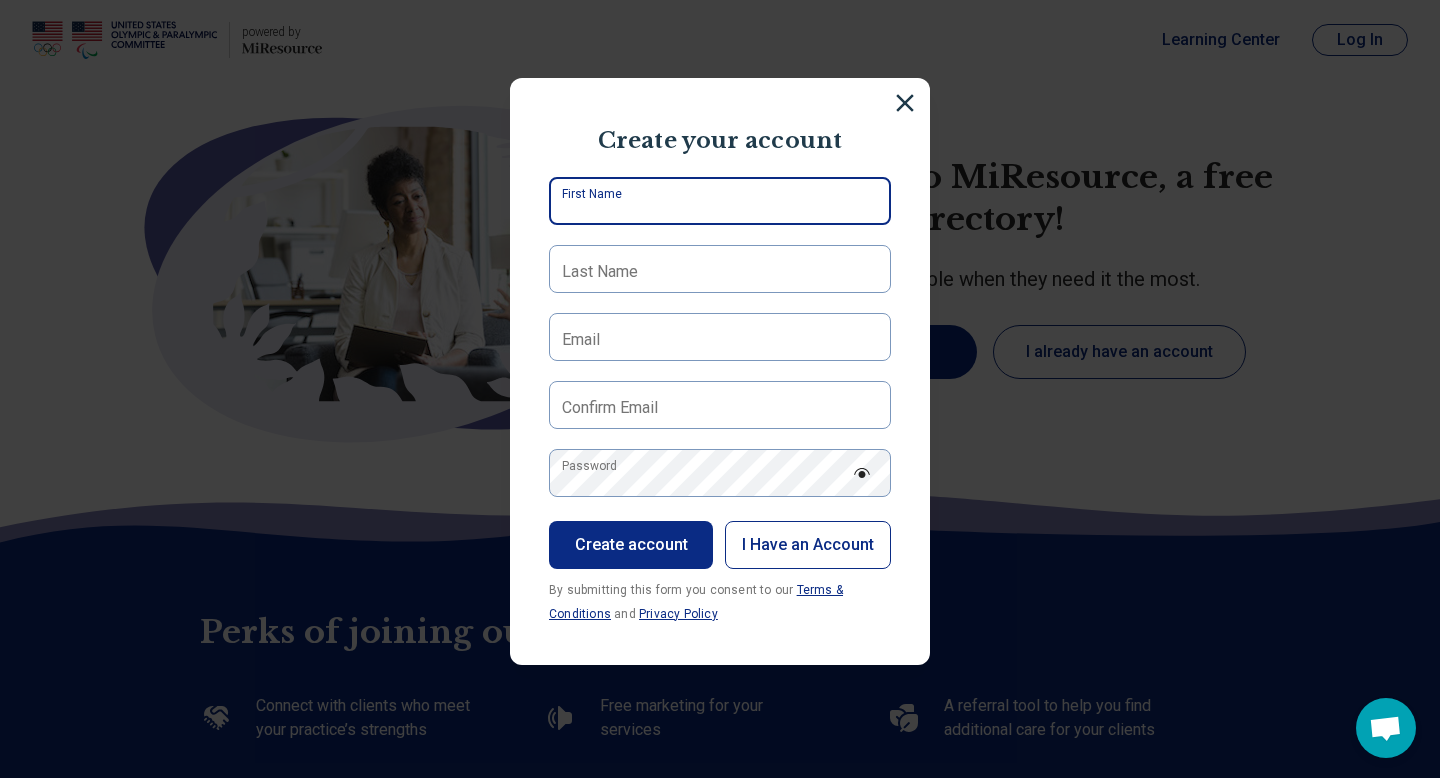 click on "First Name" at bounding box center (720, 201) 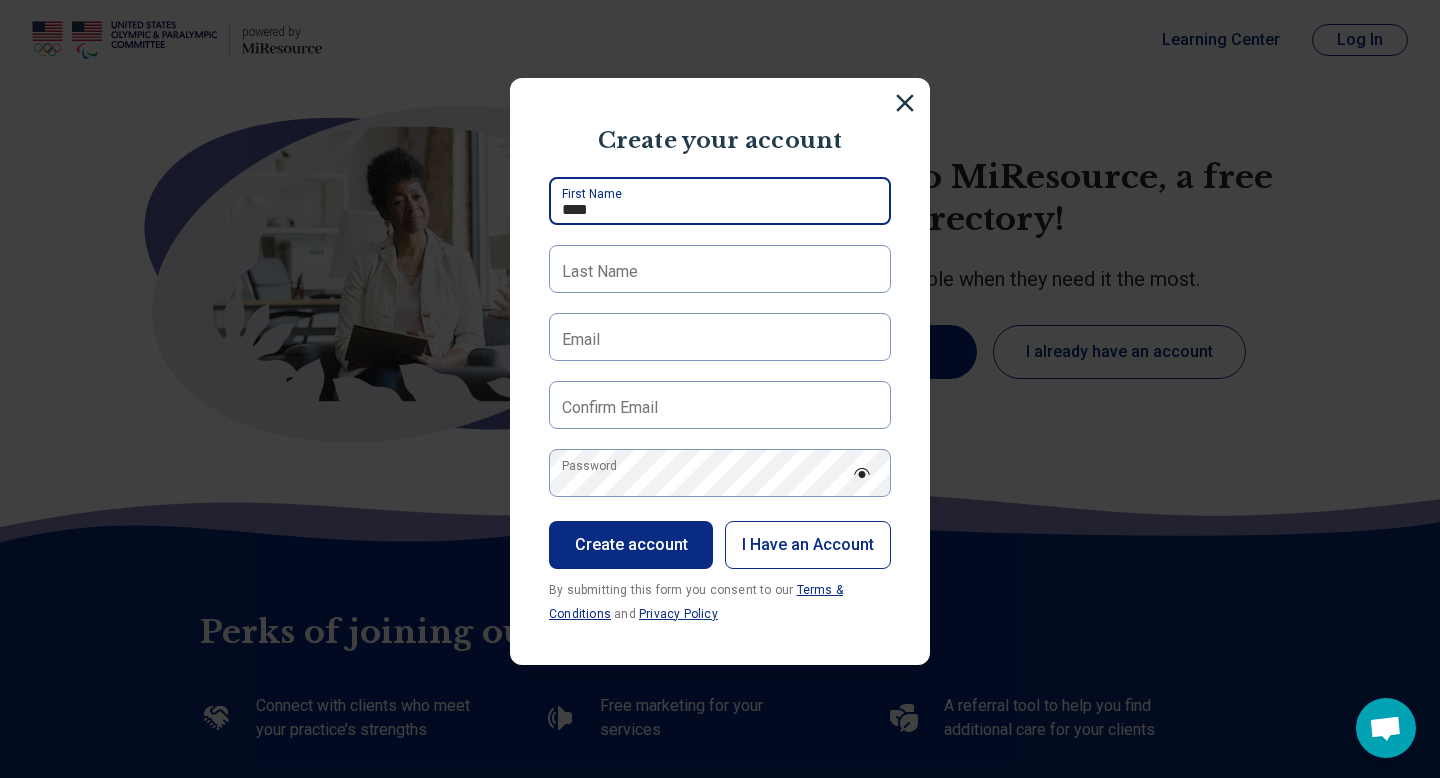 type on "****" 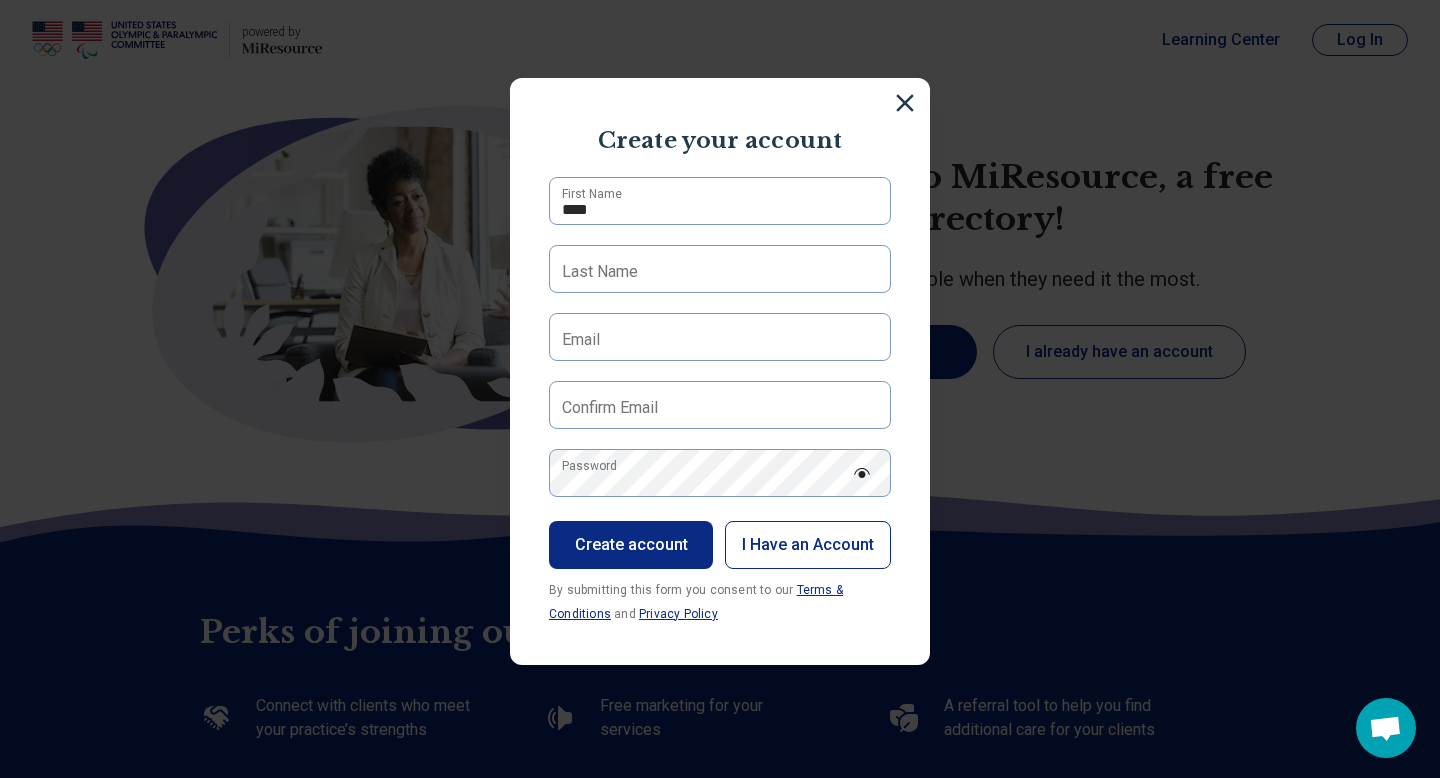 click on "Last Name" at bounding box center [600, 272] 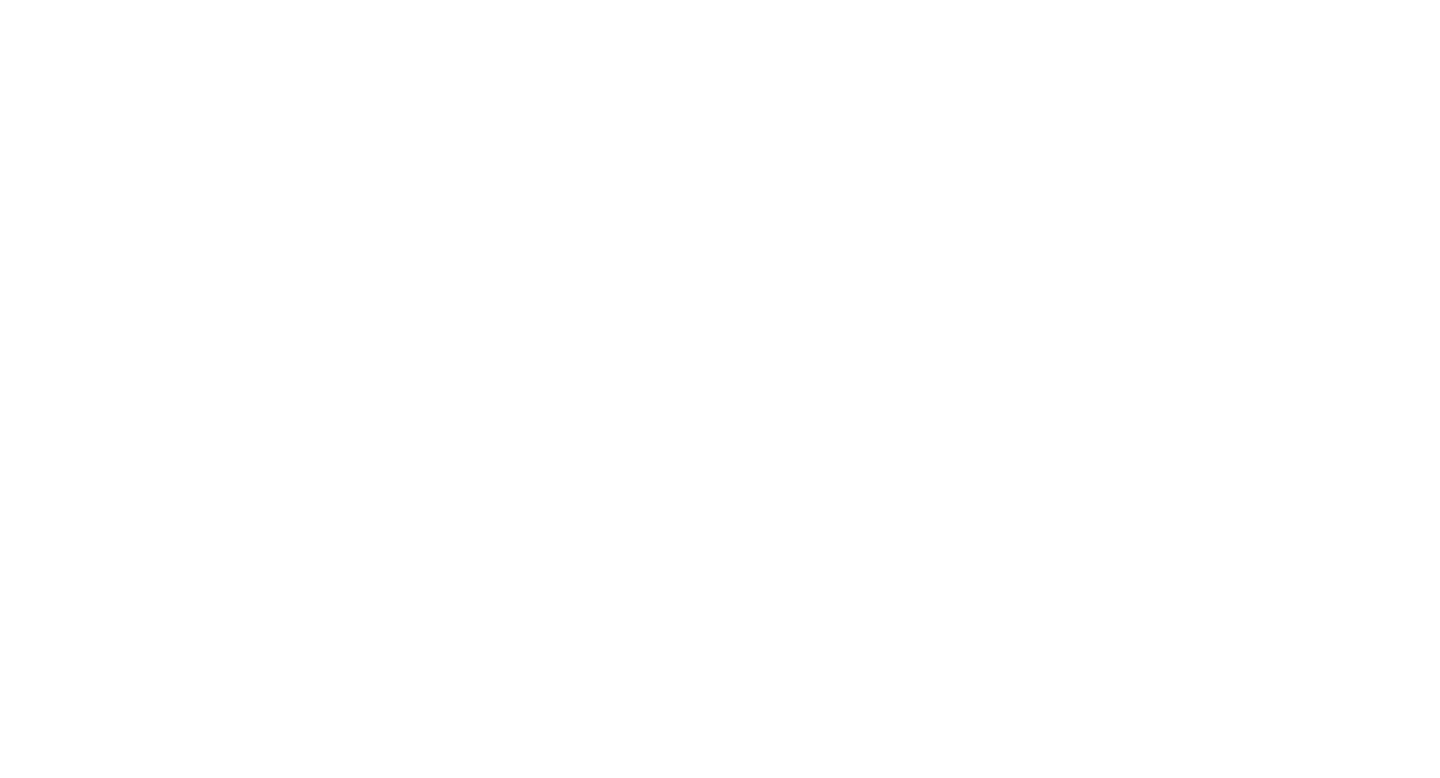scroll, scrollTop: 0, scrollLeft: 0, axis: both 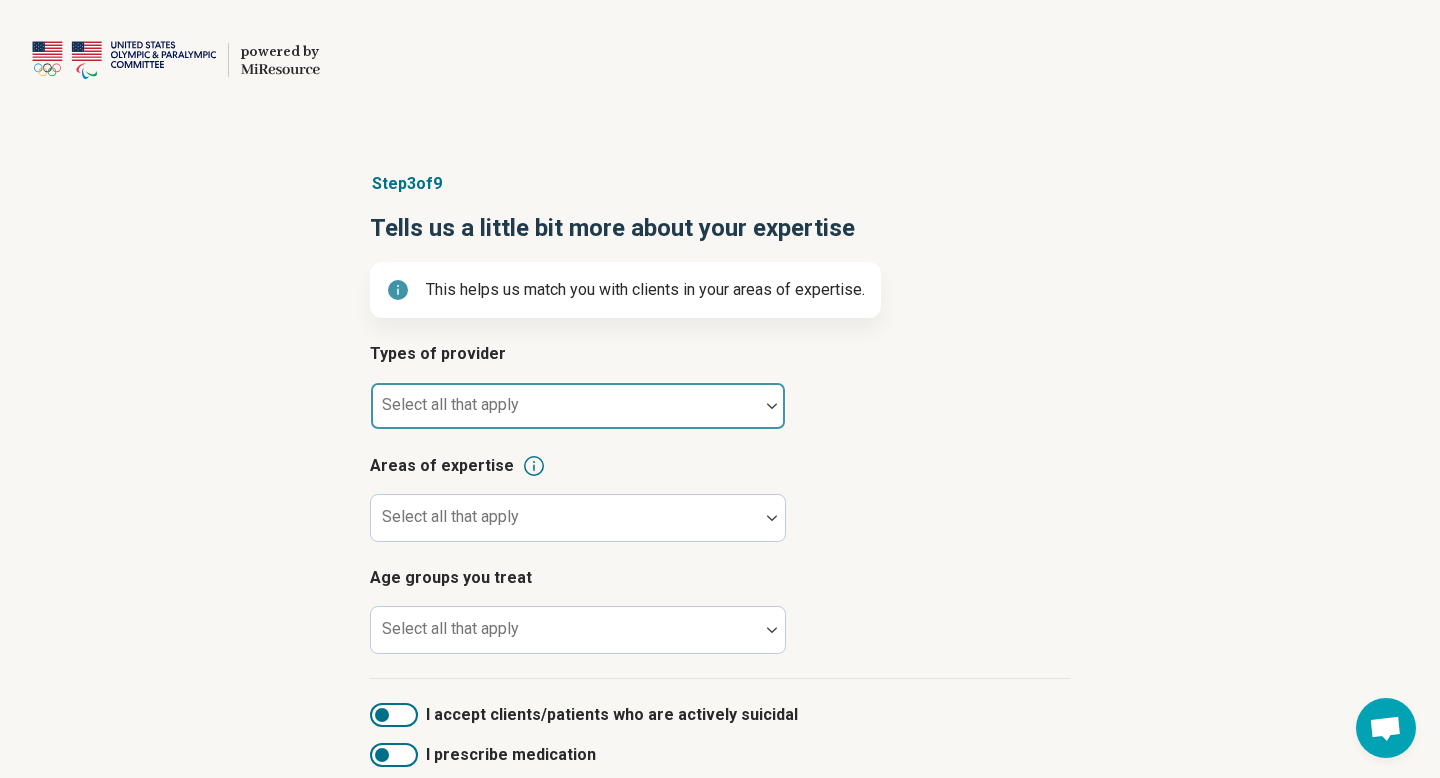 click at bounding box center [772, 406] 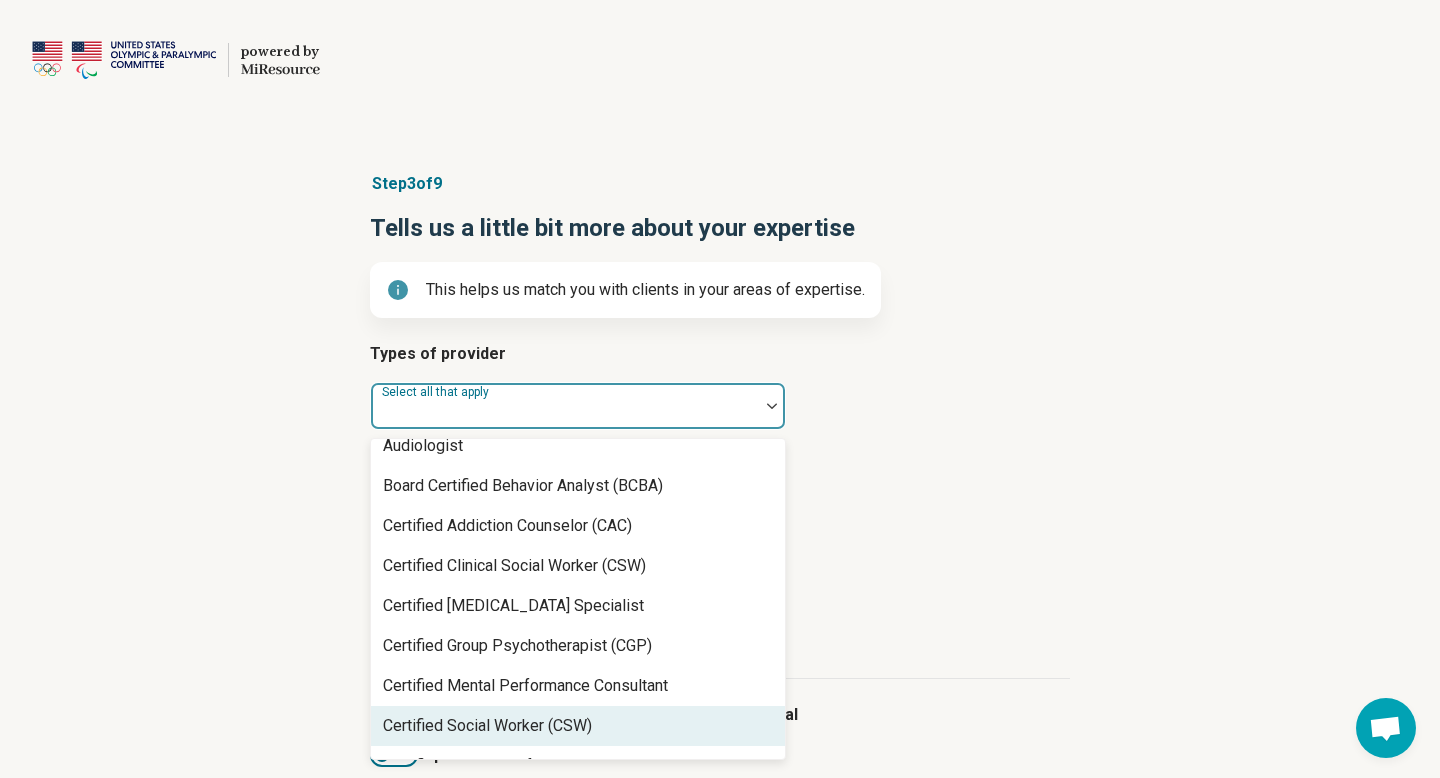 scroll, scrollTop: 177, scrollLeft: 0, axis: vertical 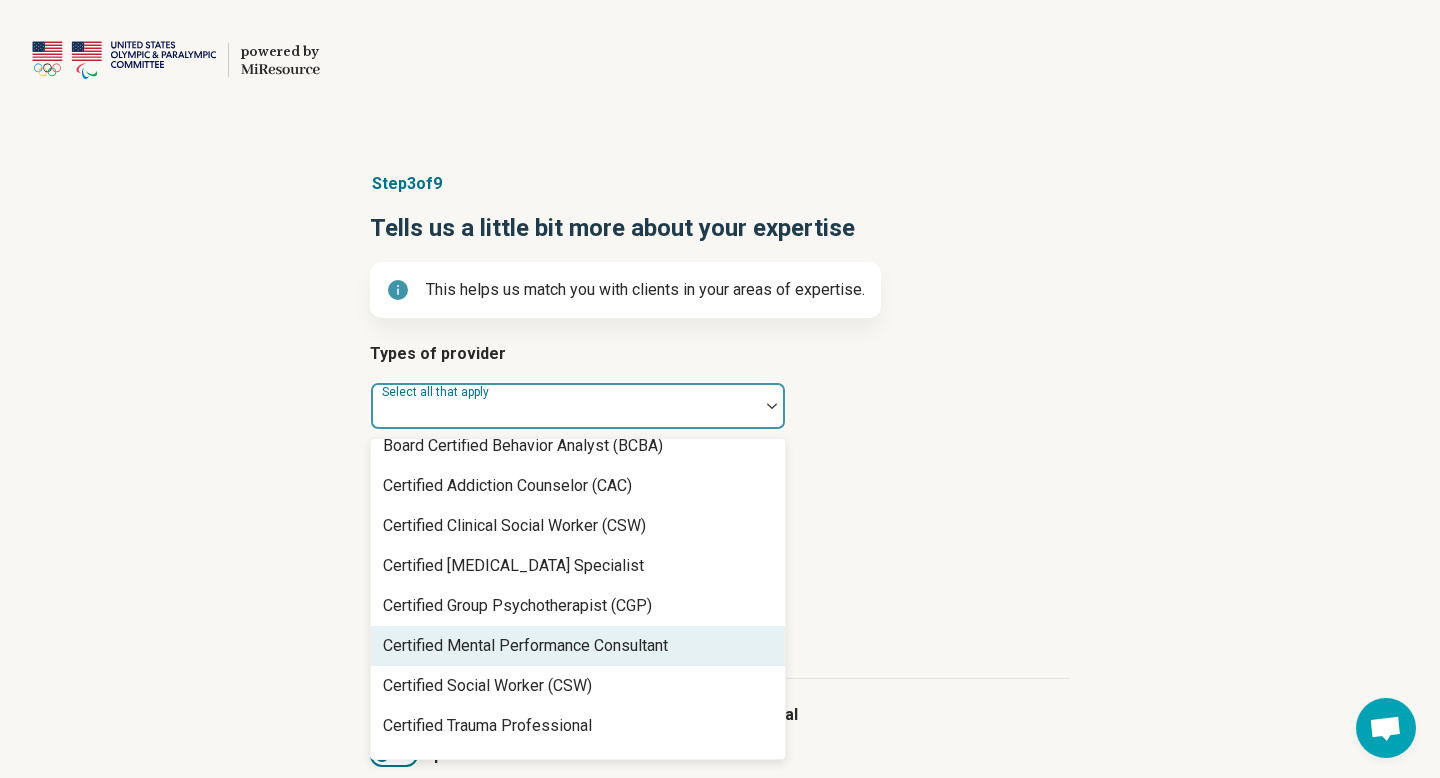 click on "Certified Mental Performance Consultant" at bounding box center (525, 646) 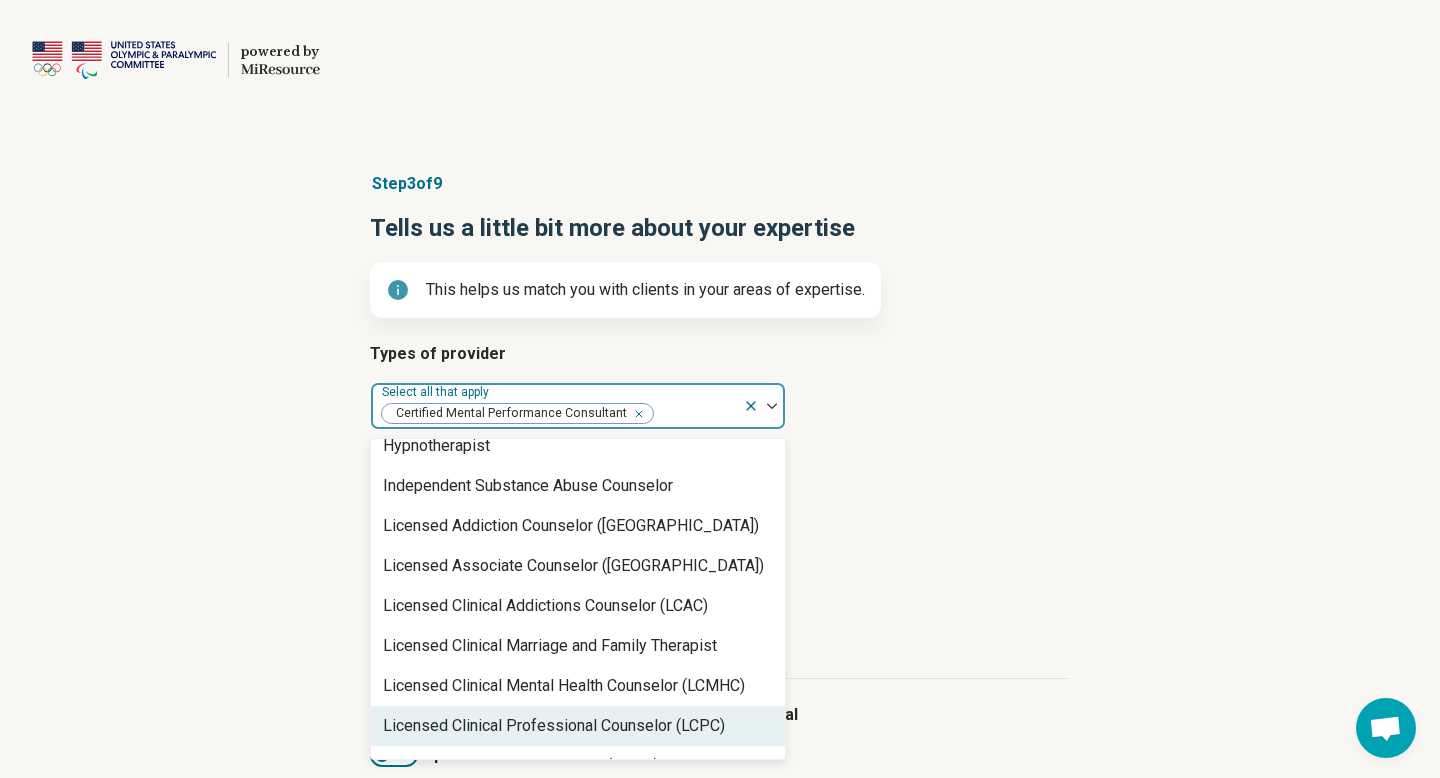 scroll, scrollTop: 737, scrollLeft: 0, axis: vertical 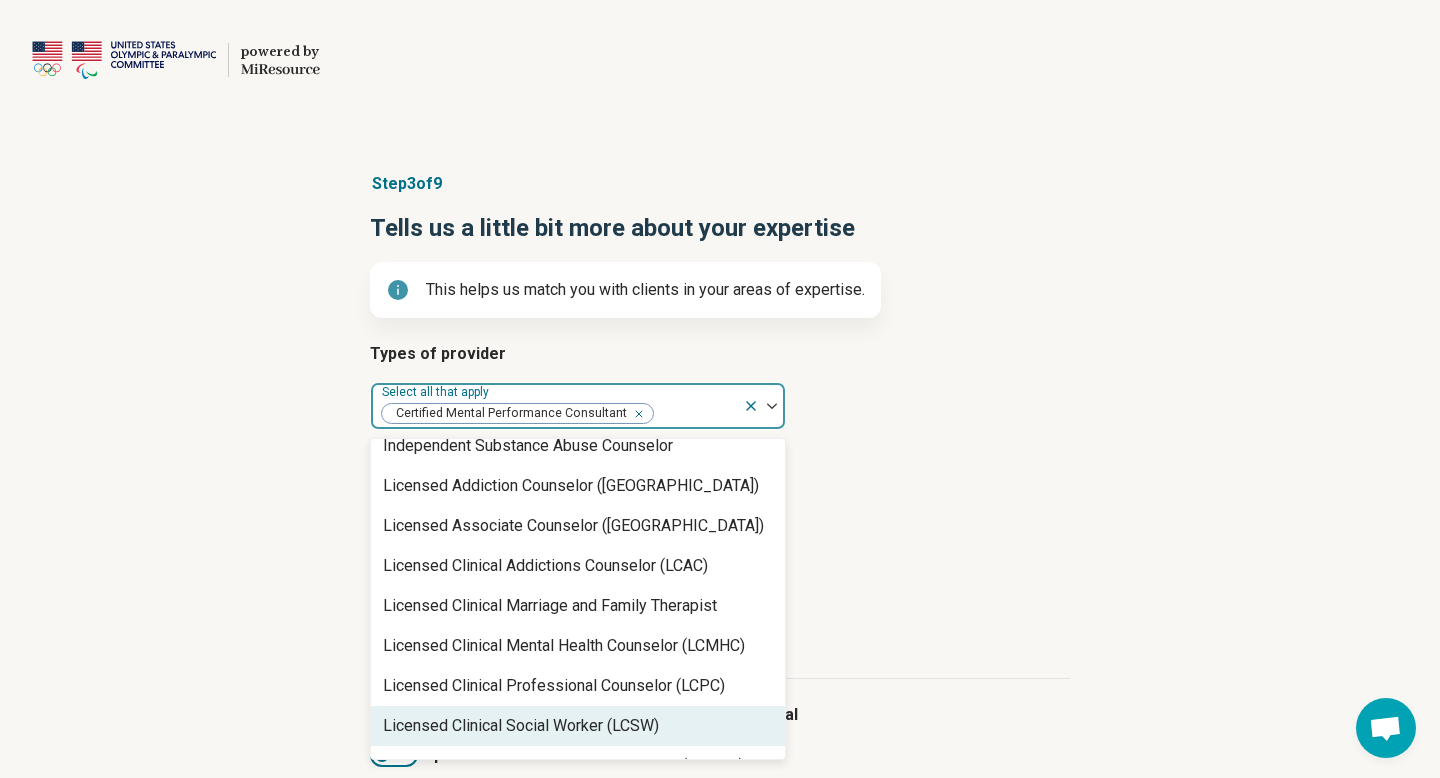 click on "Licensed Clinical Social Worker (LCSW)" at bounding box center [521, 726] 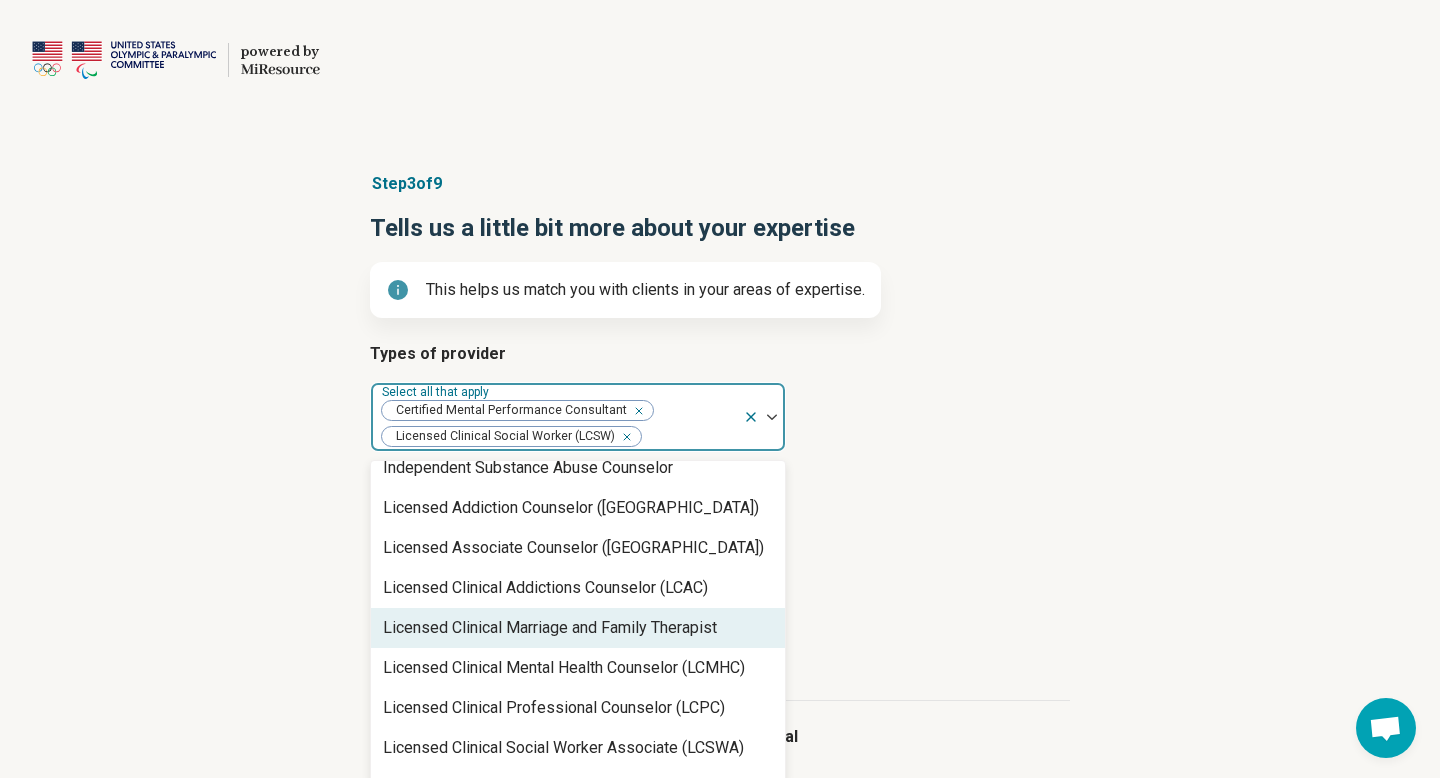 click on "Areas of expertise Select all that apply" at bounding box center (720, 520) 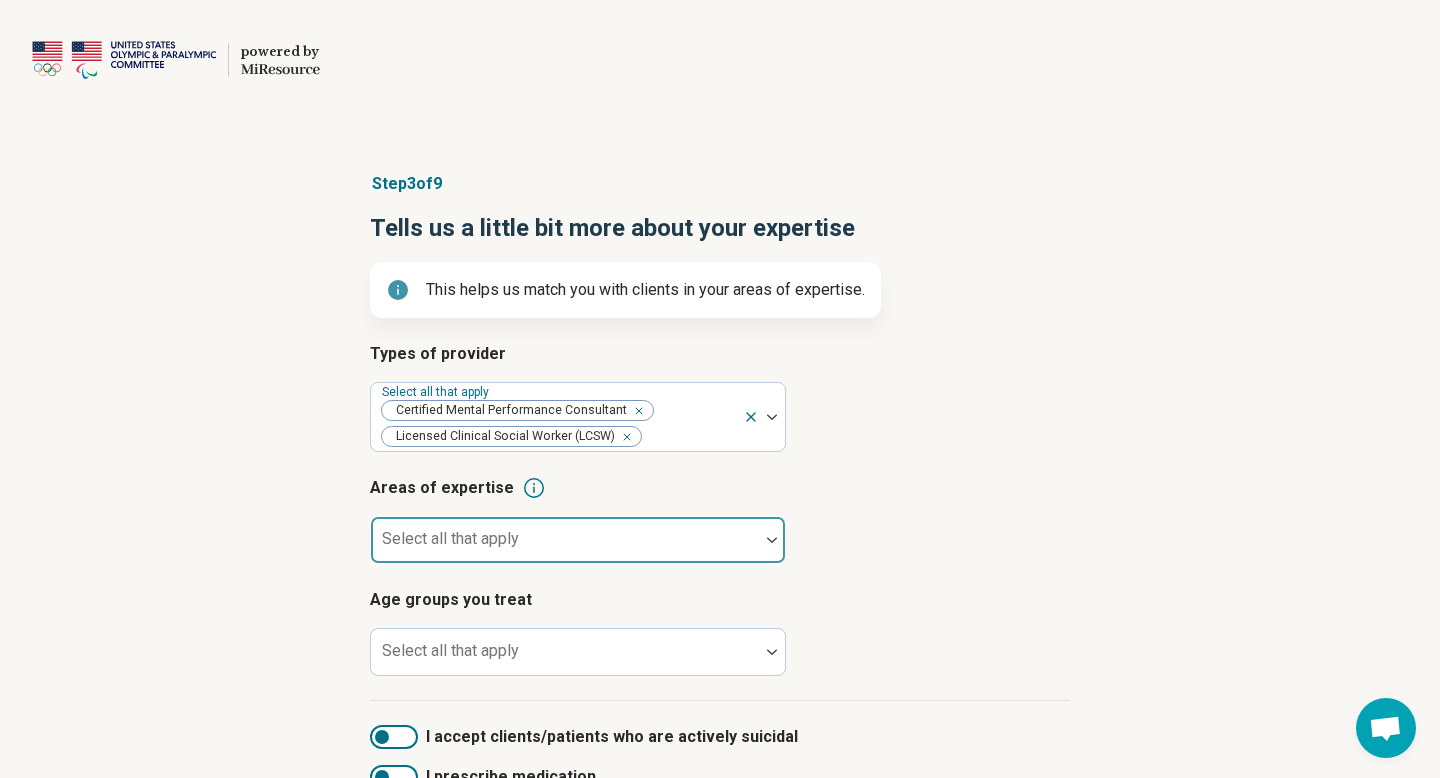 click at bounding box center (772, 540) 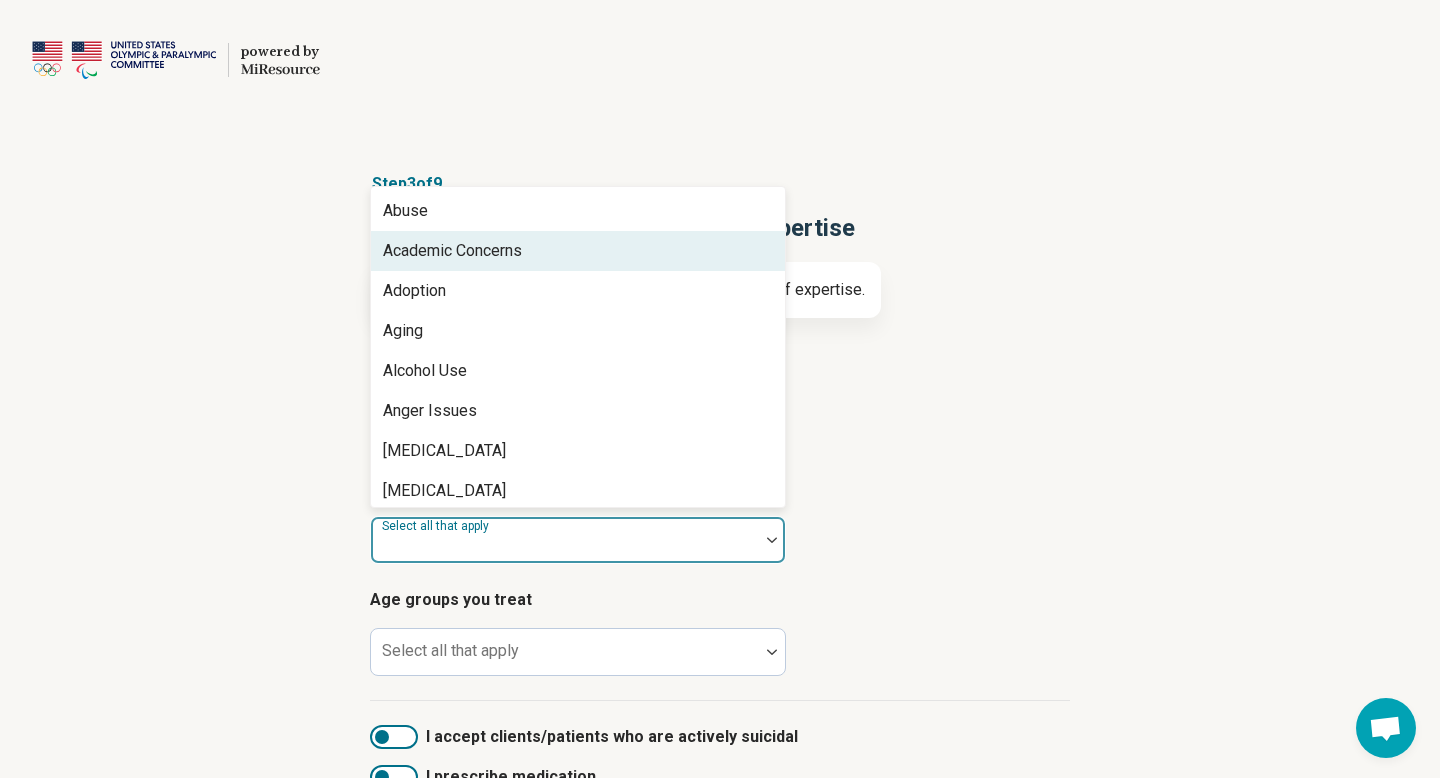 click on "Academic Concerns" at bounding box center [578, 251] 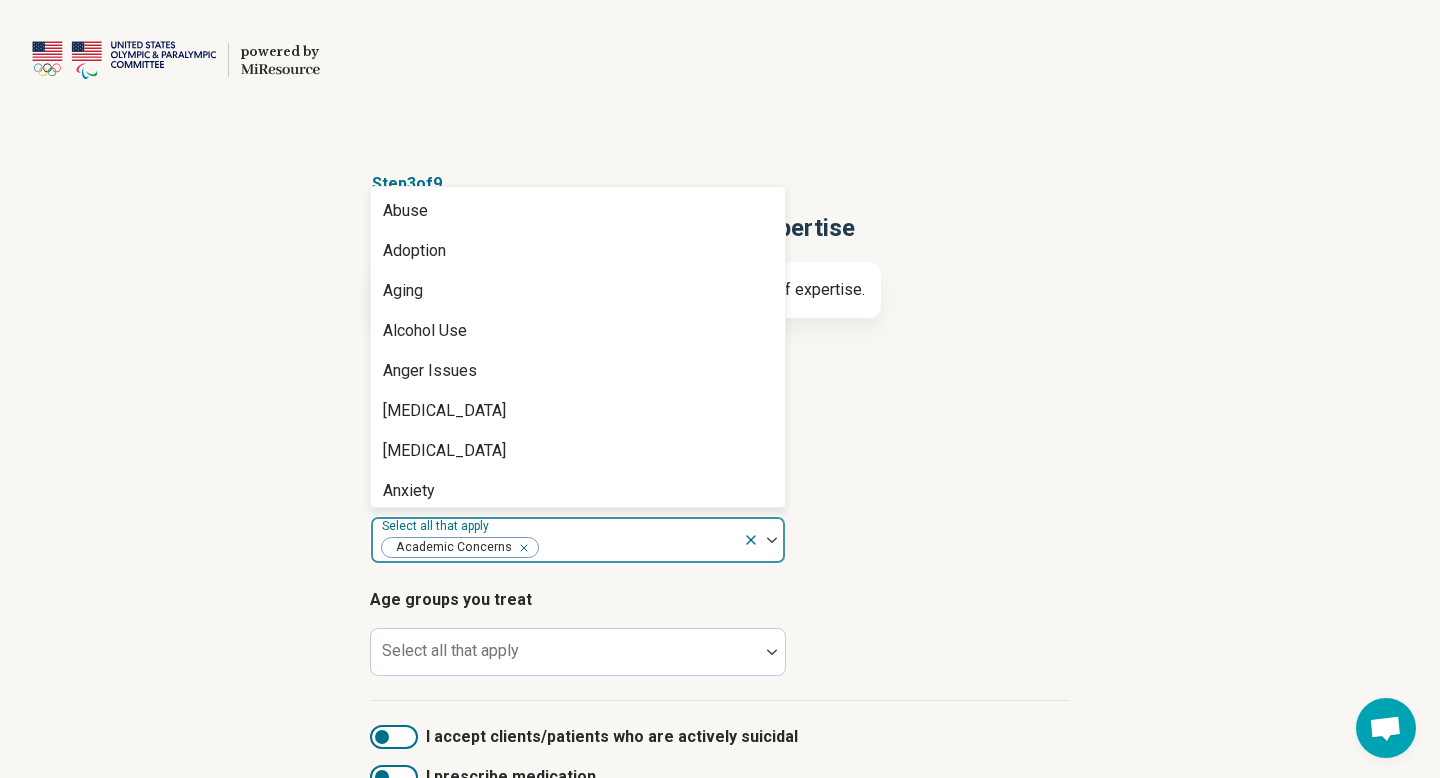 scroll, scrollTop: 3648, scrollLeft: 0, axis: vertical 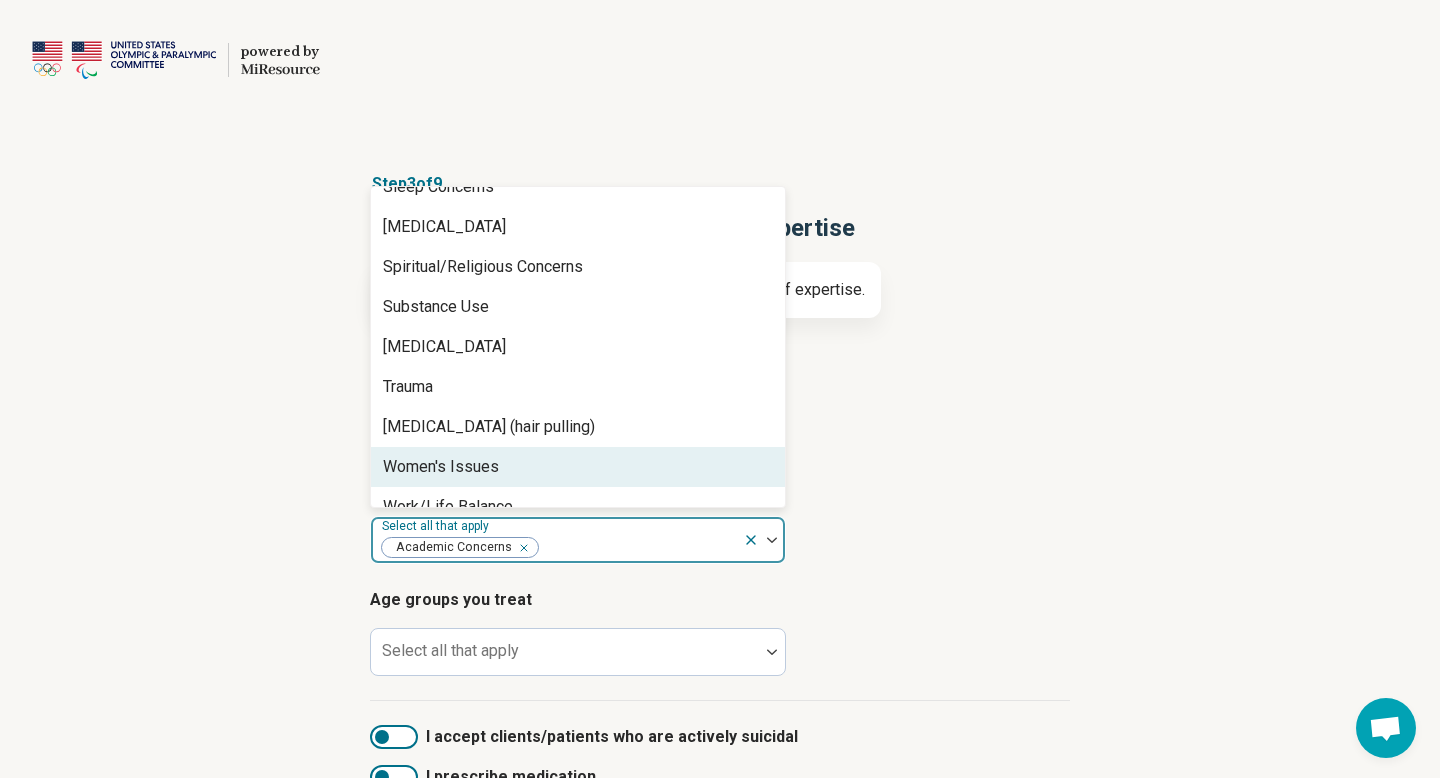 click on "Women's Issues" at bounding box center [441, 467] 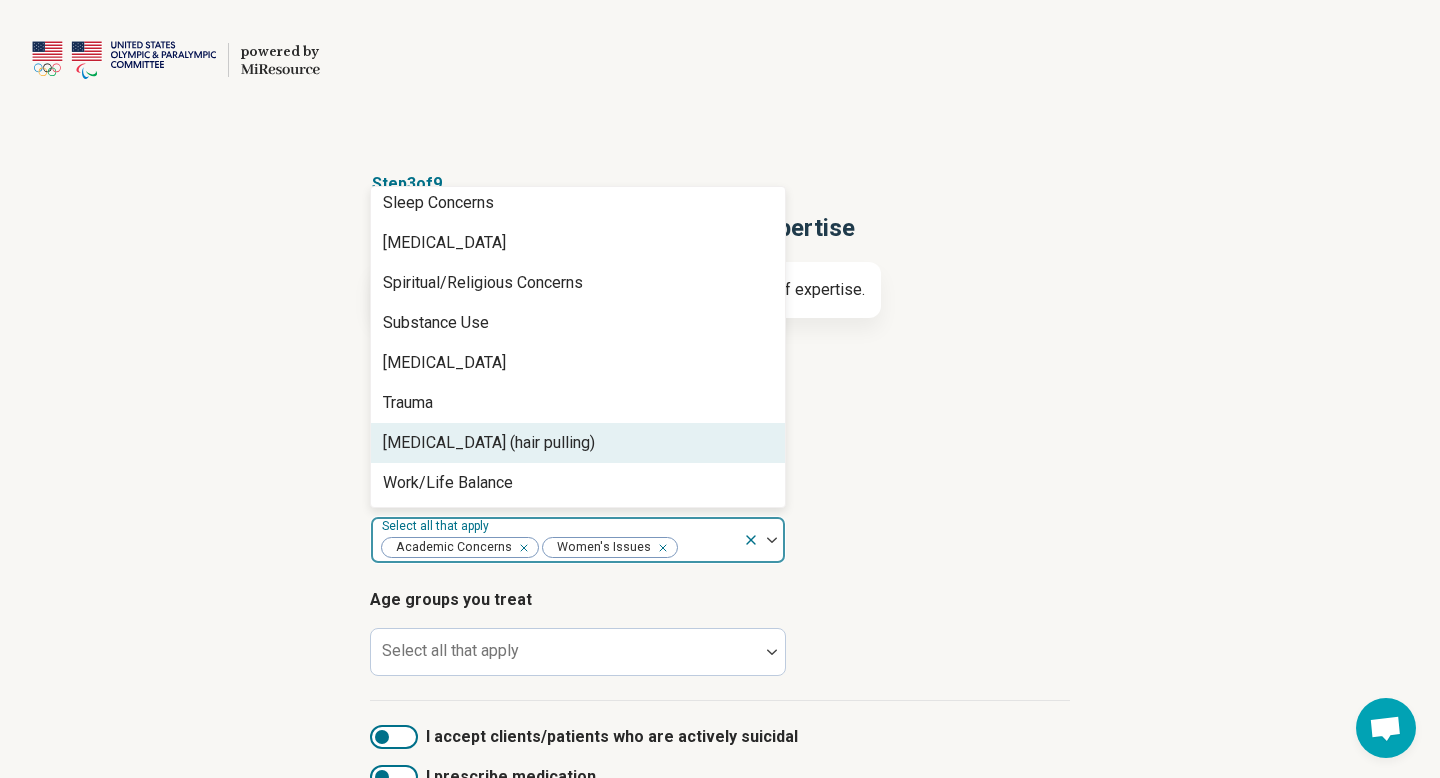 scroll, scrollTop: 3608, scrollLeft: 0, axis: vertical 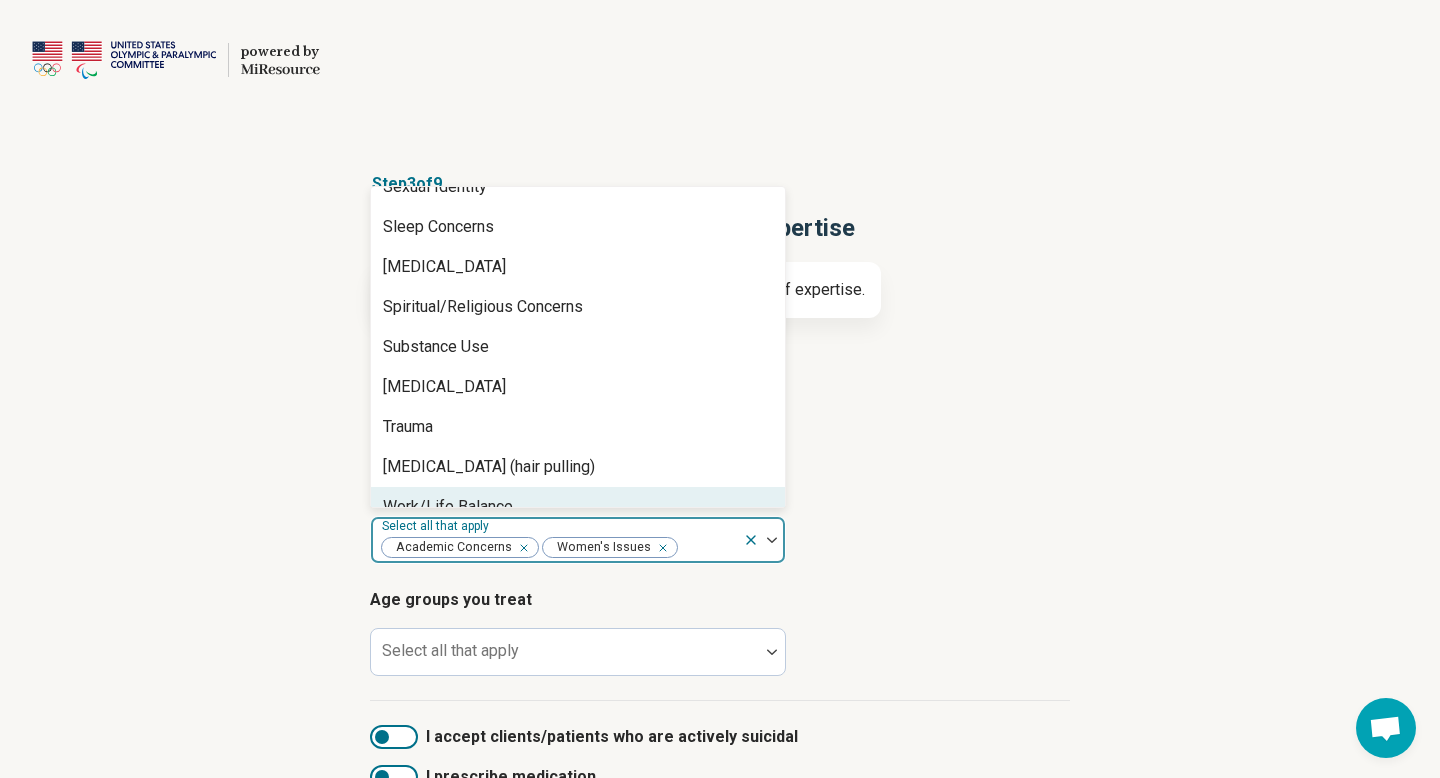 click on "Work/Life Balance" at bounding box center (448, 507) 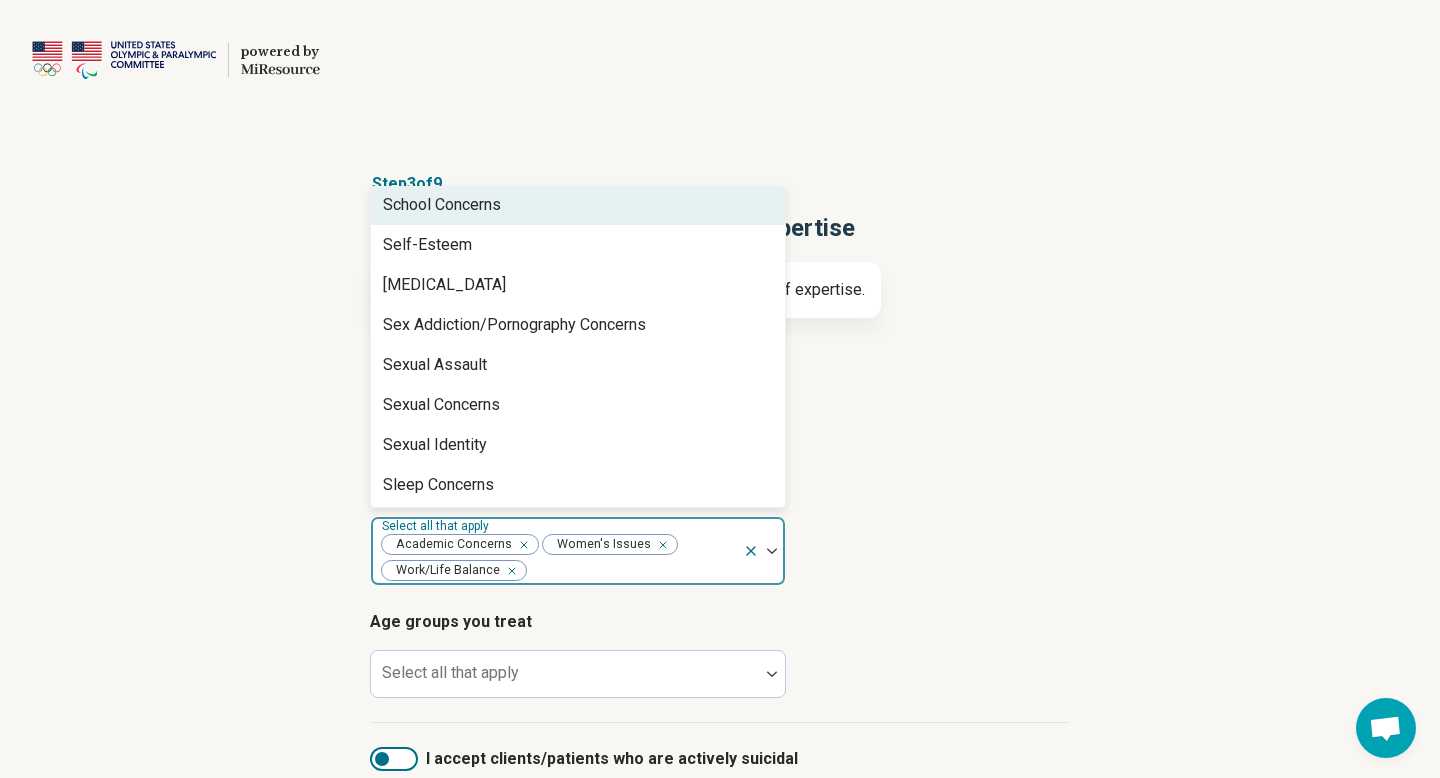 scroll, scrollTop: 3310, scrollLeft: 0, axis: vertical 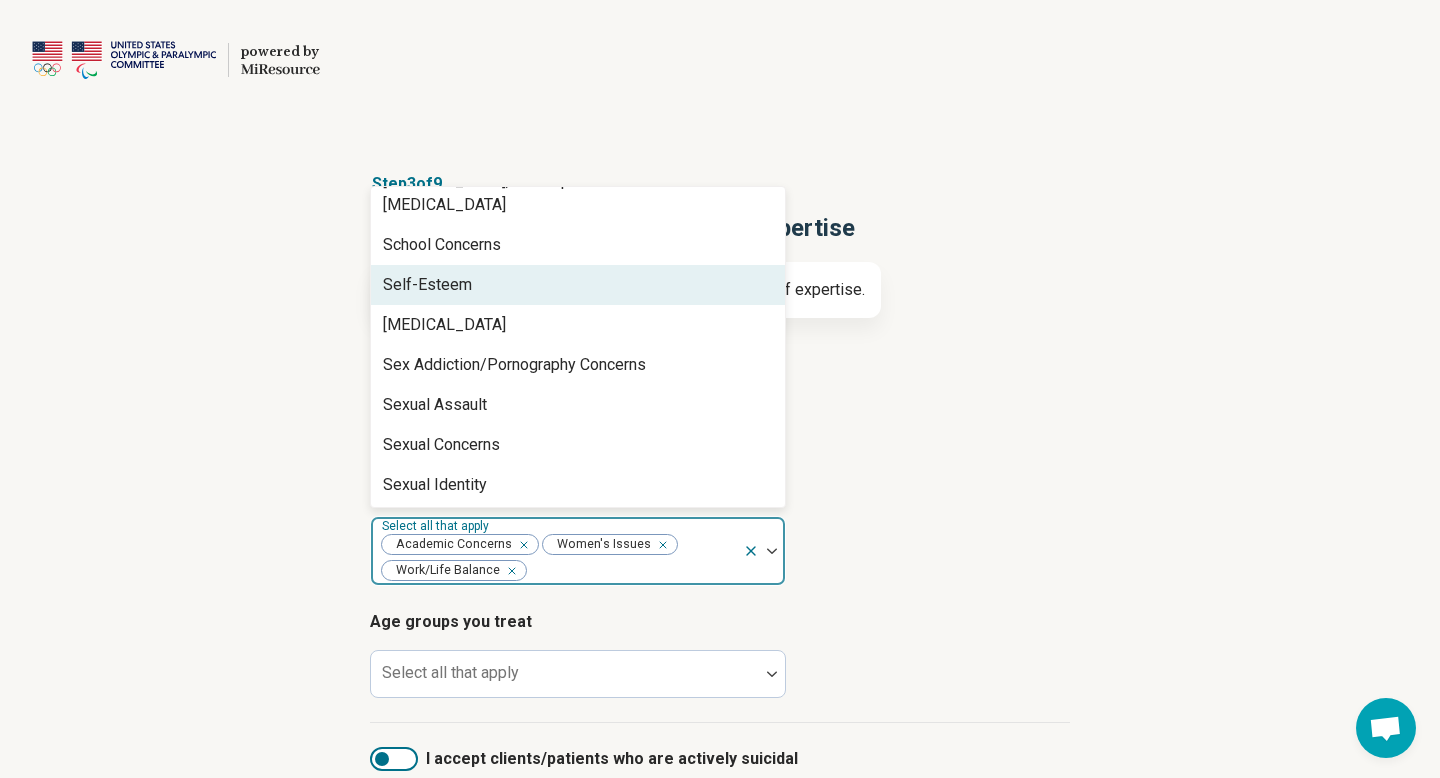 click on "Self-Esteem" at bounding box center (427, 285) 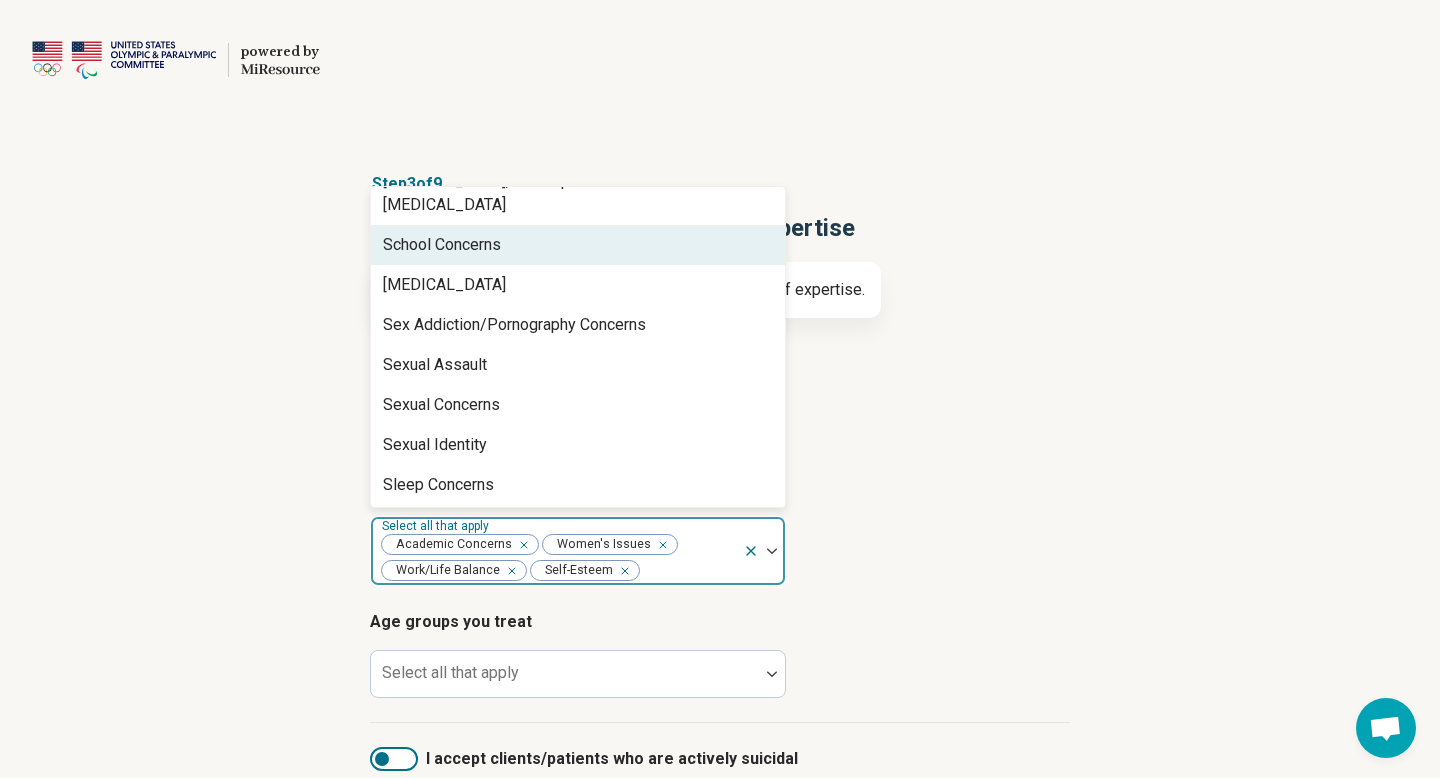 click on "School Concerns" at bounding box center [442, 245] 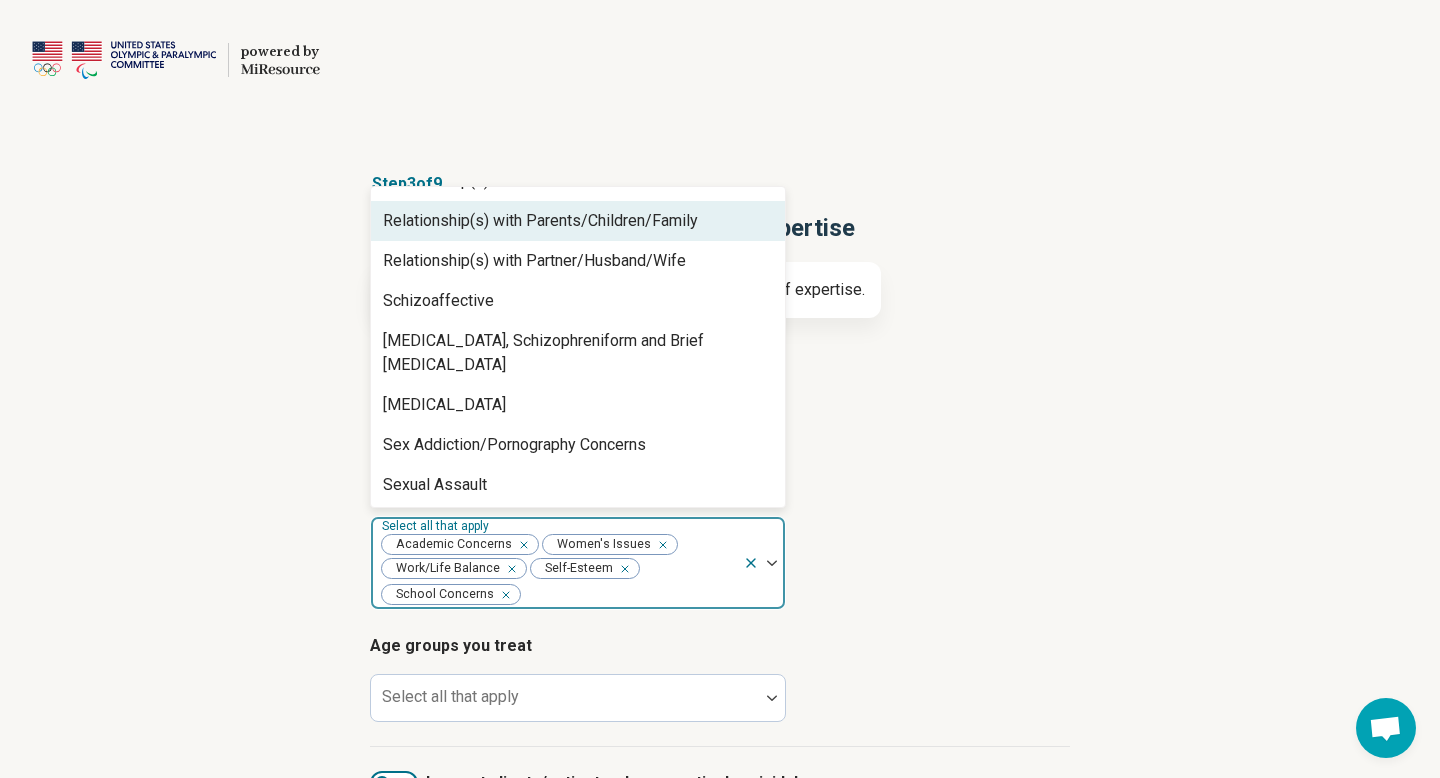 scroll, scrollTop: 3110, scrollLeft: 0, axis: vertical 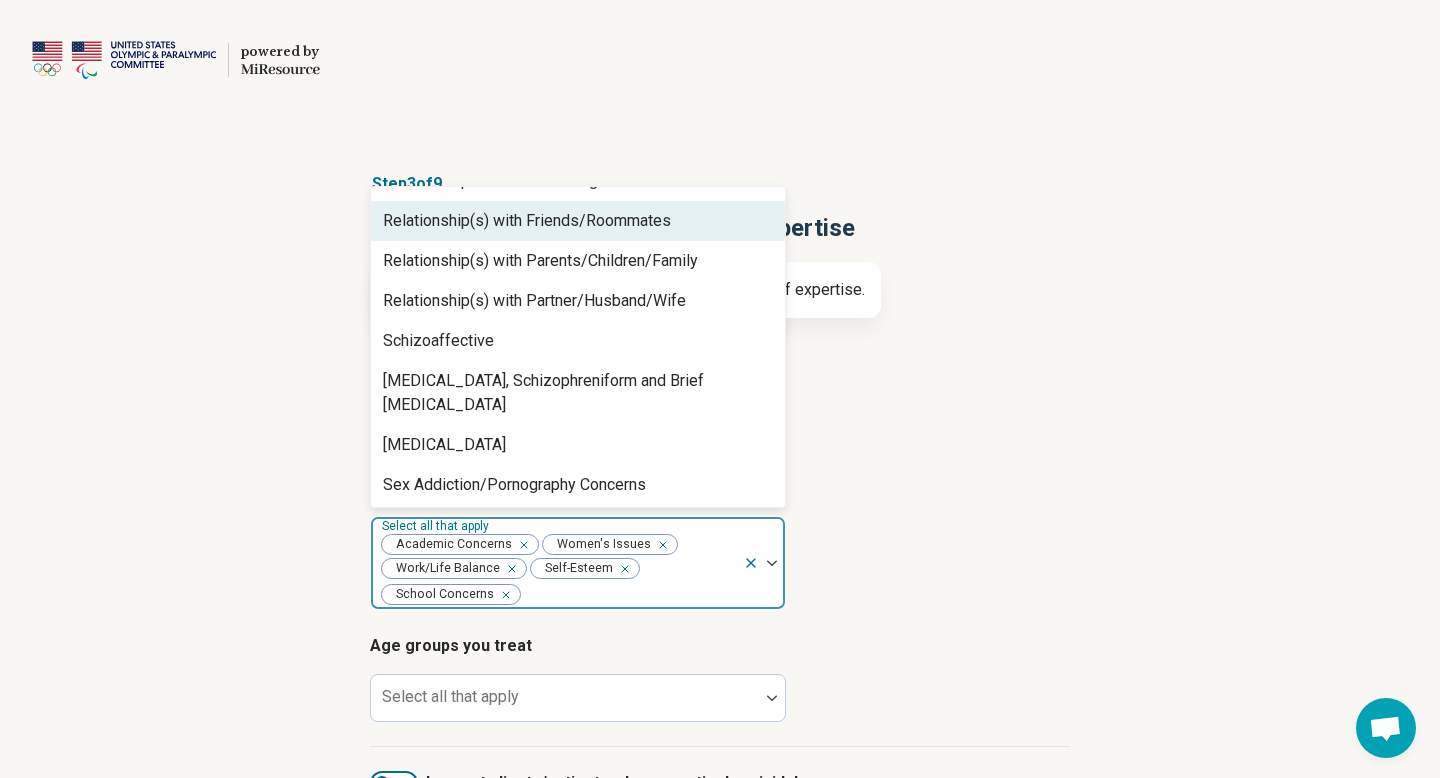 click on "Relationship(s) with Friends/Roommates" at bounding box center (527, 221) 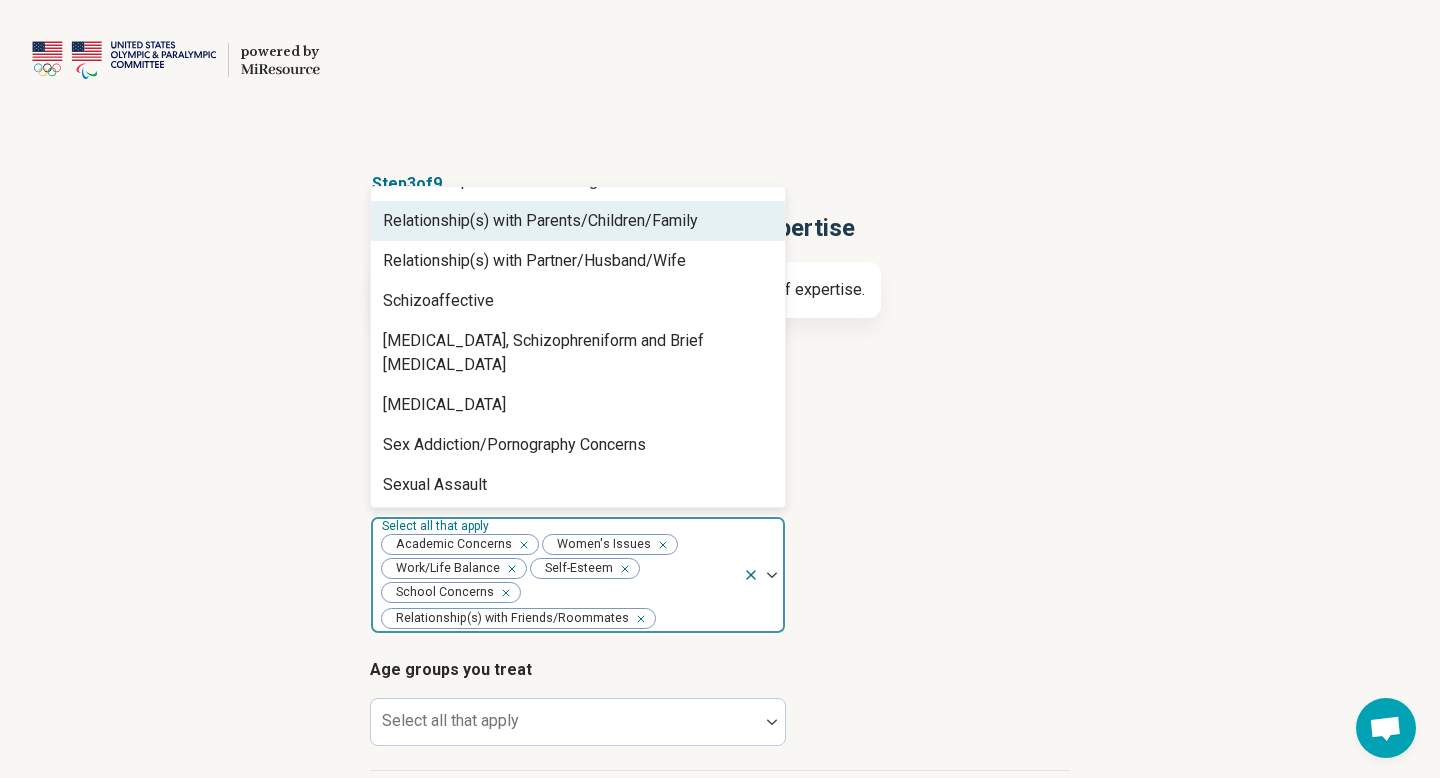 click on "Relationship(s) with Parents/Children/Family" at bounding box center [540, 221] 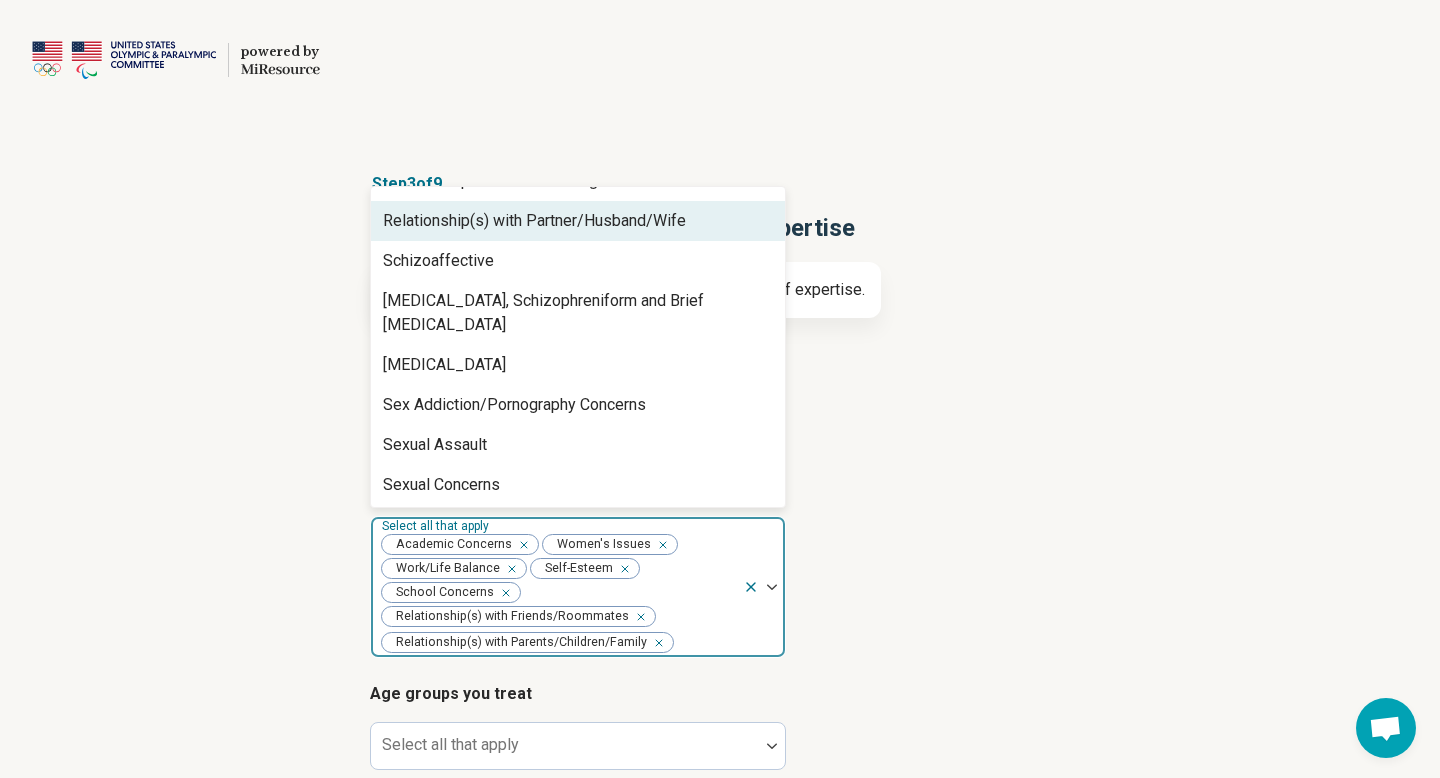 click on "Relationship(s) with Partner/Husband/Wife" at bounding box center [534, 221] 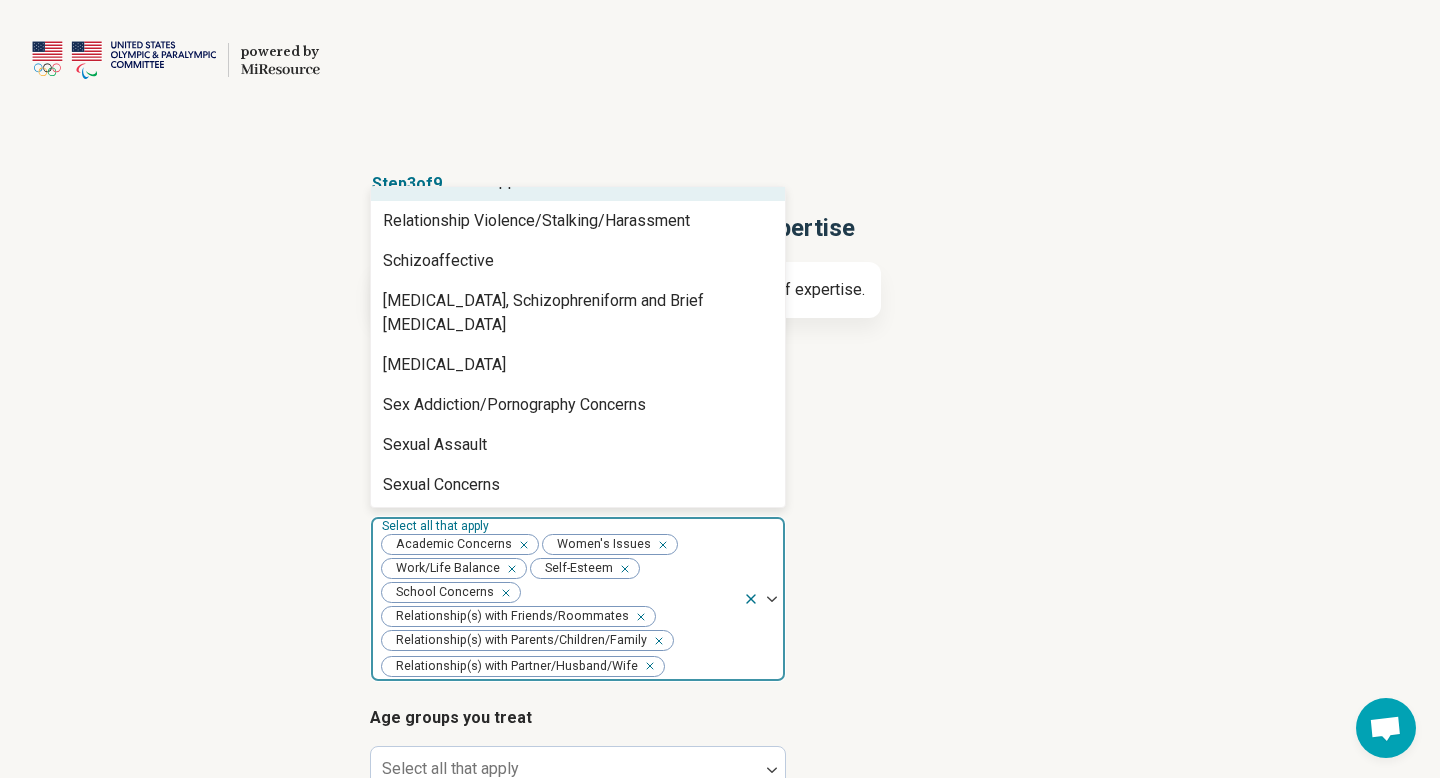 scroll, scrollTop: 3030, scrollLeft: 0, axis: vertical 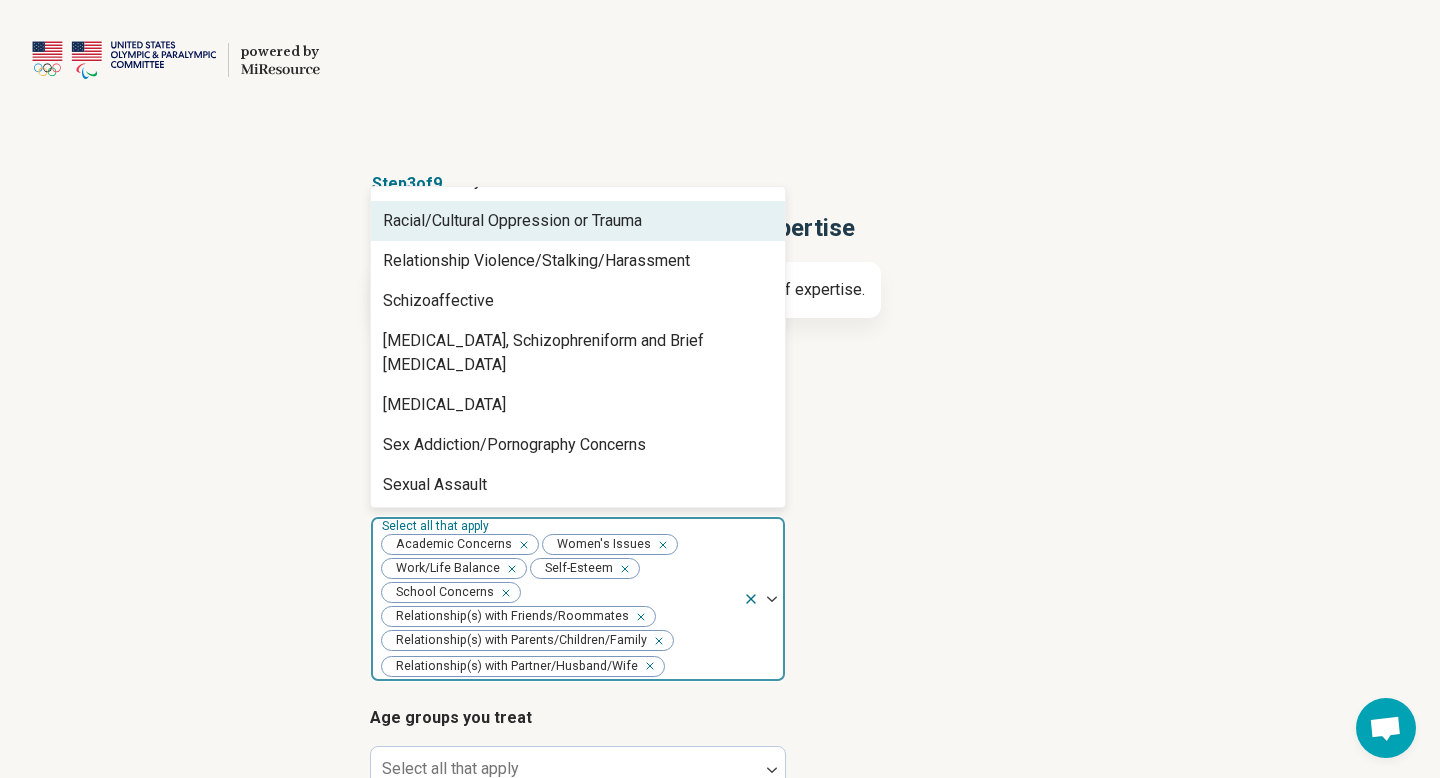 click on "Racial/Cultural Oppression or Trauma" at bounding box center [512, 221] 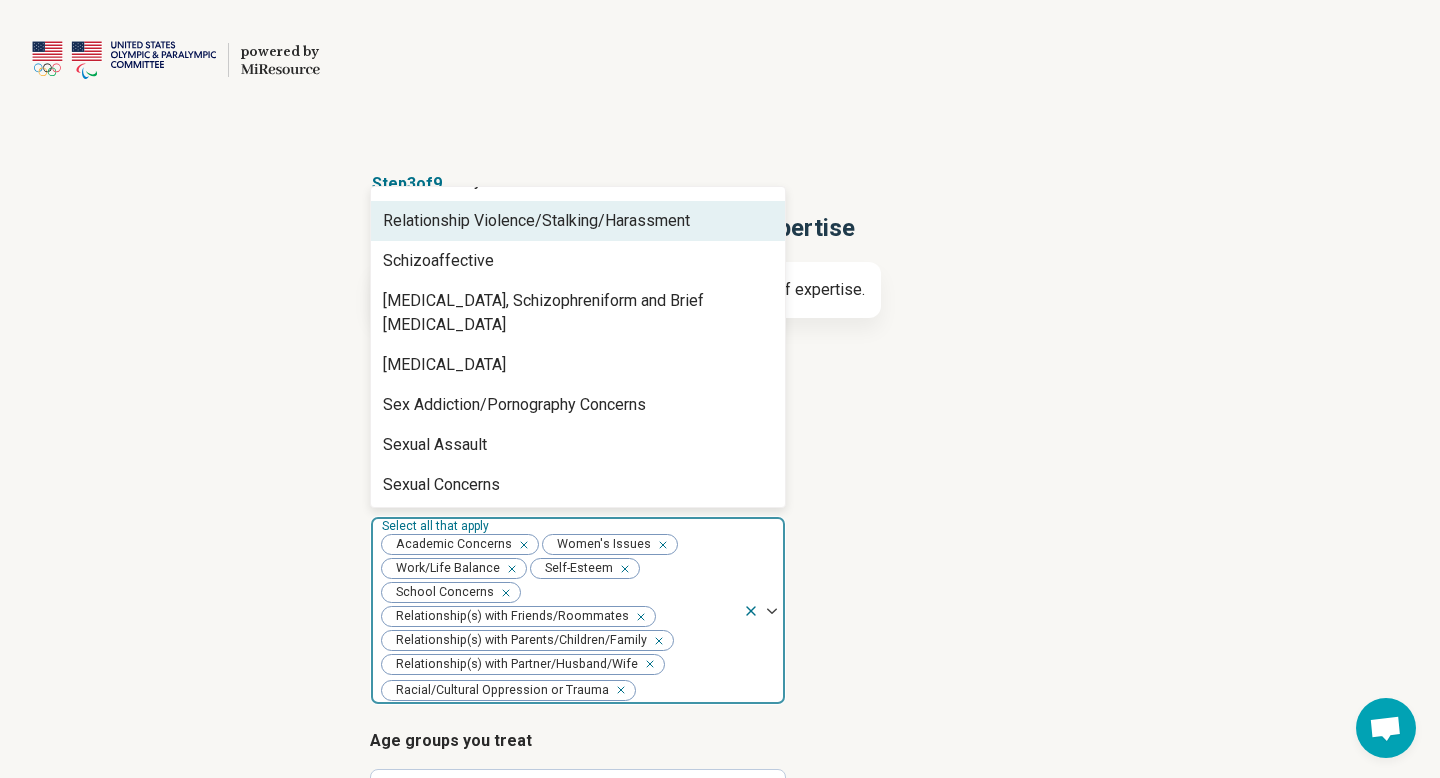 scroll, scrollTop: 2990, scrollLeft: 0, axis: vertical 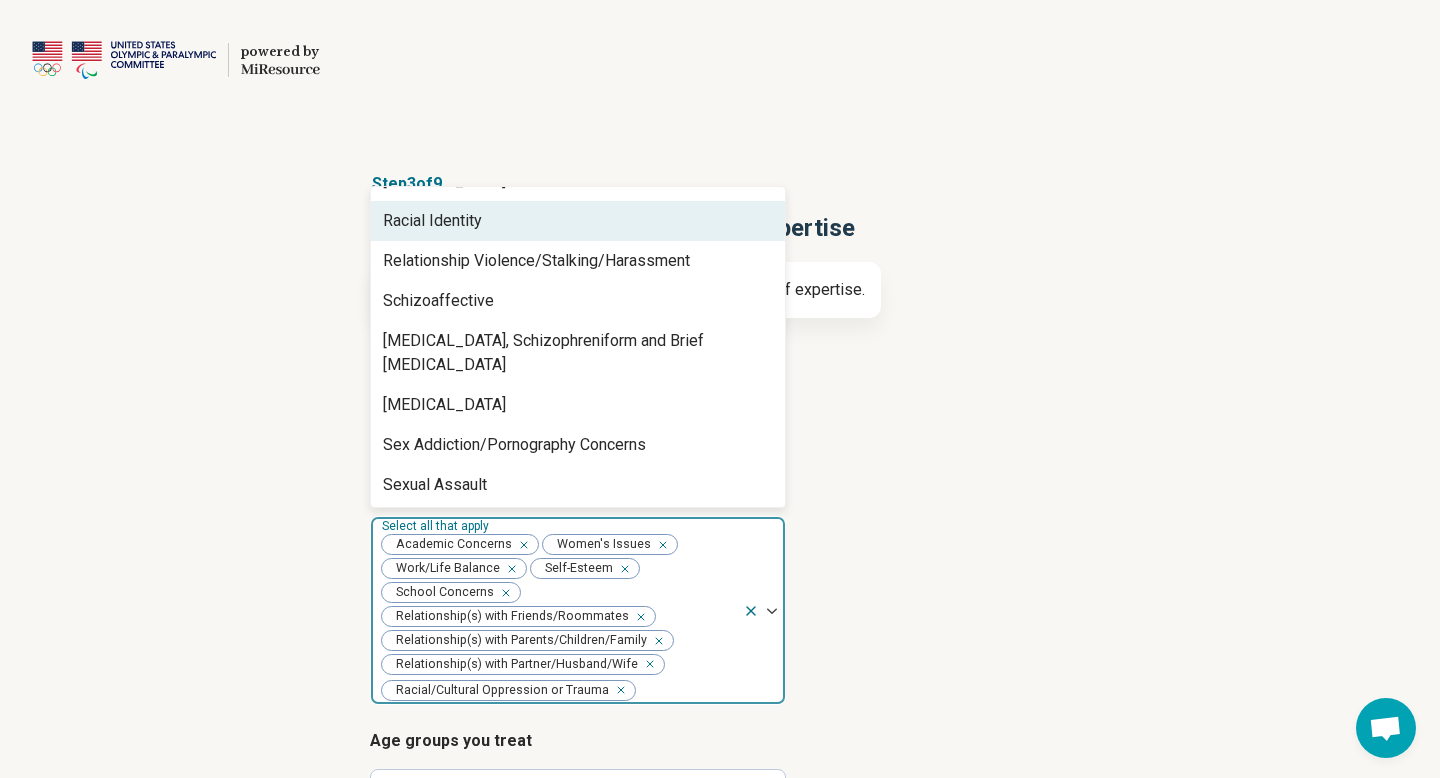 click on "Racial Identity" at bounding box center (578, 221) 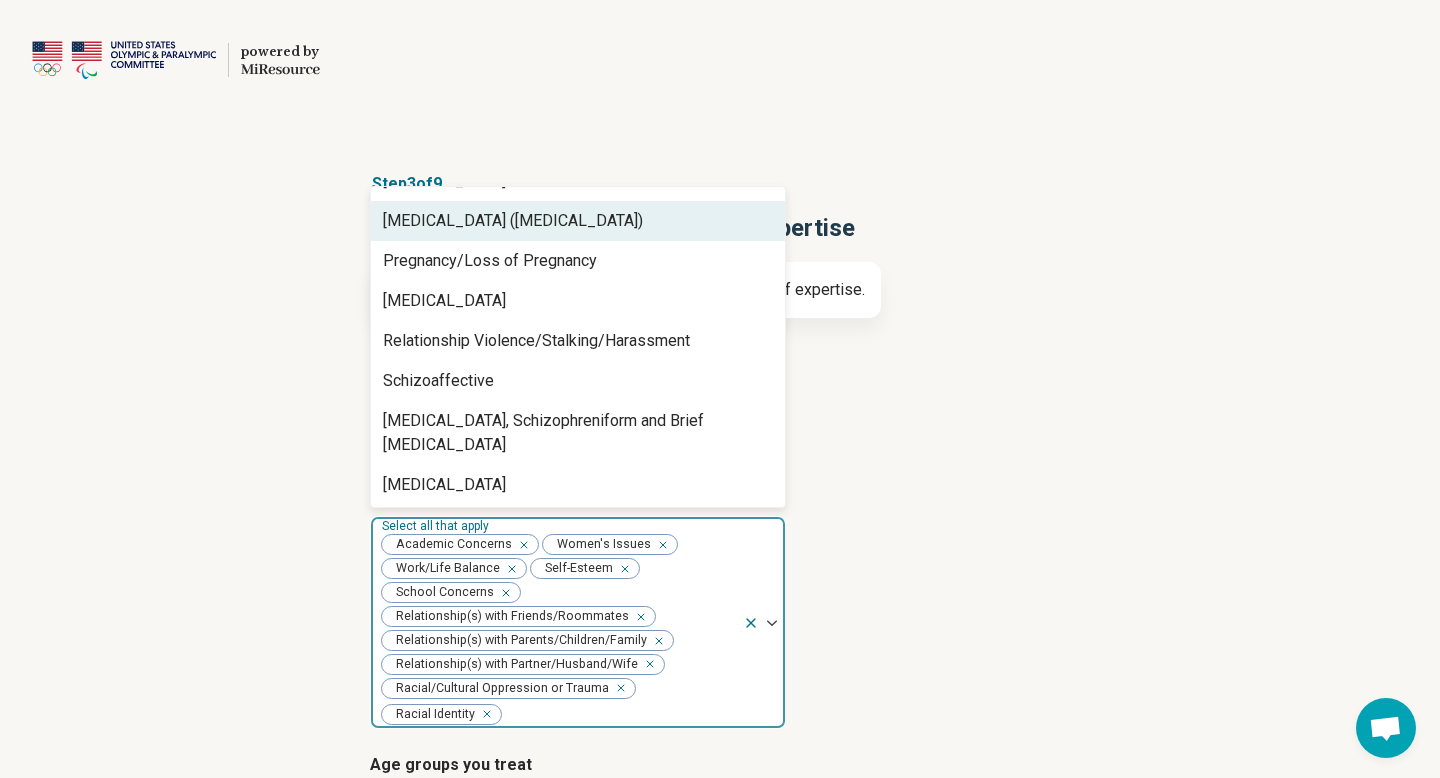 scroll, scrollTop: 2830, scrollLeft: 0, axis: vertical 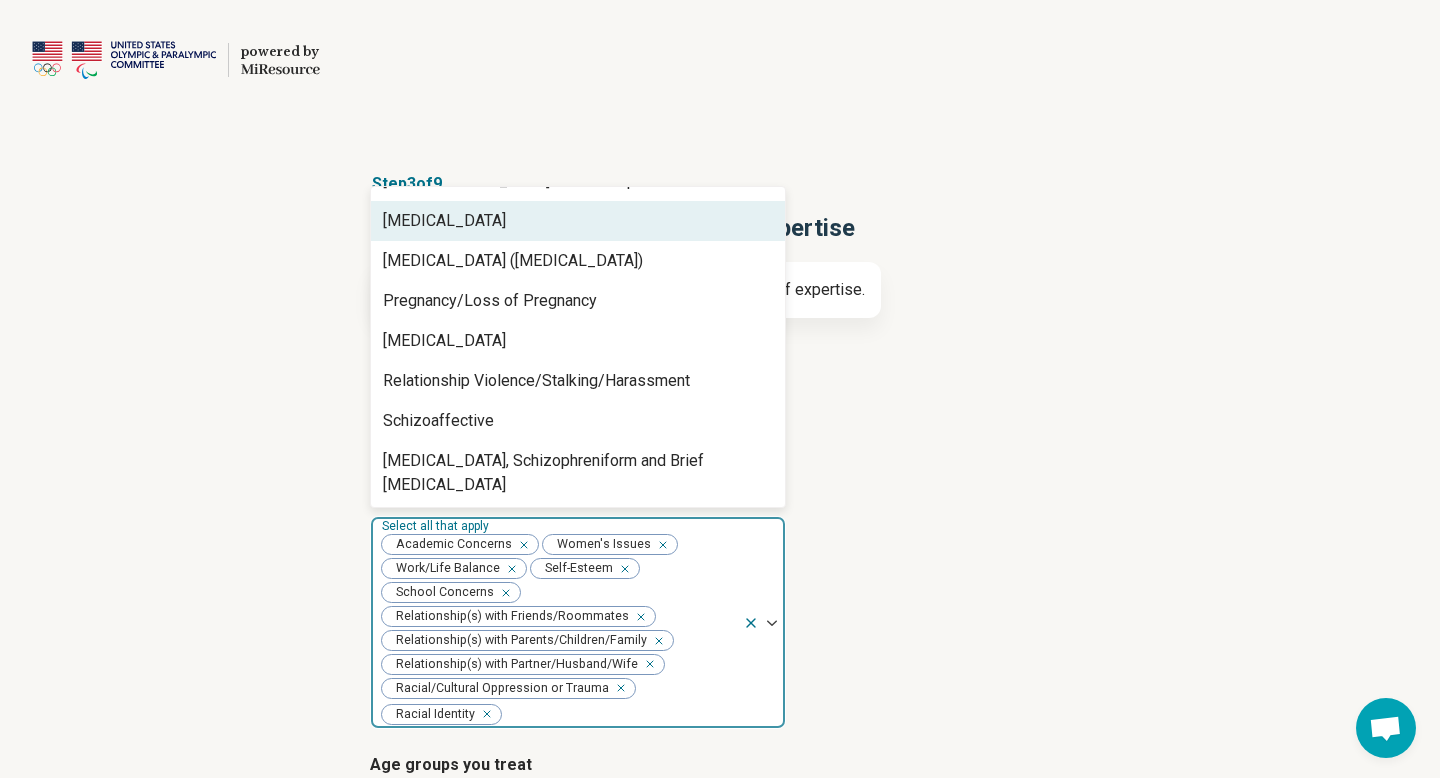 click on "Postpartum Depression" at bounding box center (444, 221) 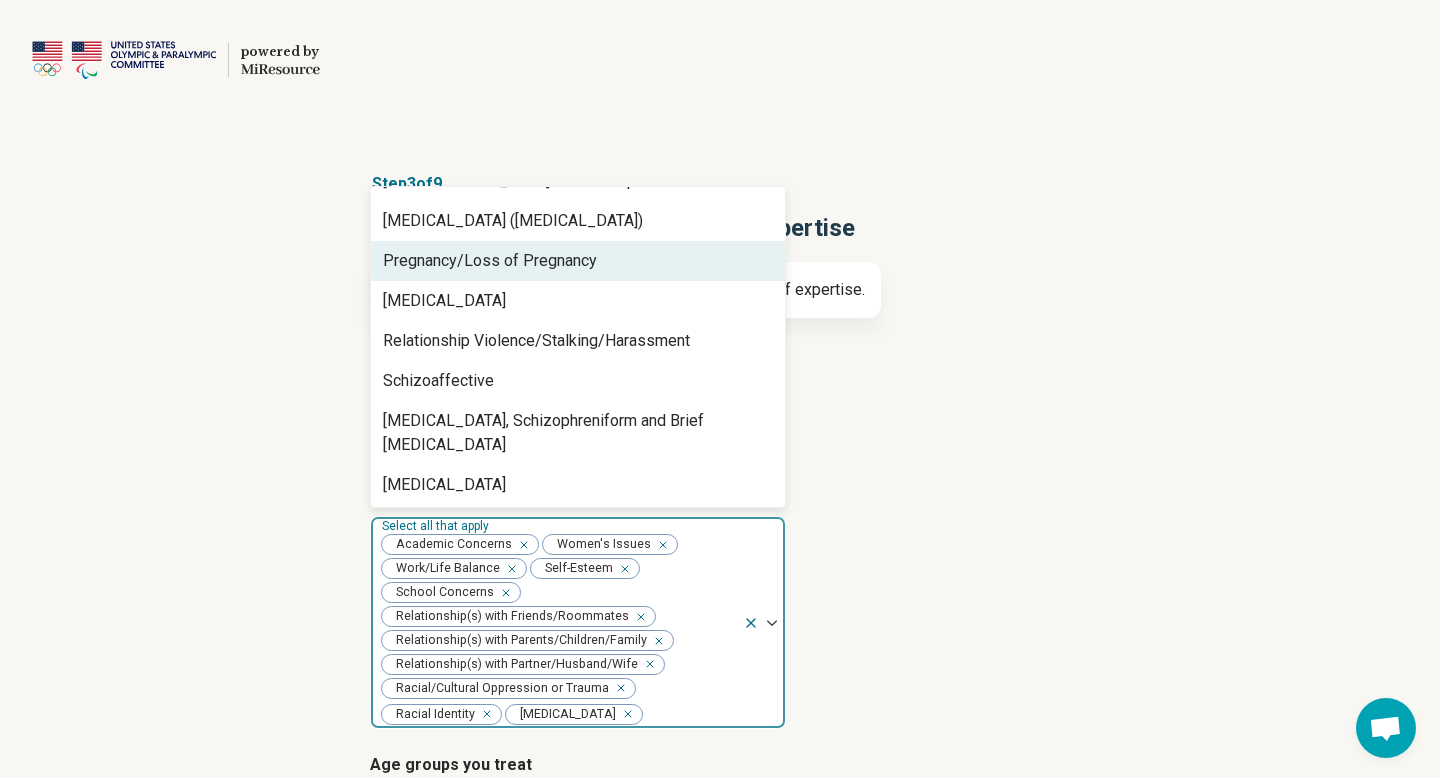 click on "Pregnancy/Loss of Pregnancy" at bounding box center (490, 261) 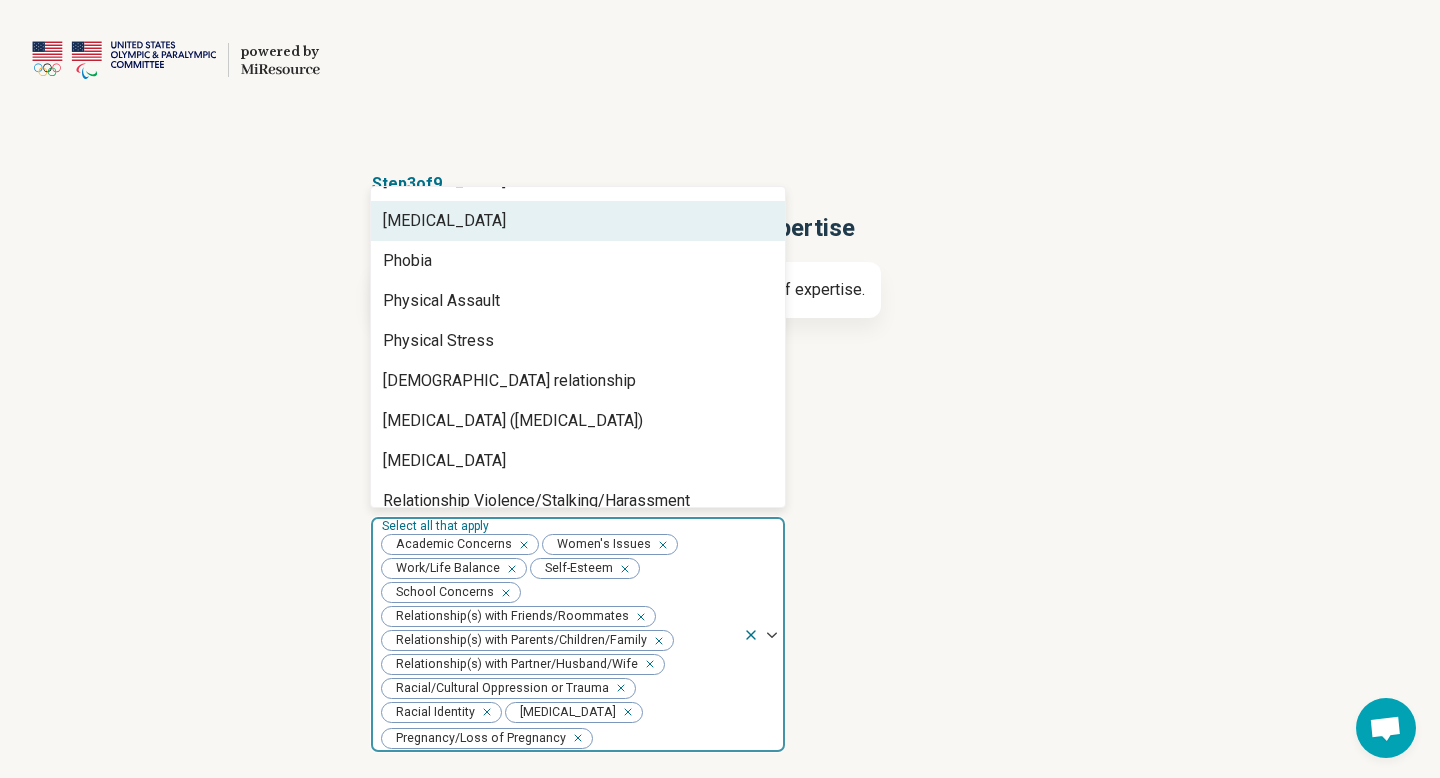 scroll, scrollTop: 2590, scrollLeft: 0, axis: vertical 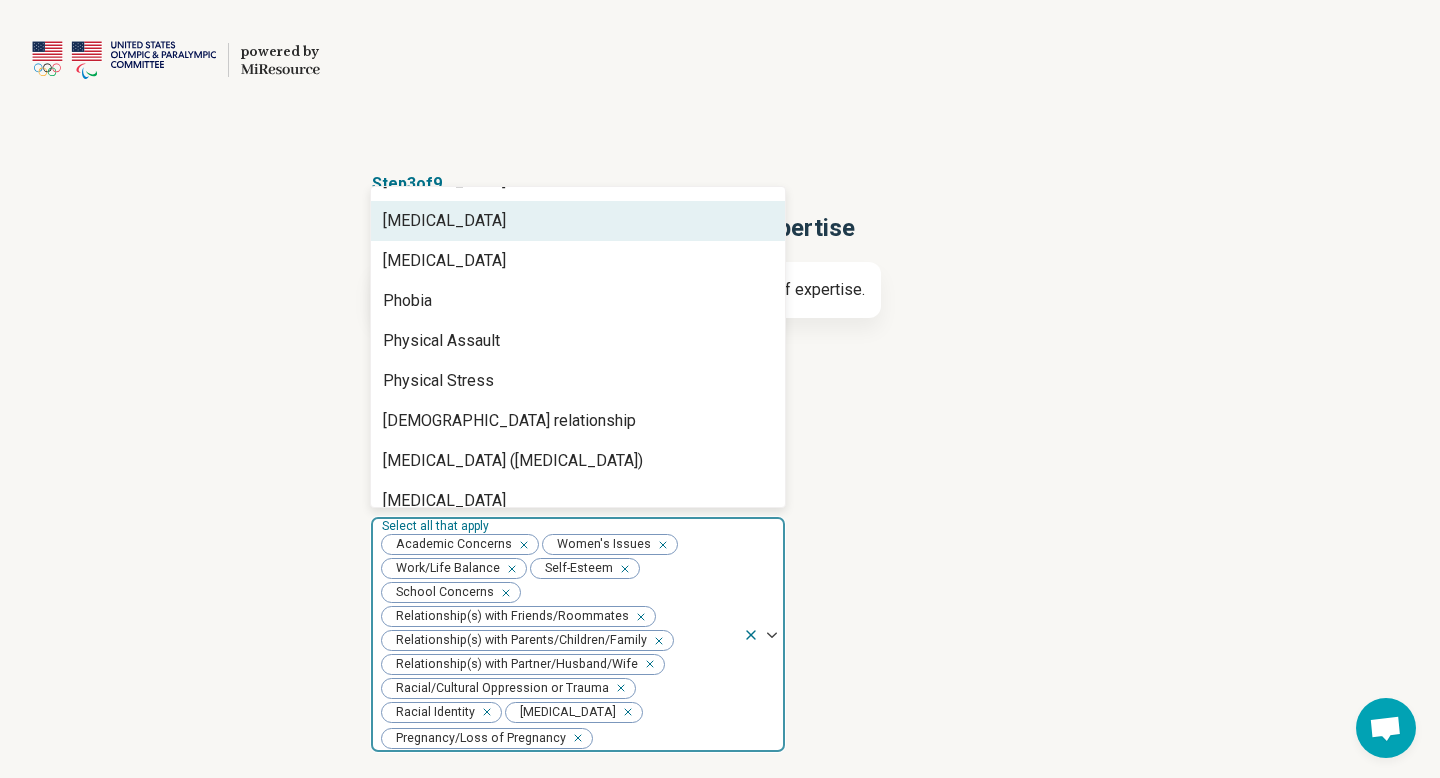 click on "Personal Growth" at bounding box center [444, 221] 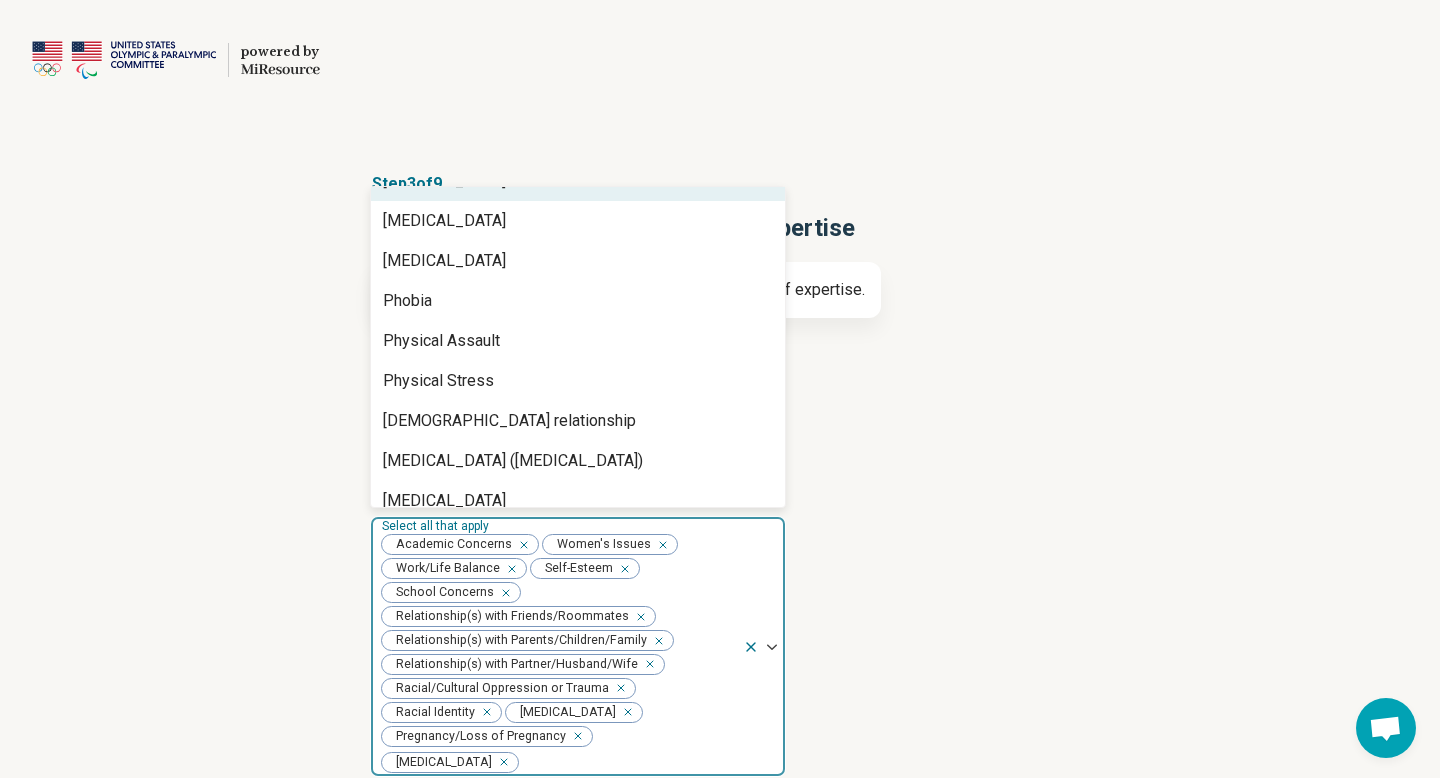 scroll, scrollTop: 2510, scrollLeft: 0, axis: vertical 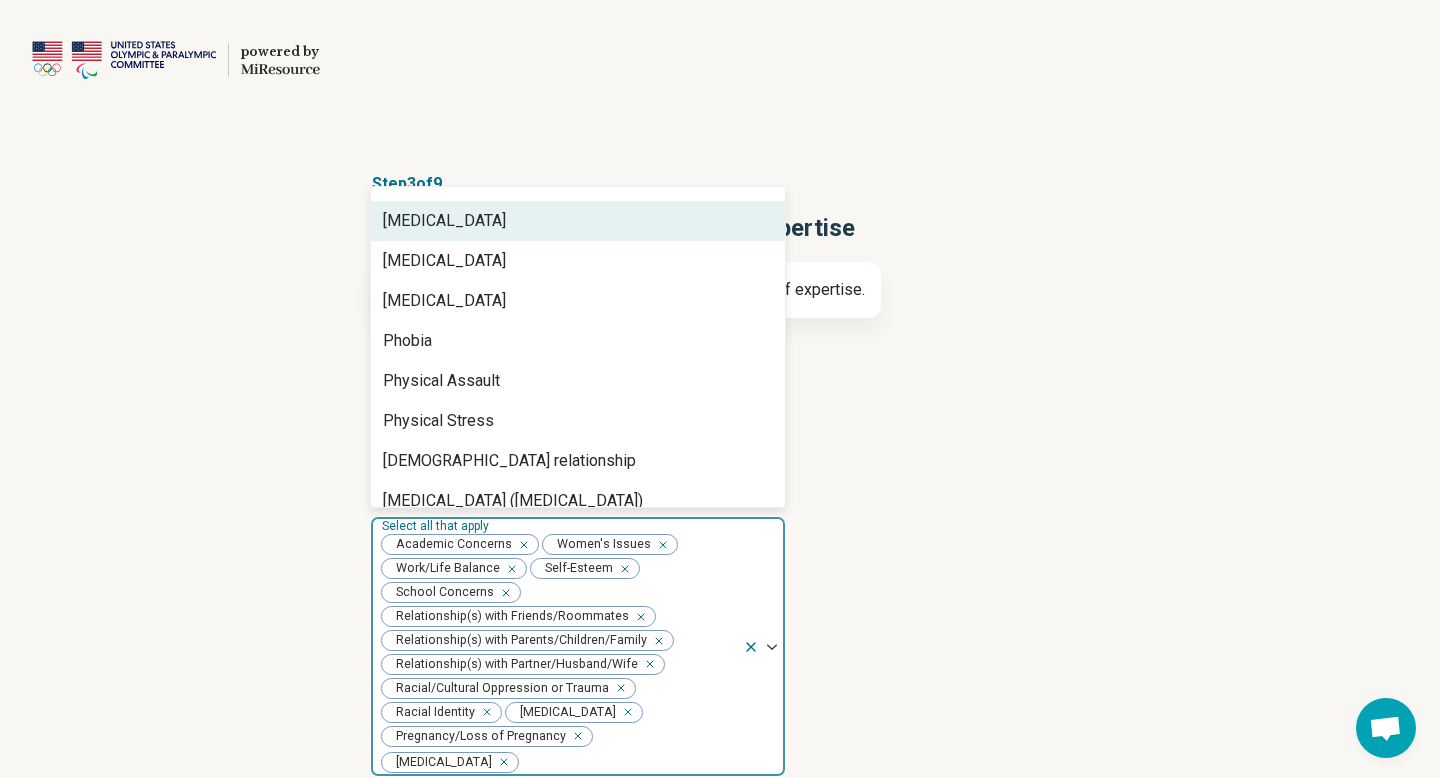 click on "Perfectionism" at bounding box center [444, 221] 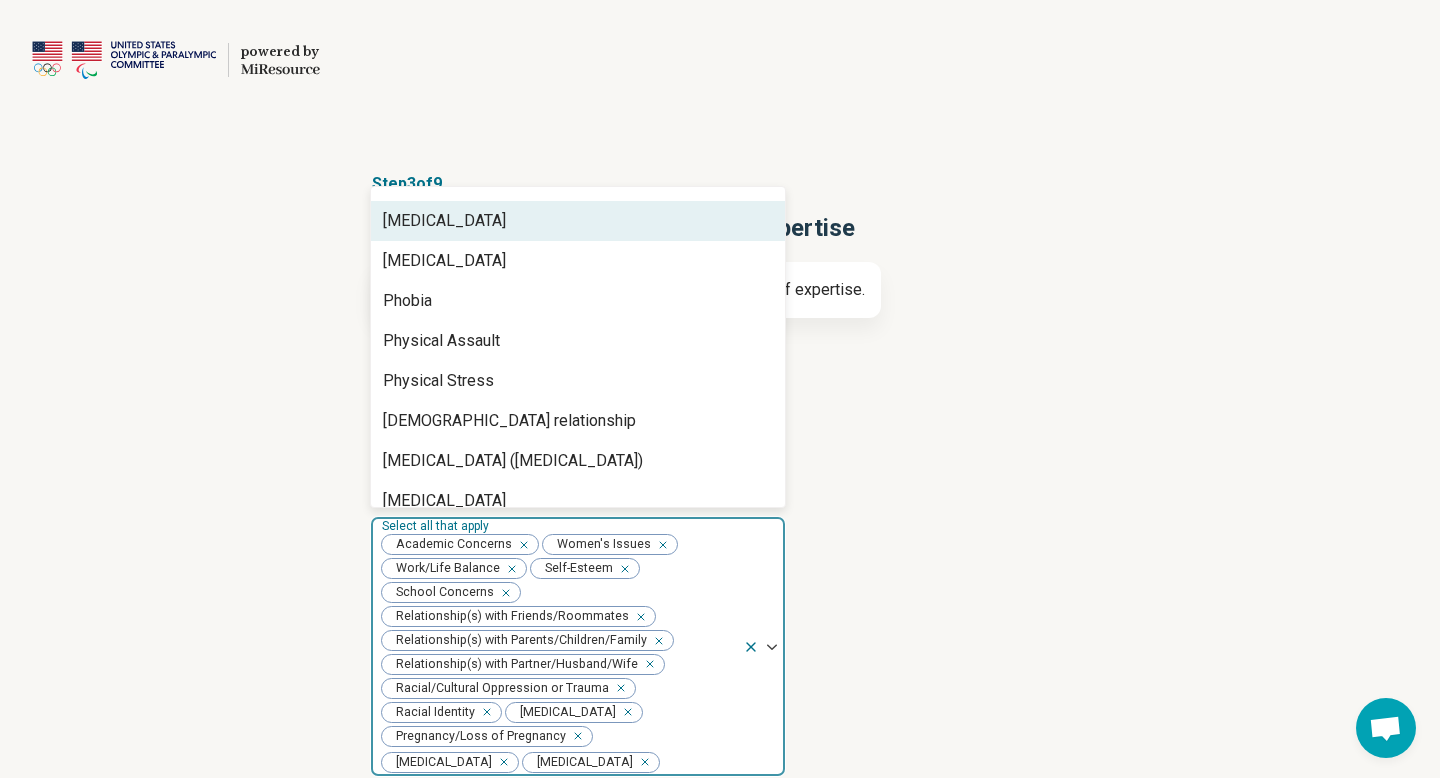 click on "Performance Anxiety" at bounding box center (444, 221) 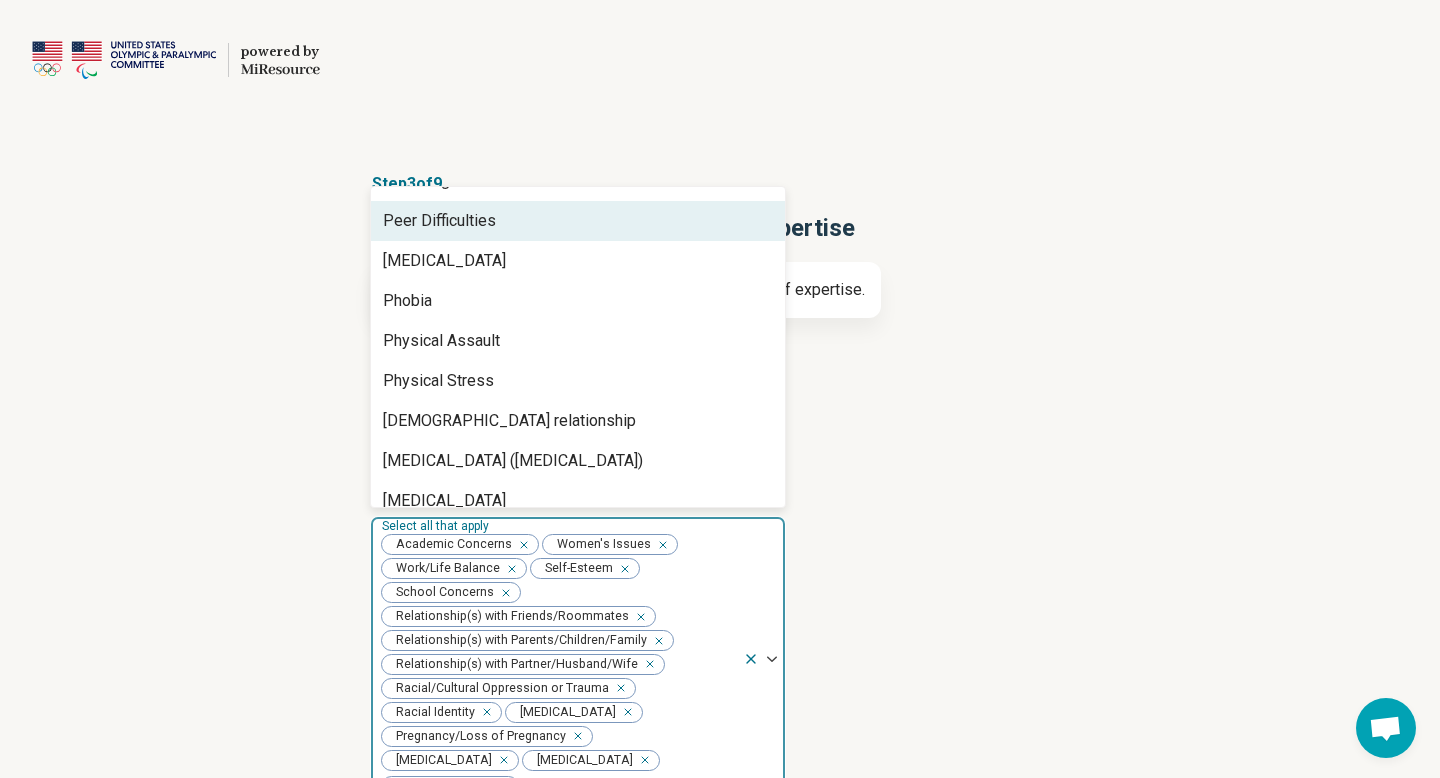 scroll, scrollTop: 2430, scrollLeft: 0, axis: vertical 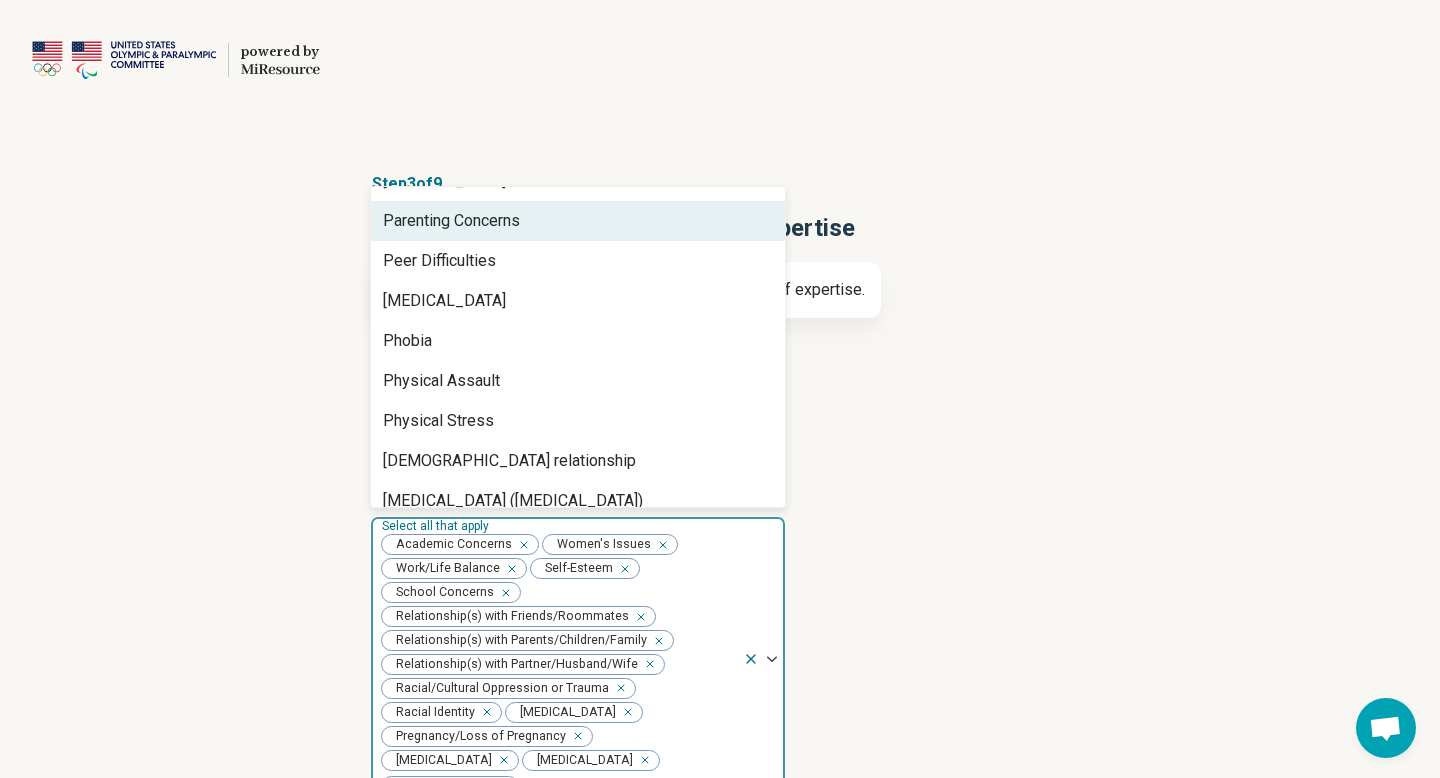 click on "Parenting Concerns" at bounding box center (451, 221) 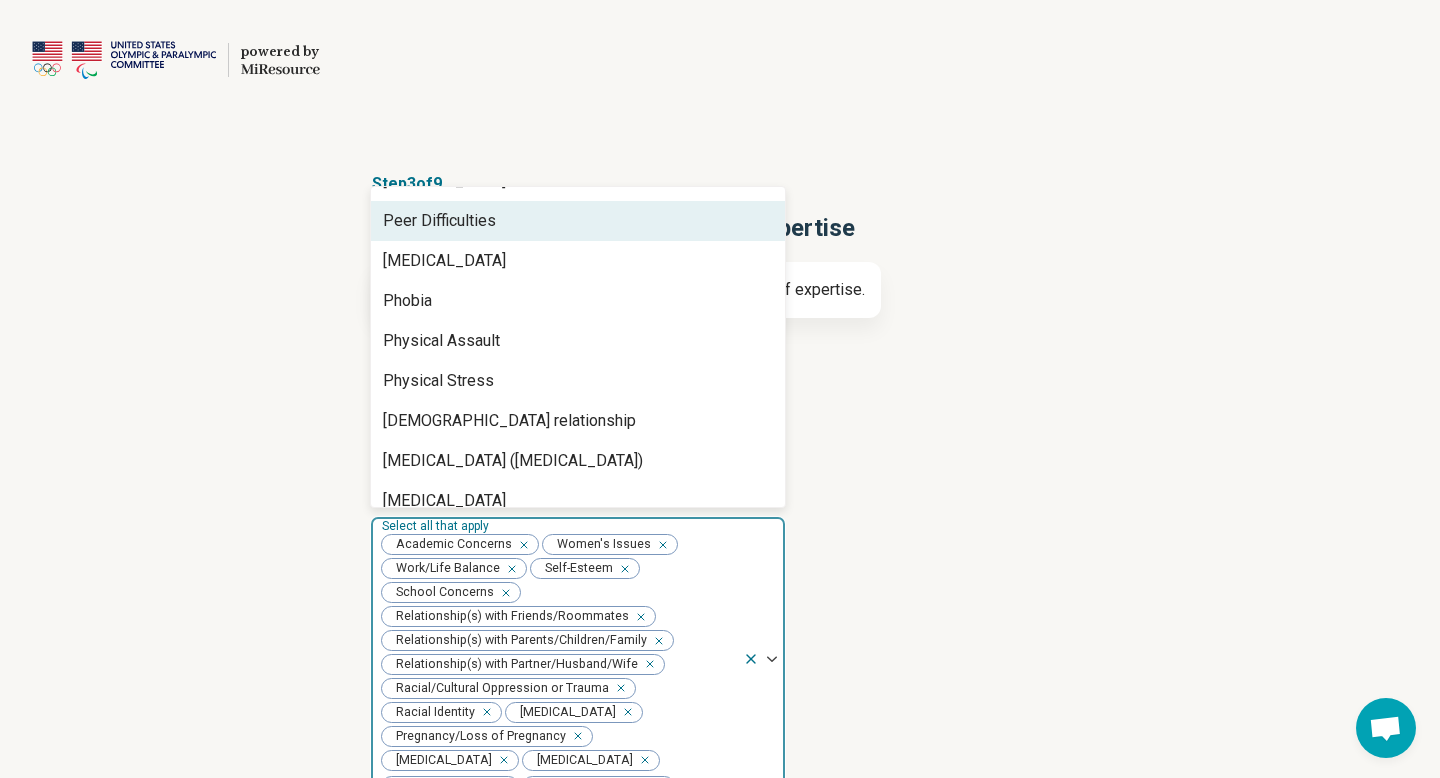 click on "Peer Difficulties" at bounding box center [439, 221] 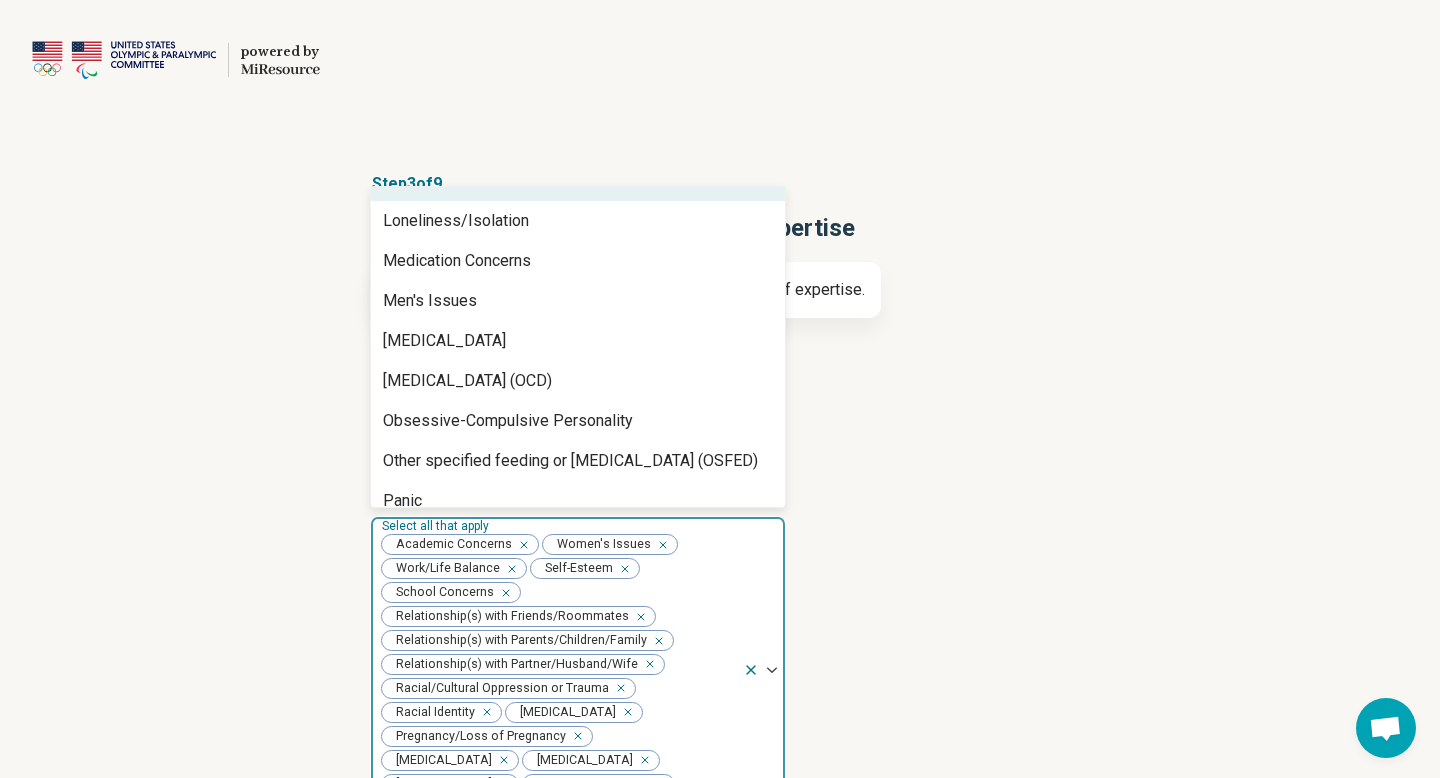 scroll, scrollTop: 2030, scrollLeft: 0, axis: vertical 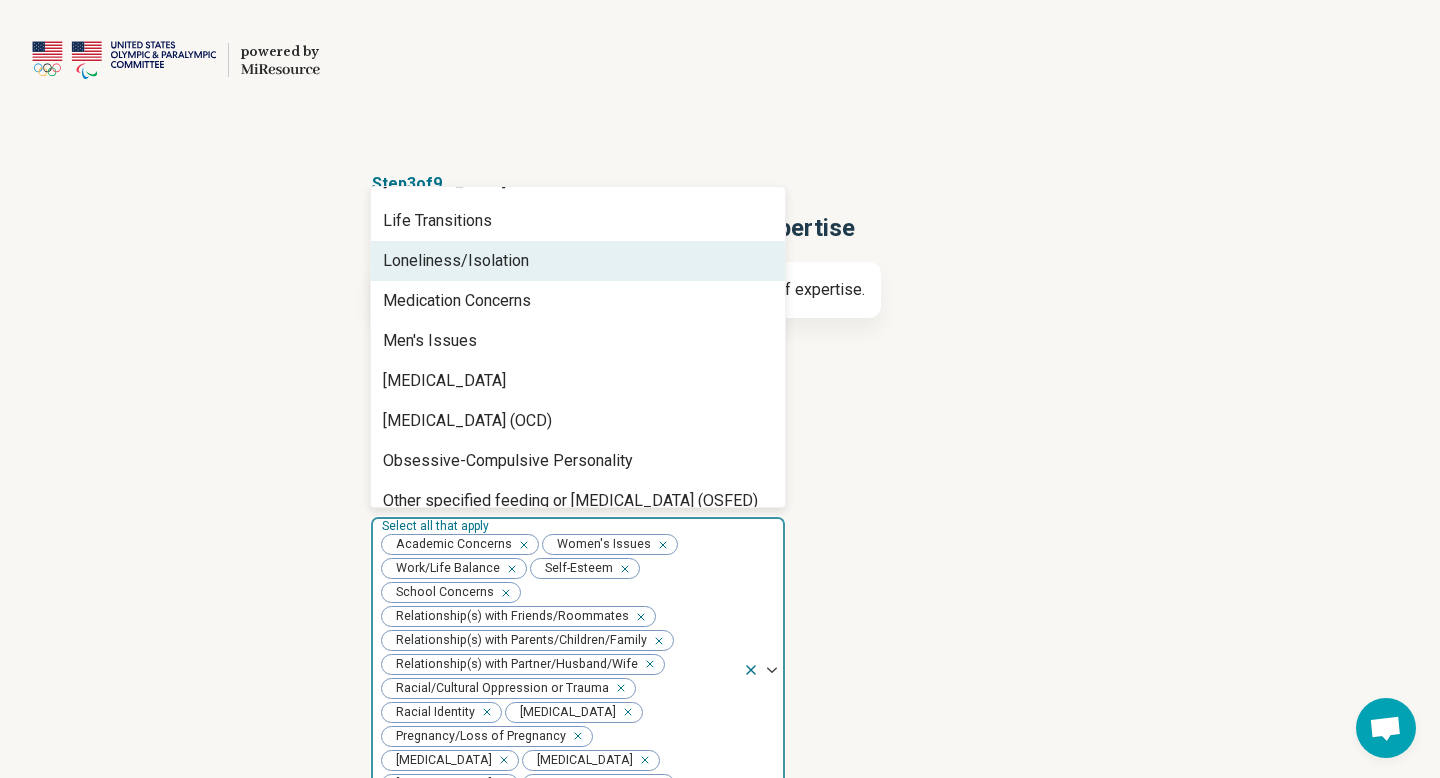 click on "Loneliness/Isolation" at bounding box center [456, 261] 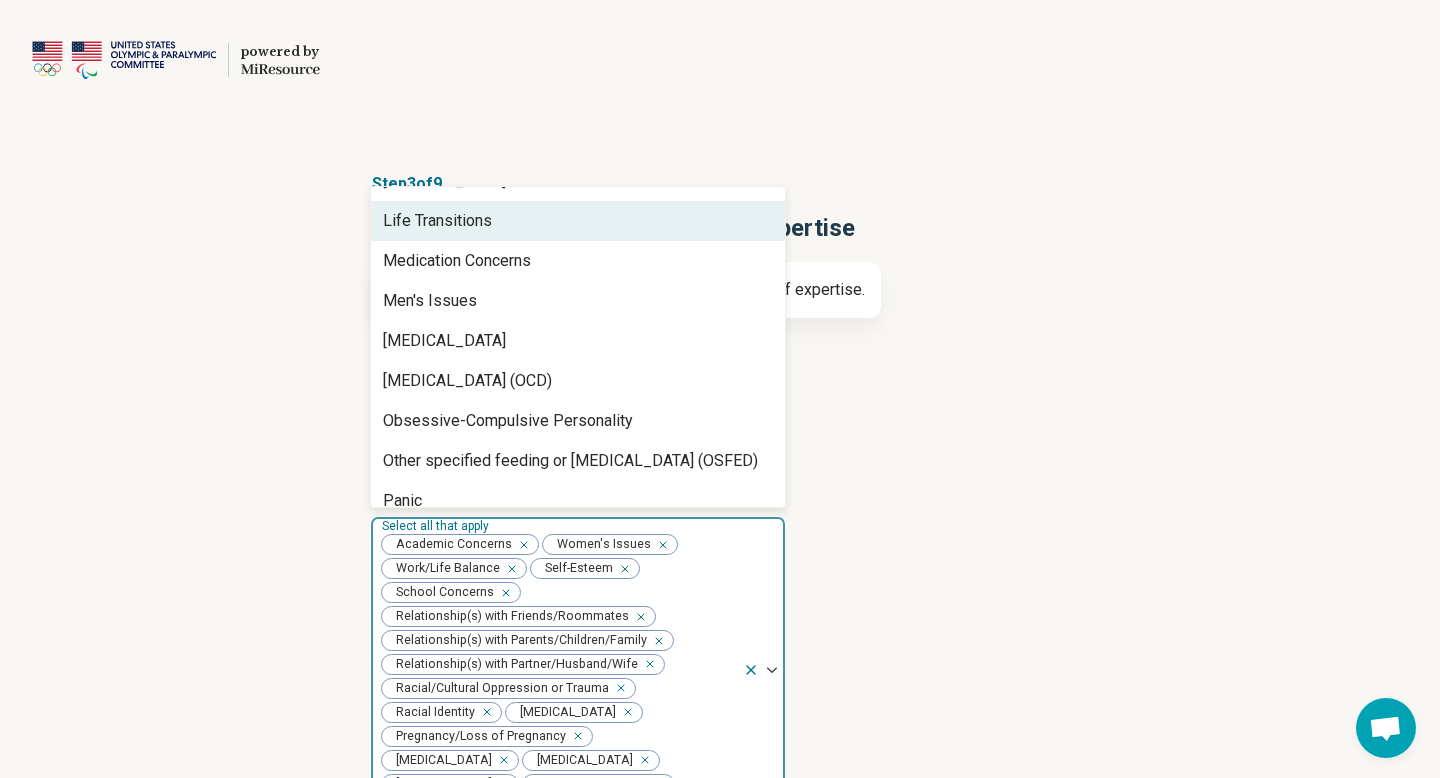 click on "Life Transitions" at bounding box center (437, 221) 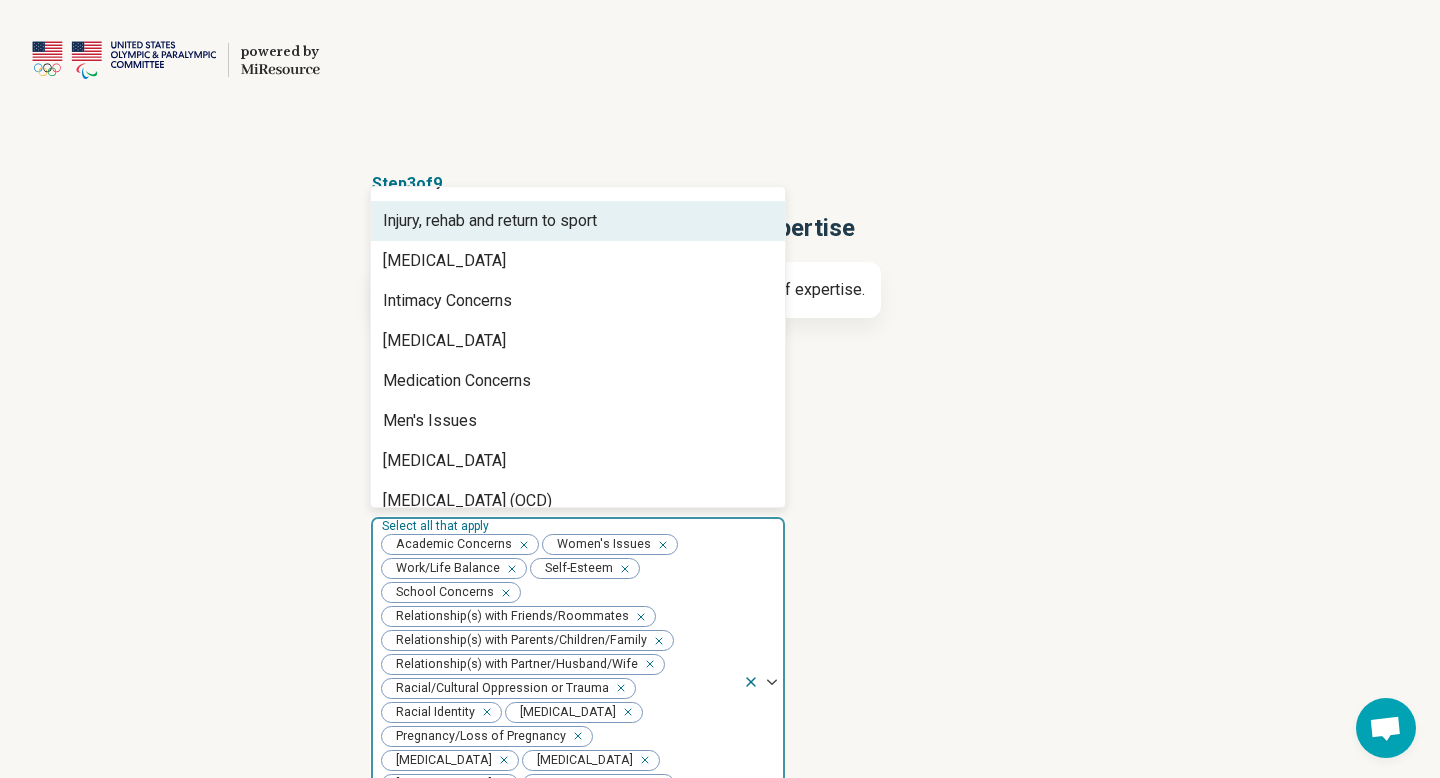 scroll, scrollTop: 1830, scrollLeft: 0, axis: vertical 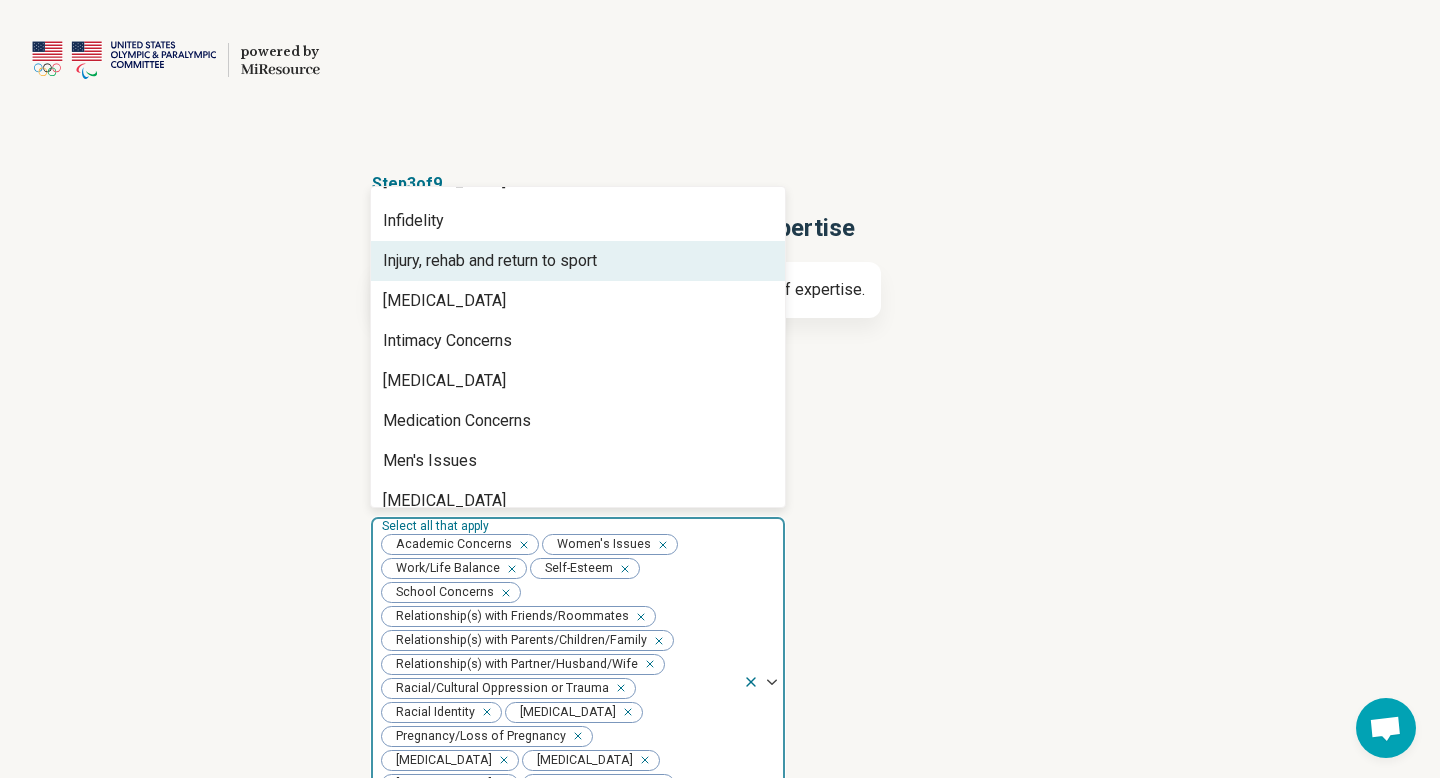 click on "Injury, rehab and return to sport" at bounding box center (490, 261) 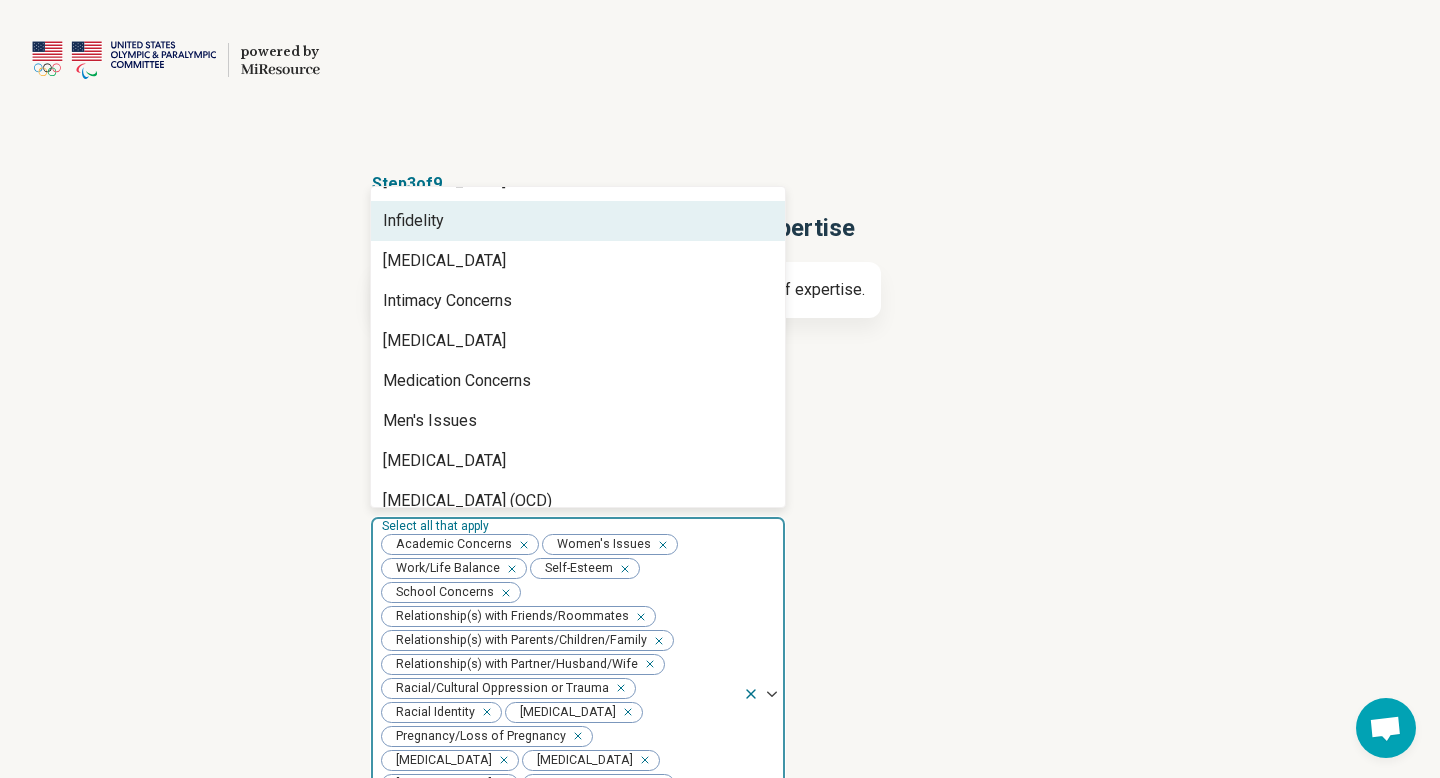 click on "Infidelity" at bounding box center [578, 221] 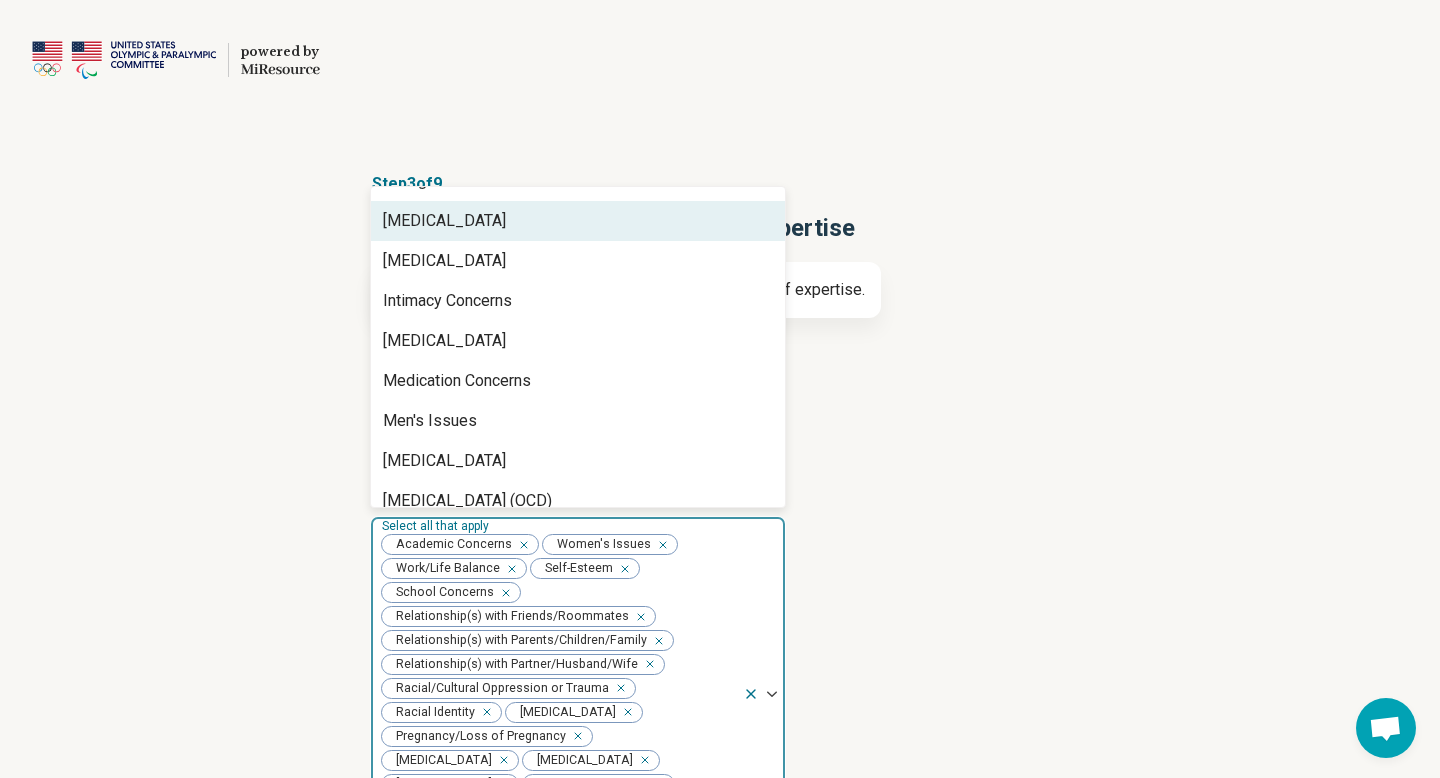 scroll, scrollTop: 1750, scrollLeft: 0, axis: vertical 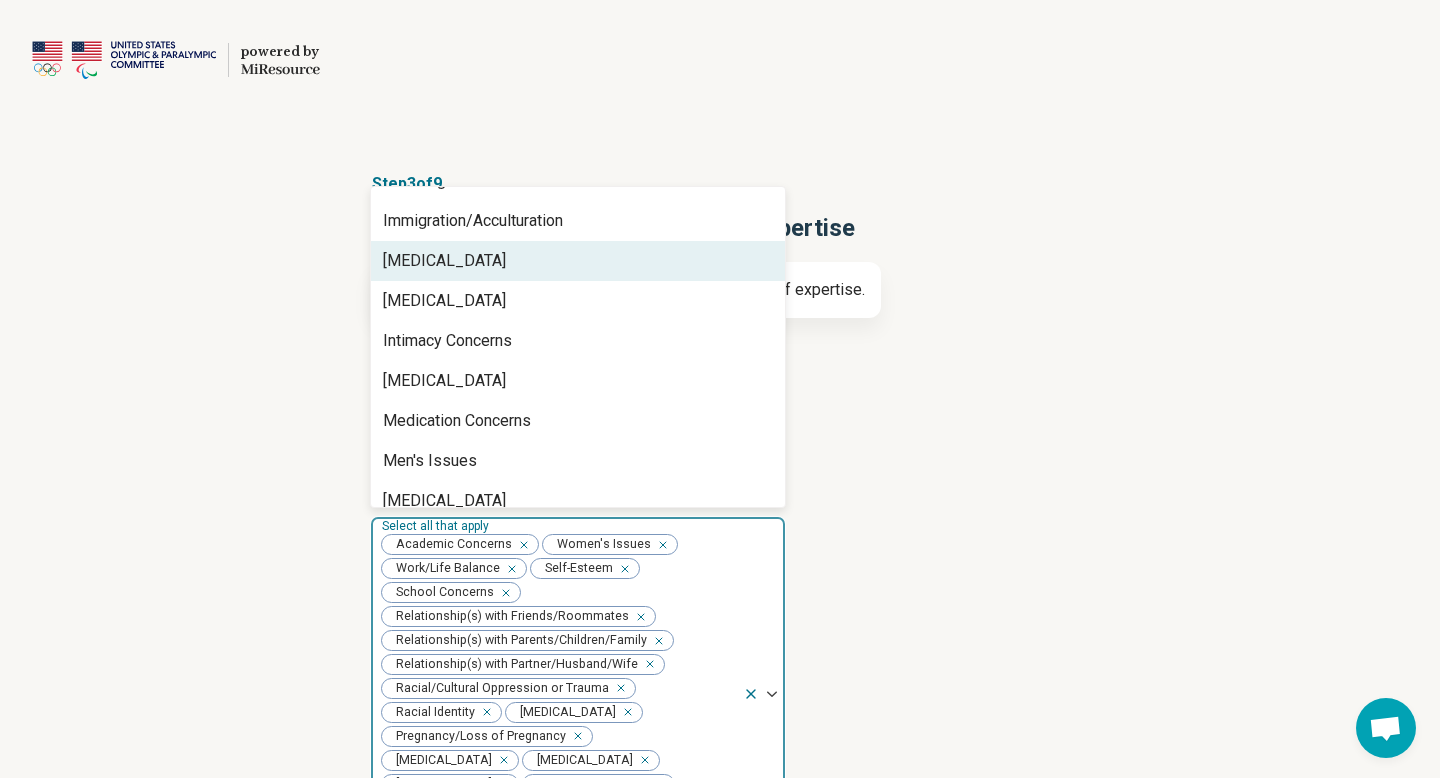 click on "Infertility" at bounding box center (444, 261) 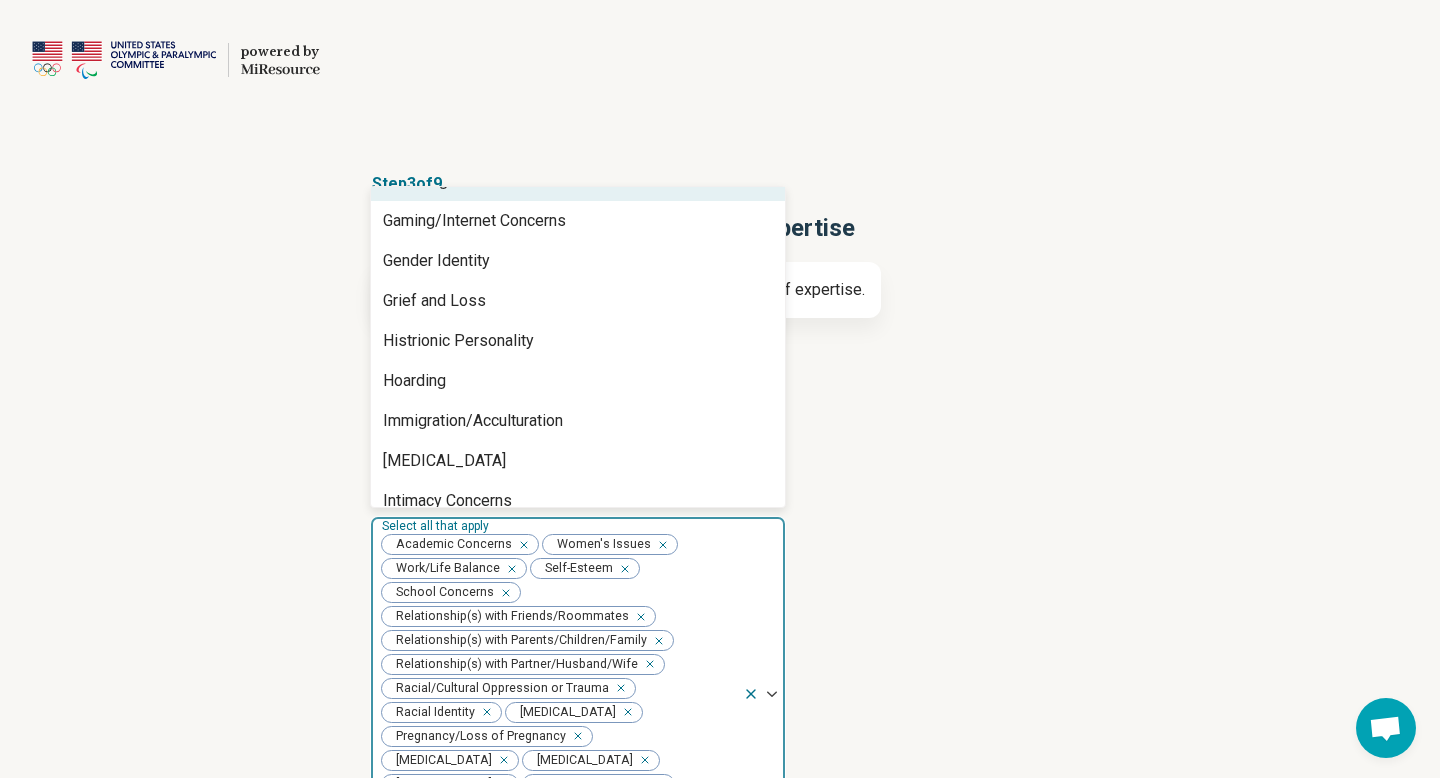 scroll, scrollTop: 1510, scrollLeft: 0, axis: vertical 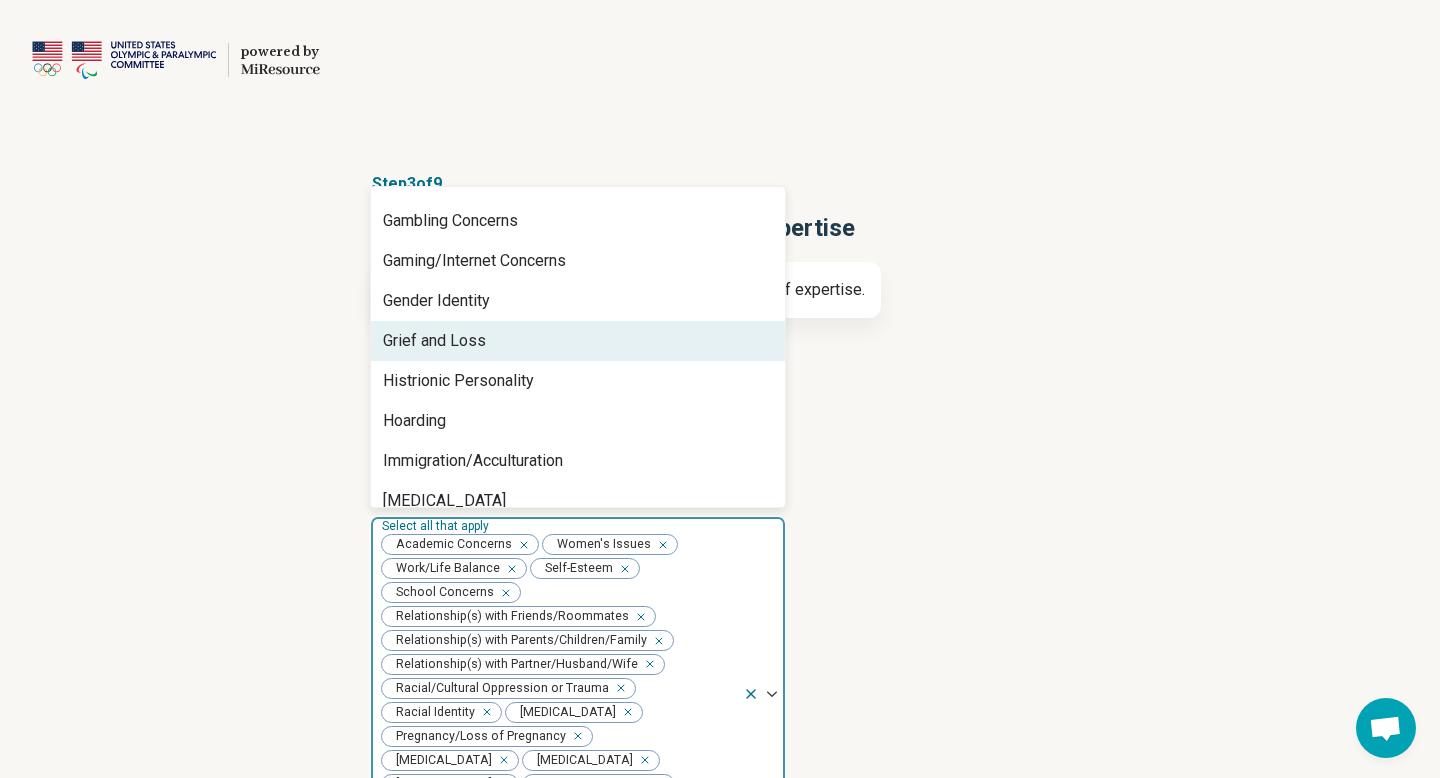 click on "Grief and Loss" at bounding box center [434, 341] 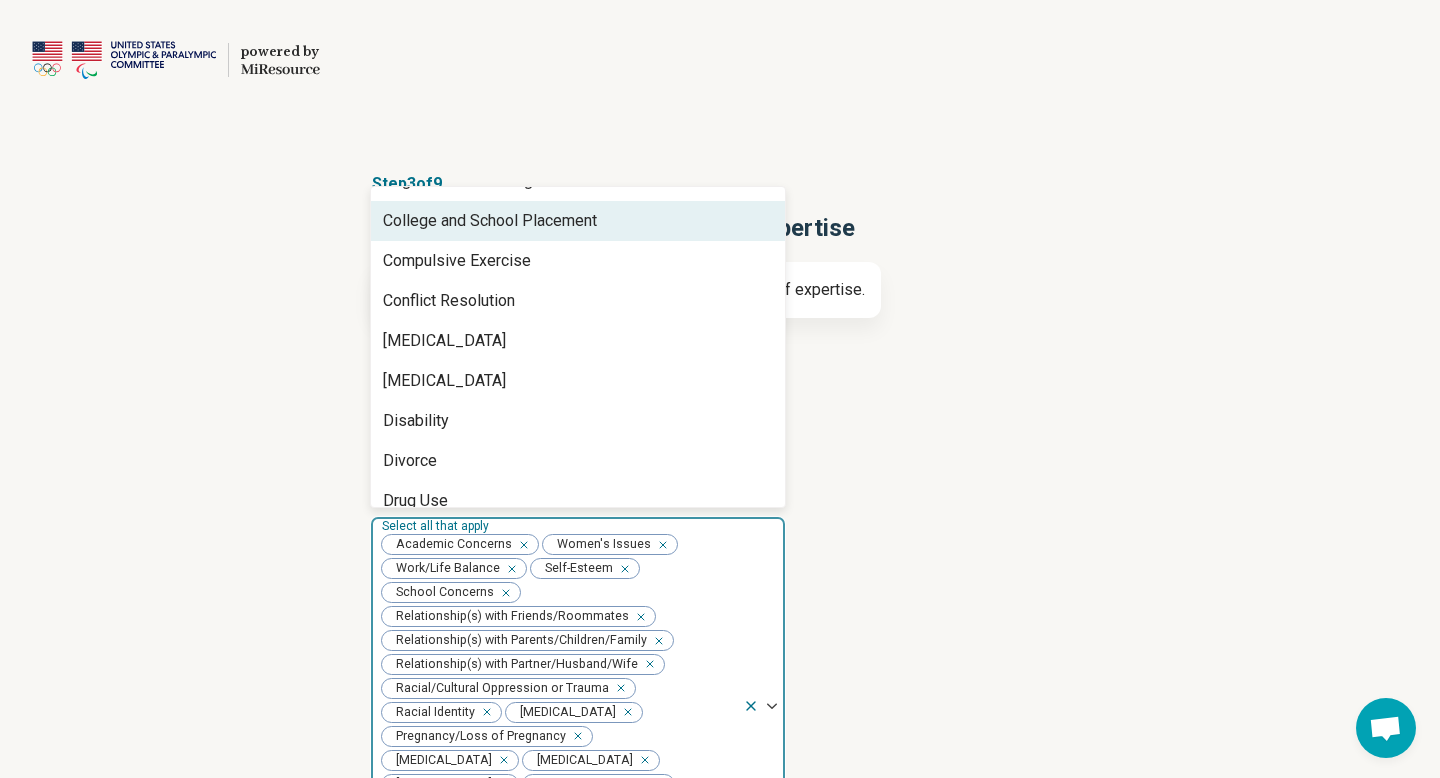 scroll, scrollTop: 950, scrollLeft: 0, axis: vertical 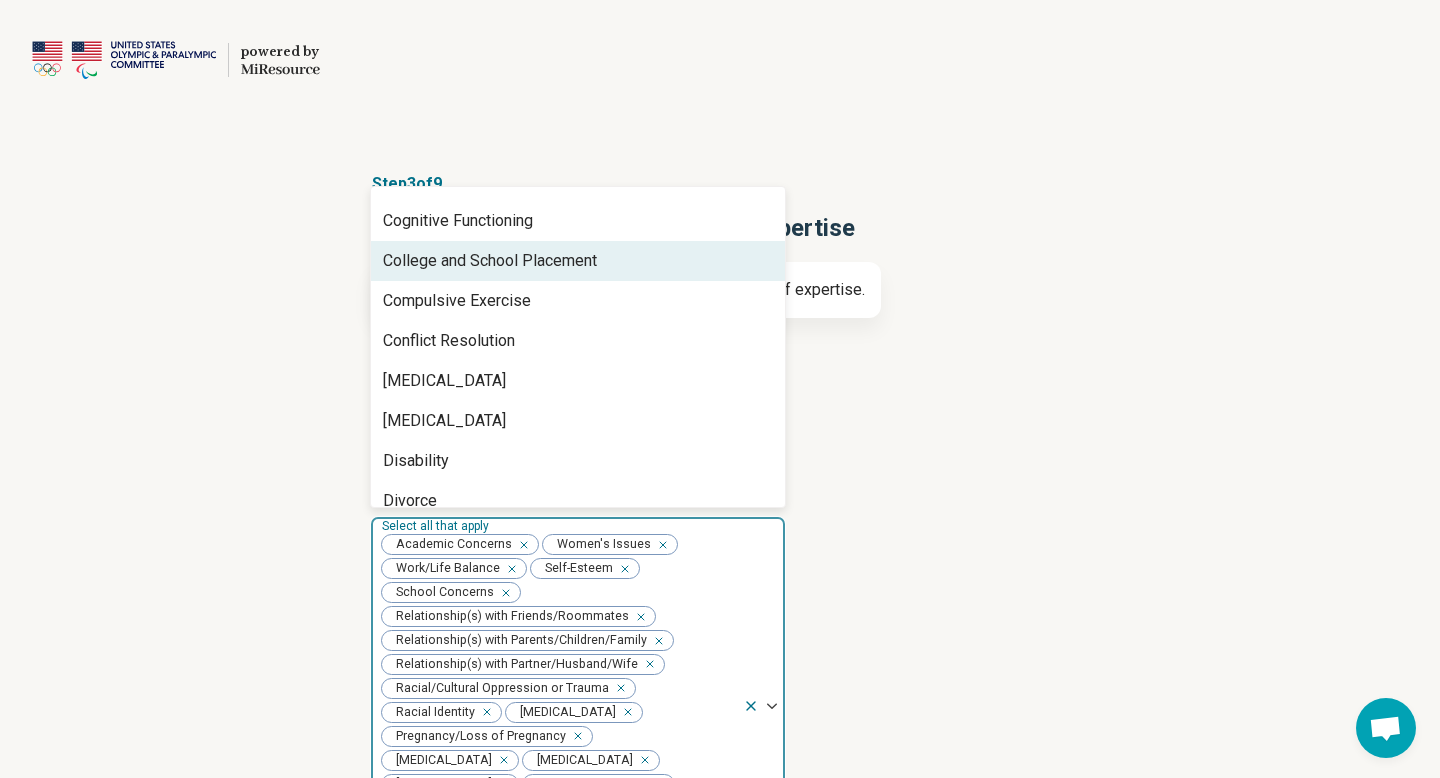 click on "College and School Placement" at bounding box center [490, 261] 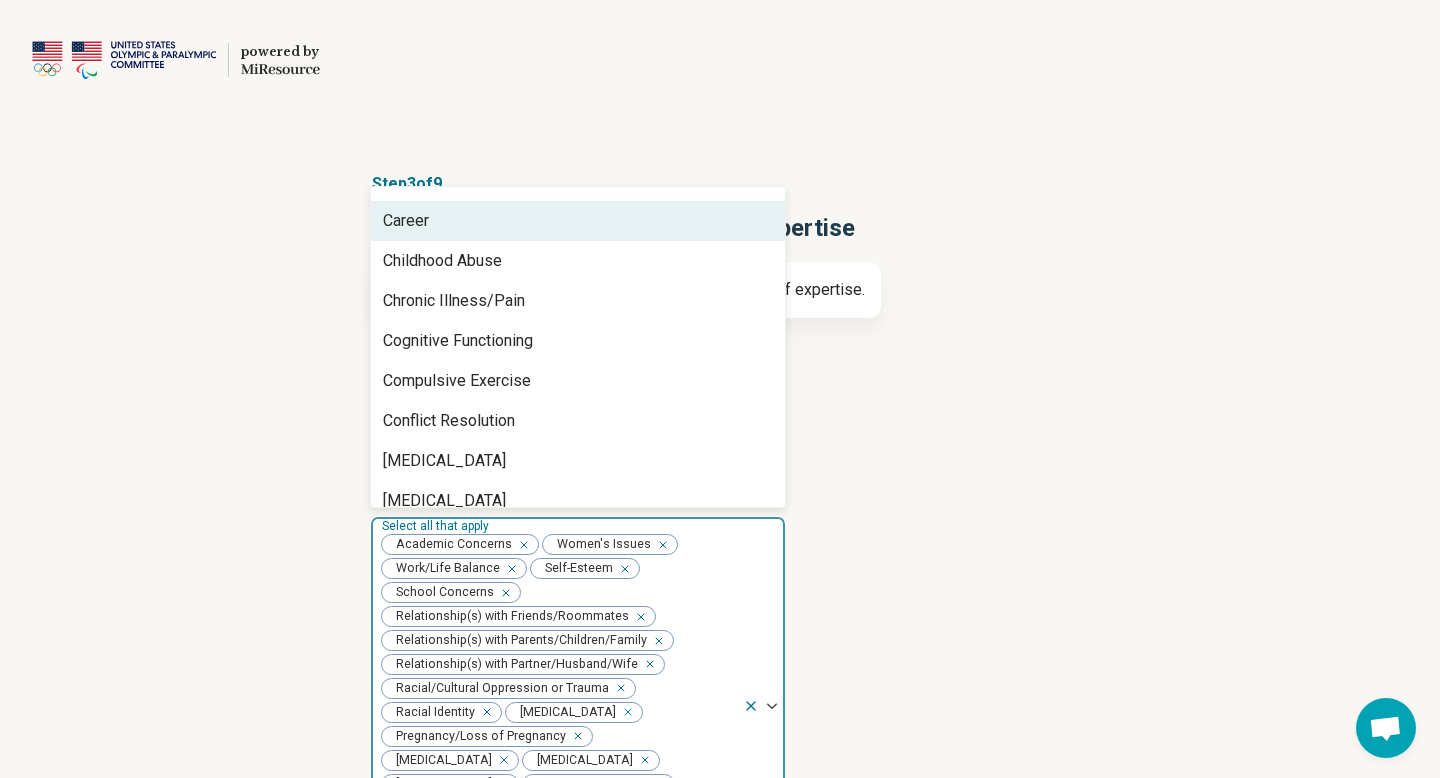 scroll, scrollTop: 790, scrollLeft: 0, axis: vertical 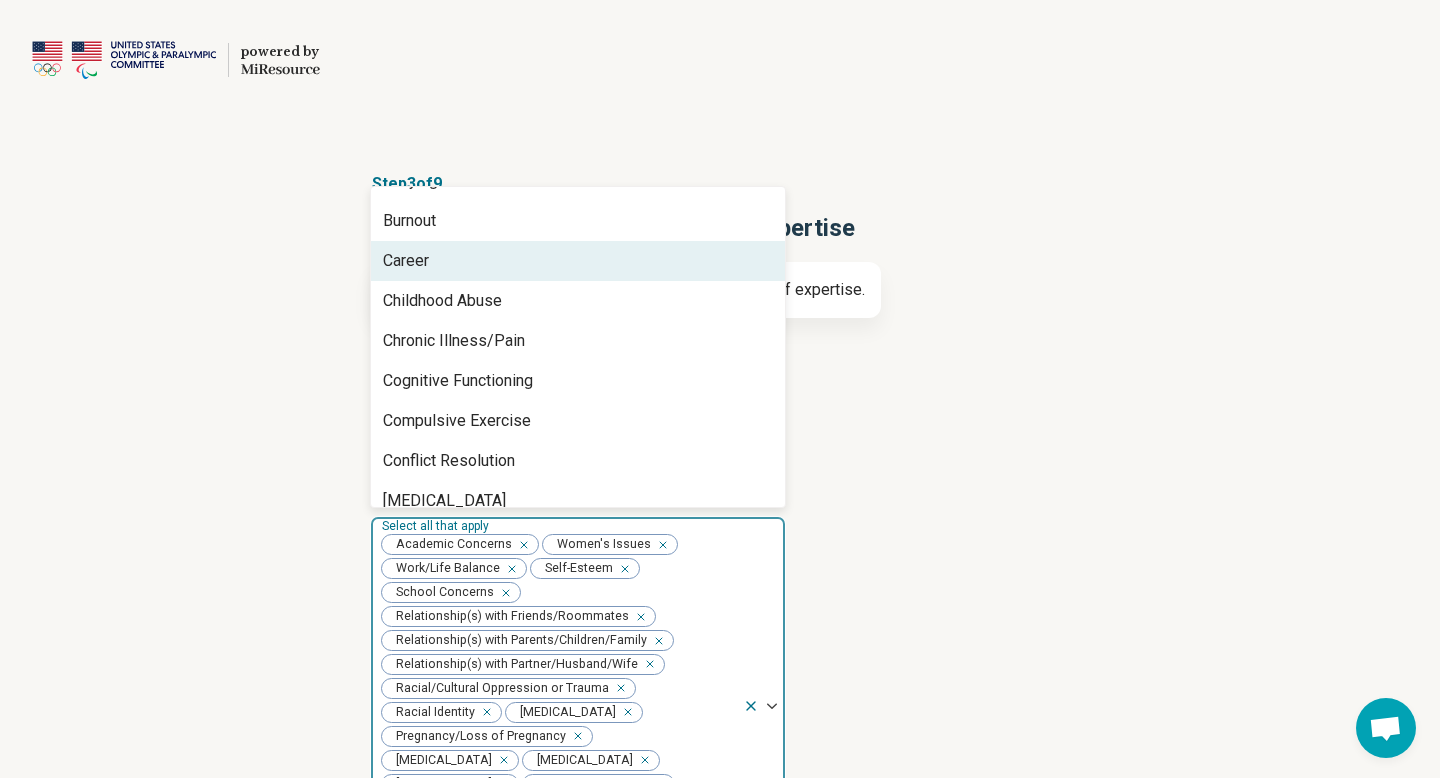 click on "Career" at bounding box center [578, 261] 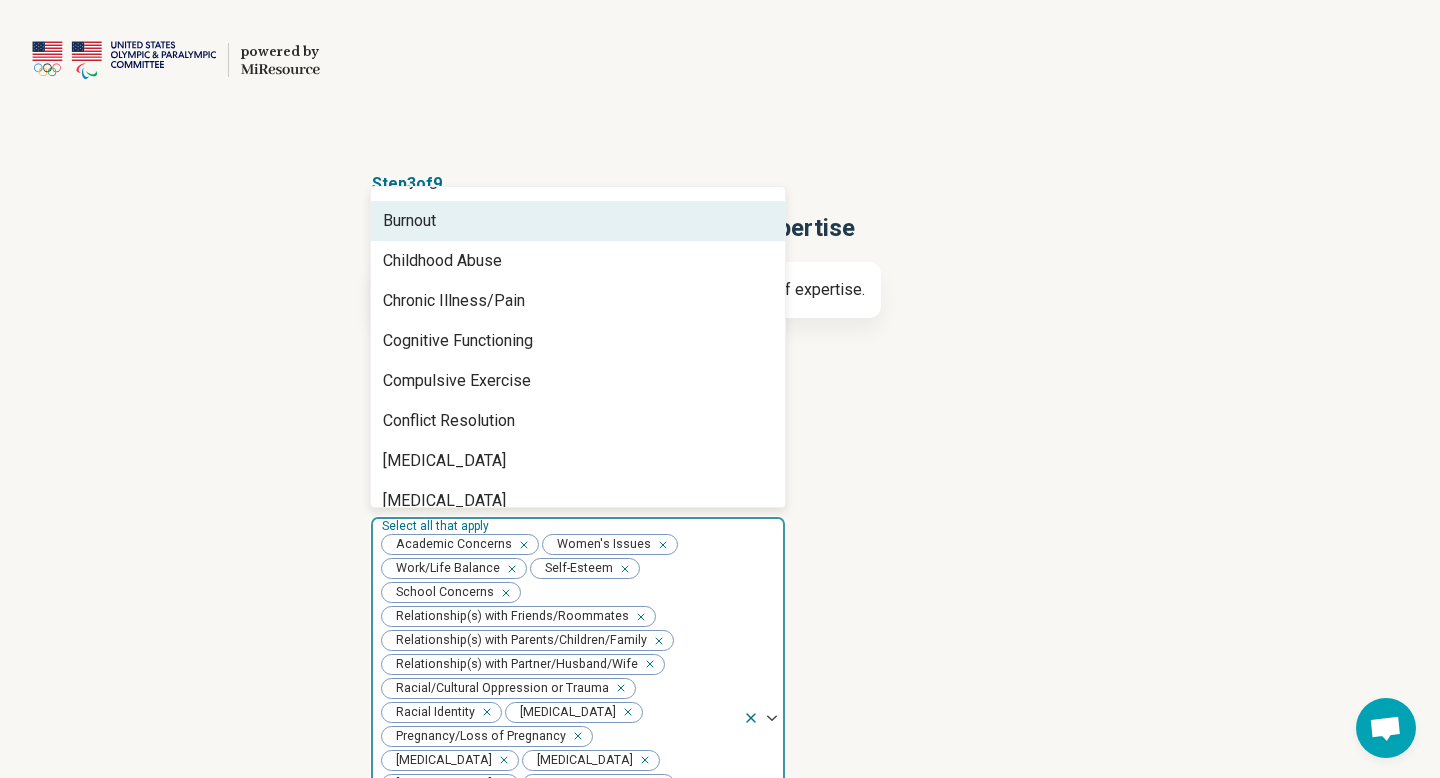 click on "Burnout" at bounding box center [409, 221] 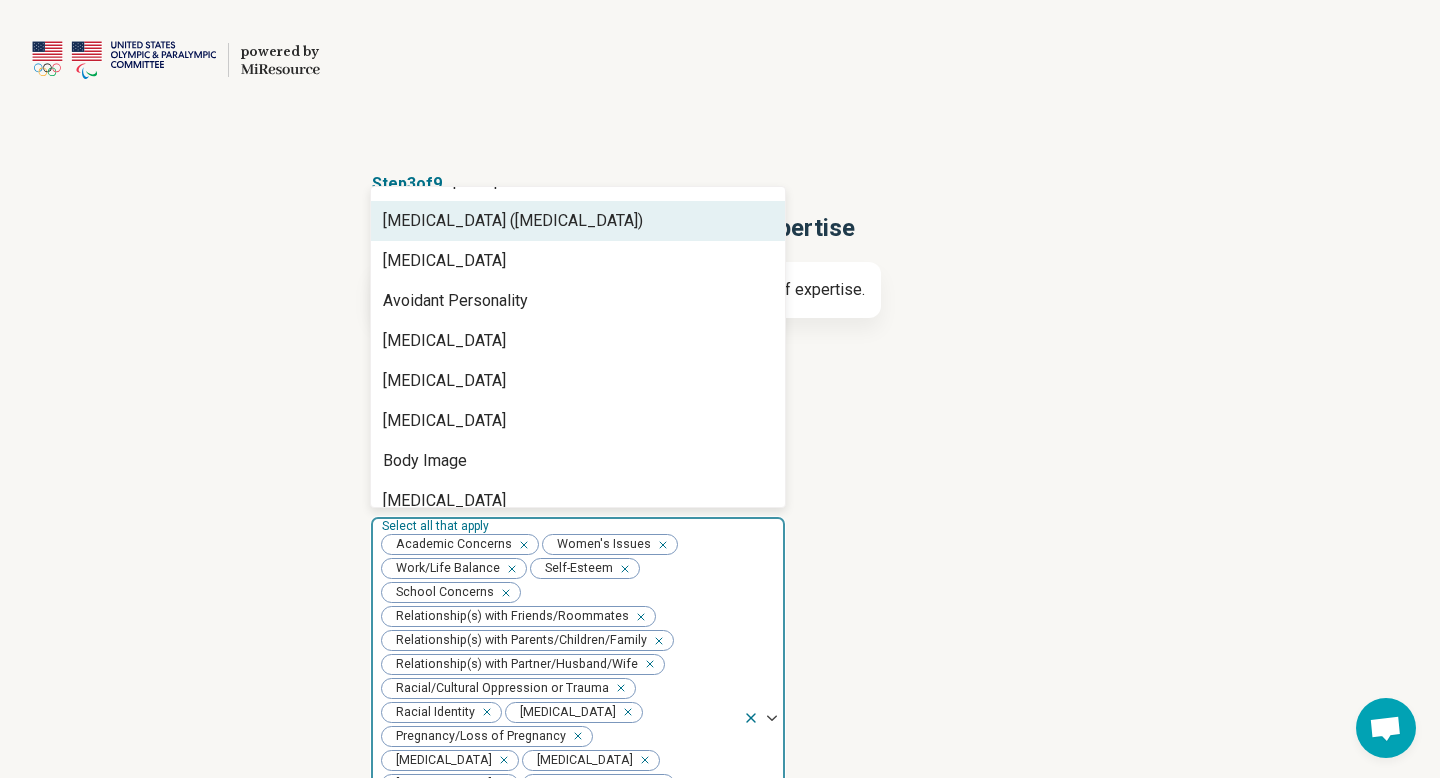 scroll, scrollTop: 350, scrollLeft: 0, axis: vertical 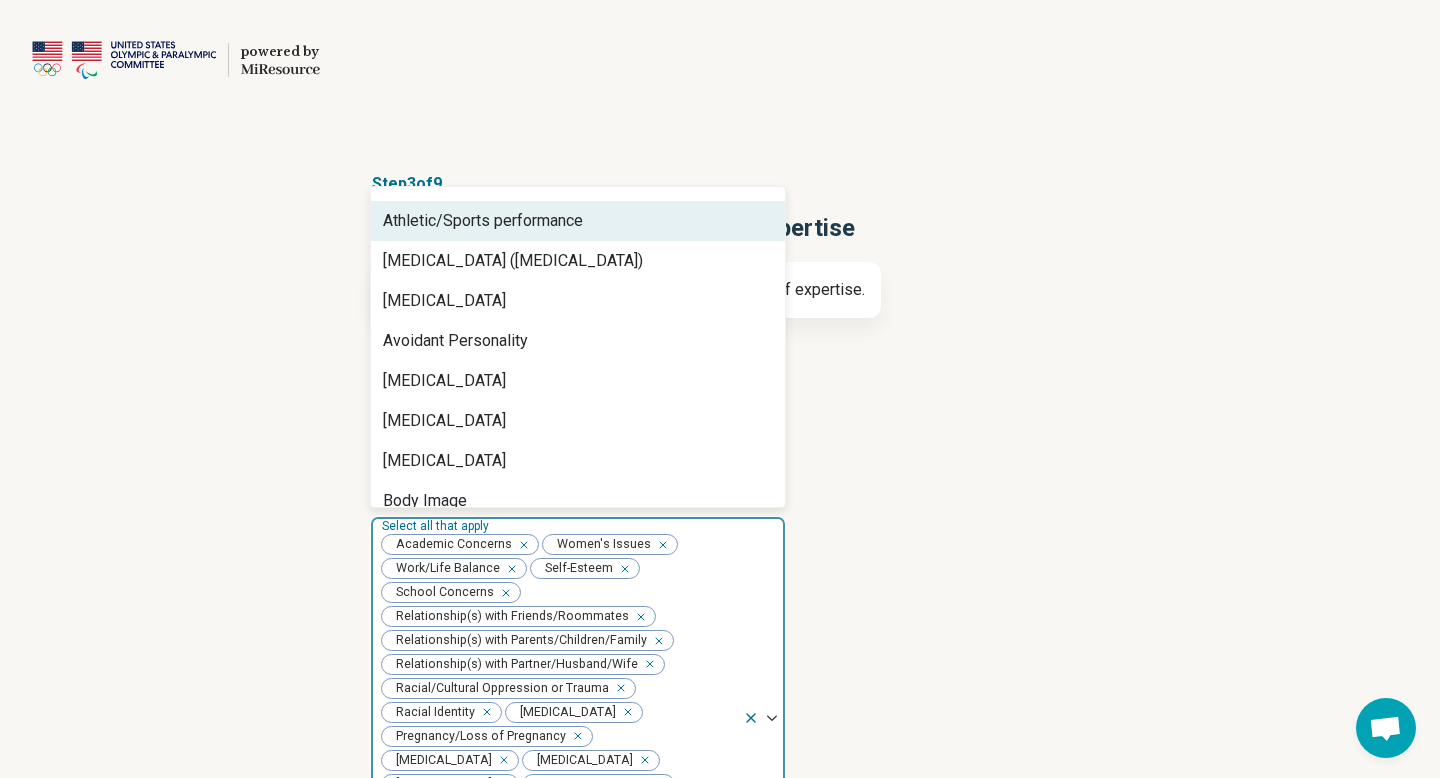 click on "Athletic/Sports performance" at bounding box center [483, 221] 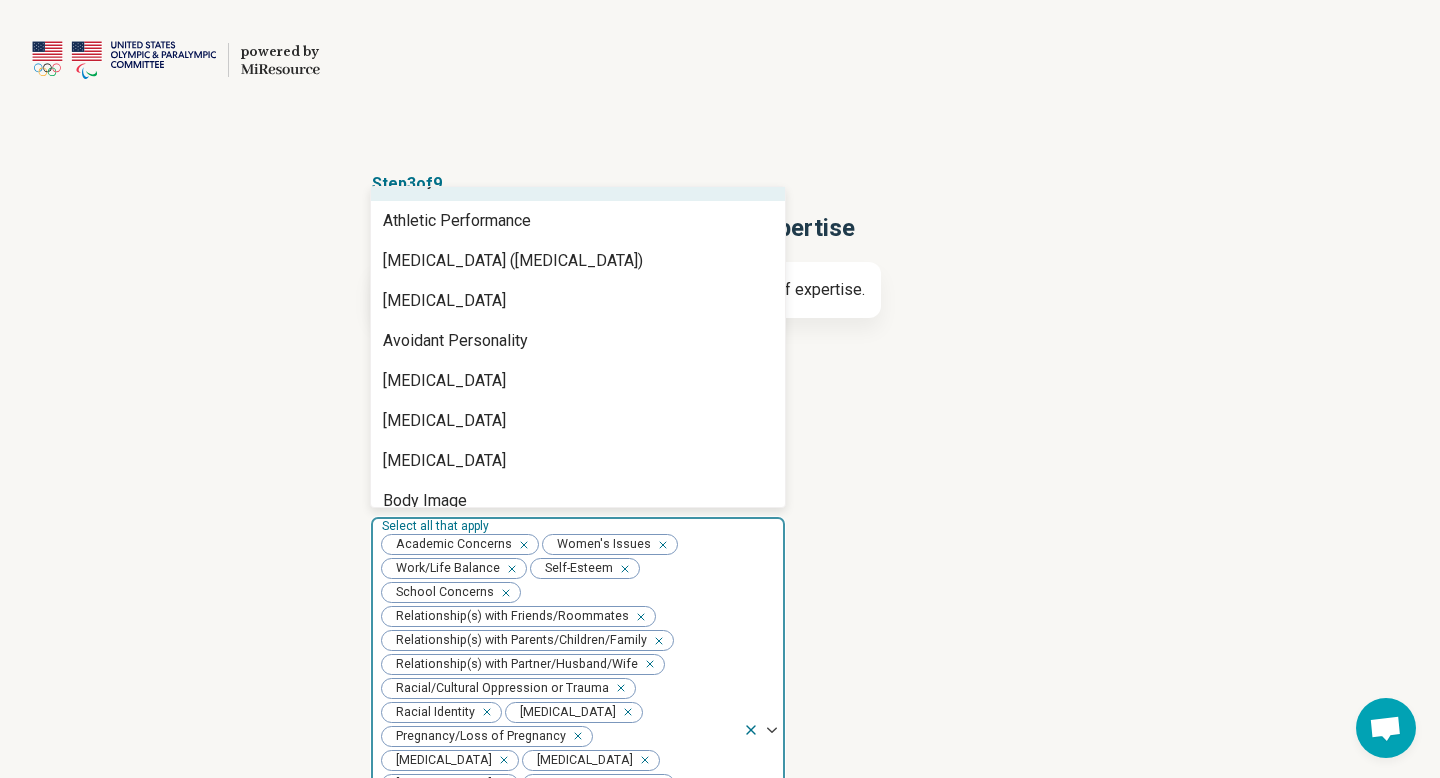 scroll, scrollTop: 270, scrollLeft: 0, axis: vertical 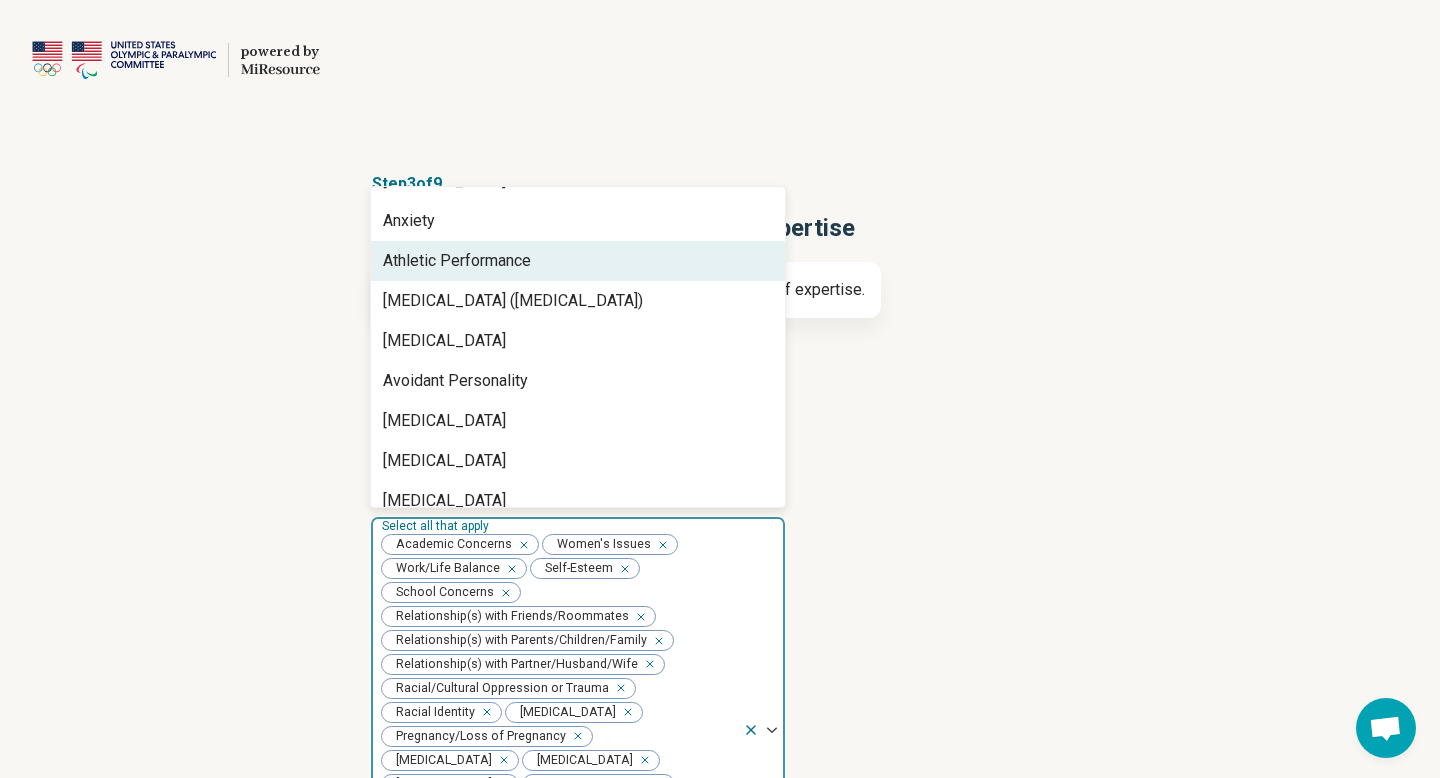 click on "Athletic Performance" at bounding box center [457, 261] 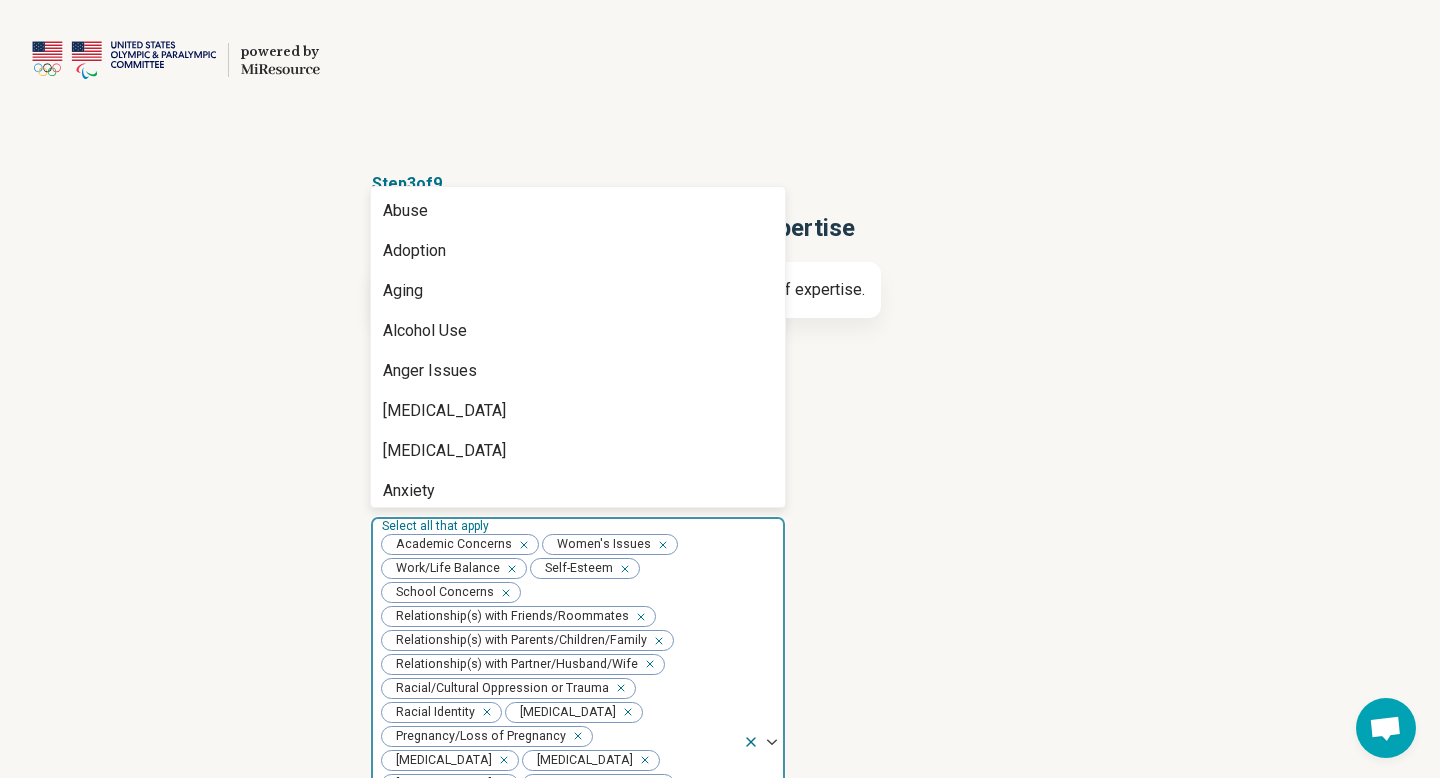 scroll, scrollTop: 2568, scrollLeft: 0, axis: vertical 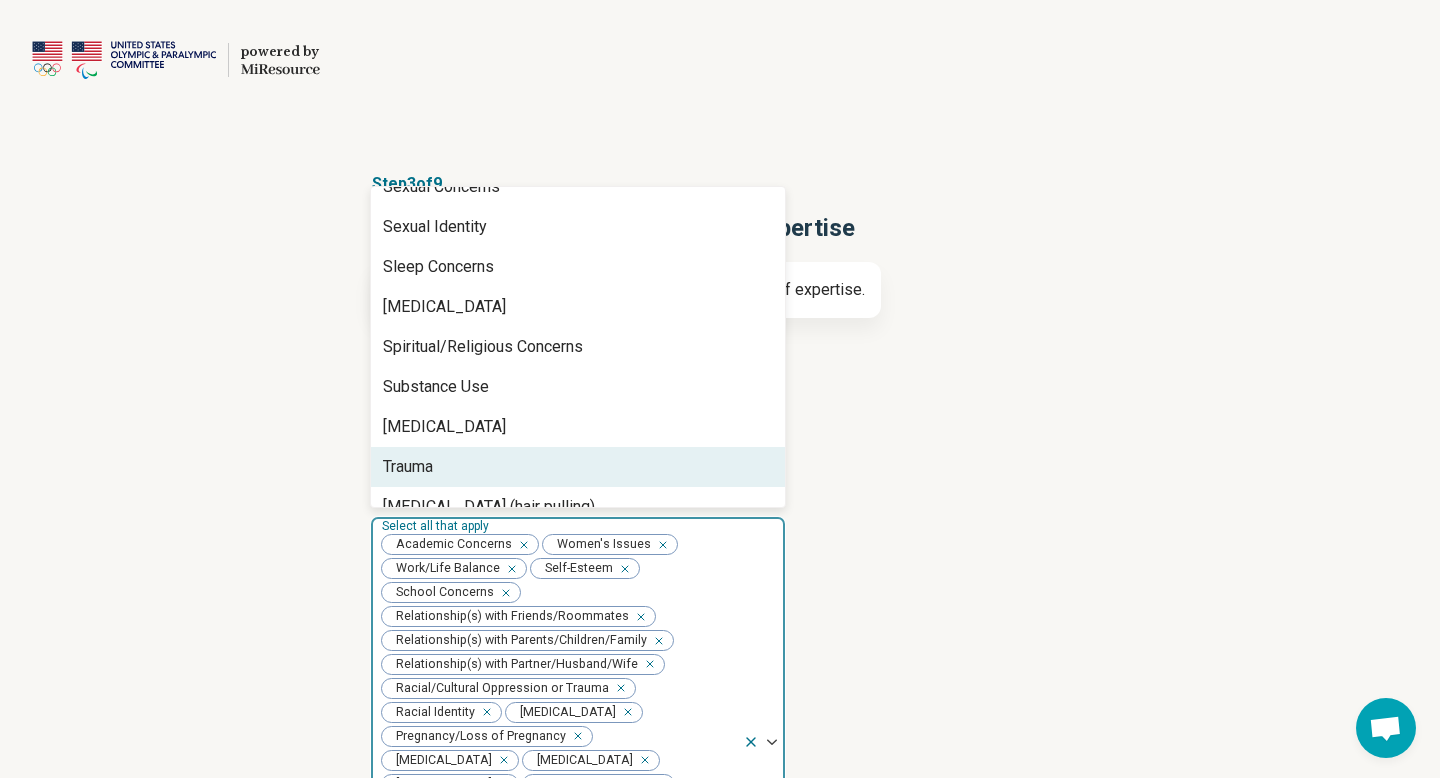 click on "Trauma" at bounding box center [578, 467] 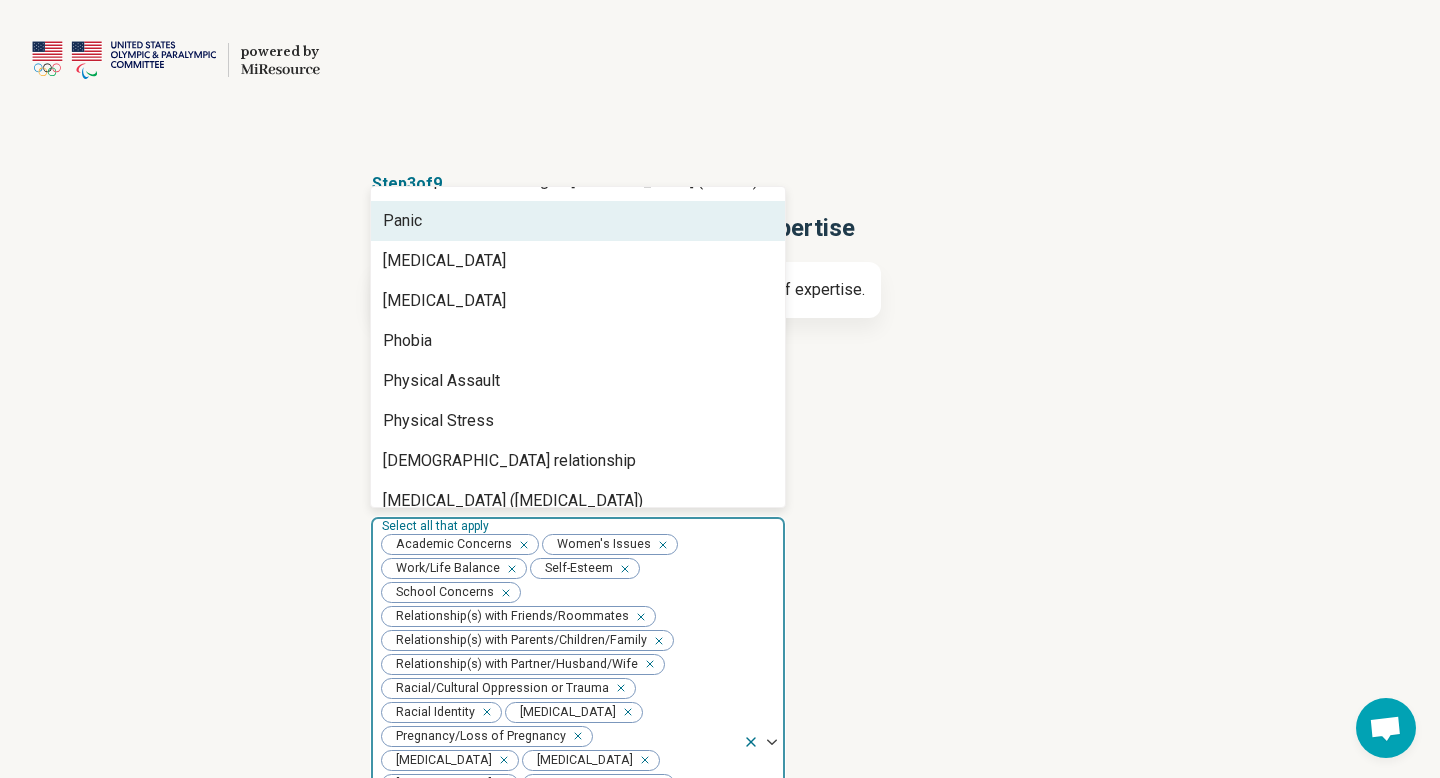 scroll, scrollTop: 1870, scrollLeft: 0, axis: vertical 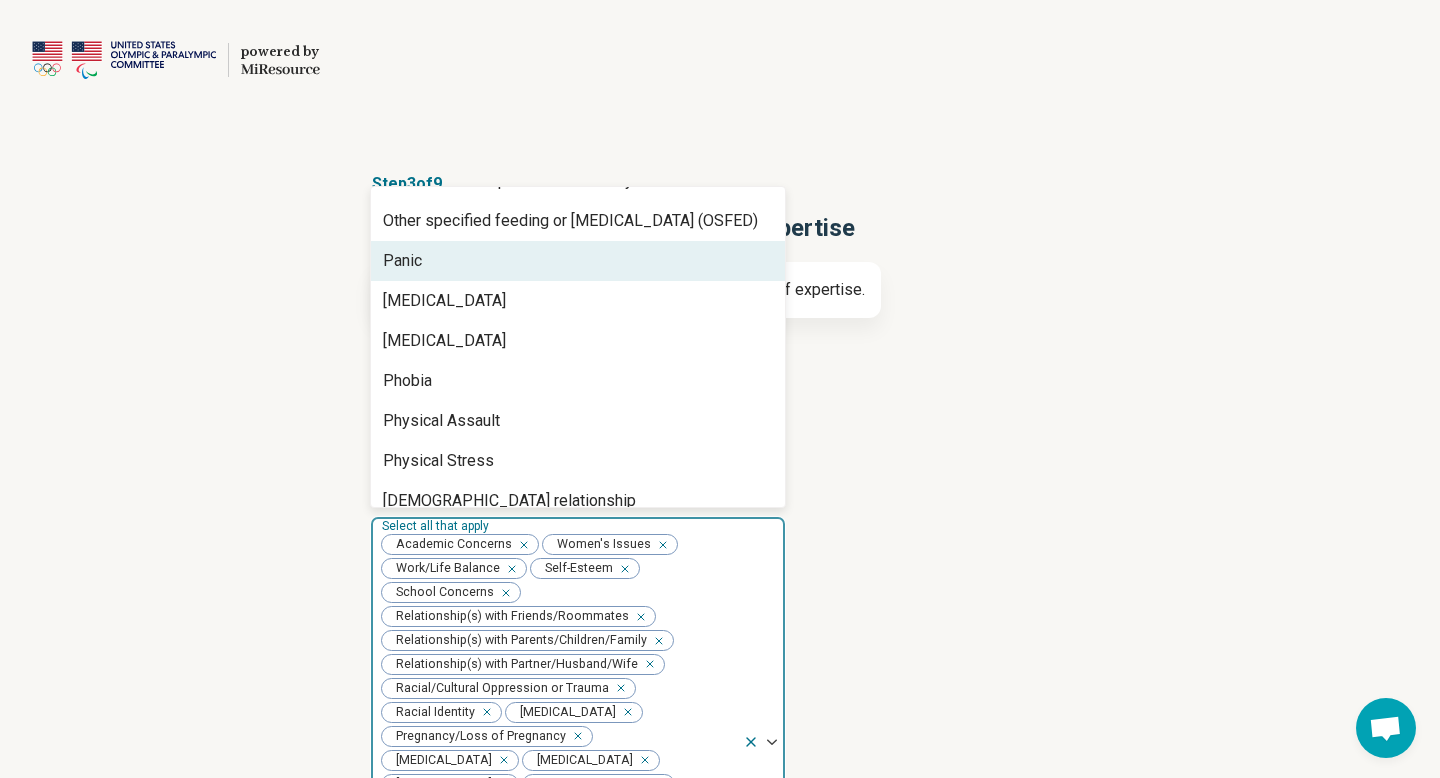 click on "Panic" at bounding box center [578, 261] 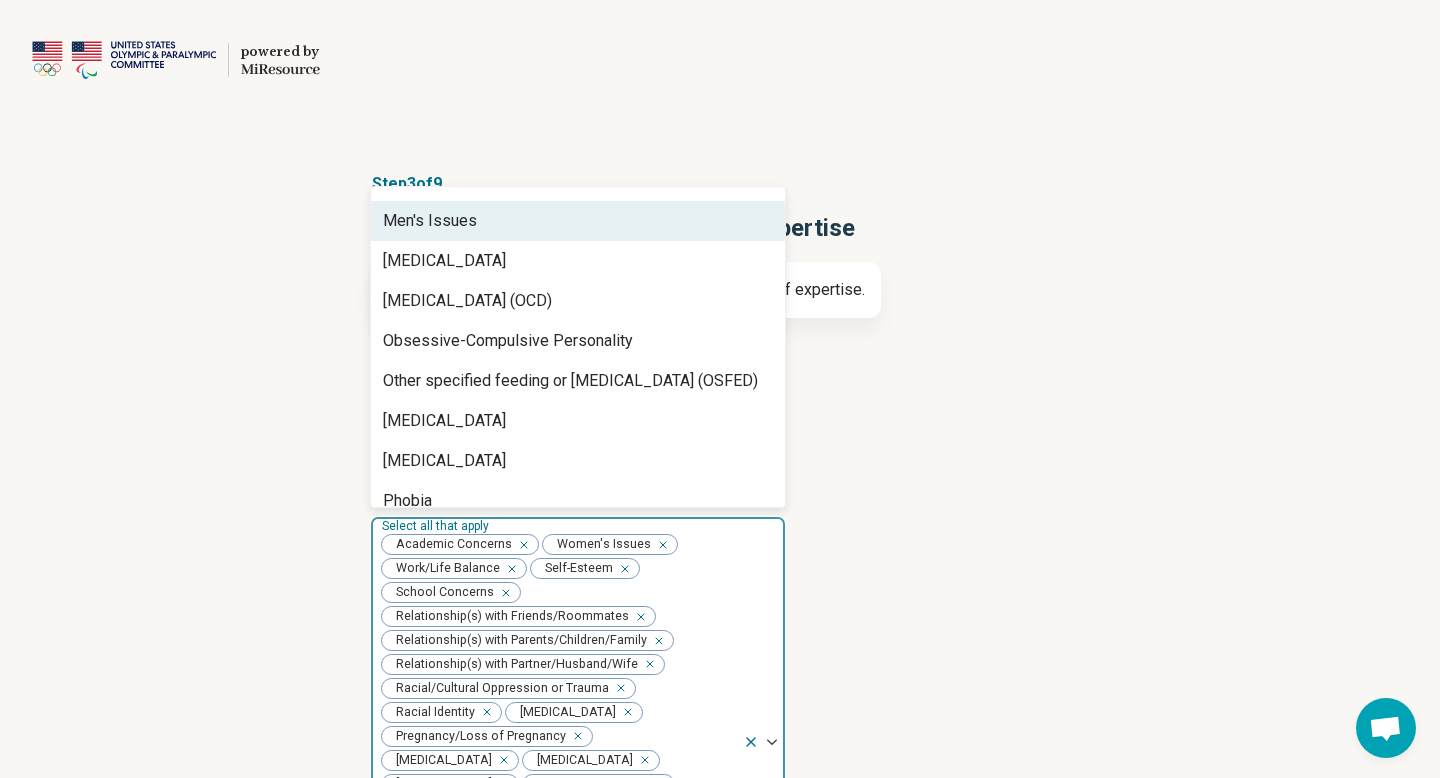 scroll, scrollTop: 1670, scrollLeft: 0, axis: vertical 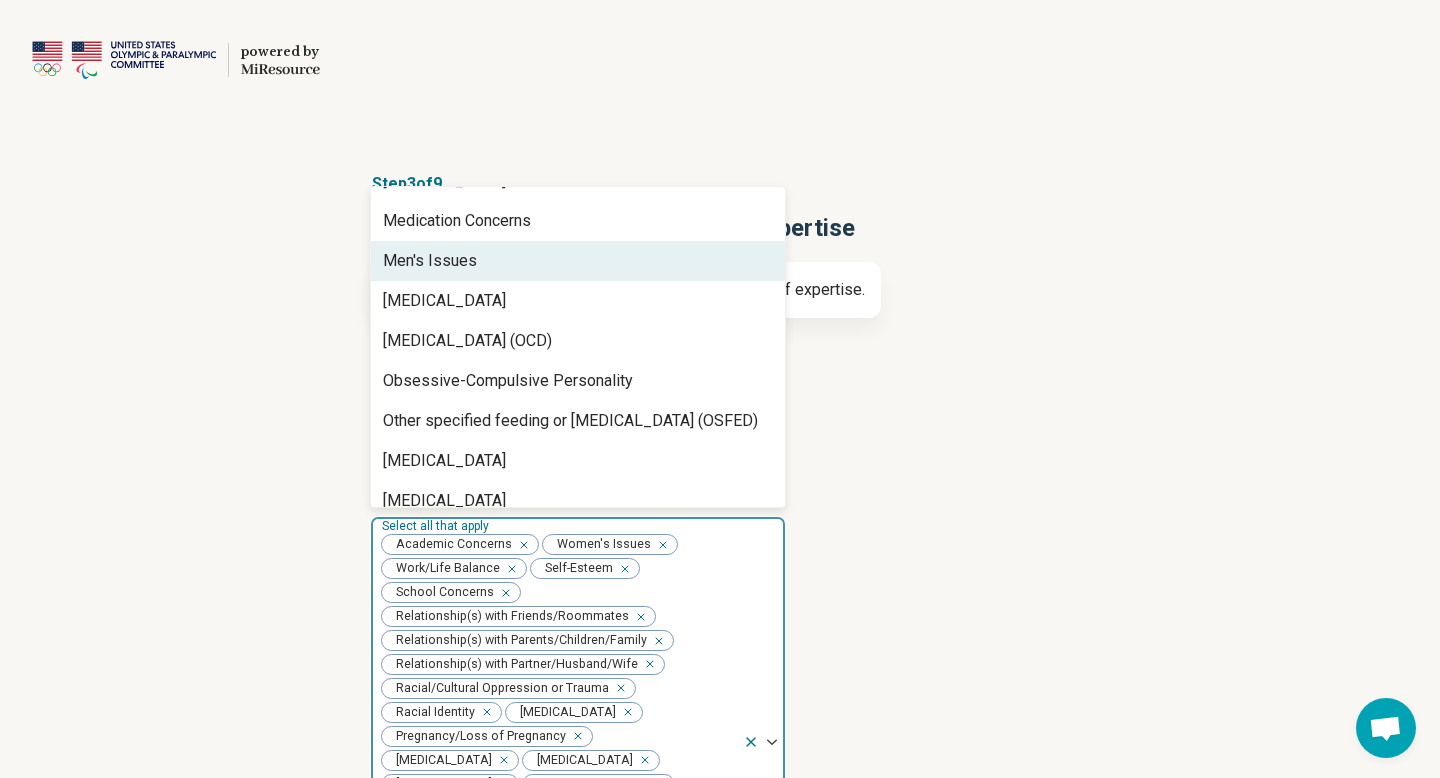 click on "Men's Issues" at bounding box center [578, 261] 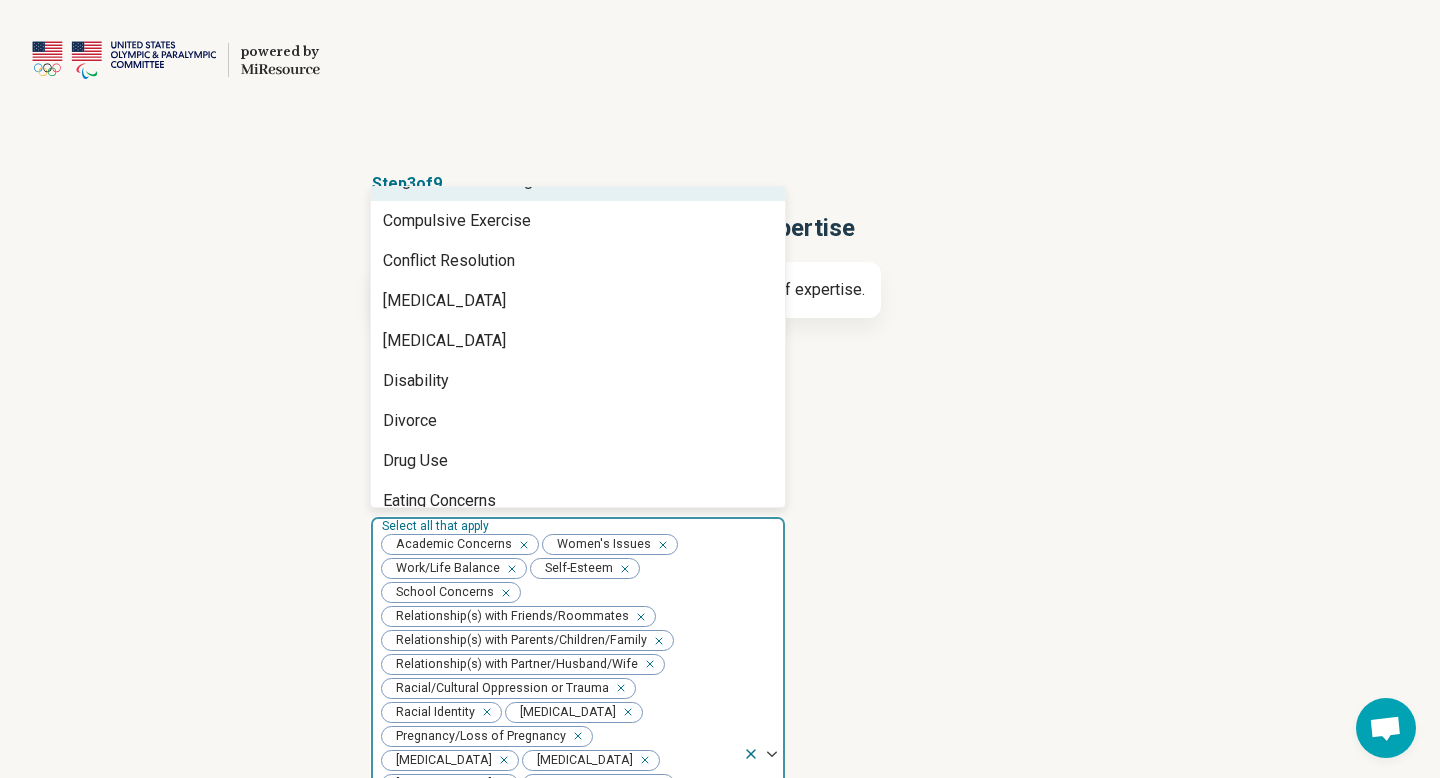 scroll, scrollTop: 790, scrollLeft: 0, axis: vertical 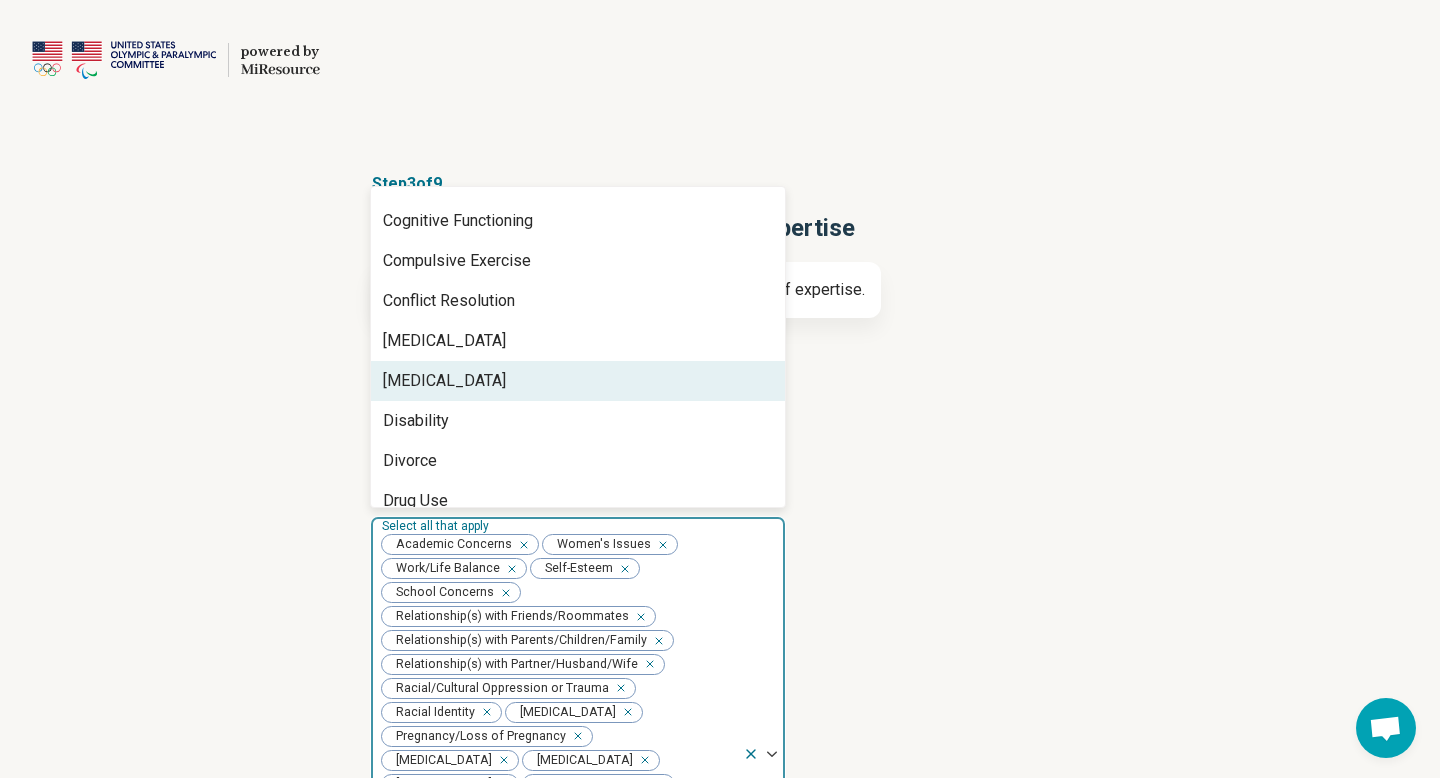 click on "Depression" at bounding box center [578, 381] 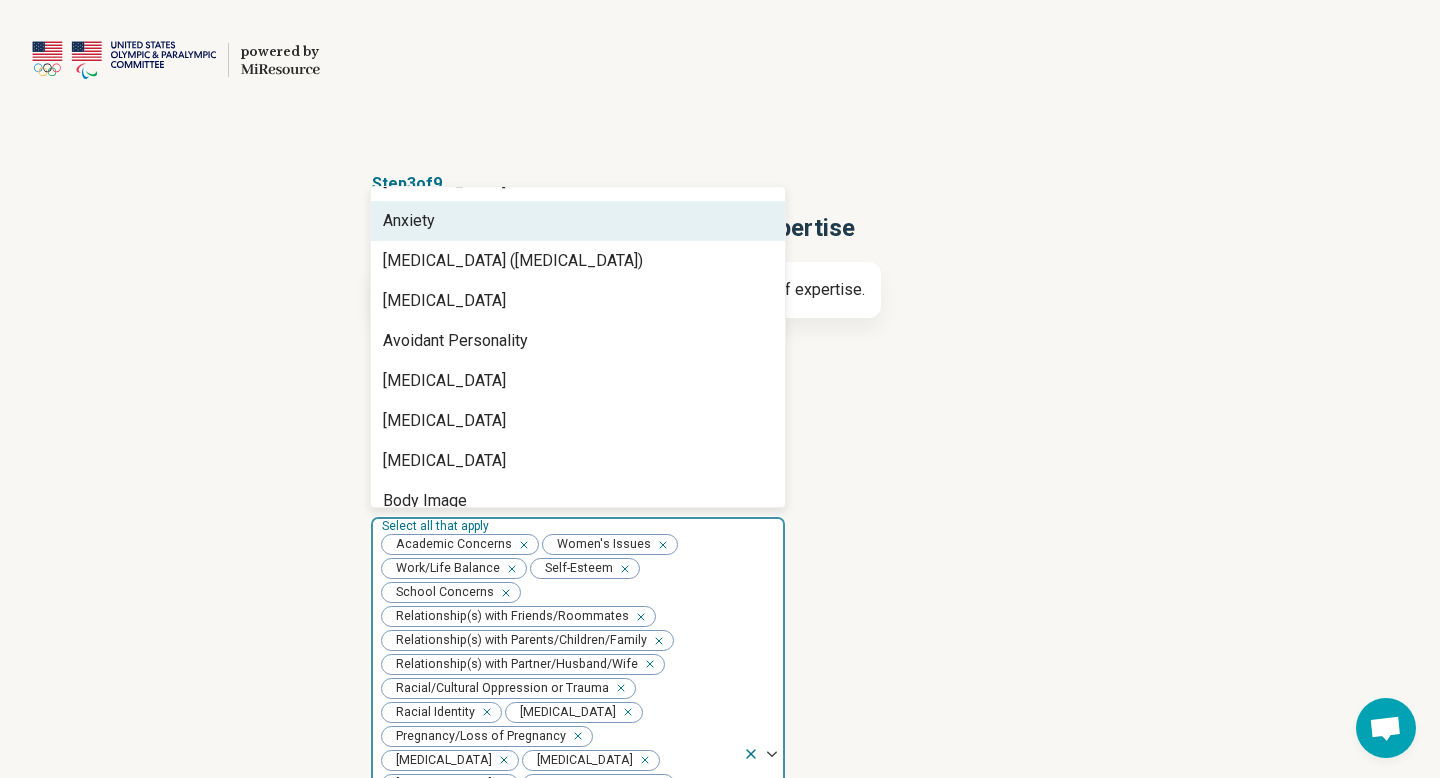 scroll, scrollTop: 230, scrollLeft: 0, axis: vertical 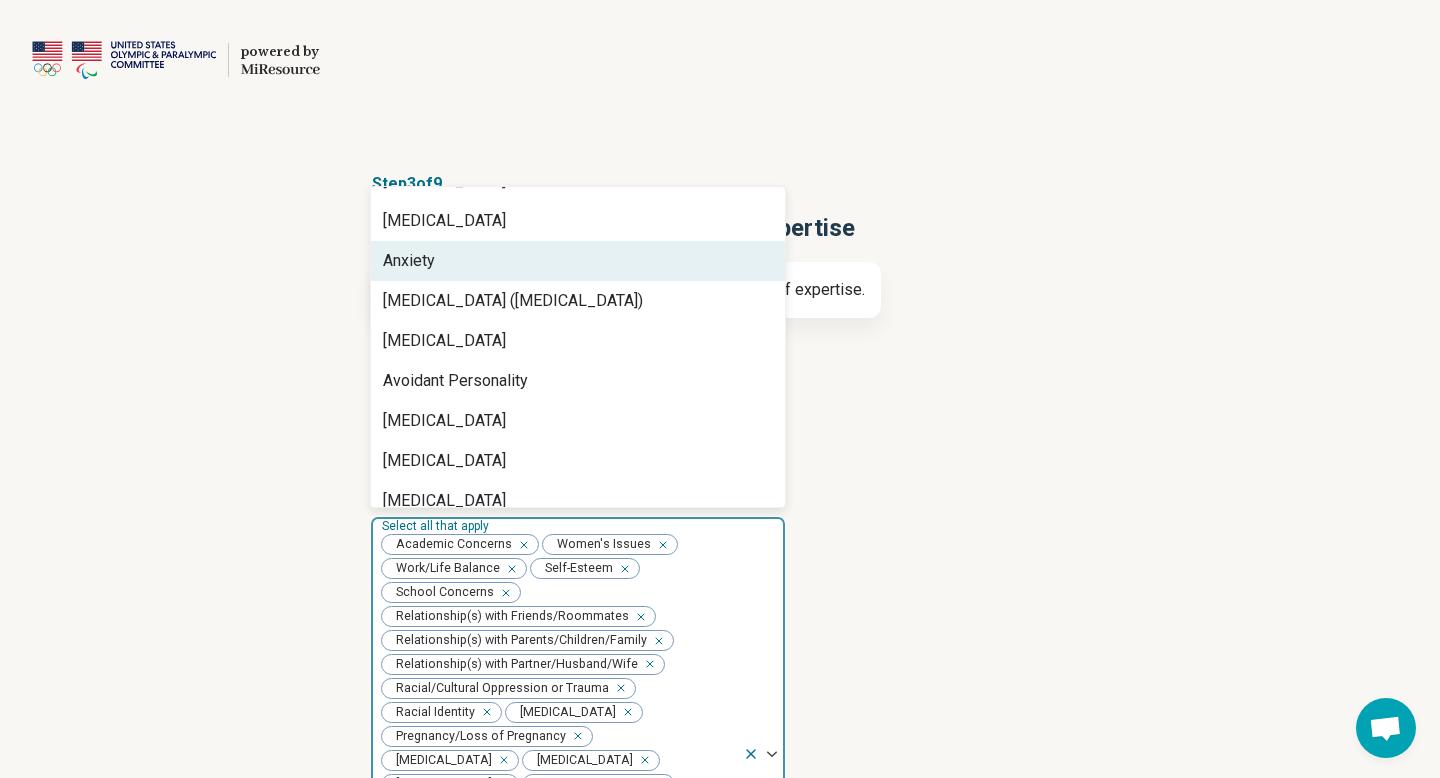 click on "Anxiety" at bounding box center (578, 261) 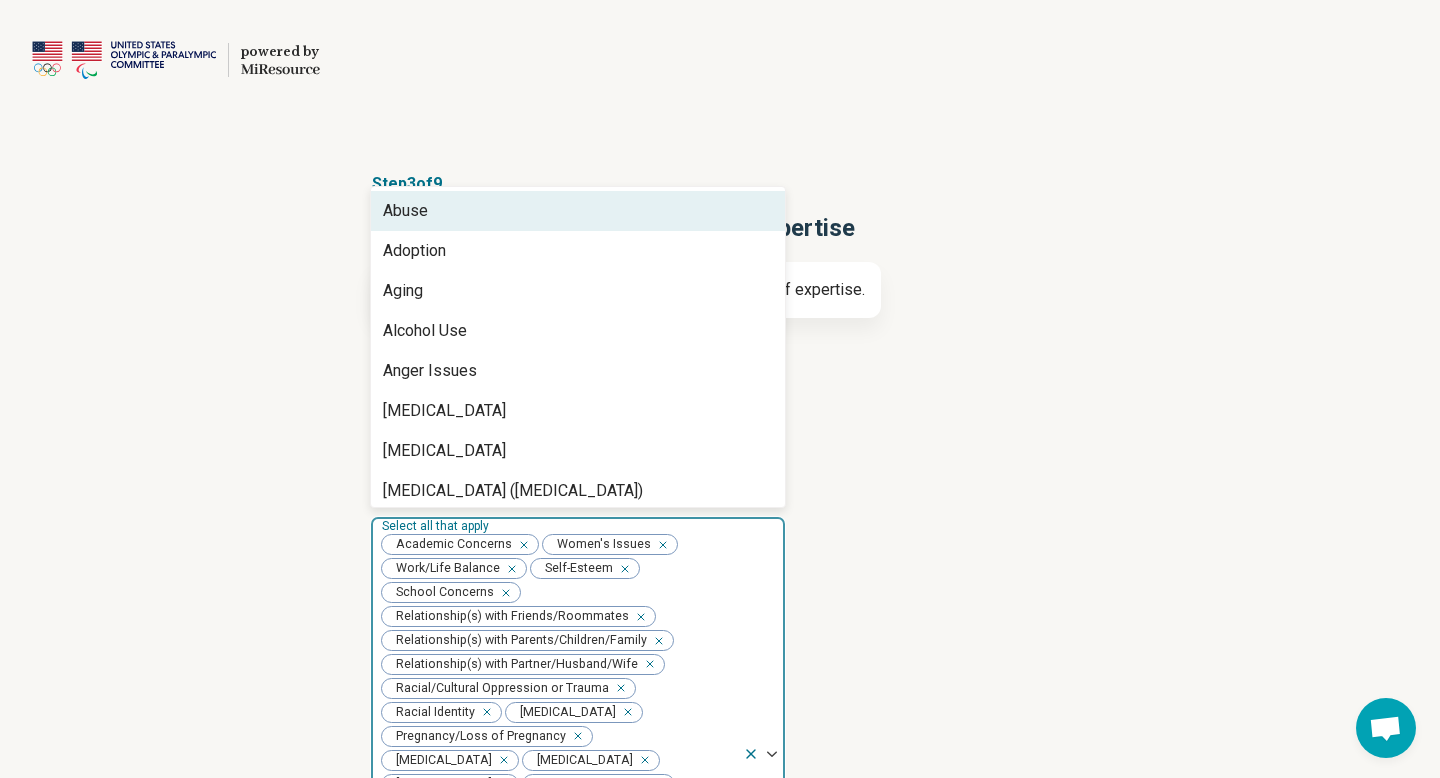 scroll, scrollTop: 2368, scrollLeft: 0, axis: vertical 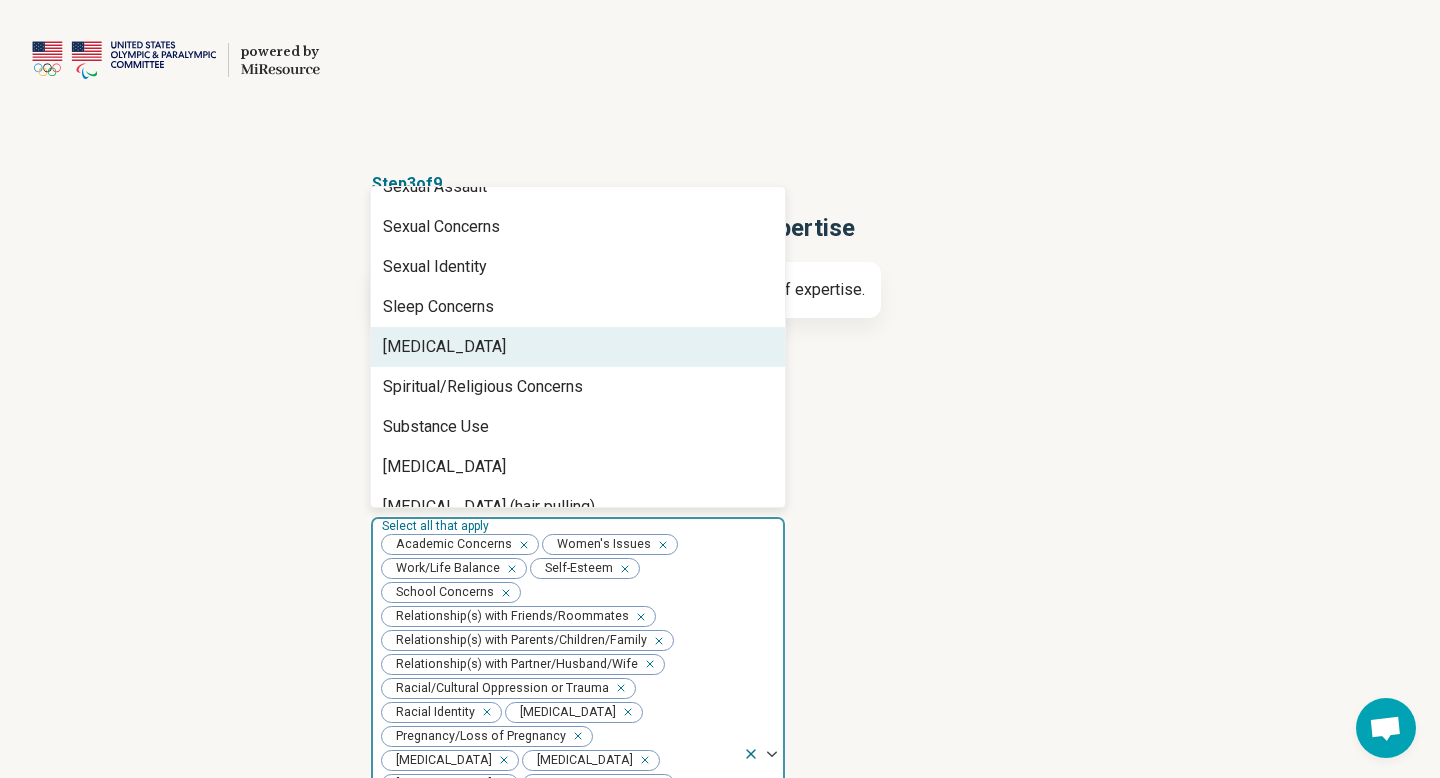 click on "Areas of expertise" at bounding box center (720, 488) 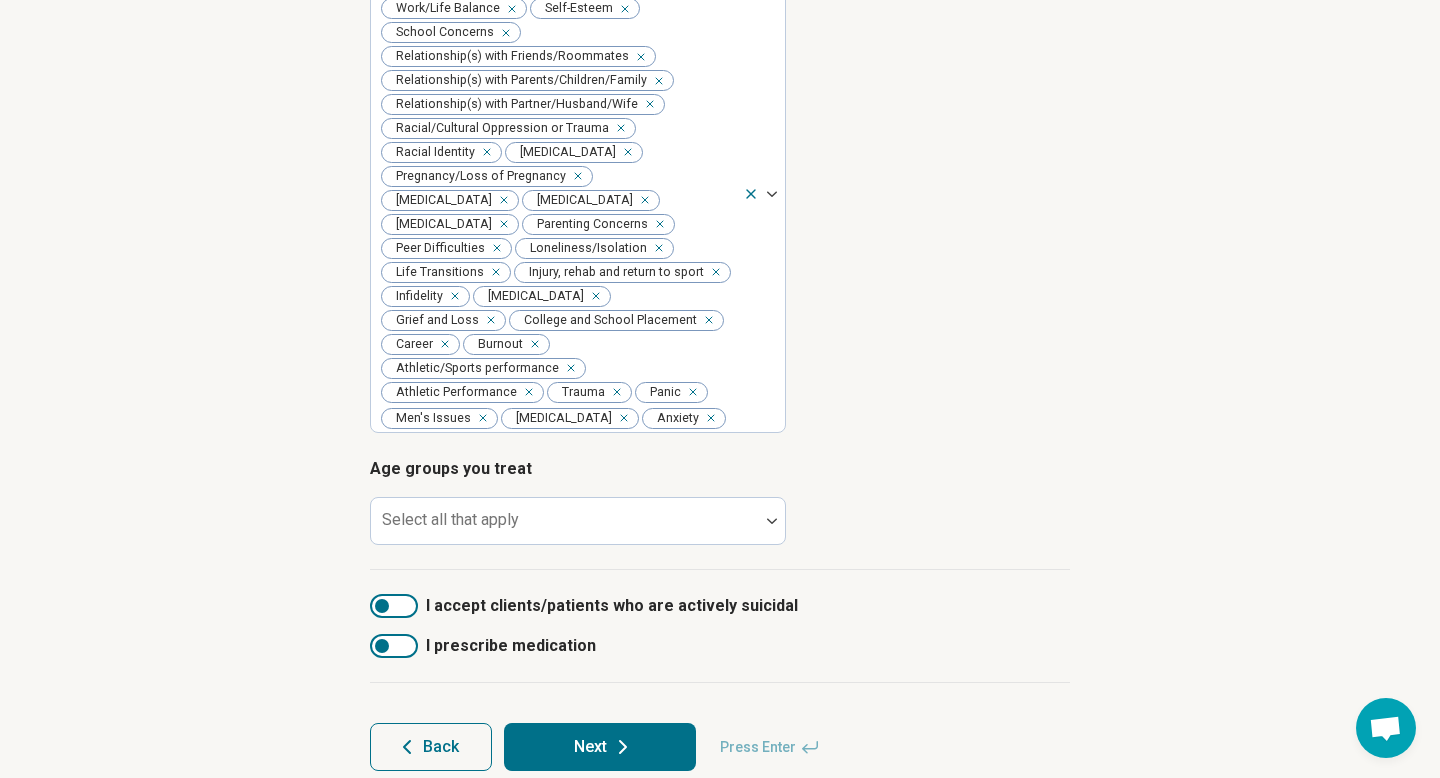 scroll, scrollTop: 583, scrollLeft: 0, axis: vertical 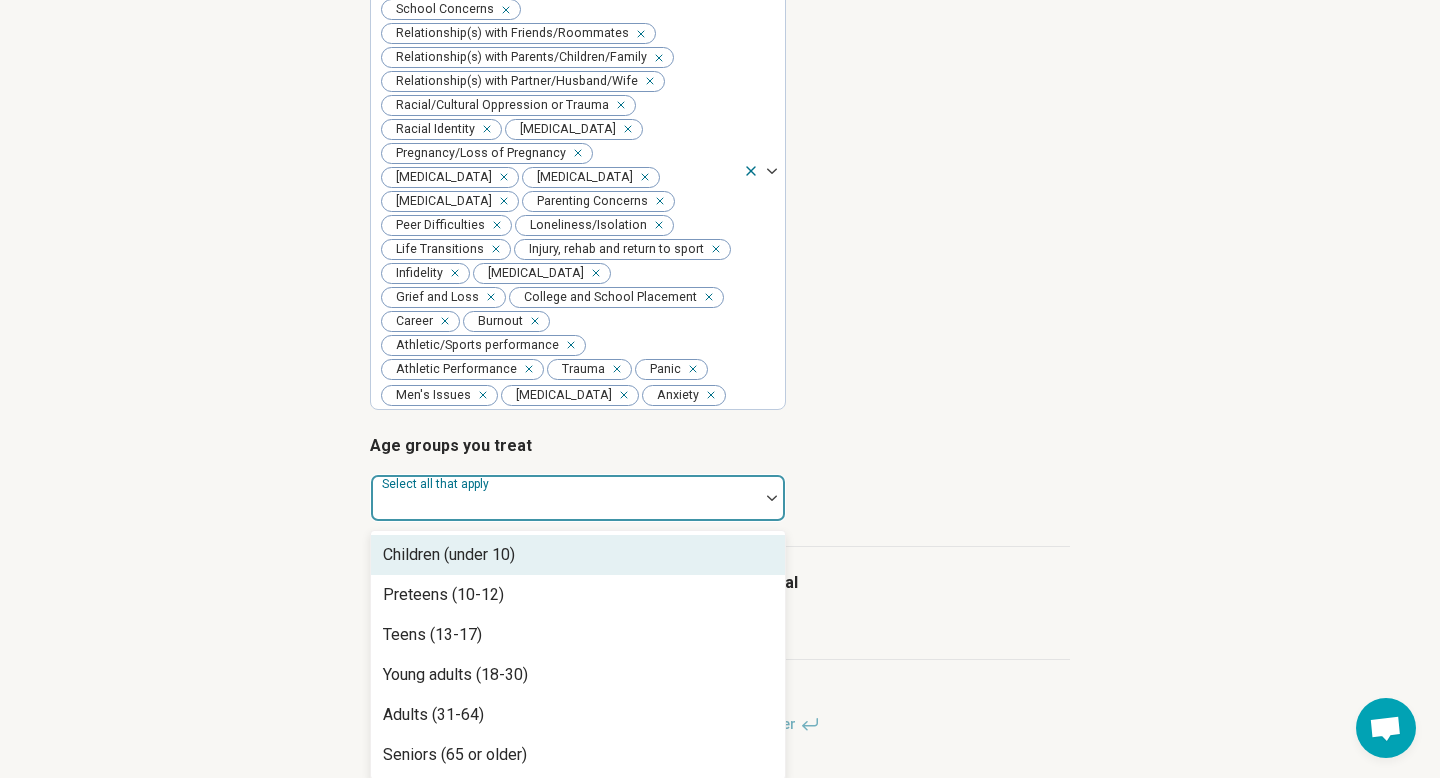 click at bounding box center [772, 498] 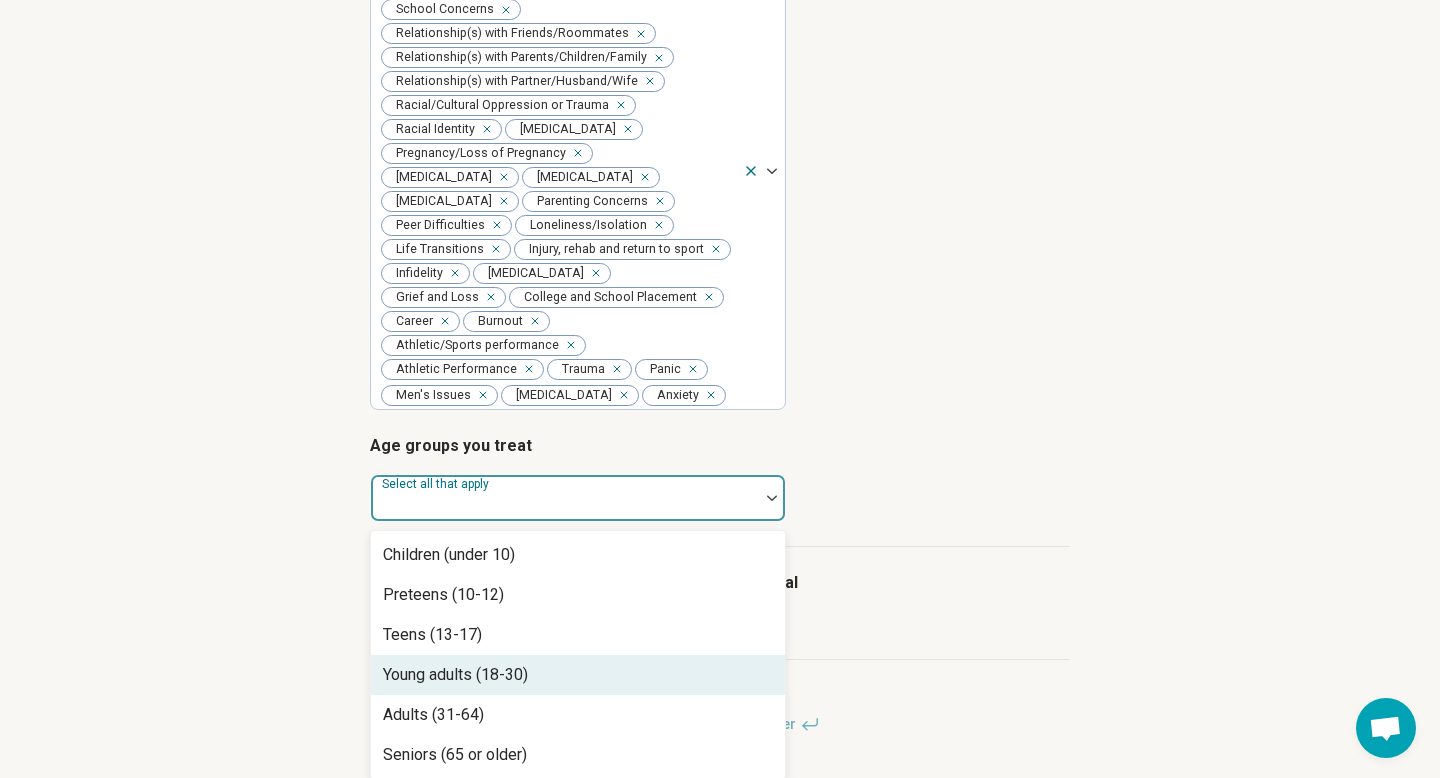 click on "Young adults (18-30)" at bounding box center [578, 675] 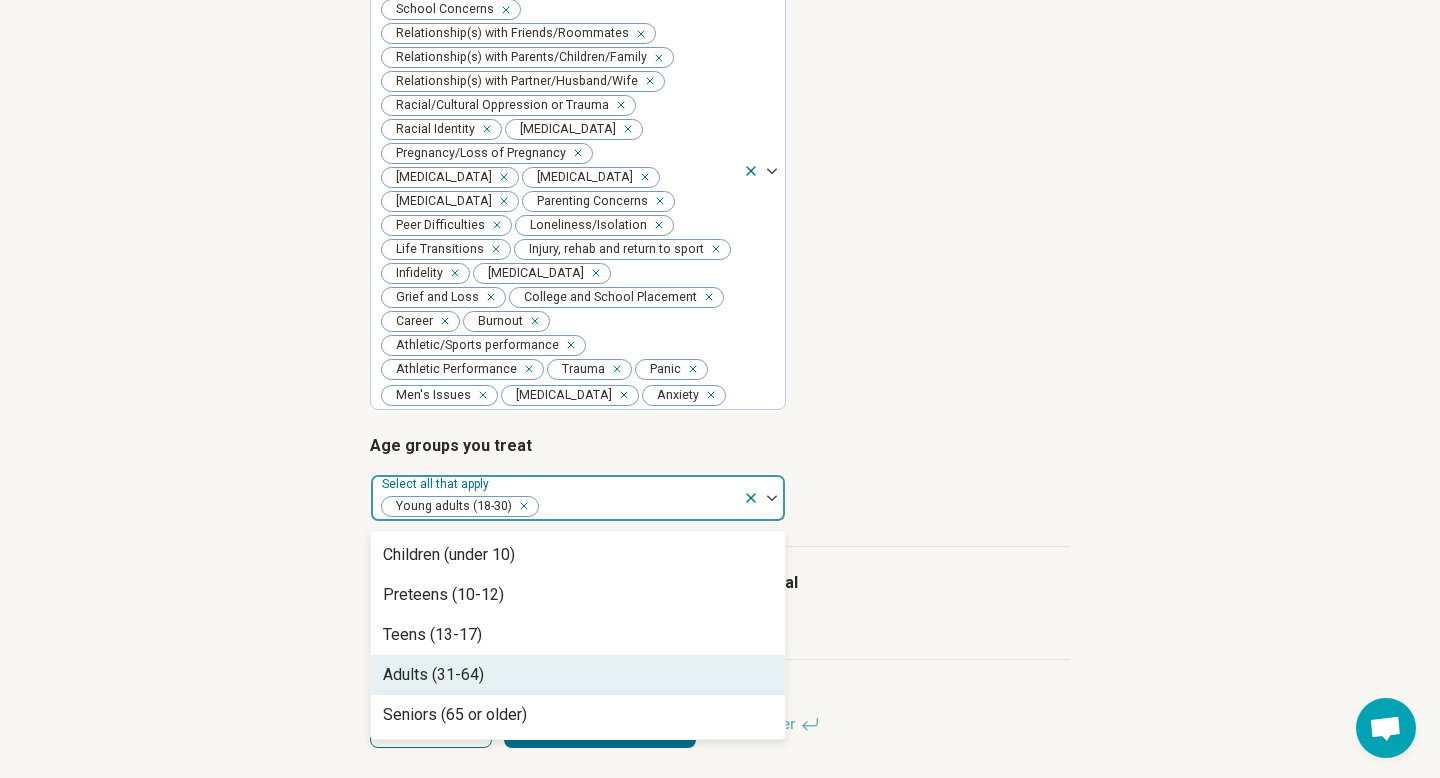 click on "Adults (31-64)" at bounding box center [578, 675] 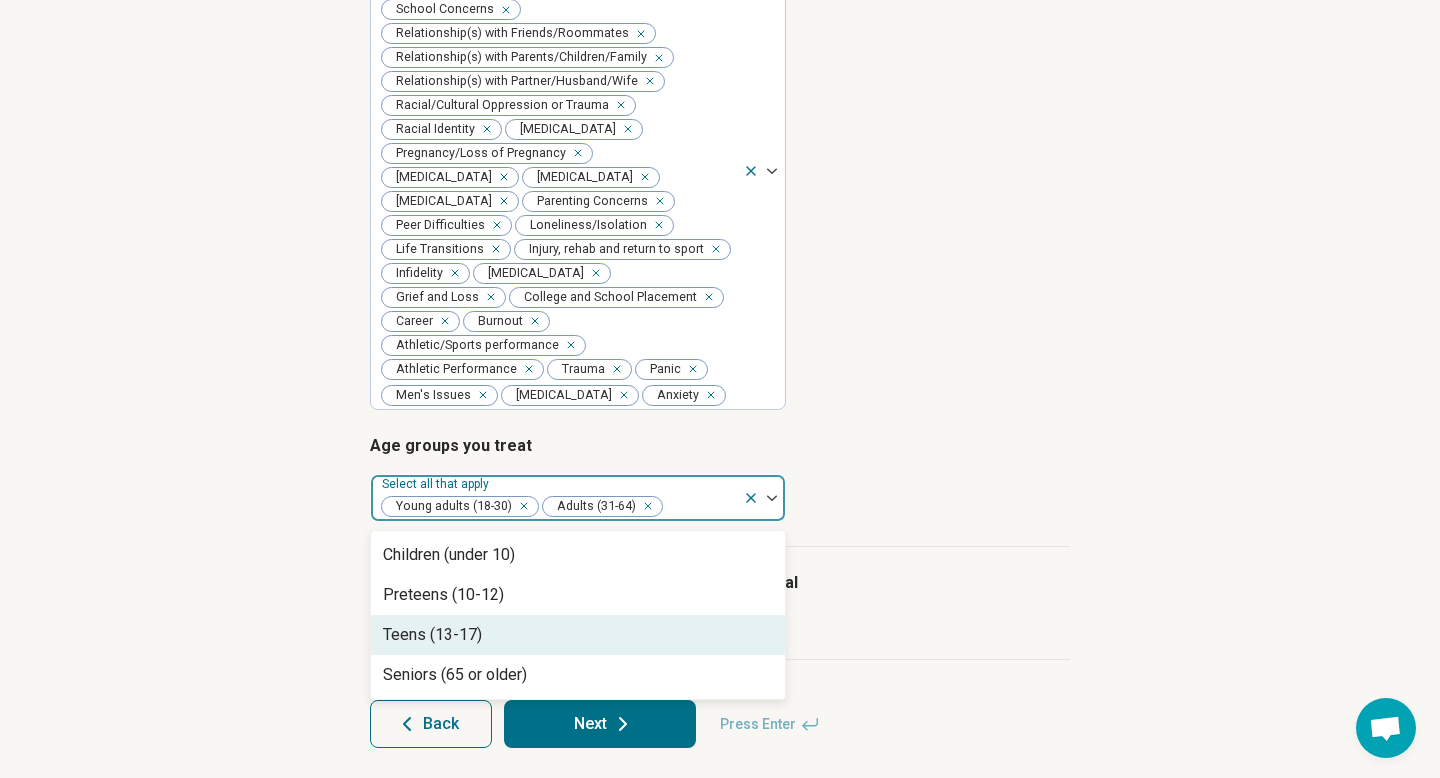 click on "I accept clients/patients who are actively suicidal" at bounding box center [720, 583] 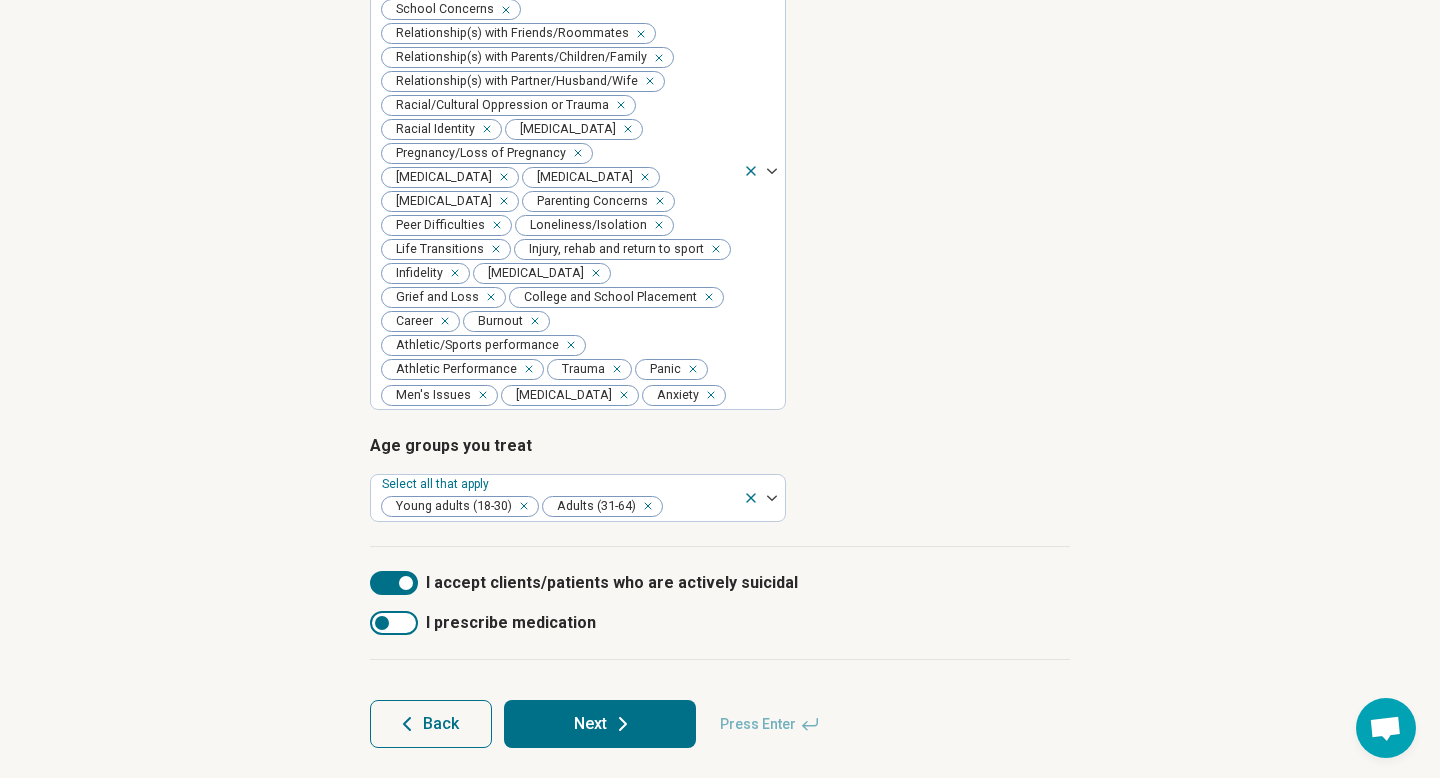 scroll, scrollTop: 10, scrollLeft: 0, axis: vertical 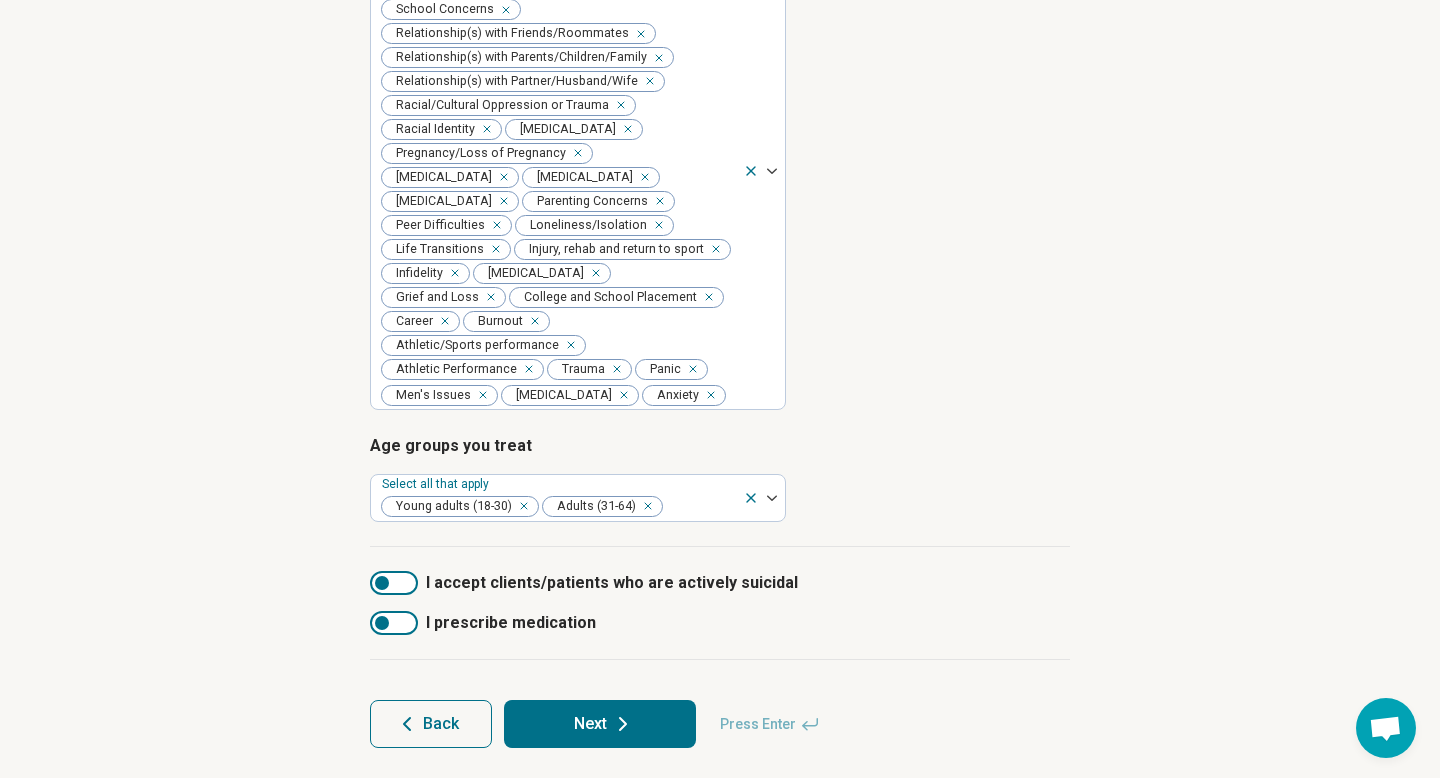 click 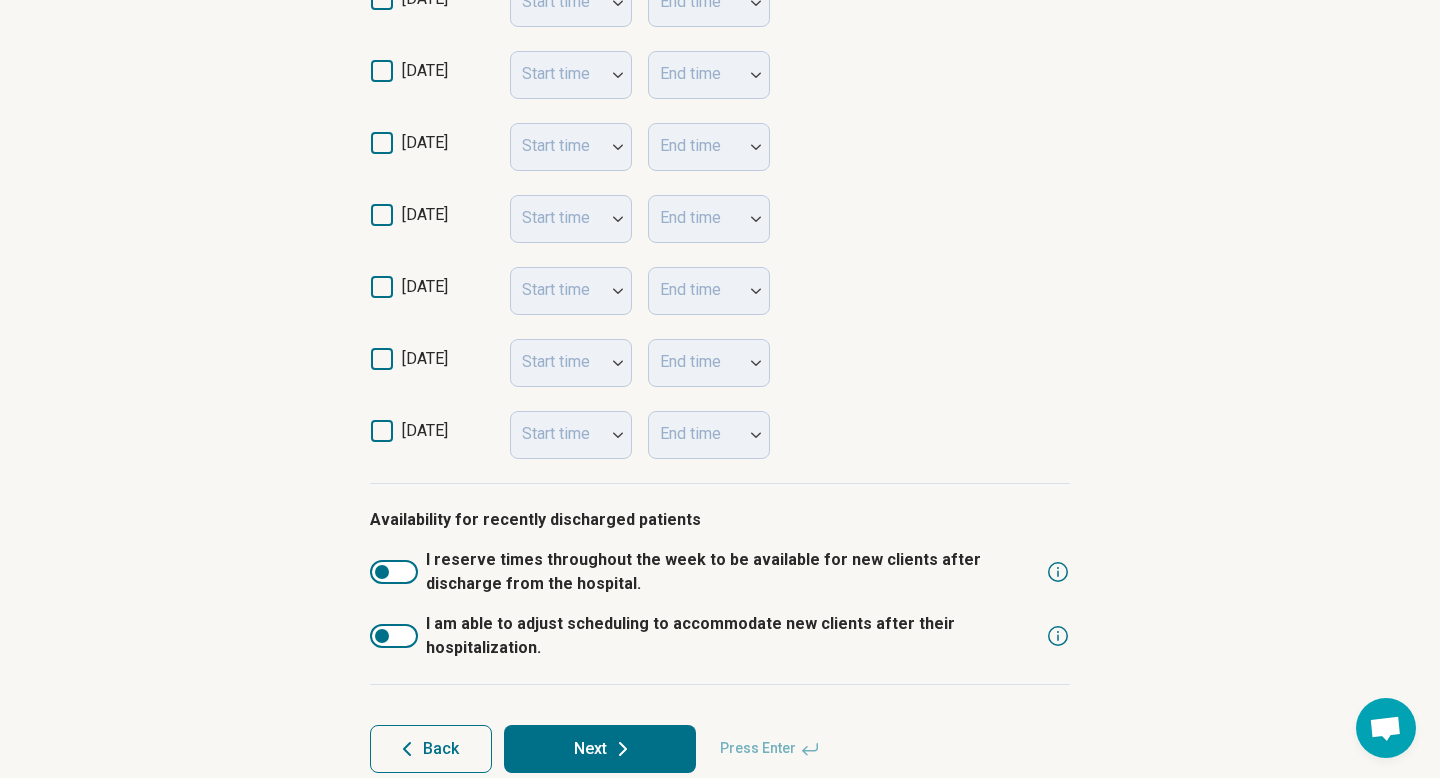scroll, scrollTop: 0, scrollLeft: 0, axis: both 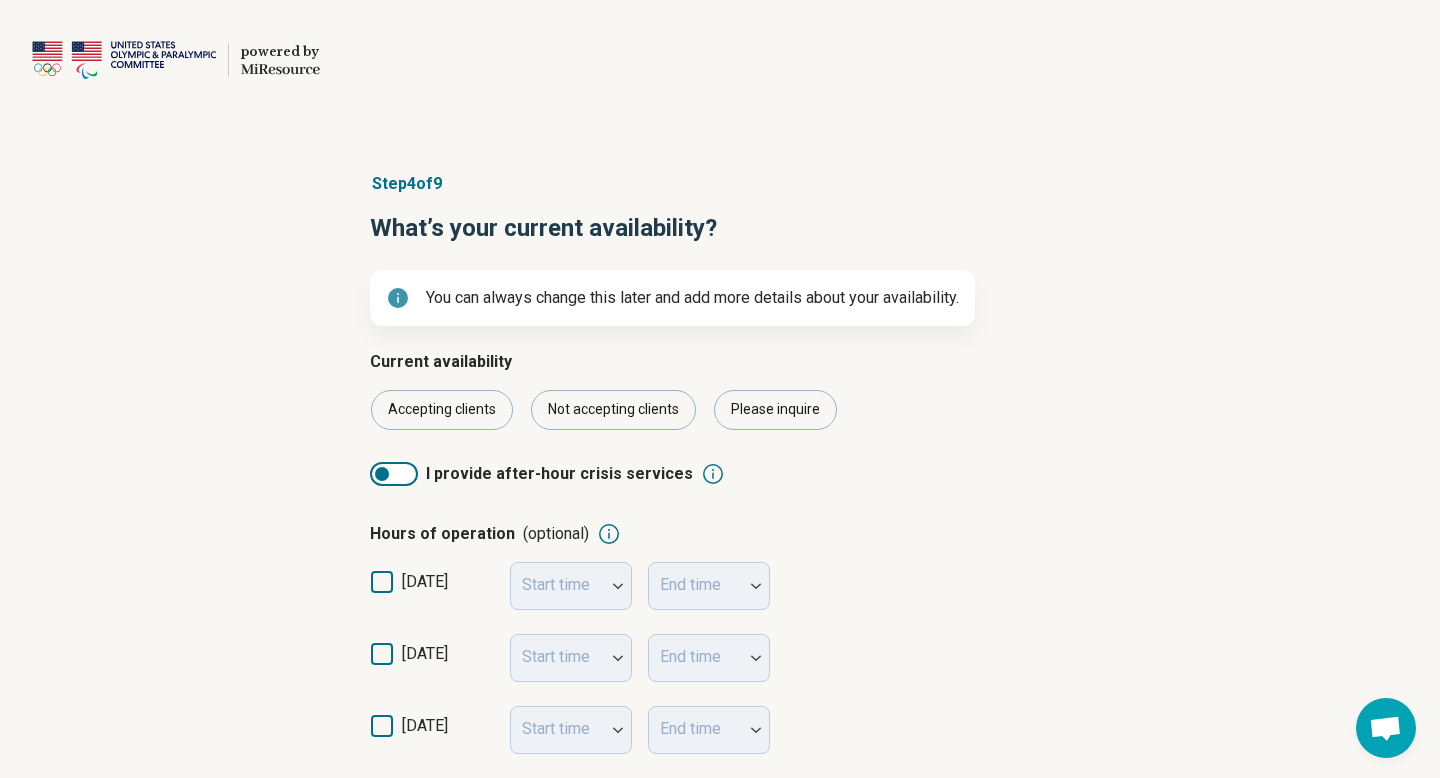 click on "Step  4  of  9 What’s your current availability? You can always change this later and add more details about your availability. Current availability Accepting clients Not accepting clients Please inquire I provide after-hour crisis services Hours of operation (optional) sunday Start time End time monday Start time End time tuesday Start time End time wednesday Start time End time thursday Start time End time friday Start time End time saturday Start time End time Availability for recently discharged patients I reserve times throughout the week to be available for new clients after discharge from the hospital. I am able to adjust scheduling to accommodate new clients after their hospitalization. Back Next Press Enter" at bounding box center (720, 764) 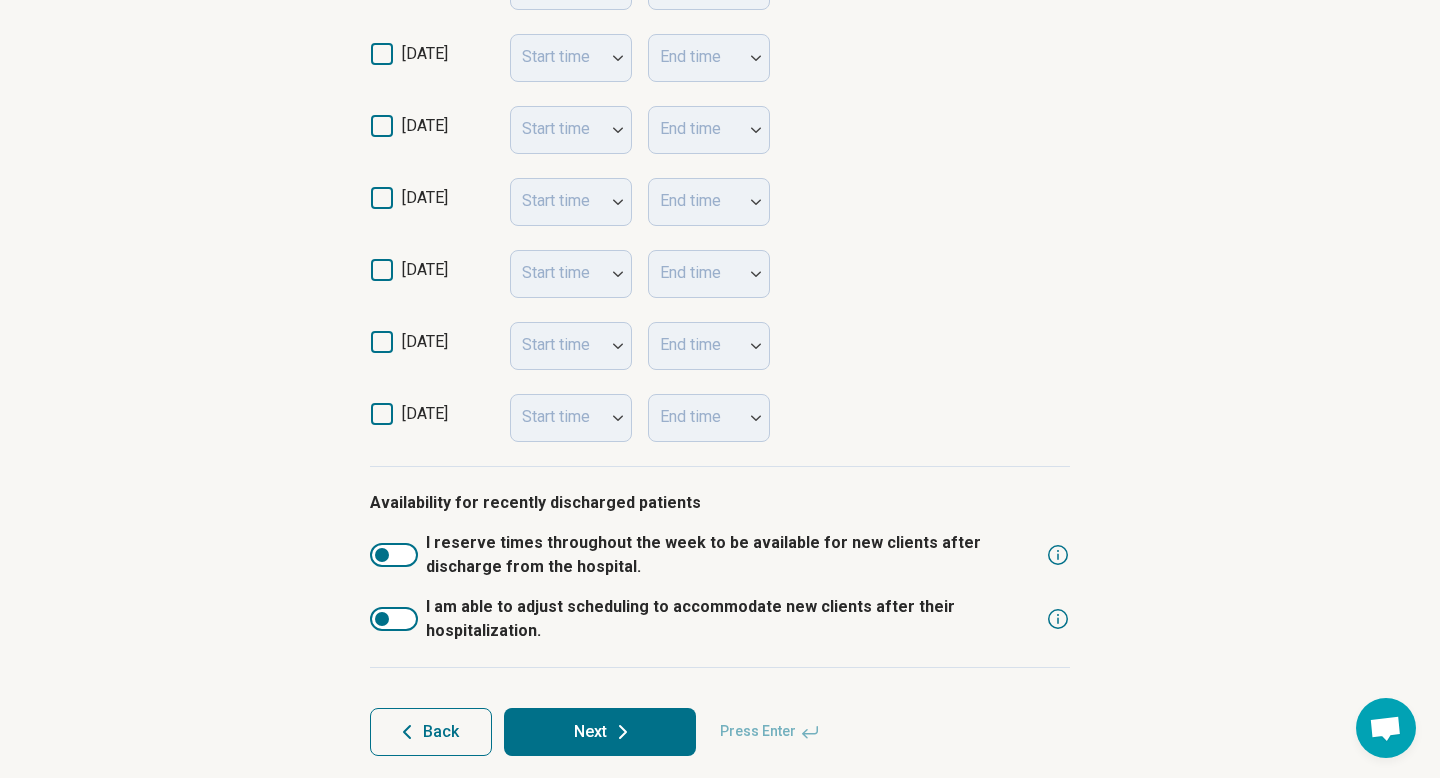 scroll, scrollTop: 617, scrollLeft: 0, axis: vertical 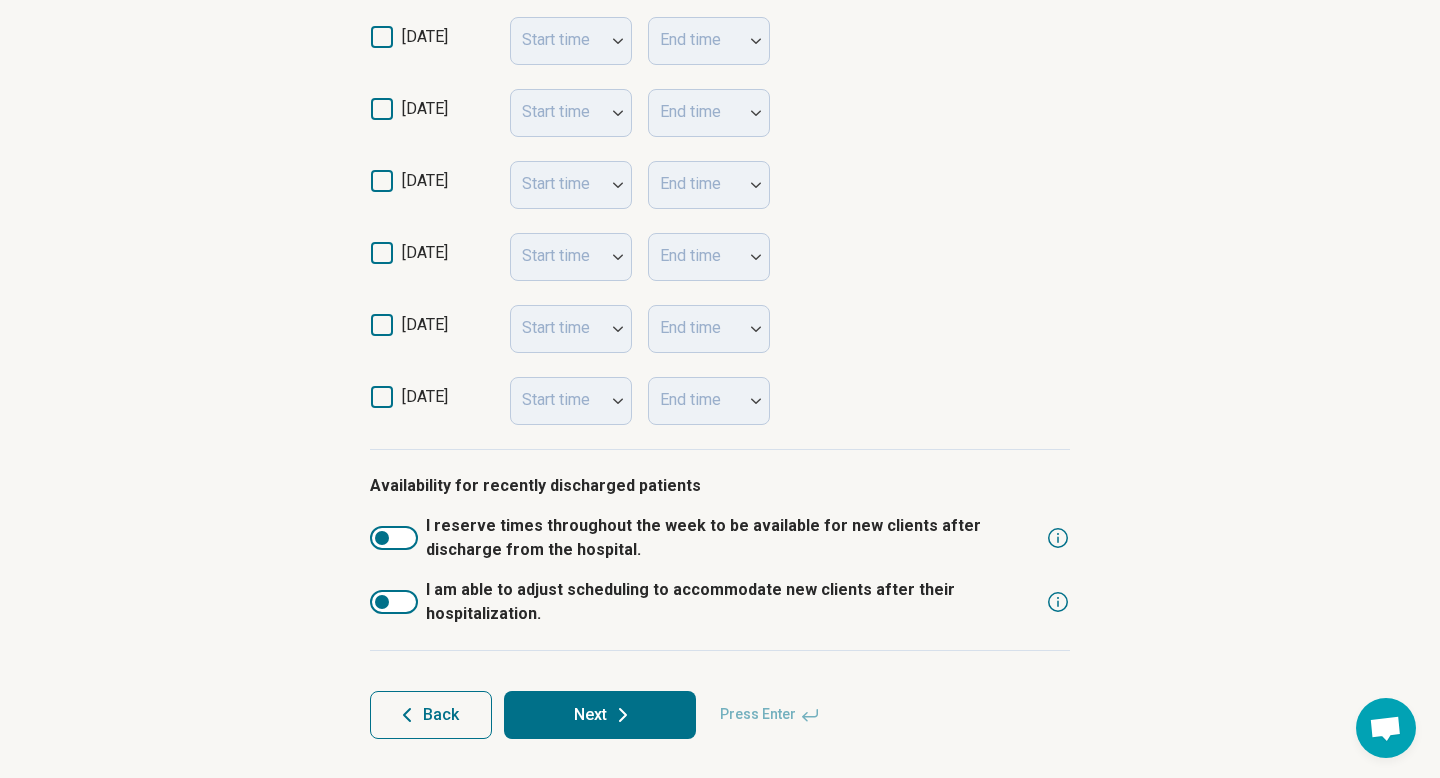 click 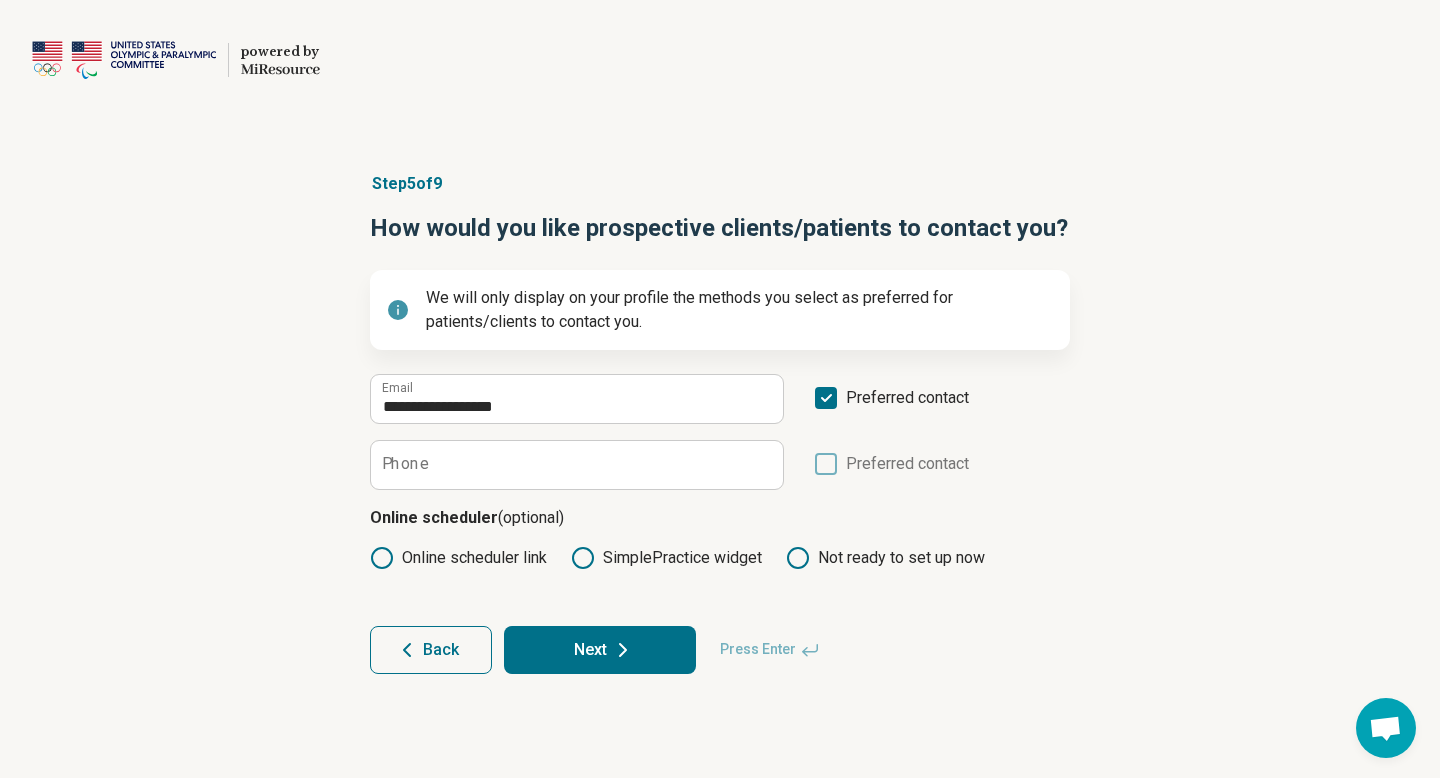 click 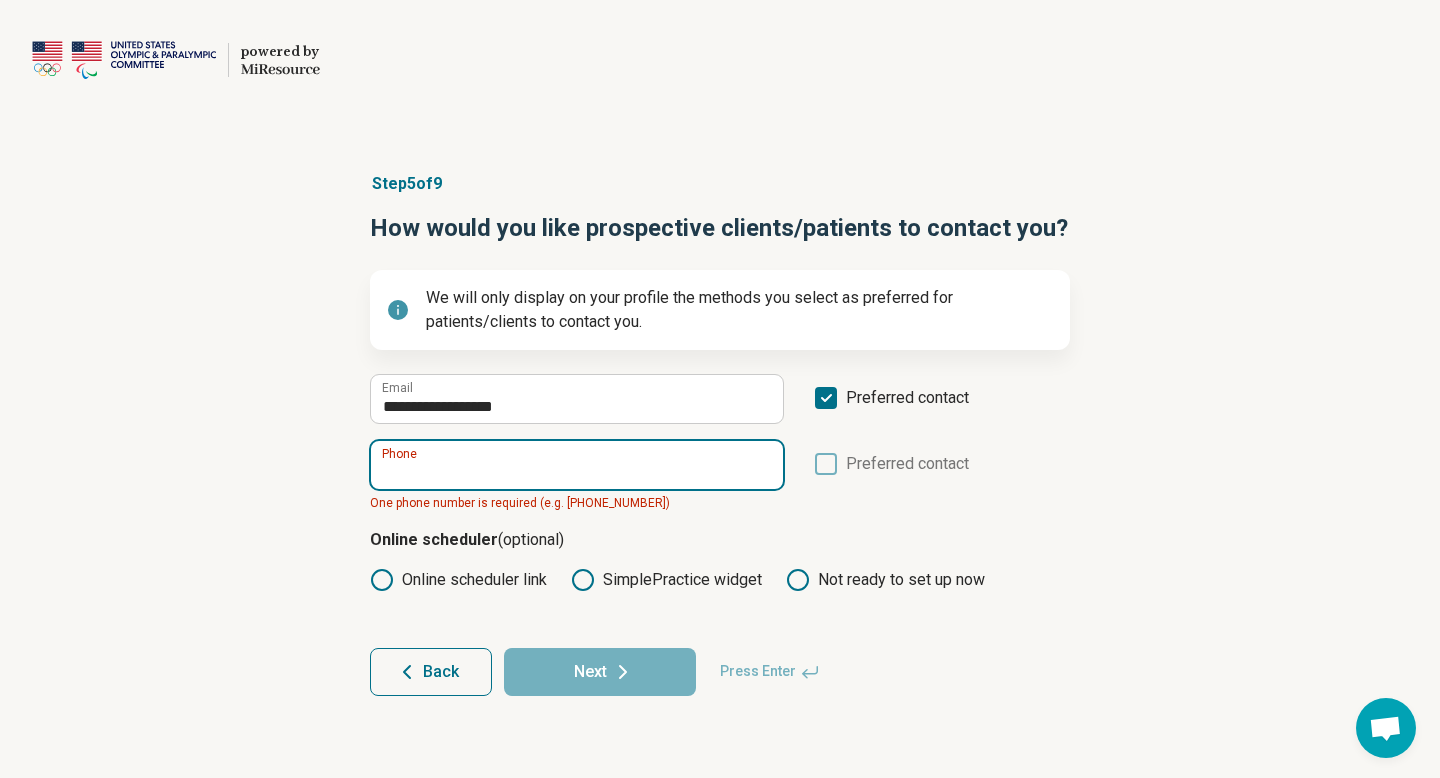 click on "Phone" at bounding box center (577, 465) 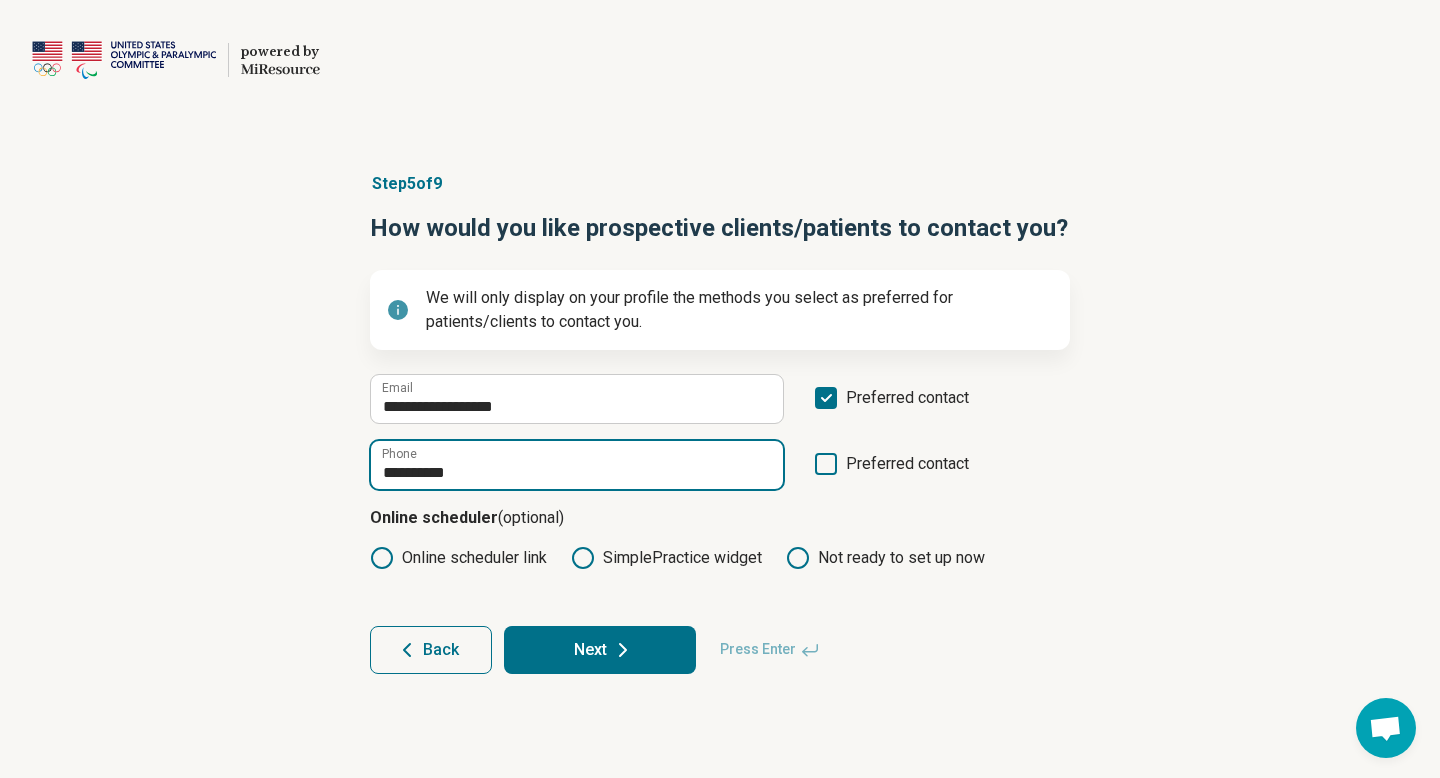 type on "**********" 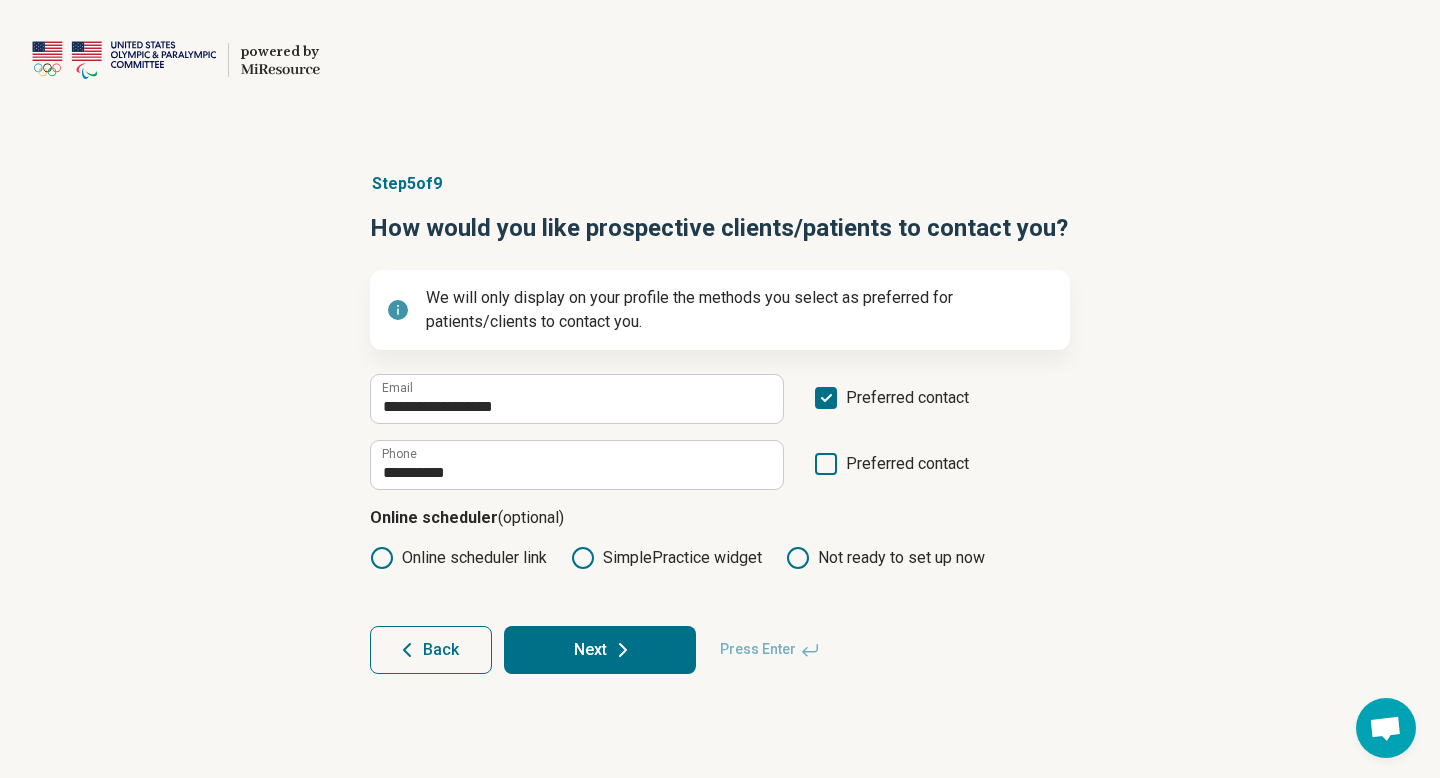 click on "Next" at bounding box center [600, 650] 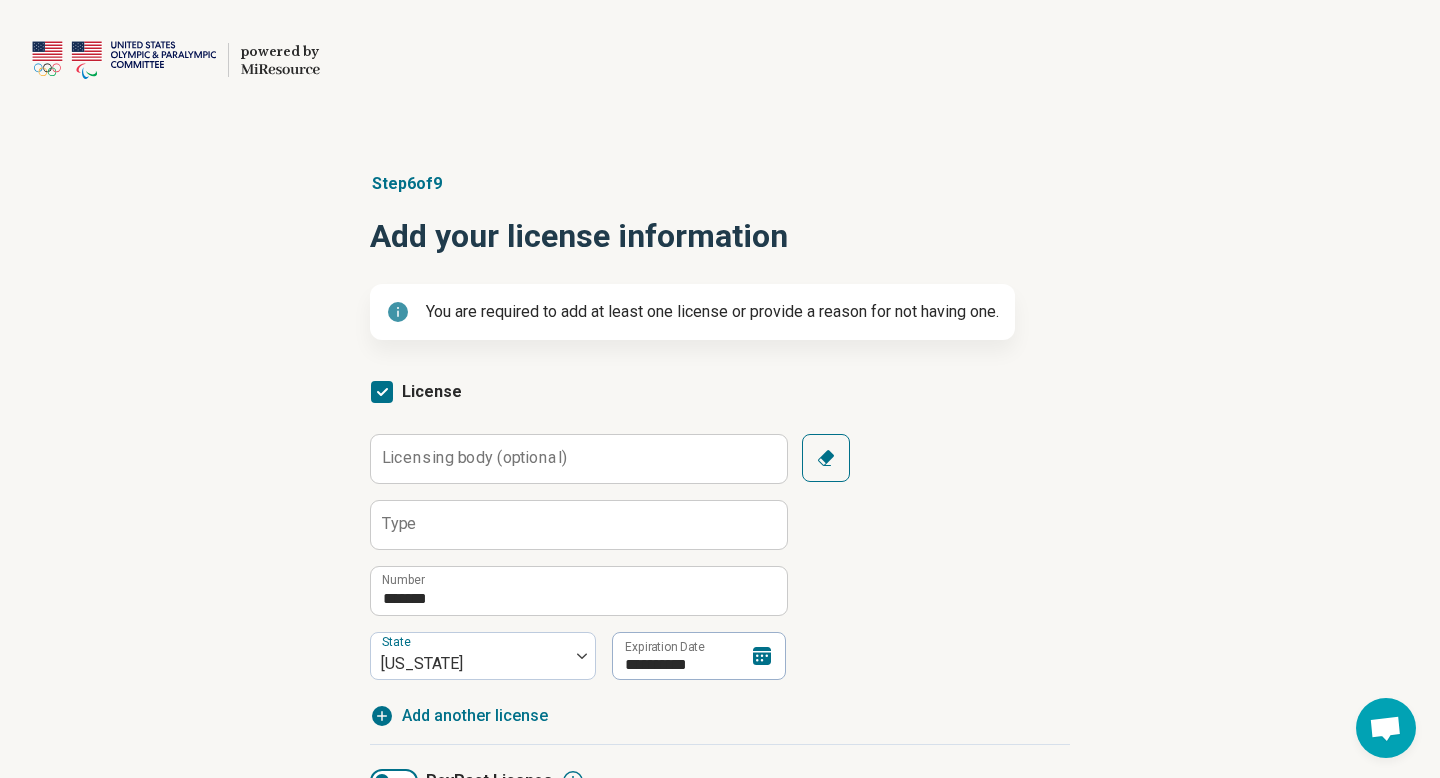 click on "**********" at bounding box center (720, 587) 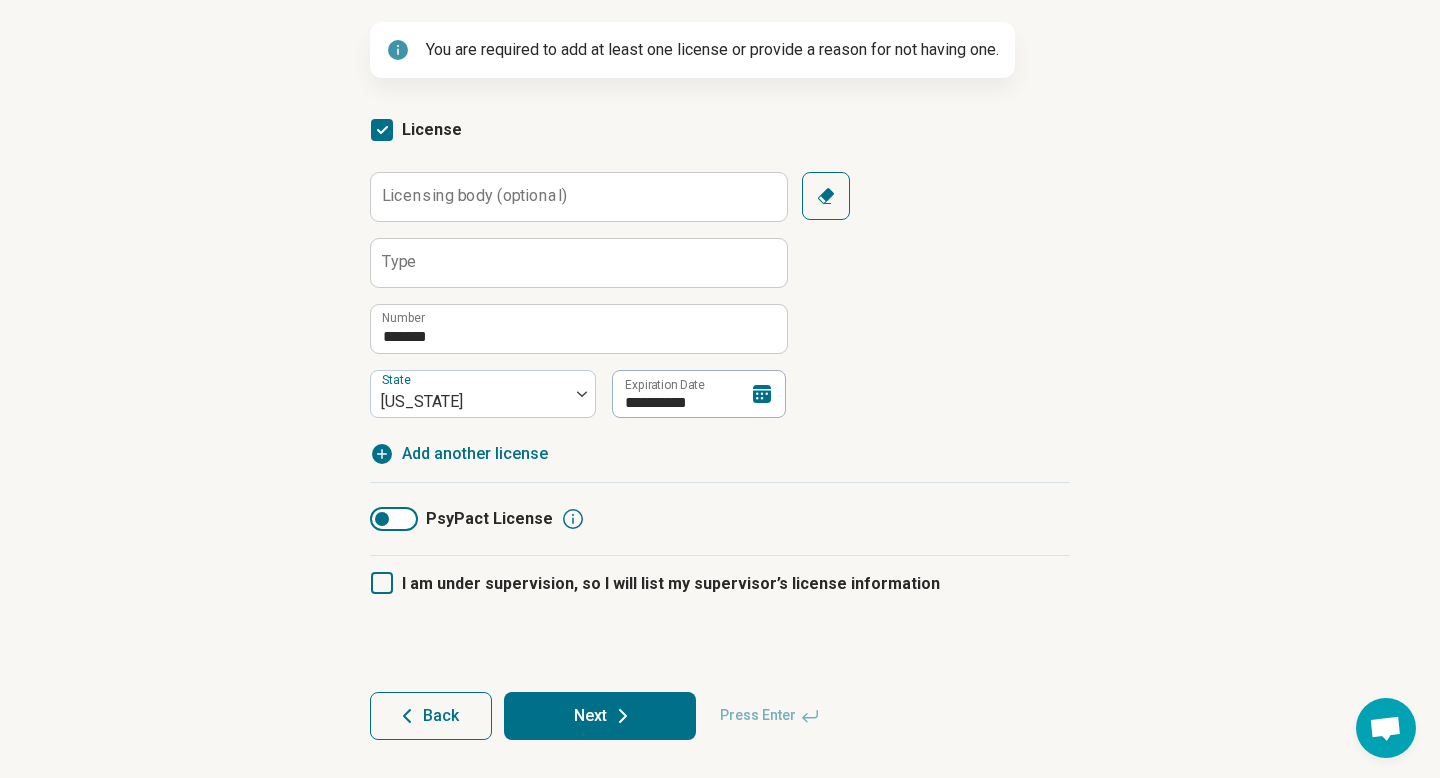 scroll, scrollTop: 263, scrollLeft: 0, axis: vertical 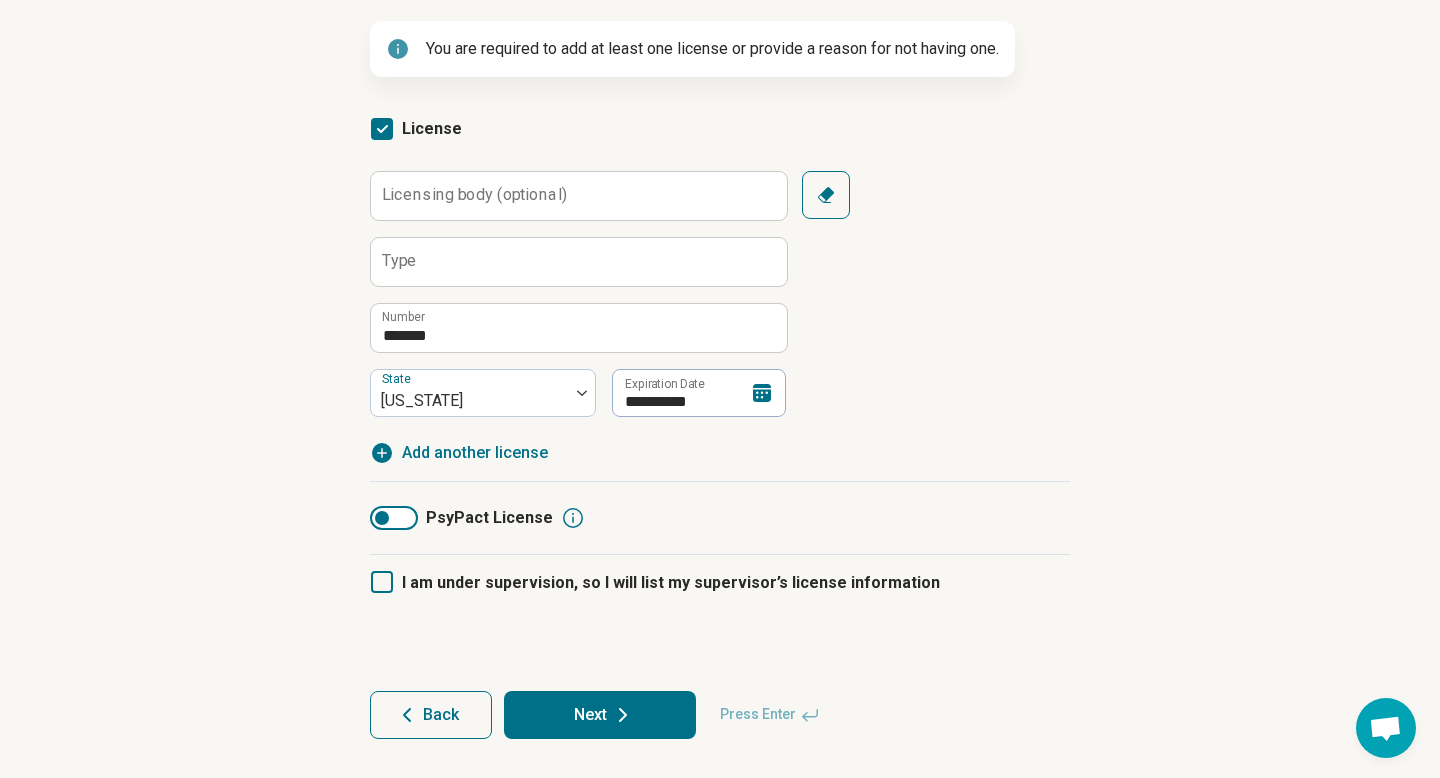 click on "Licensing body (optional)" at bounding box center [474, 195] 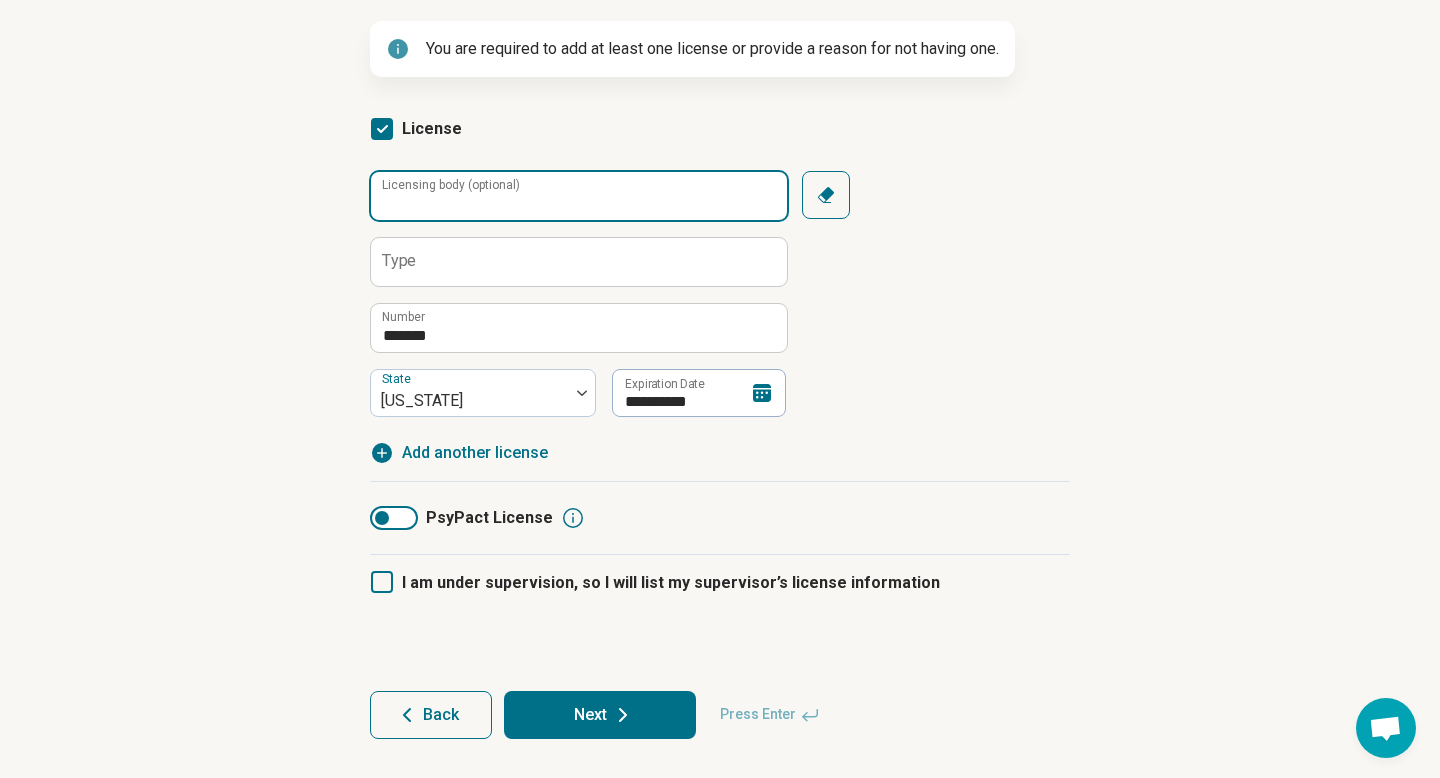 click on "Licensing body (optional)" at bounding box center [579, 196] 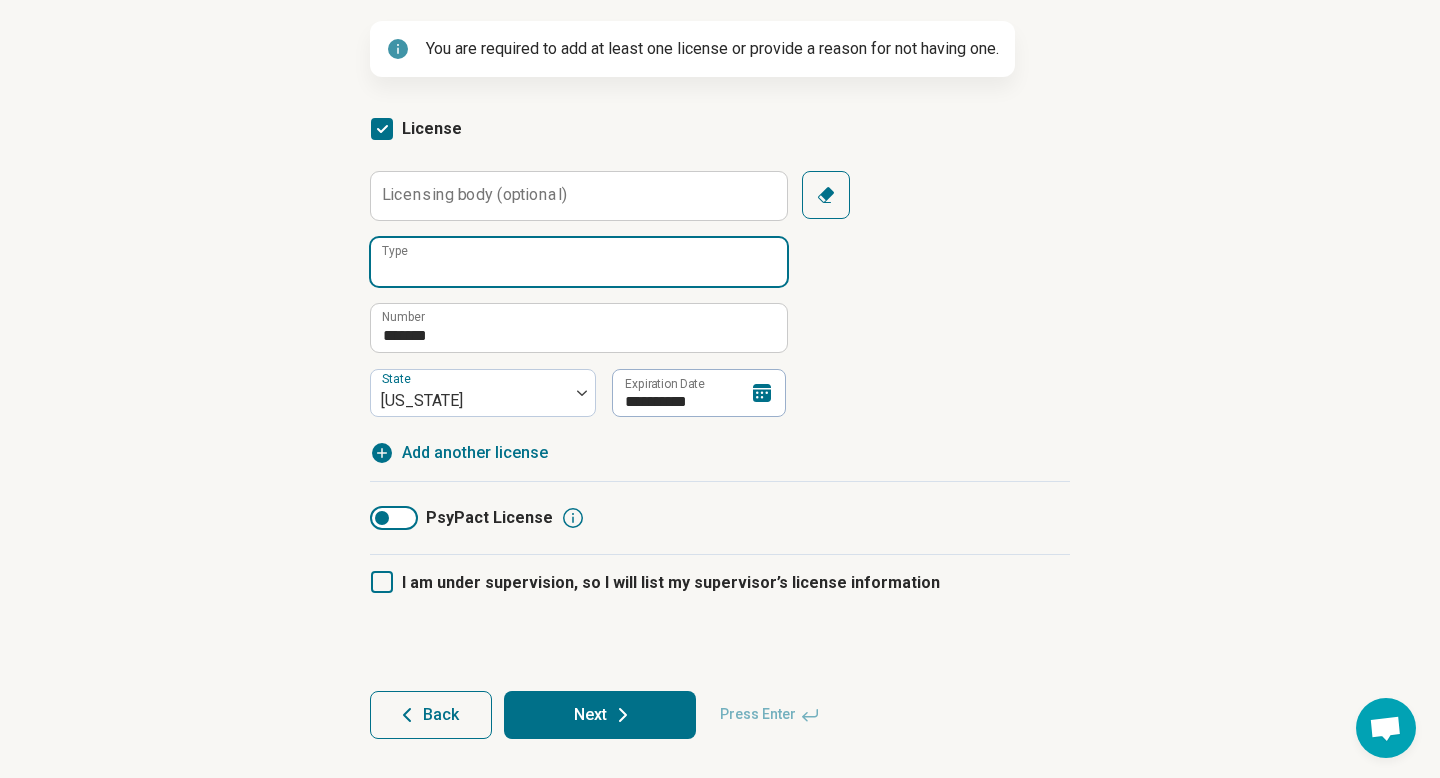 click on "Type" at bounding box center (579, 262) 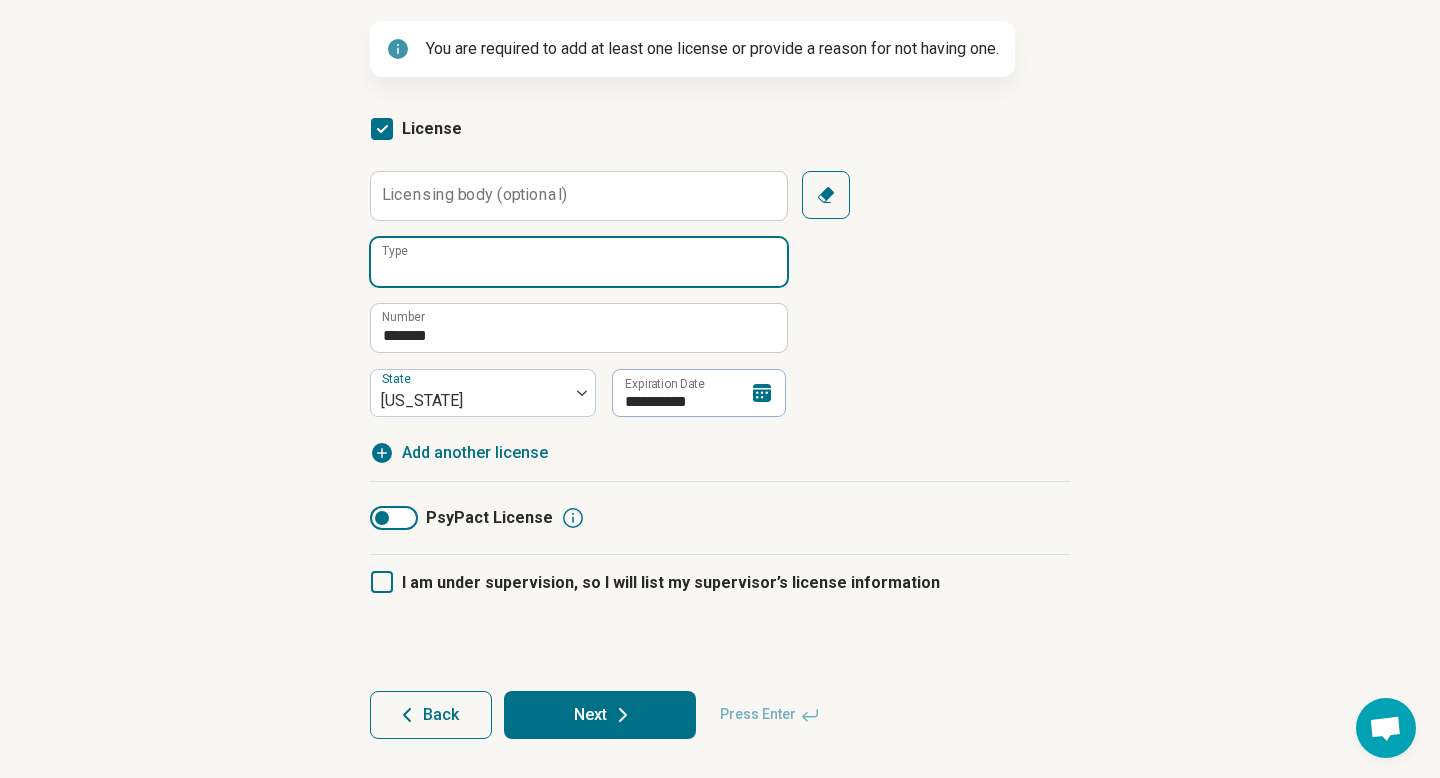 type on "*" 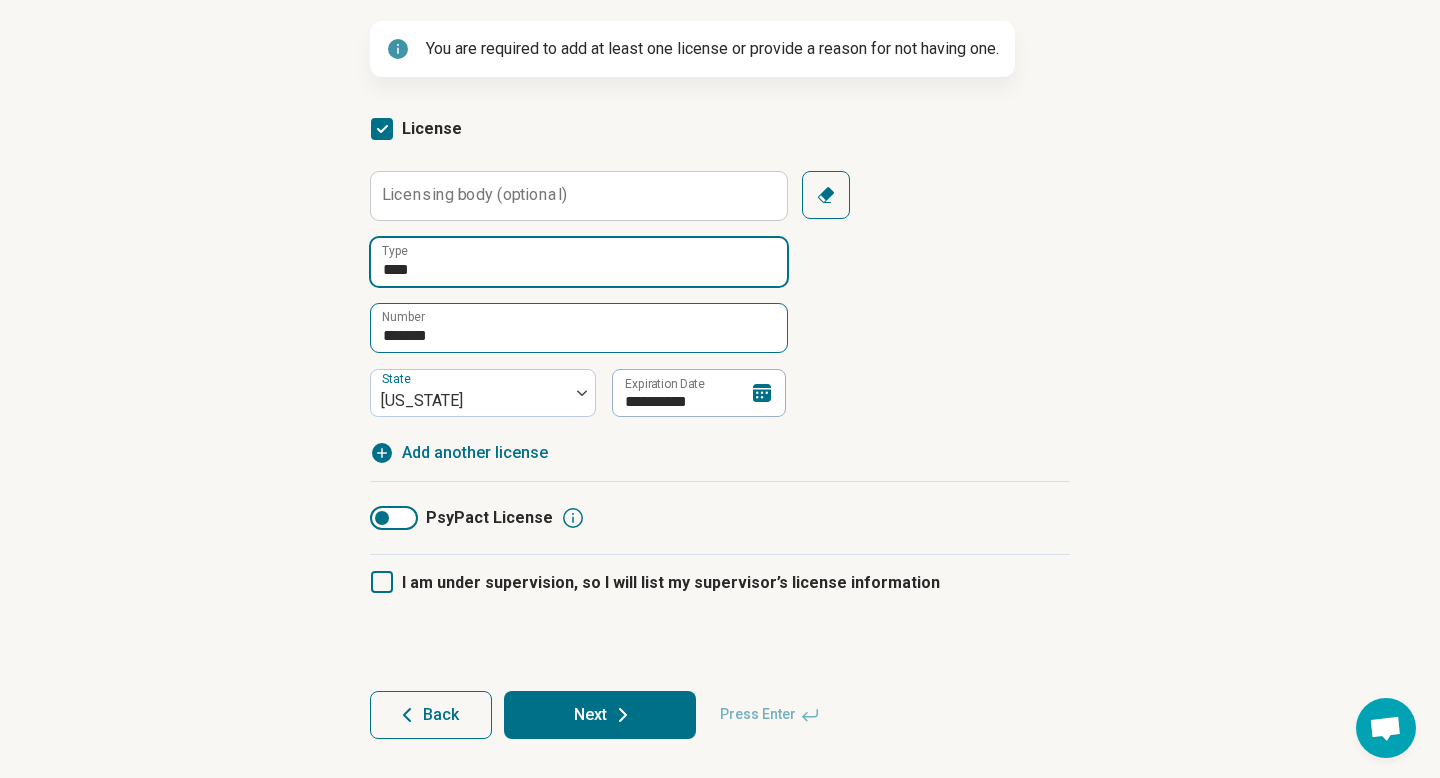 type on "****" 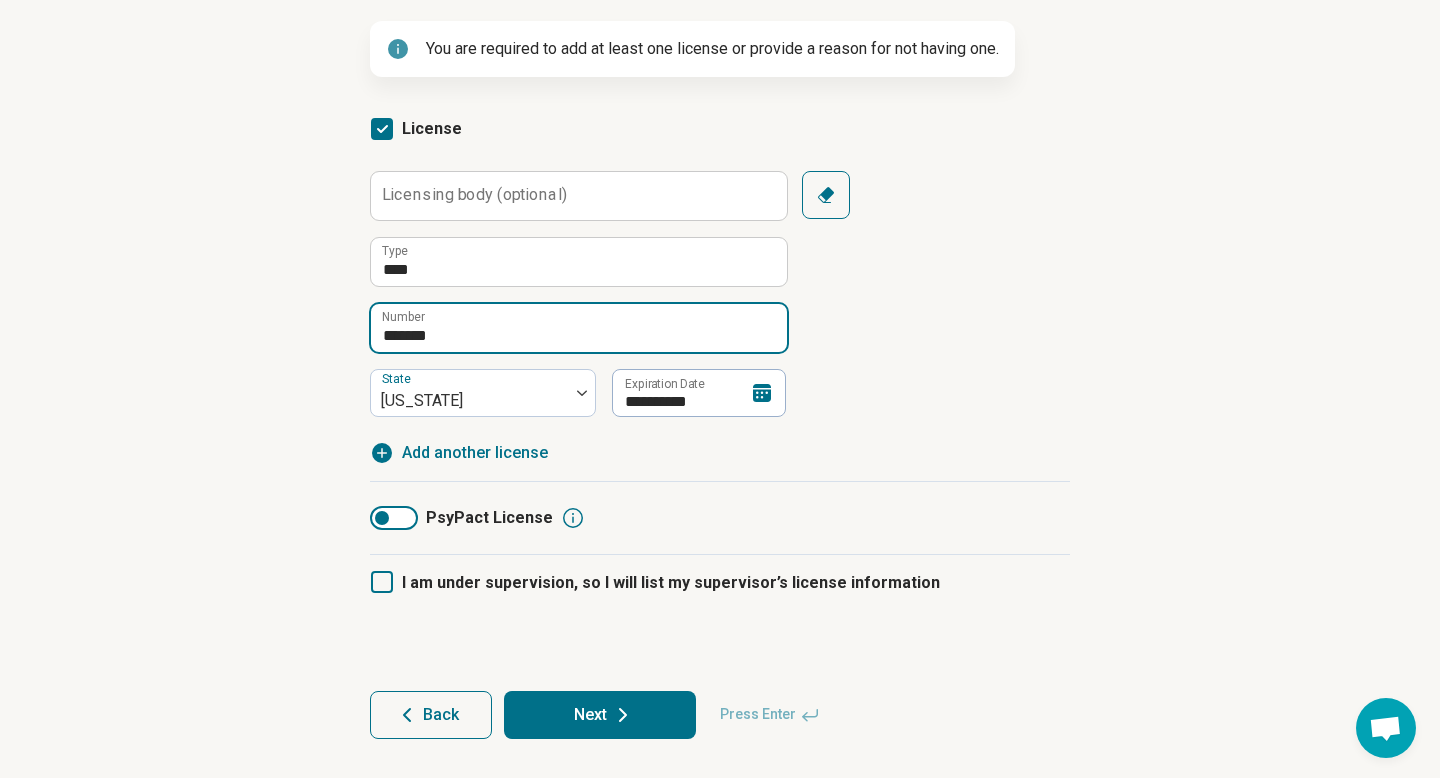click on "*******" at bounding box center (579, 328) 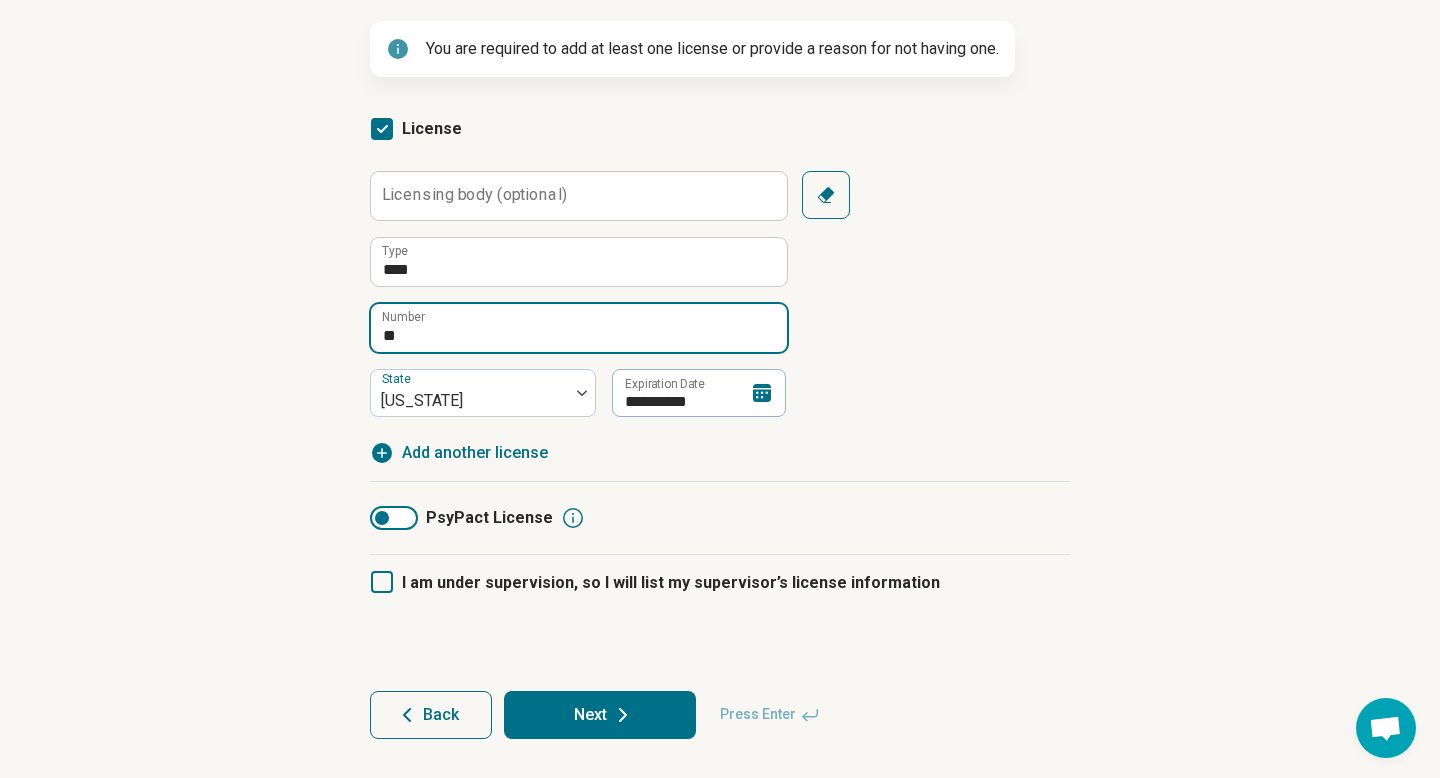 type on "*" 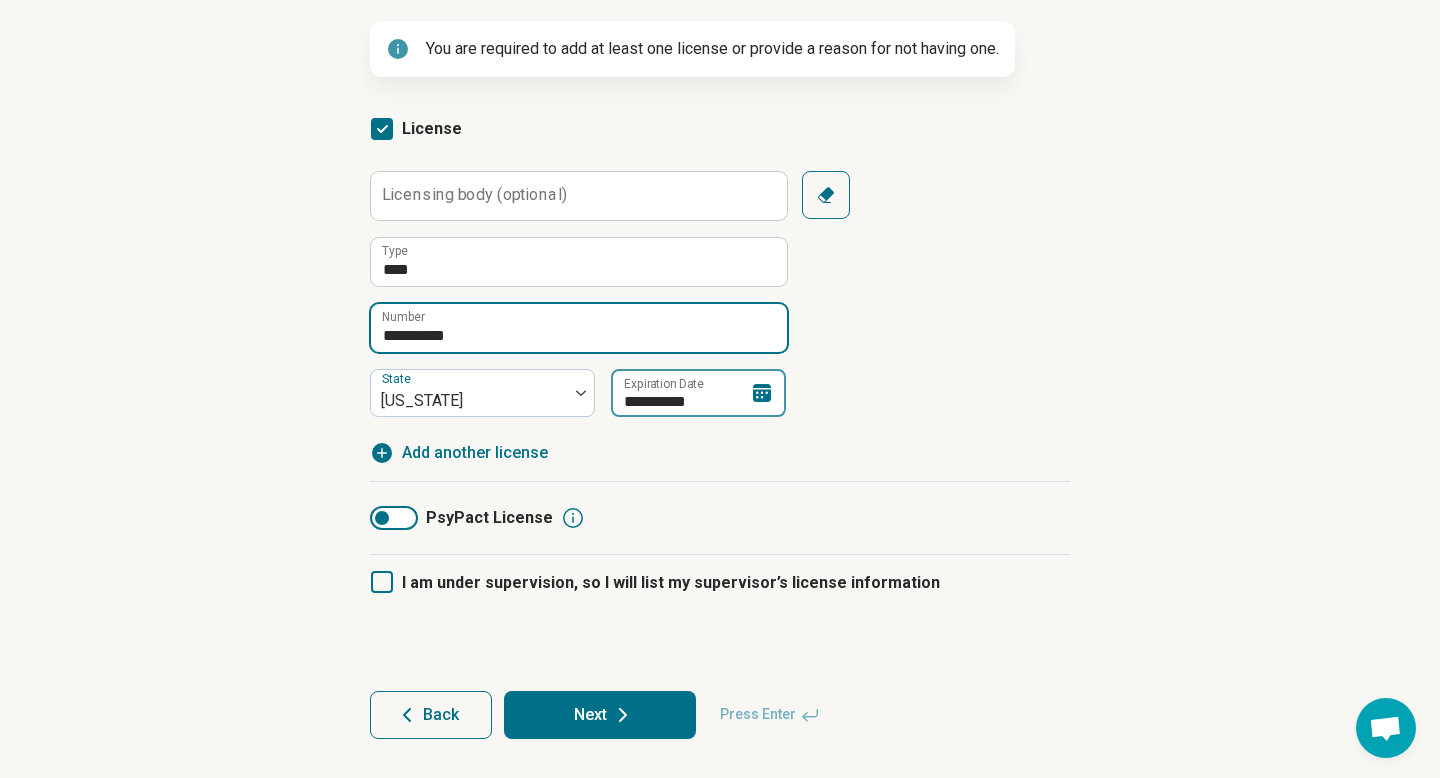type on "**********" 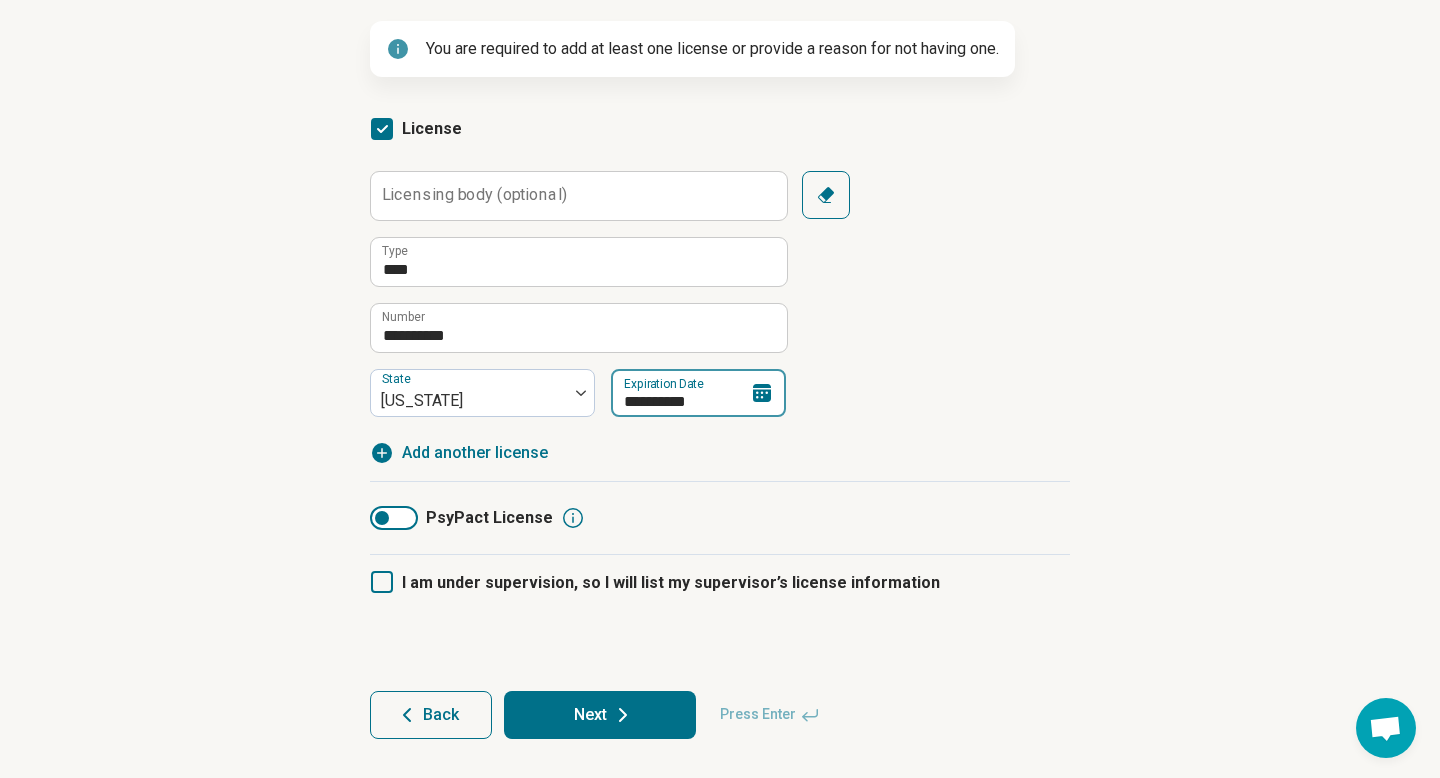 click on "**********" at bounding box center (698, 393) 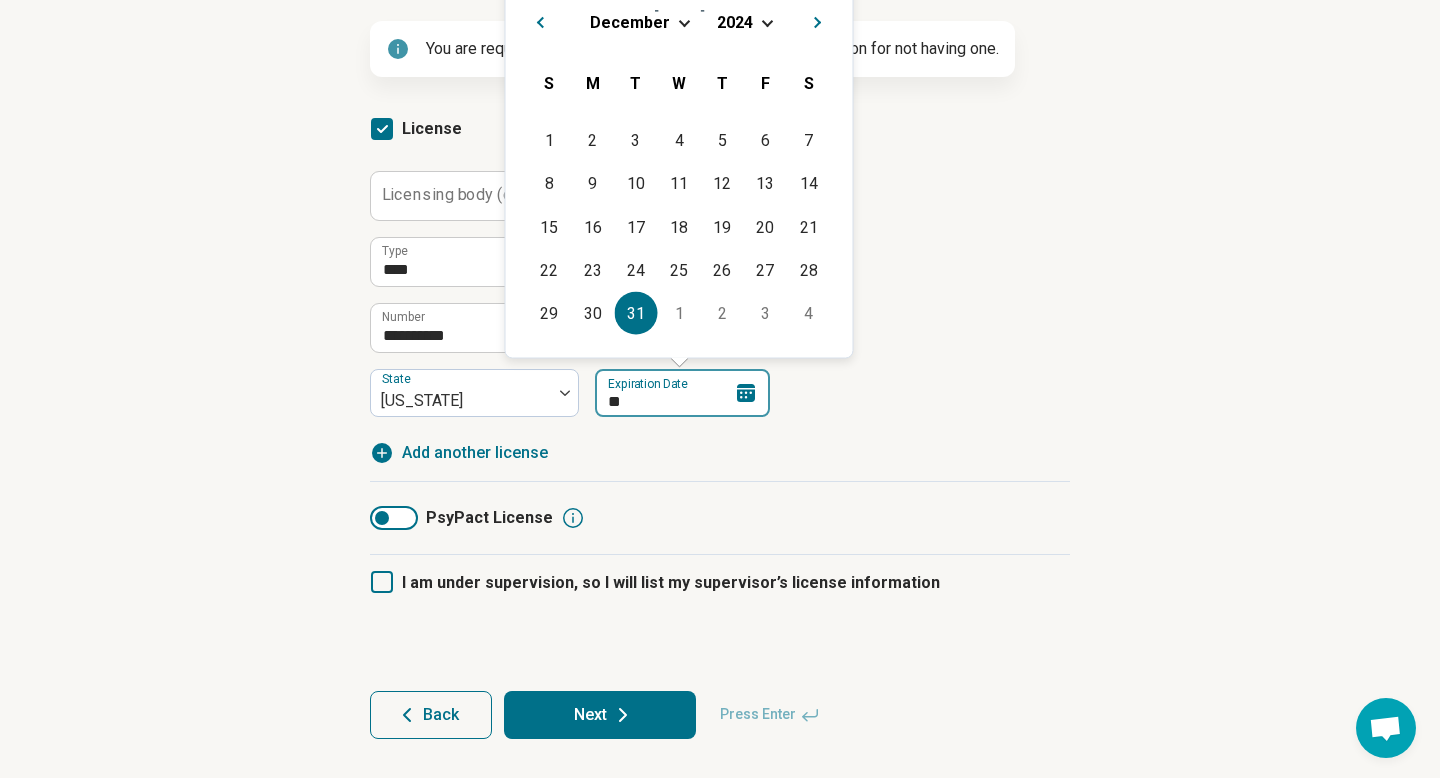 type on "*" 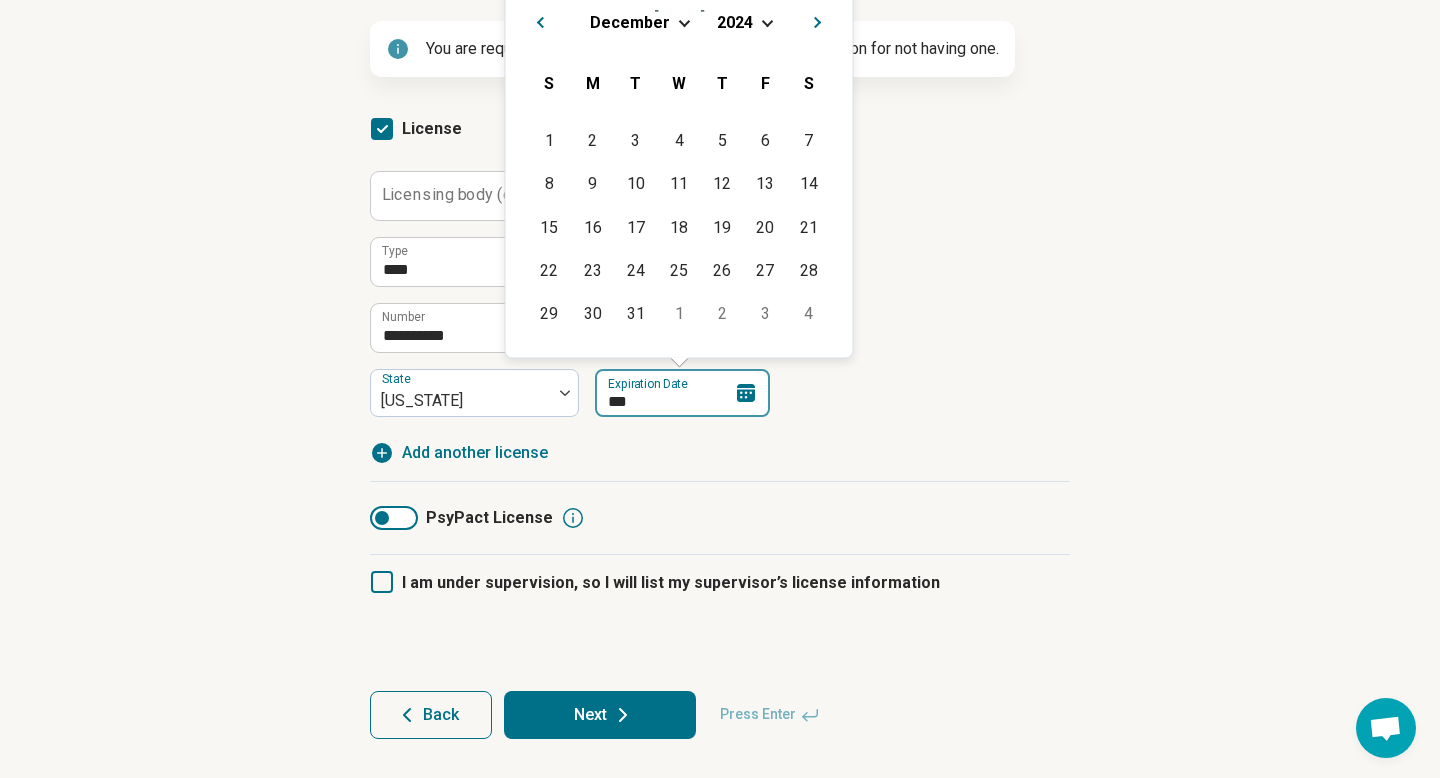 type on "****" 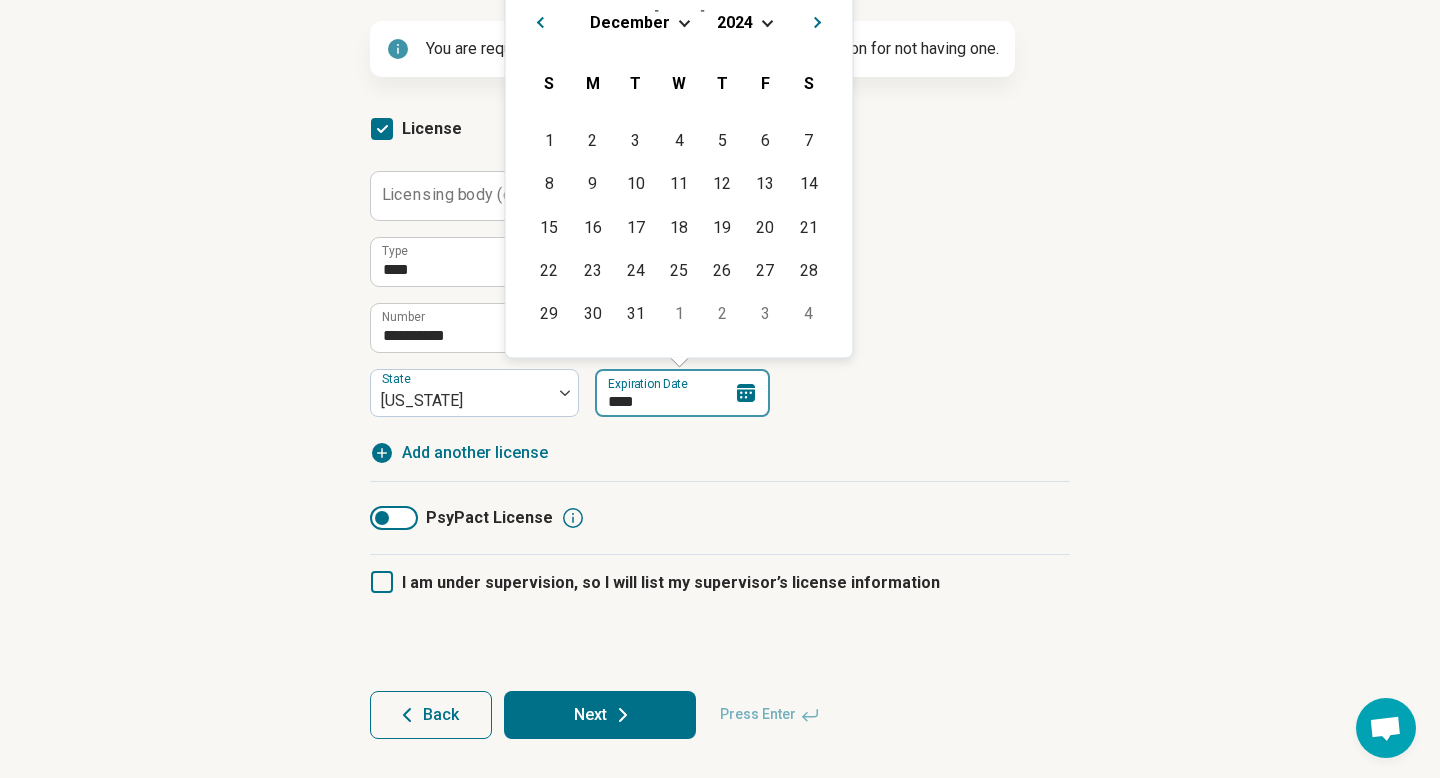 type 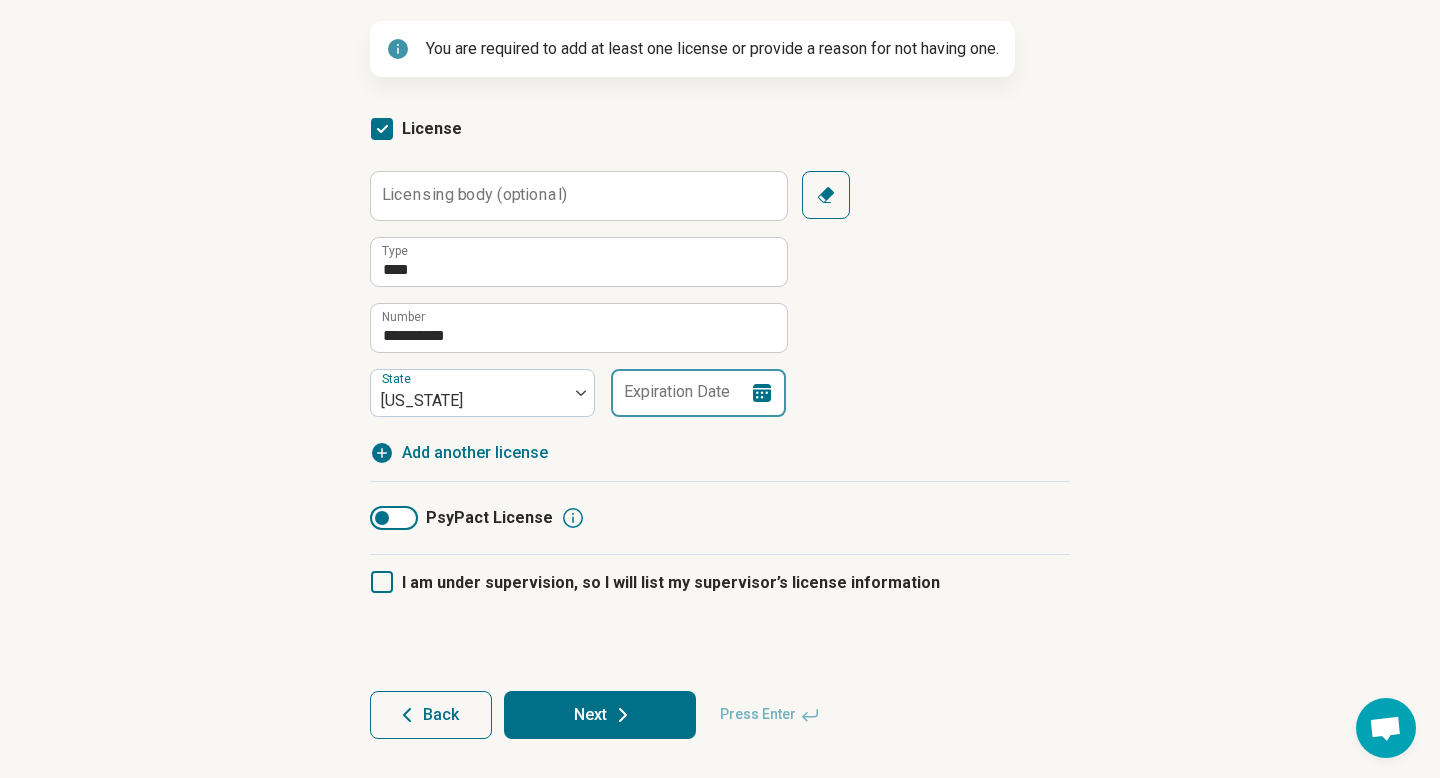 type 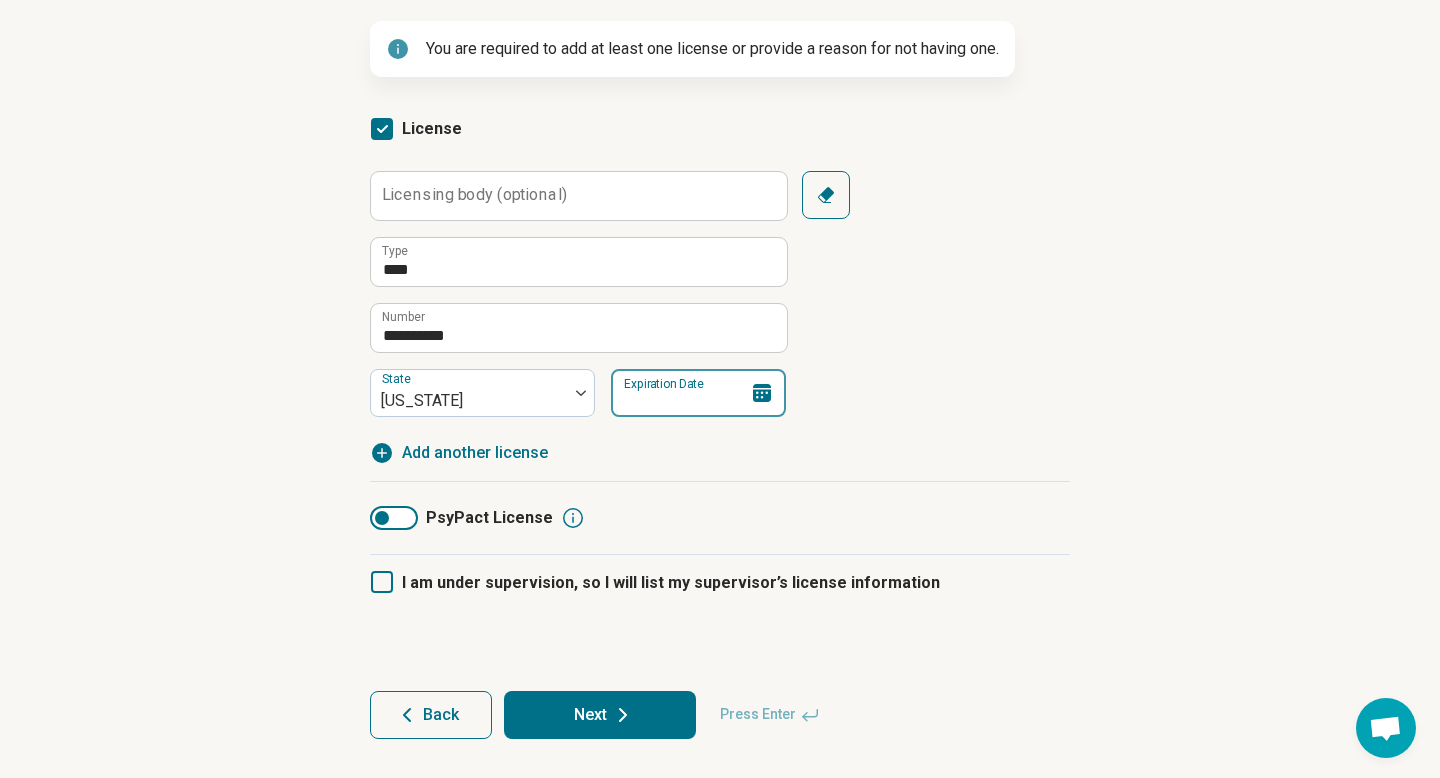 click on "Expiration Date" at bounding box center [698, 393] 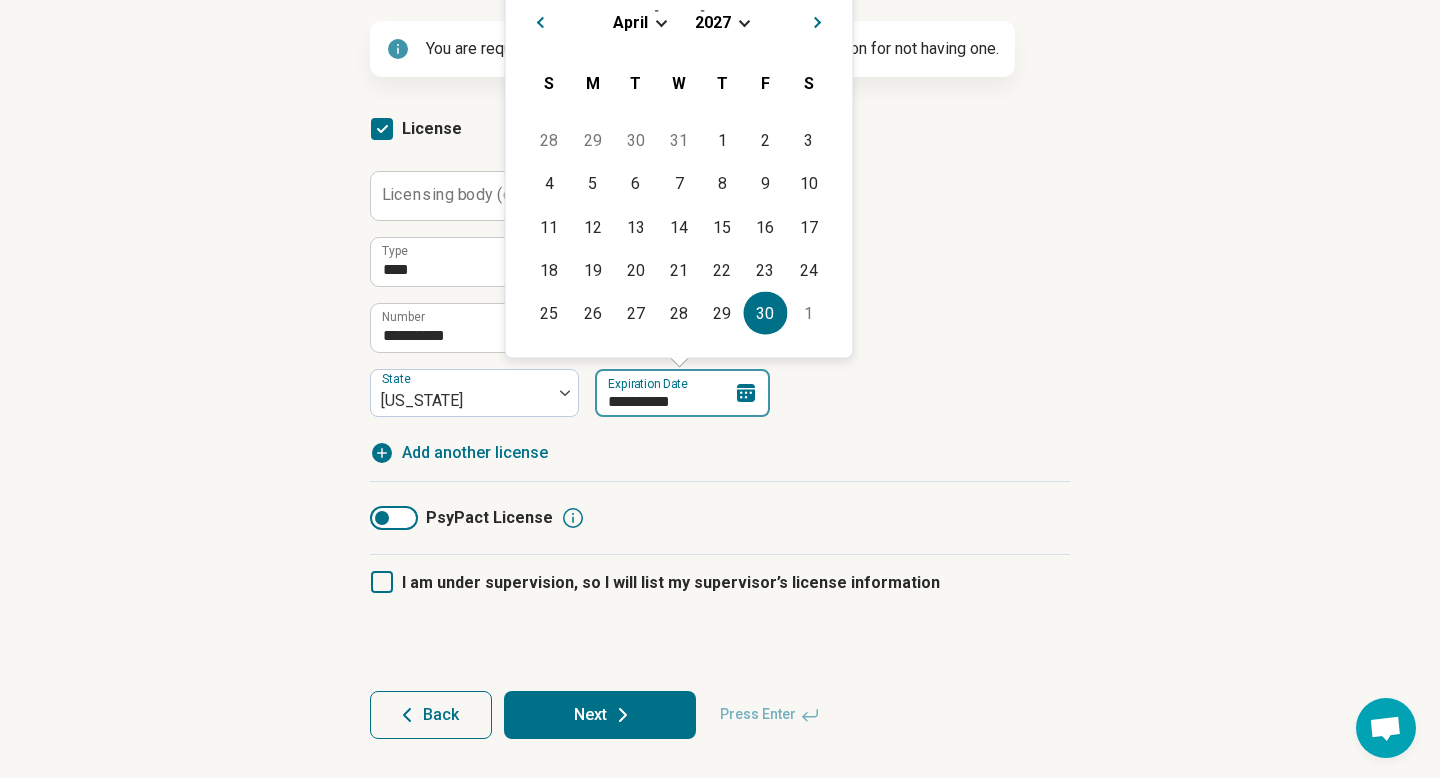 type on "**********" 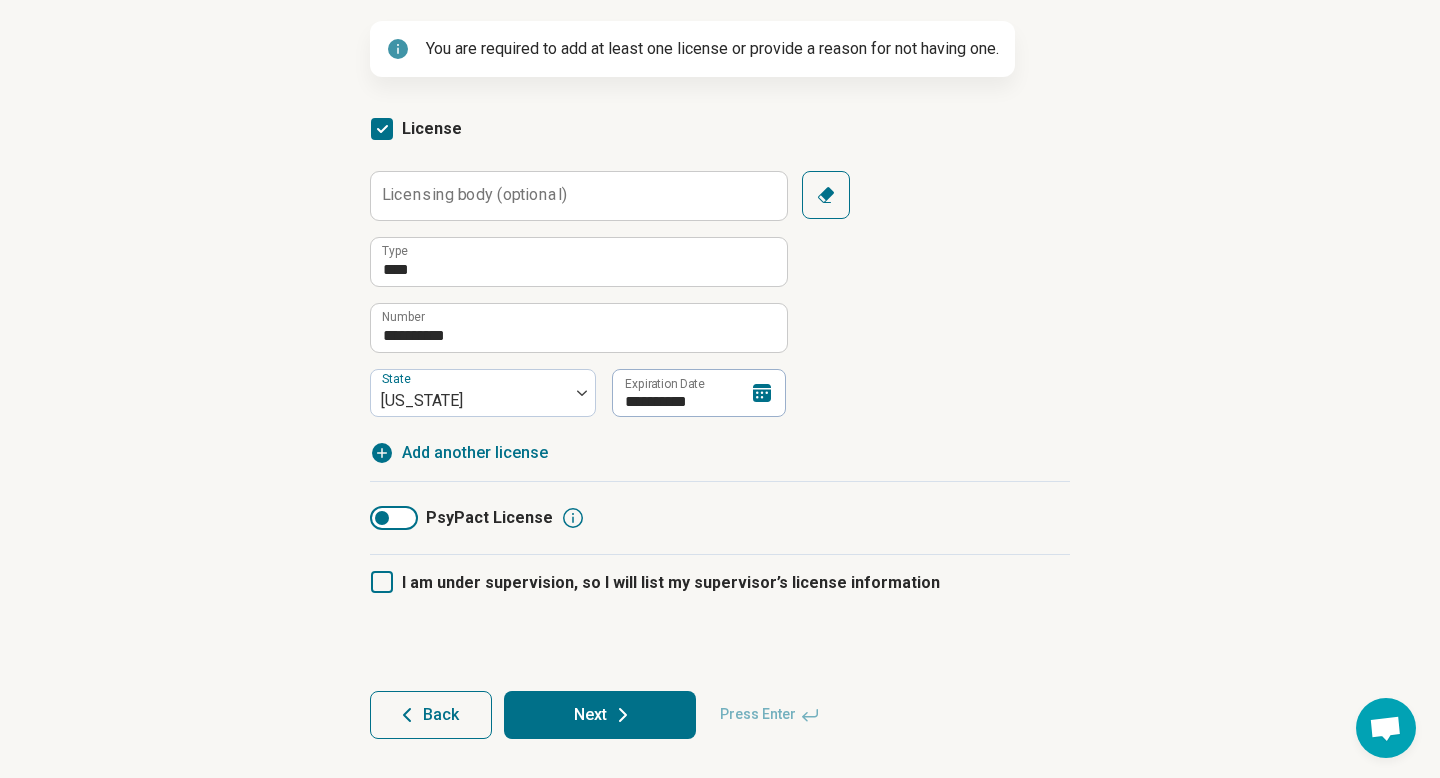 click on "**********" at bounding box center [720, 318] 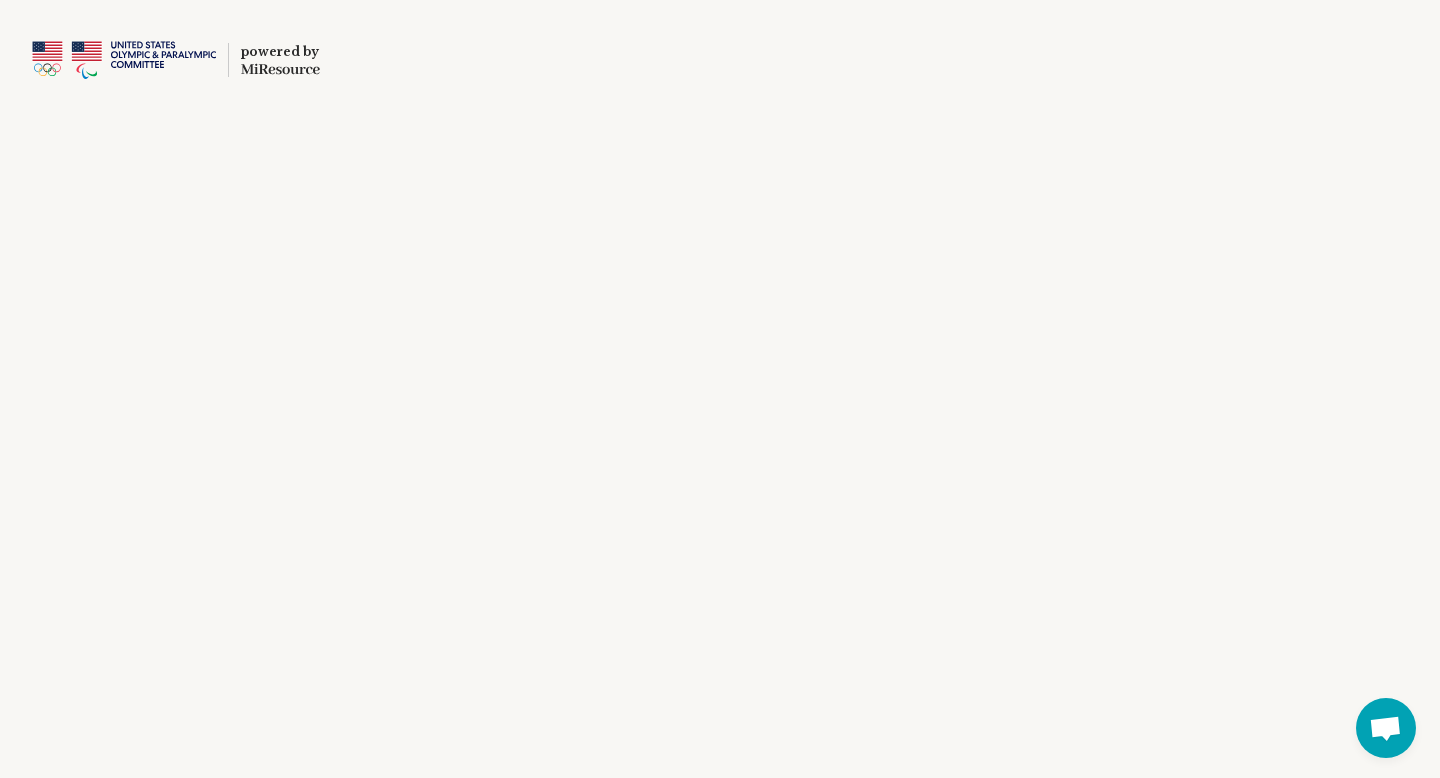 scroll, scrollTop: 0, scrollLeft: 0, axis: both 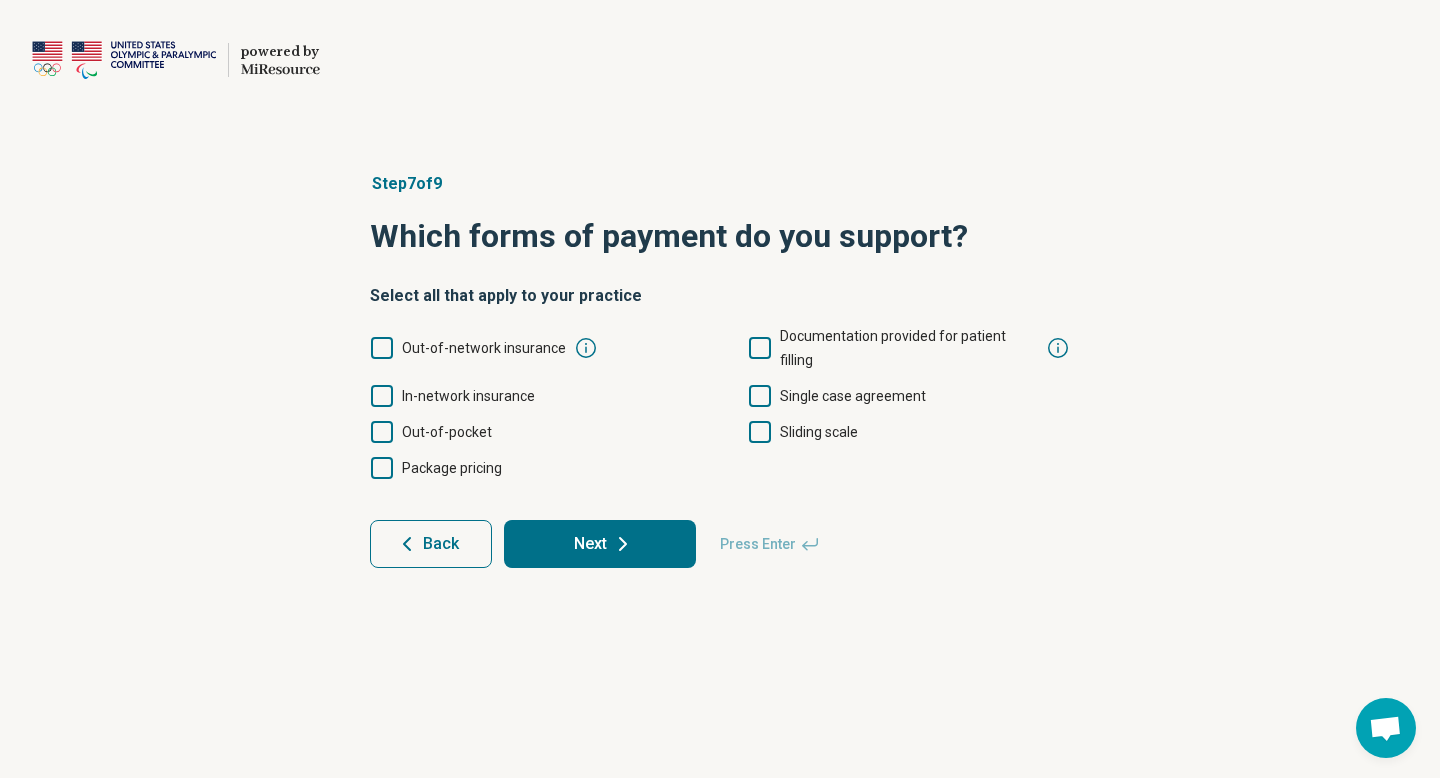 click 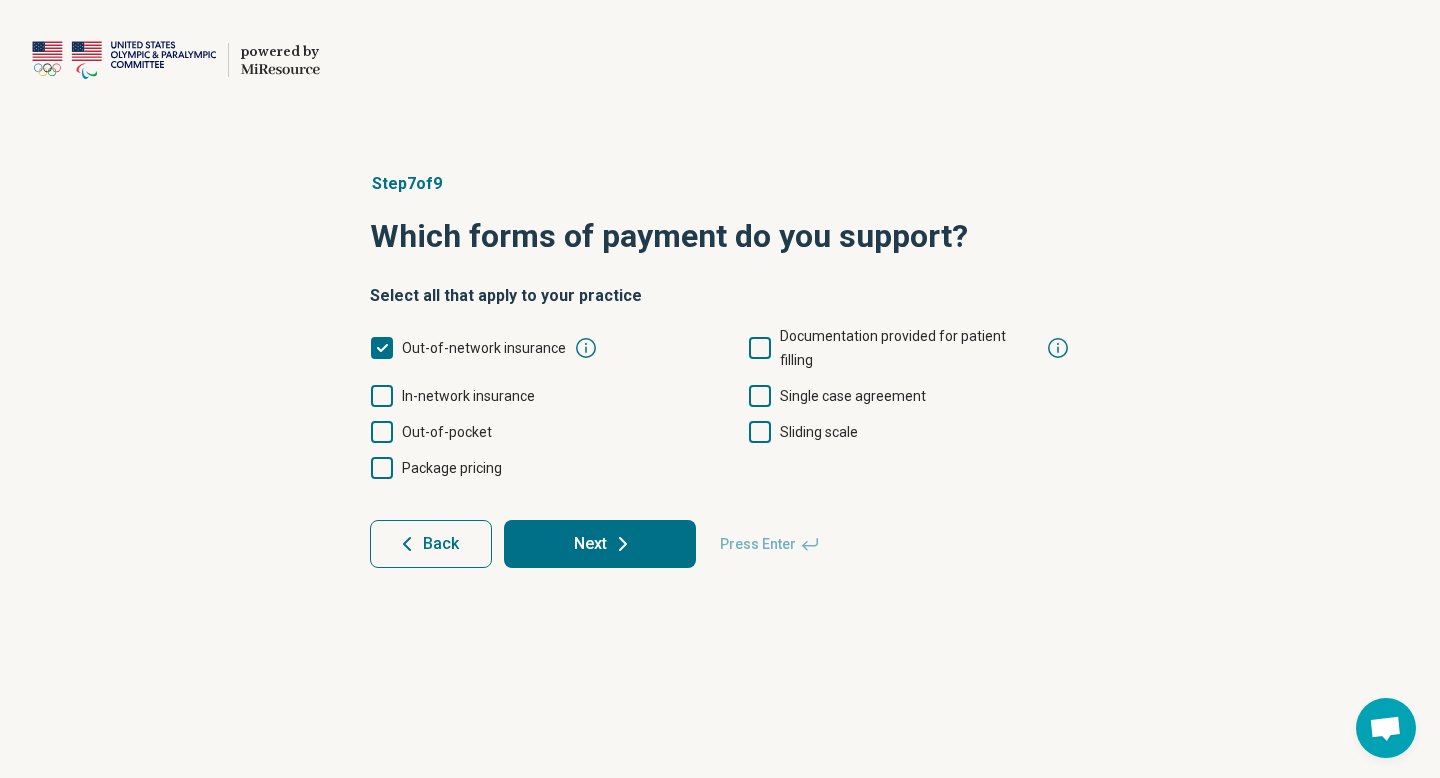 scroll, scrollTop: 10, scrollLeft: 0, axis: vertical 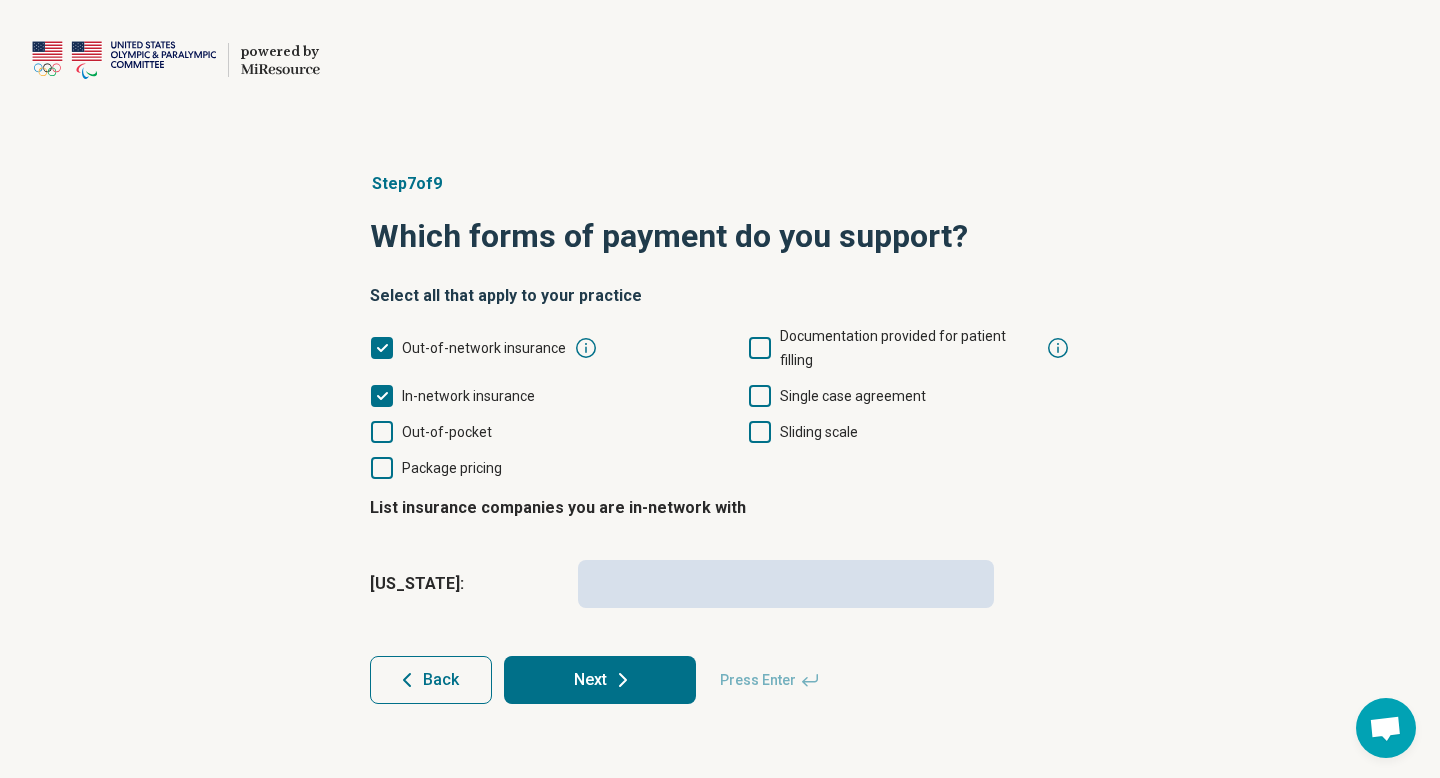 click 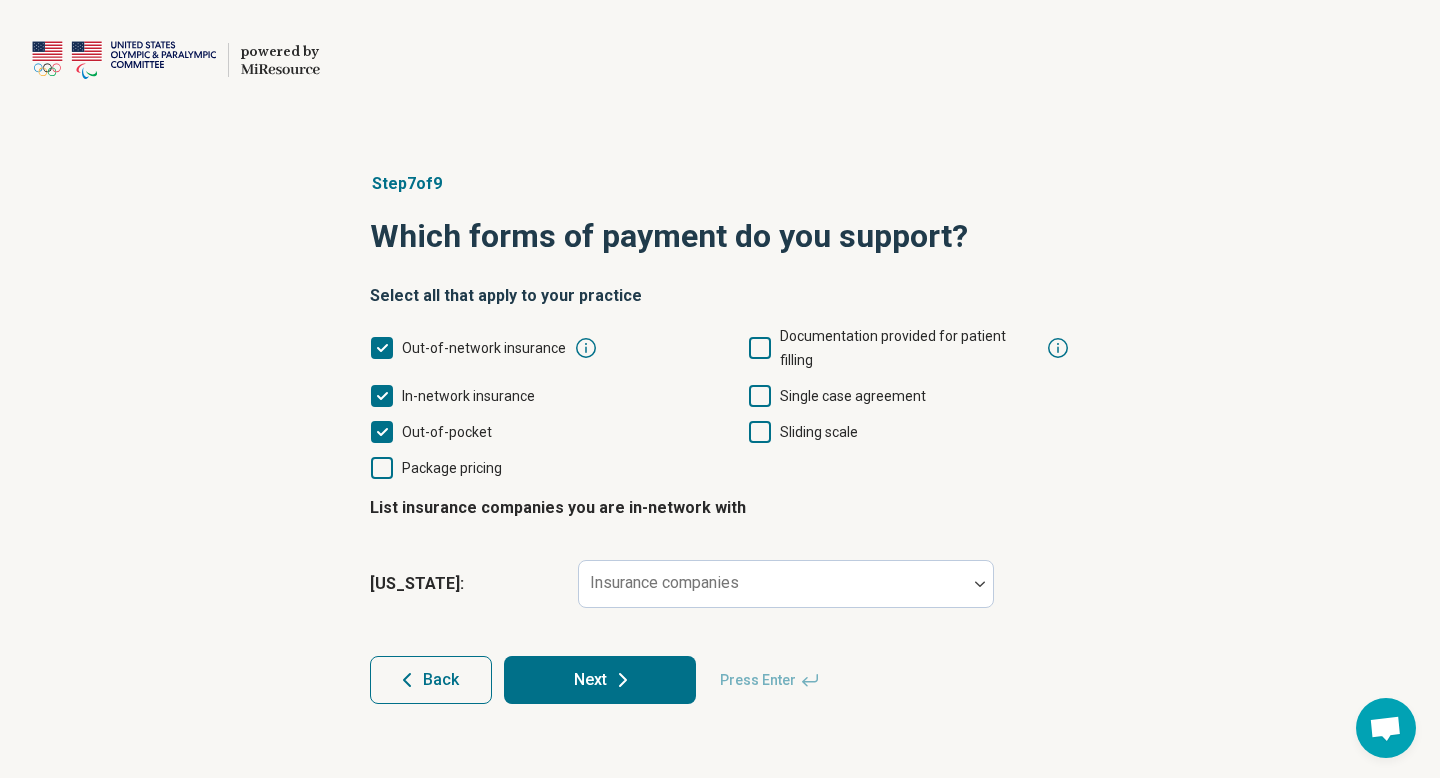 click 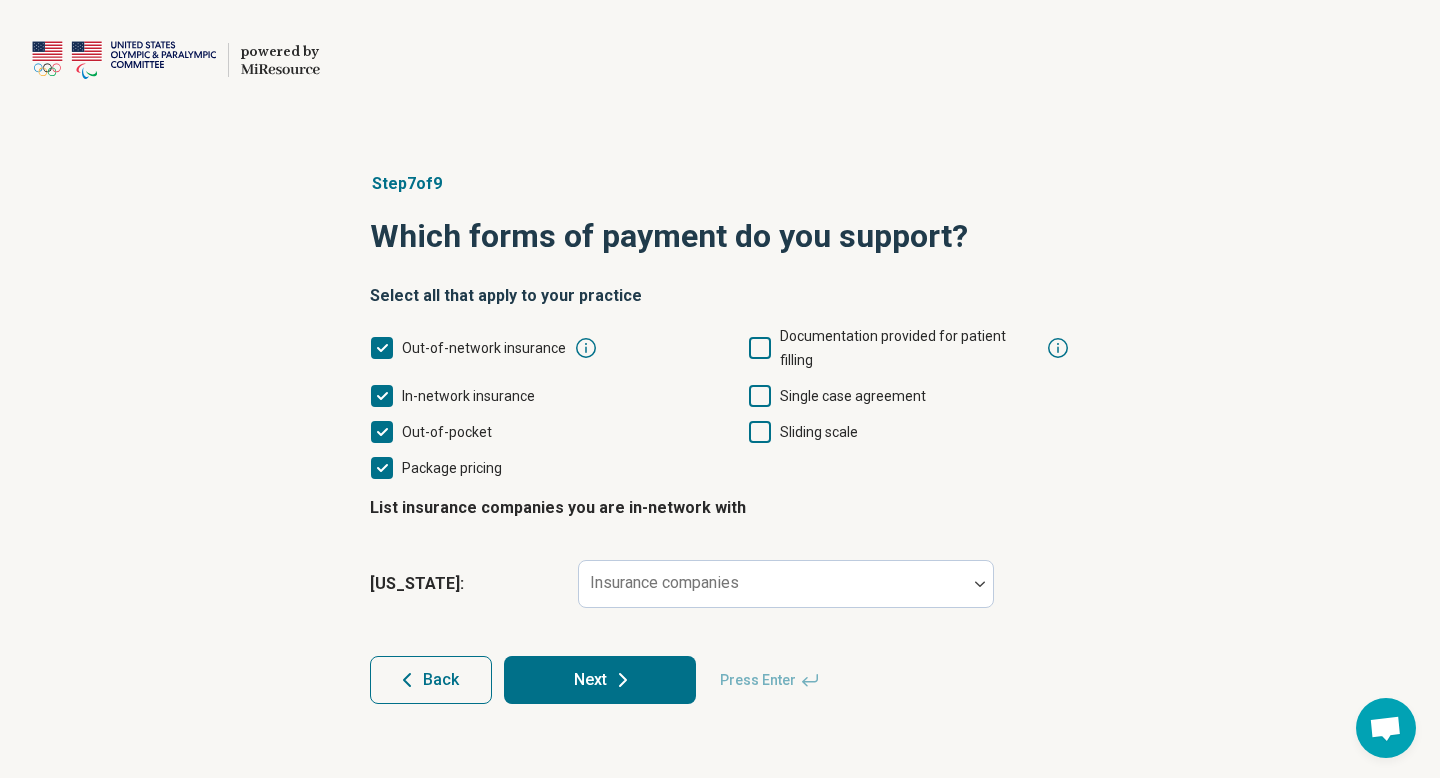 click 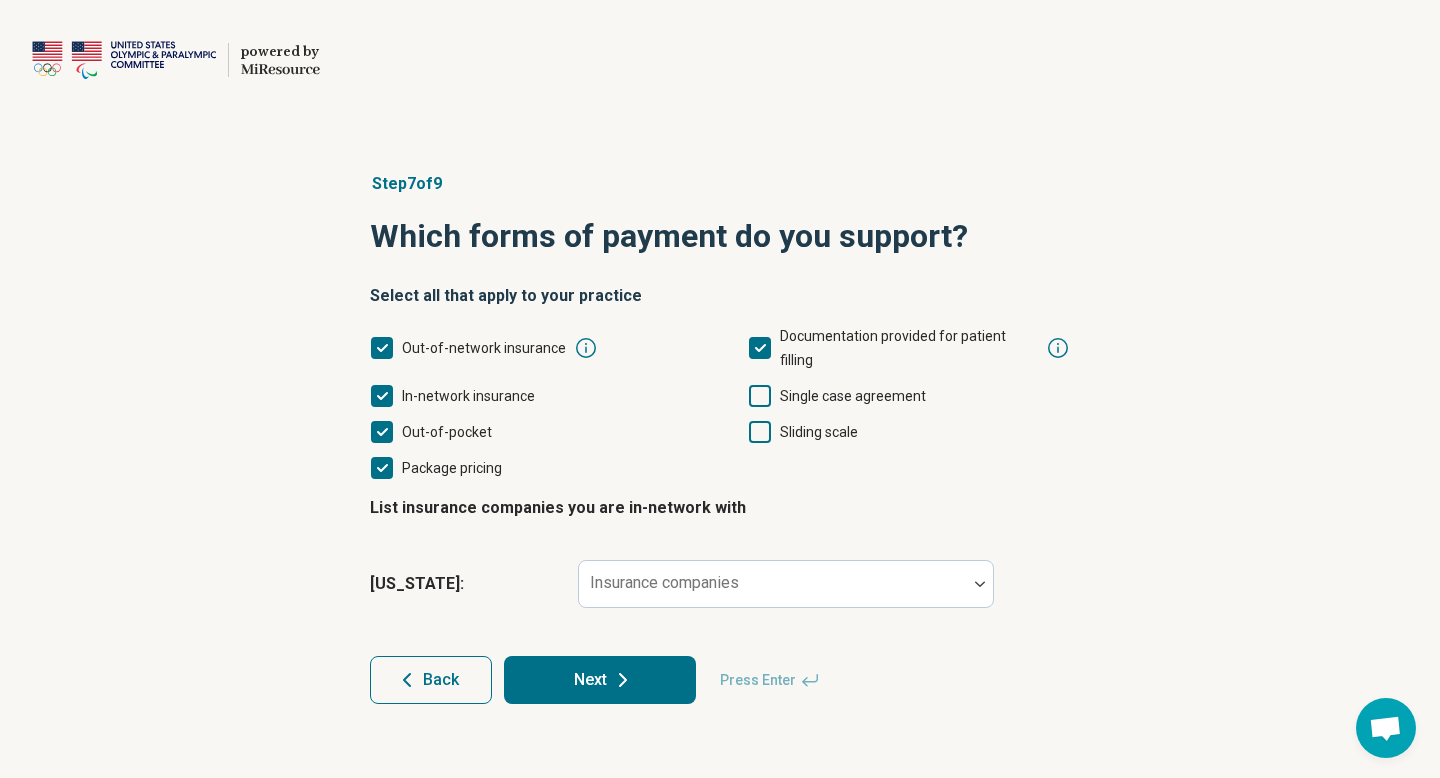 click 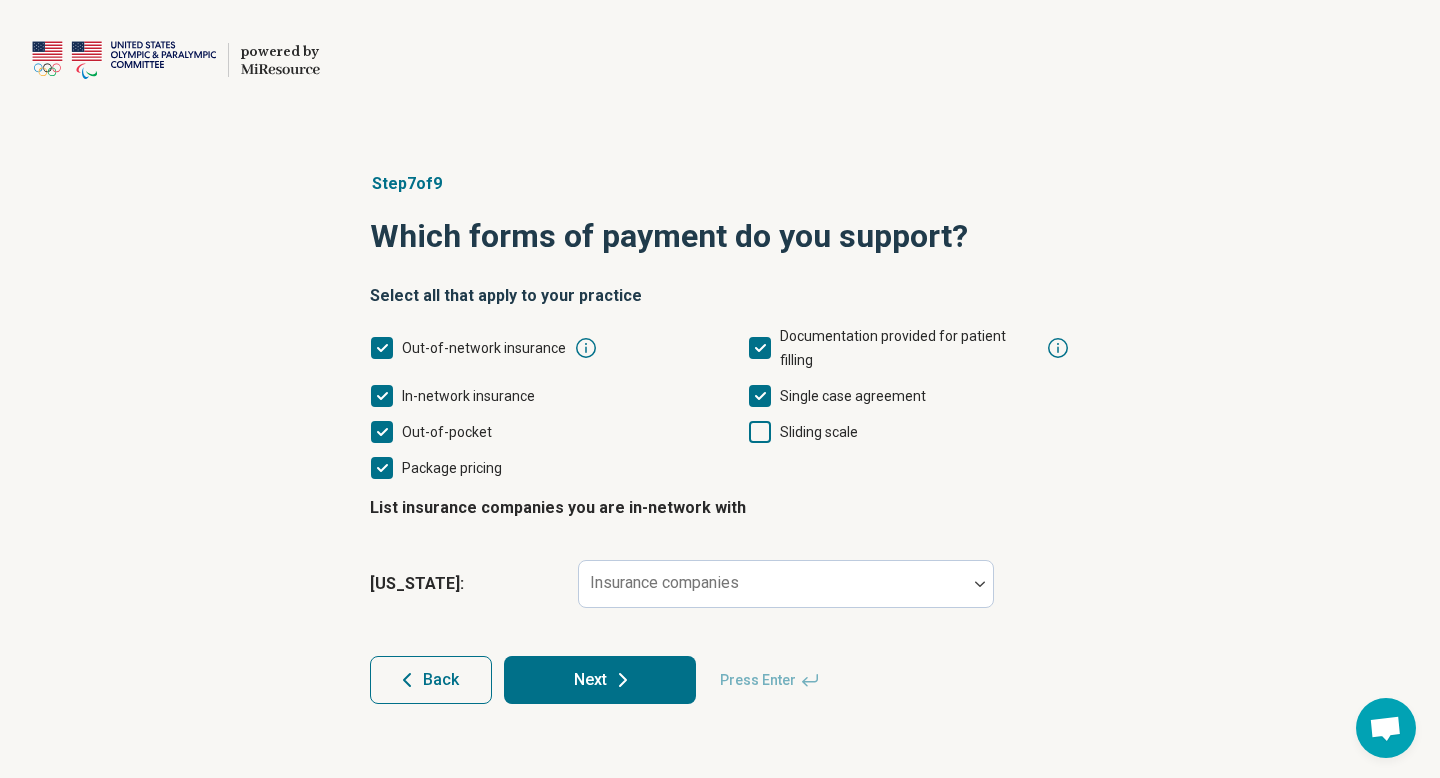 click 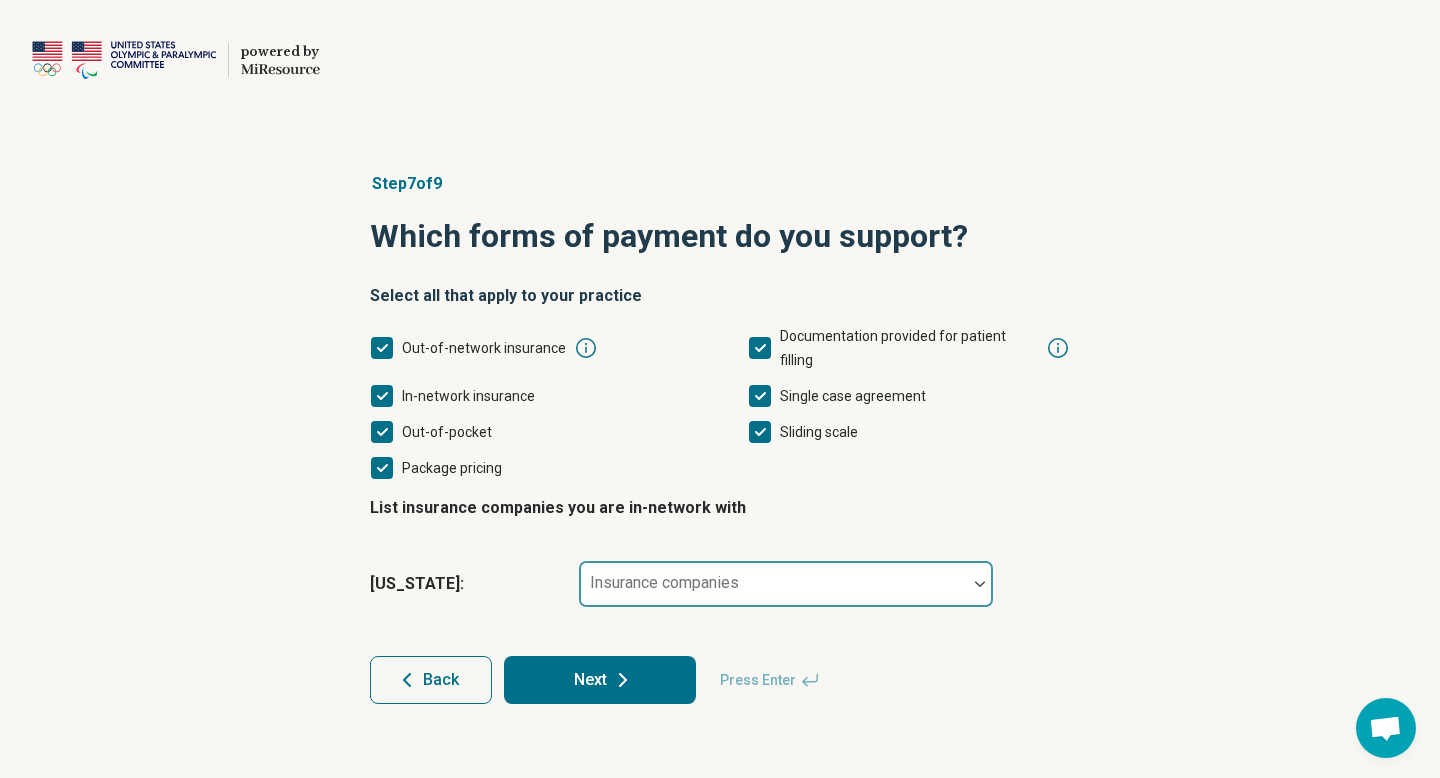 click at bounding box center [773, 592] 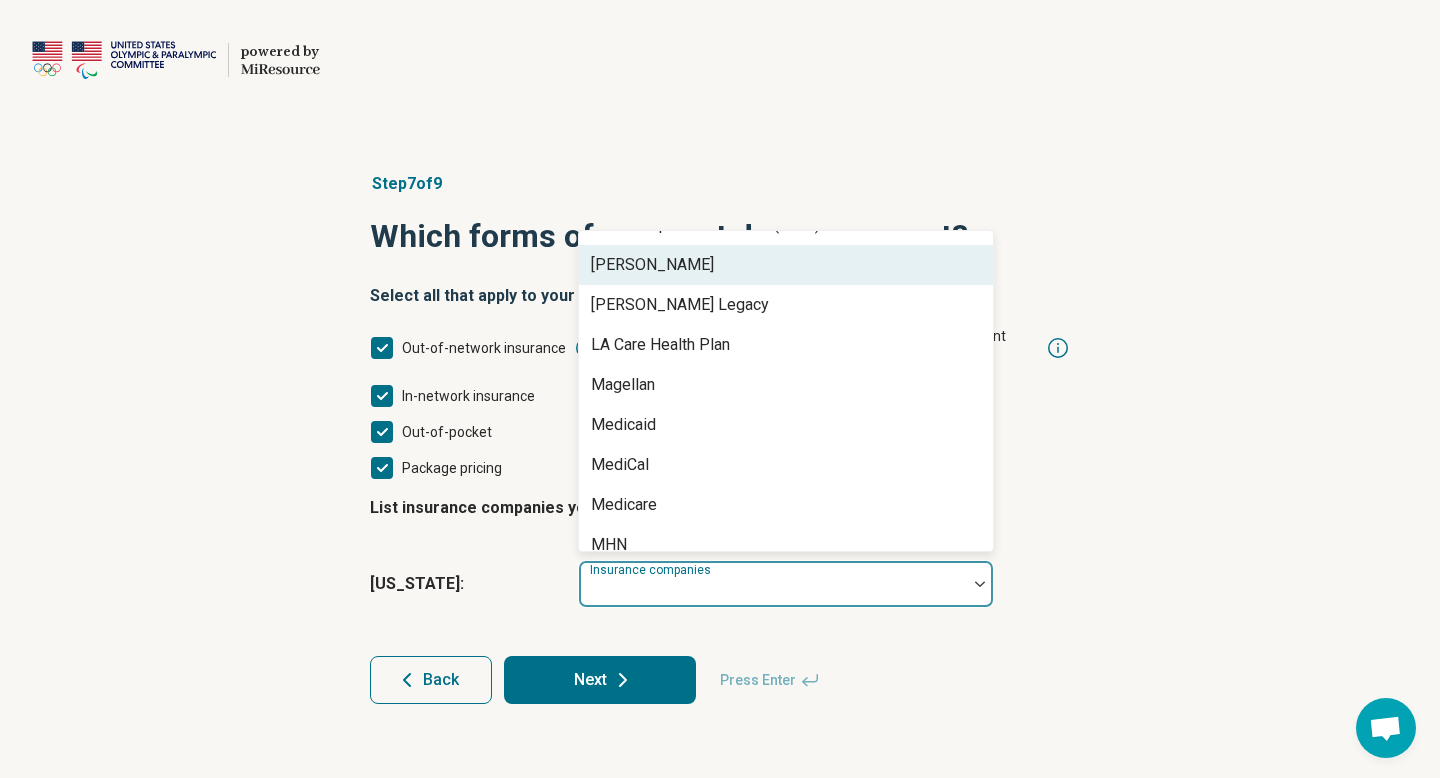 scroll, scrollTop: 1070, scrollLeft: 0, axis: vertical 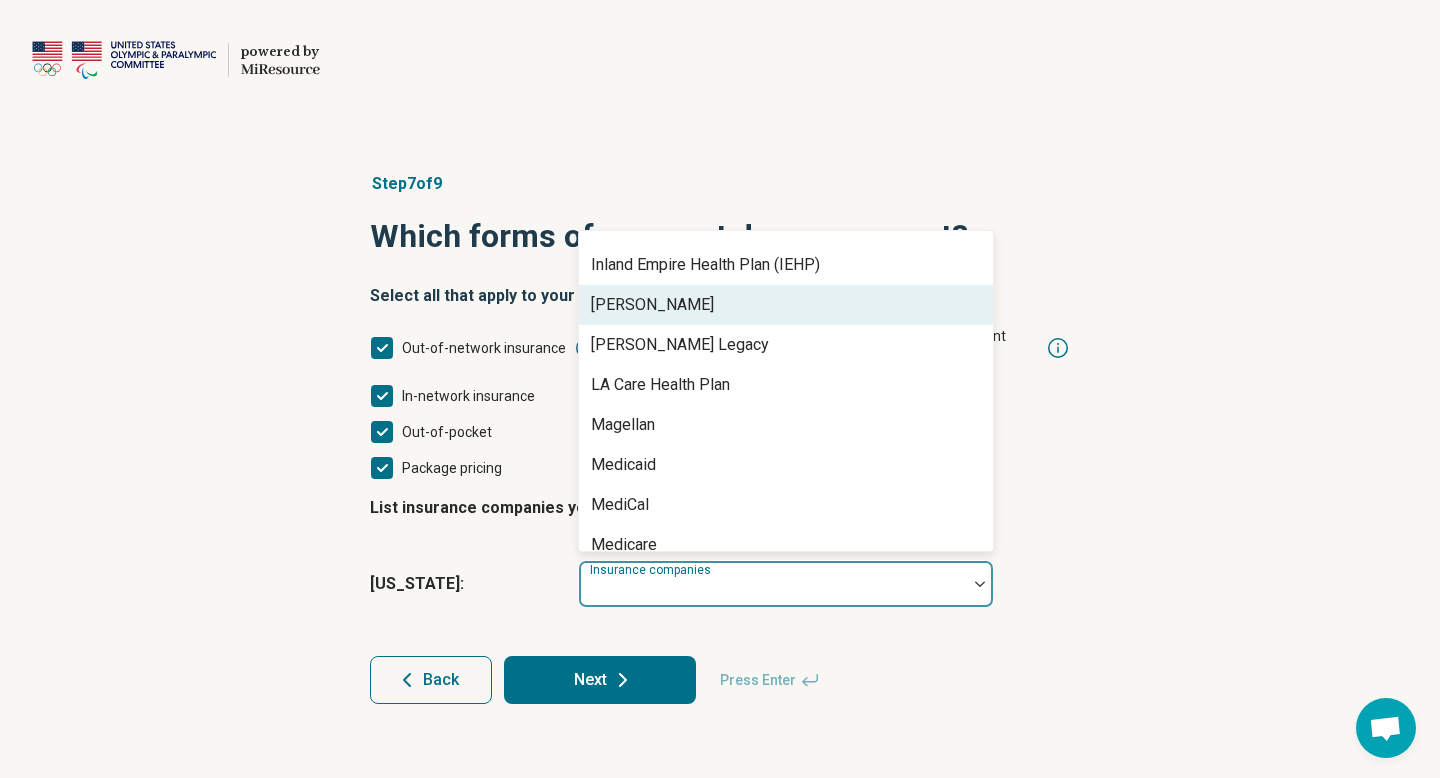 click on "Kaiser" at bounding box center (786, 305) 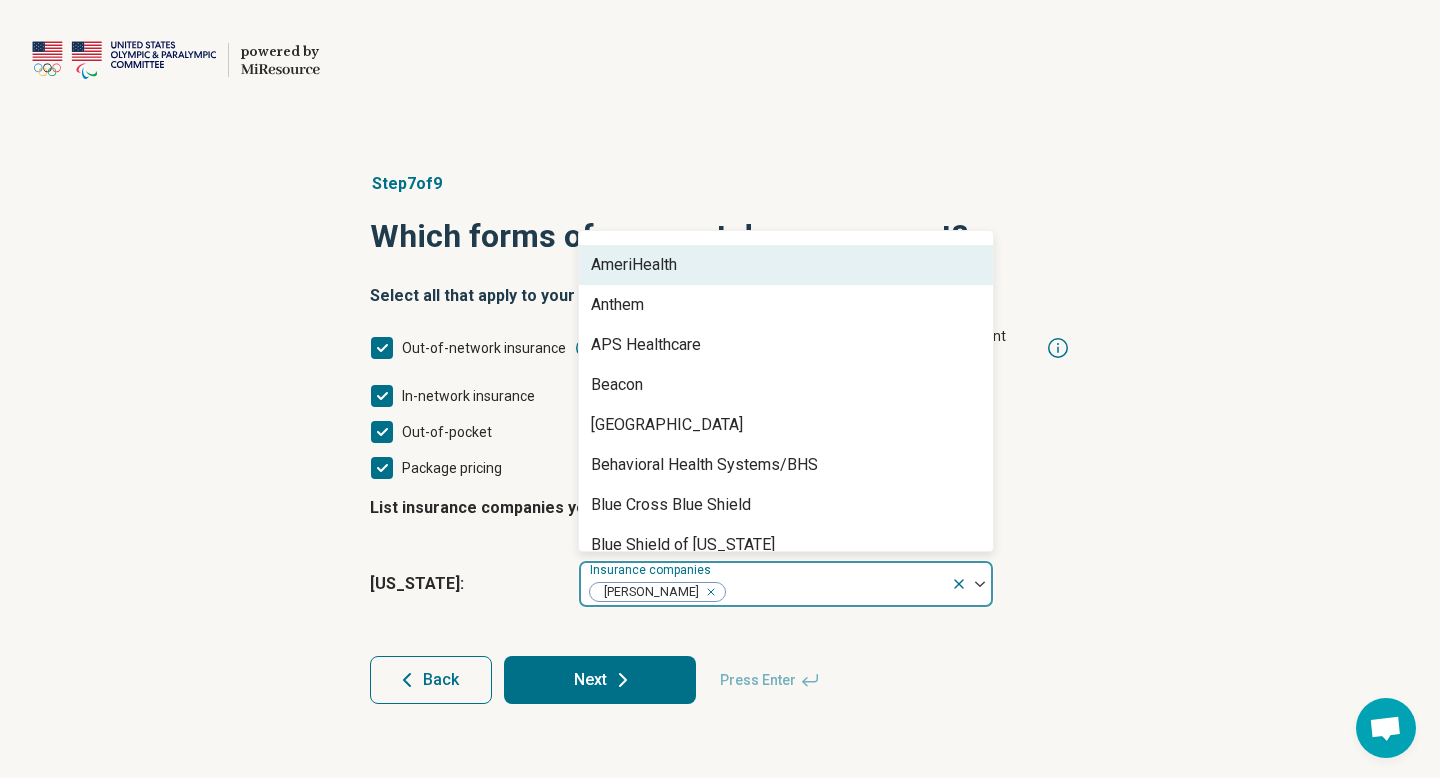 scroll, scrollTop: 0, scrollLeft: 0, axis: both 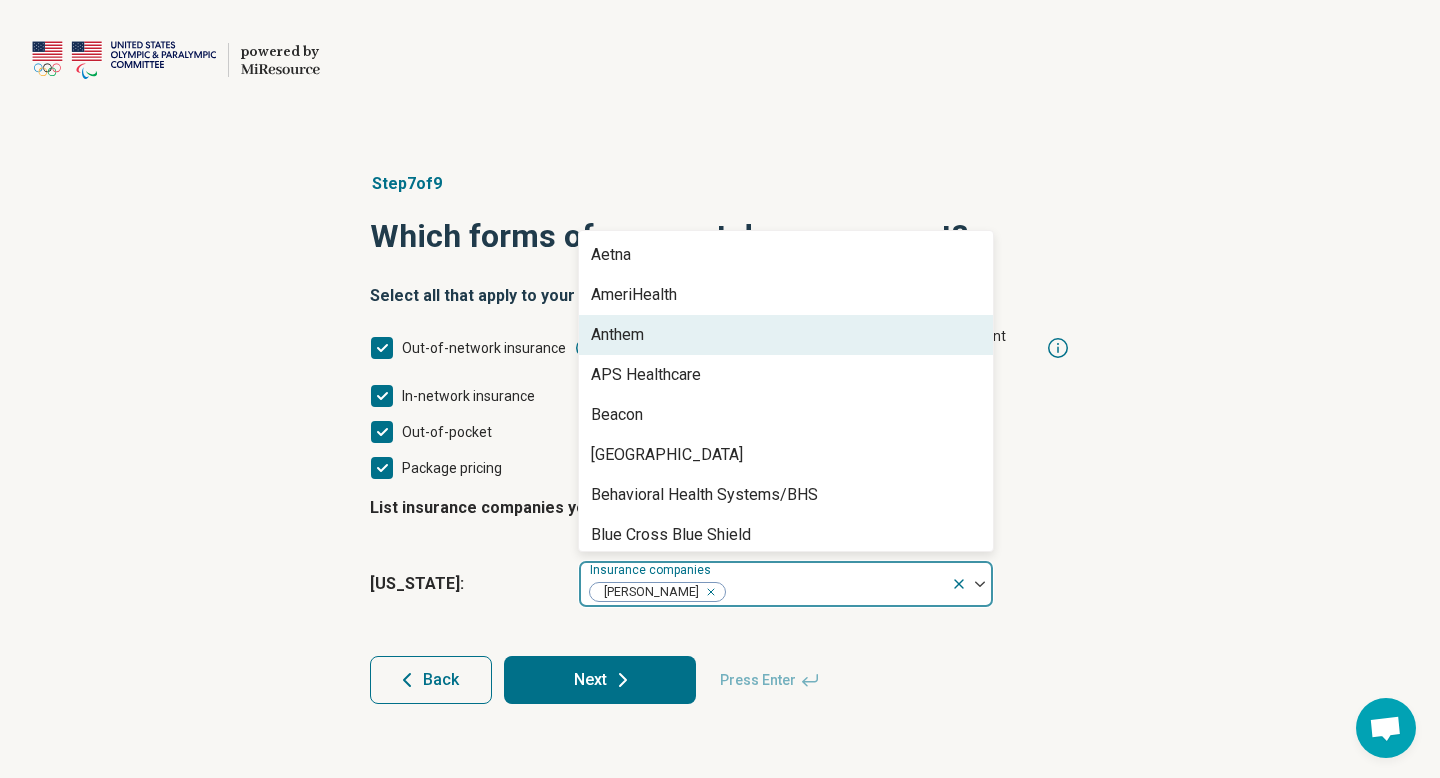 click on "Anthem" at bounding box center [786, 335] 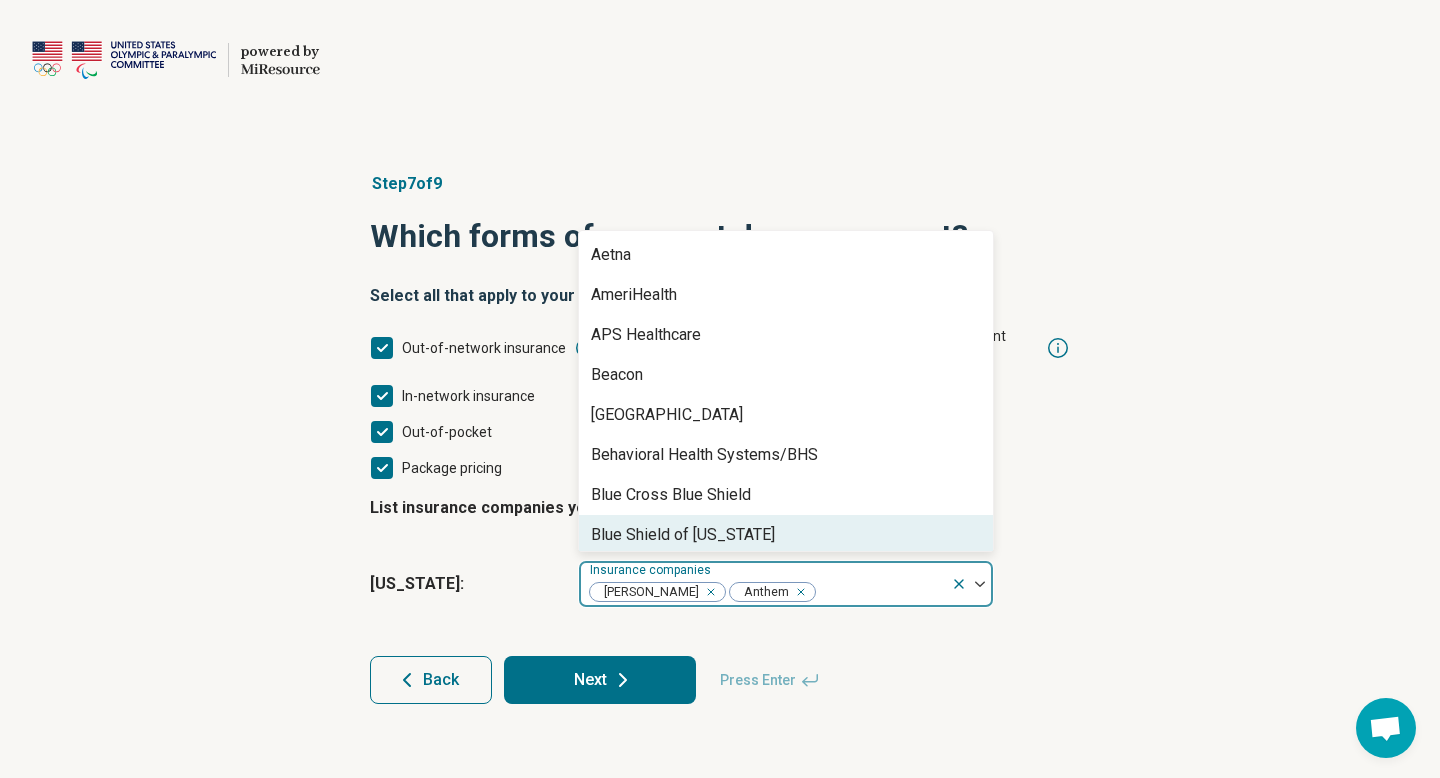 click on "Blue Shield of California" at bounding box center (683, 535) 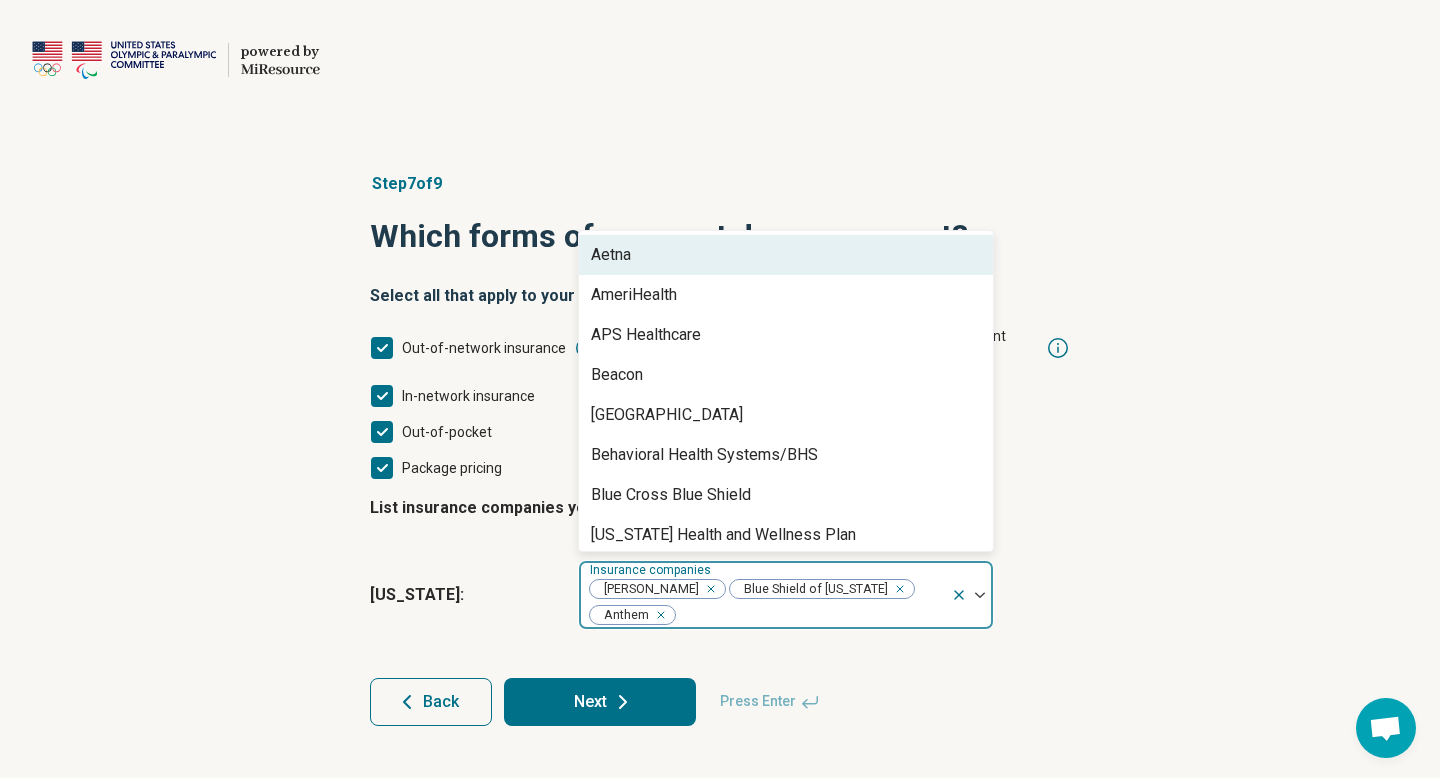 click on "Aetna" at bounding box center (786, 255) 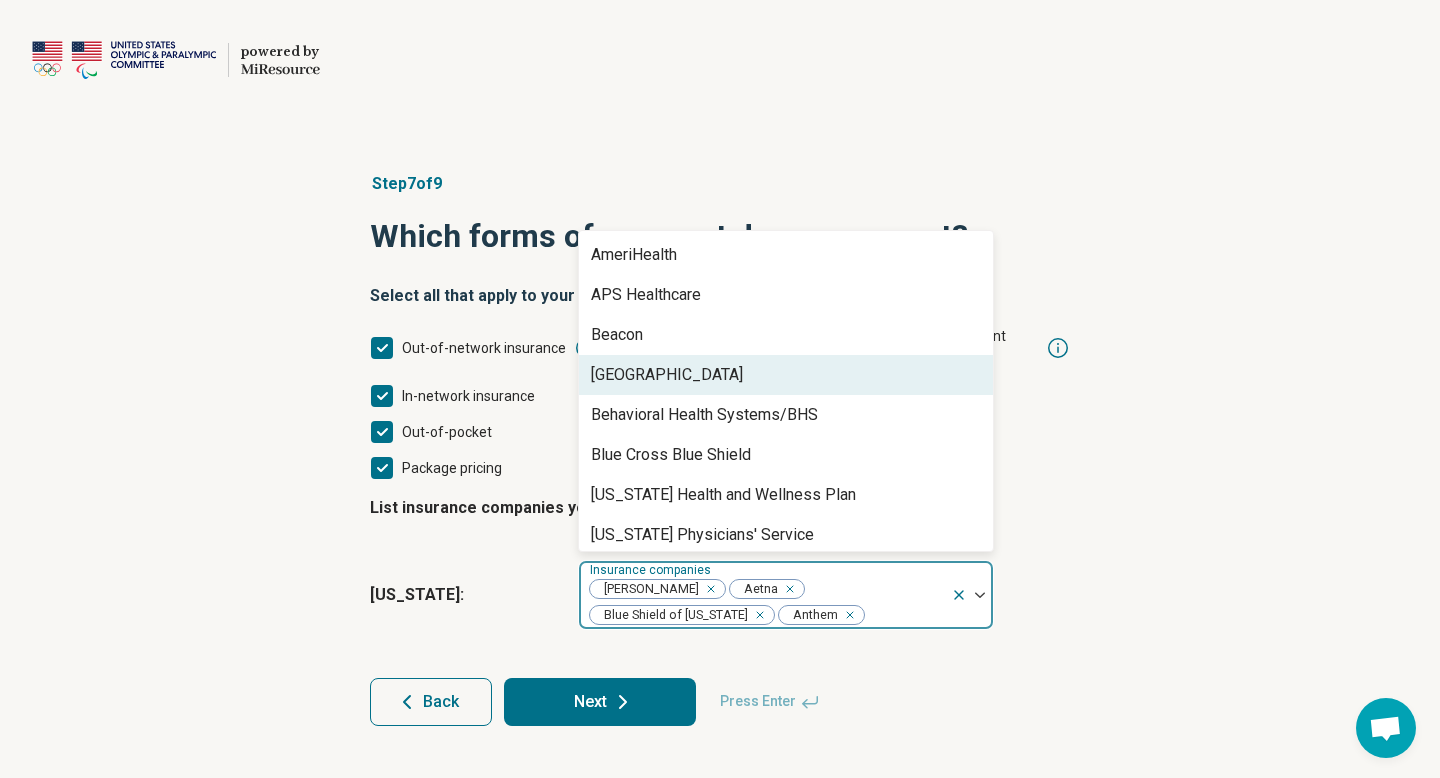 click on "Beech Street" at bounding box center [786, 375] 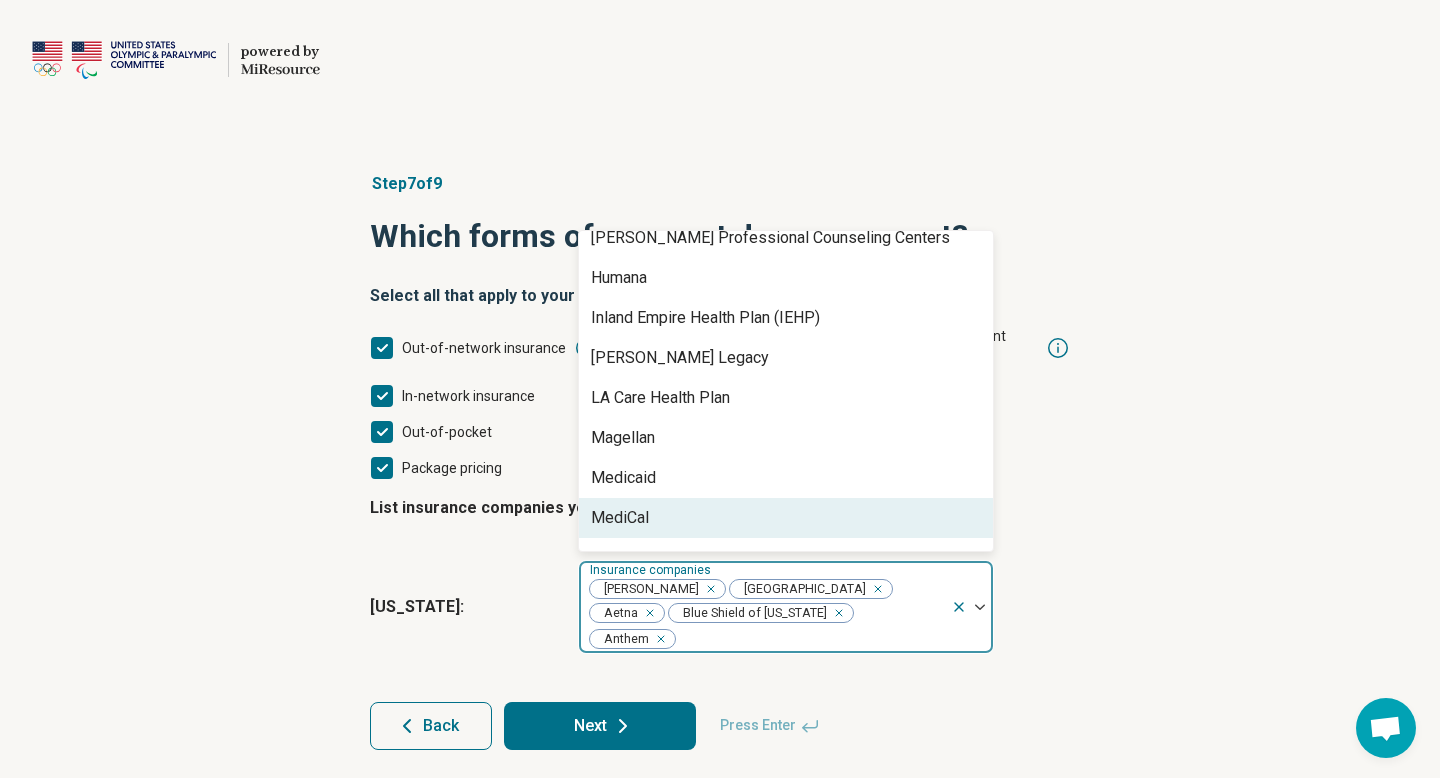 scroll, scrollTop: 897, scrollLeft: 0, axis: vertical 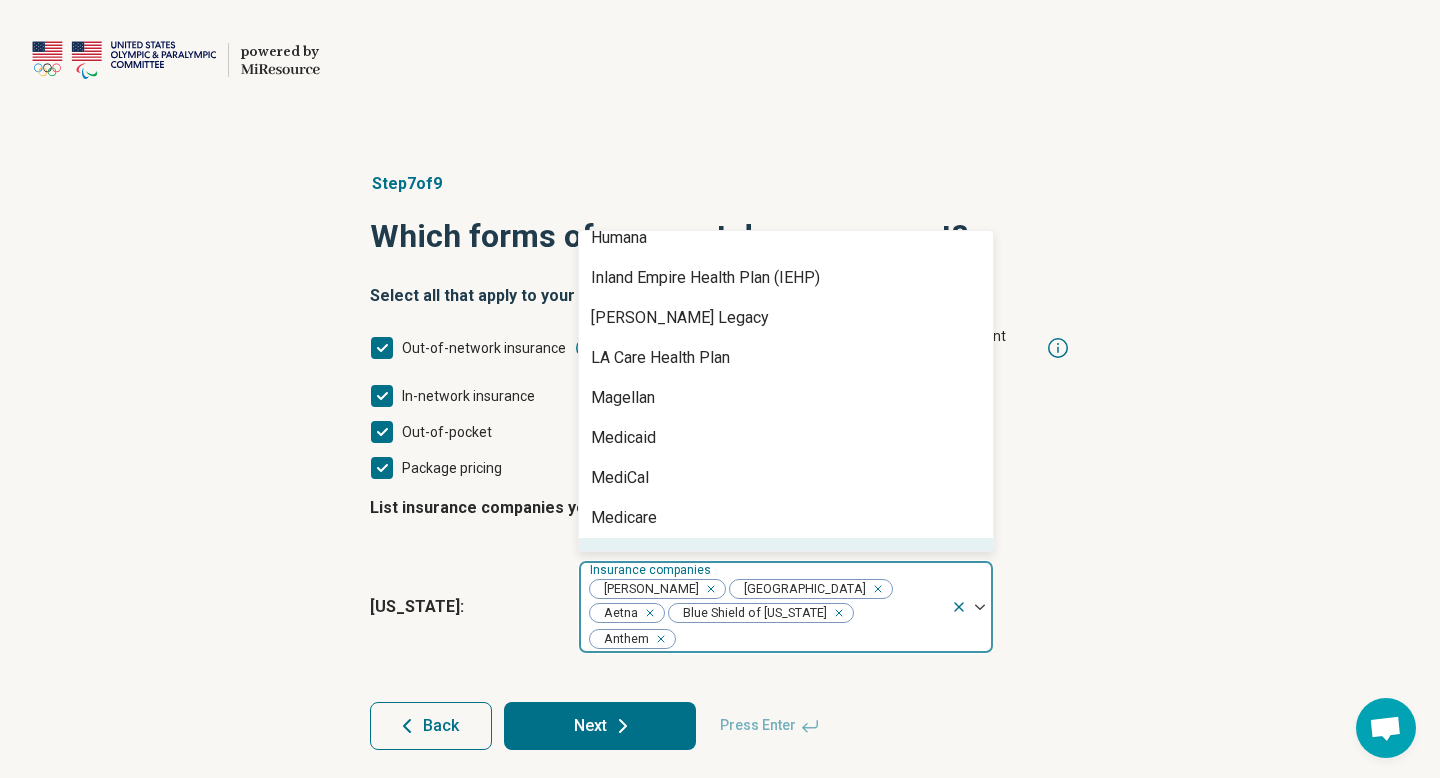 click on "Next" at bounding box center [600, 726] 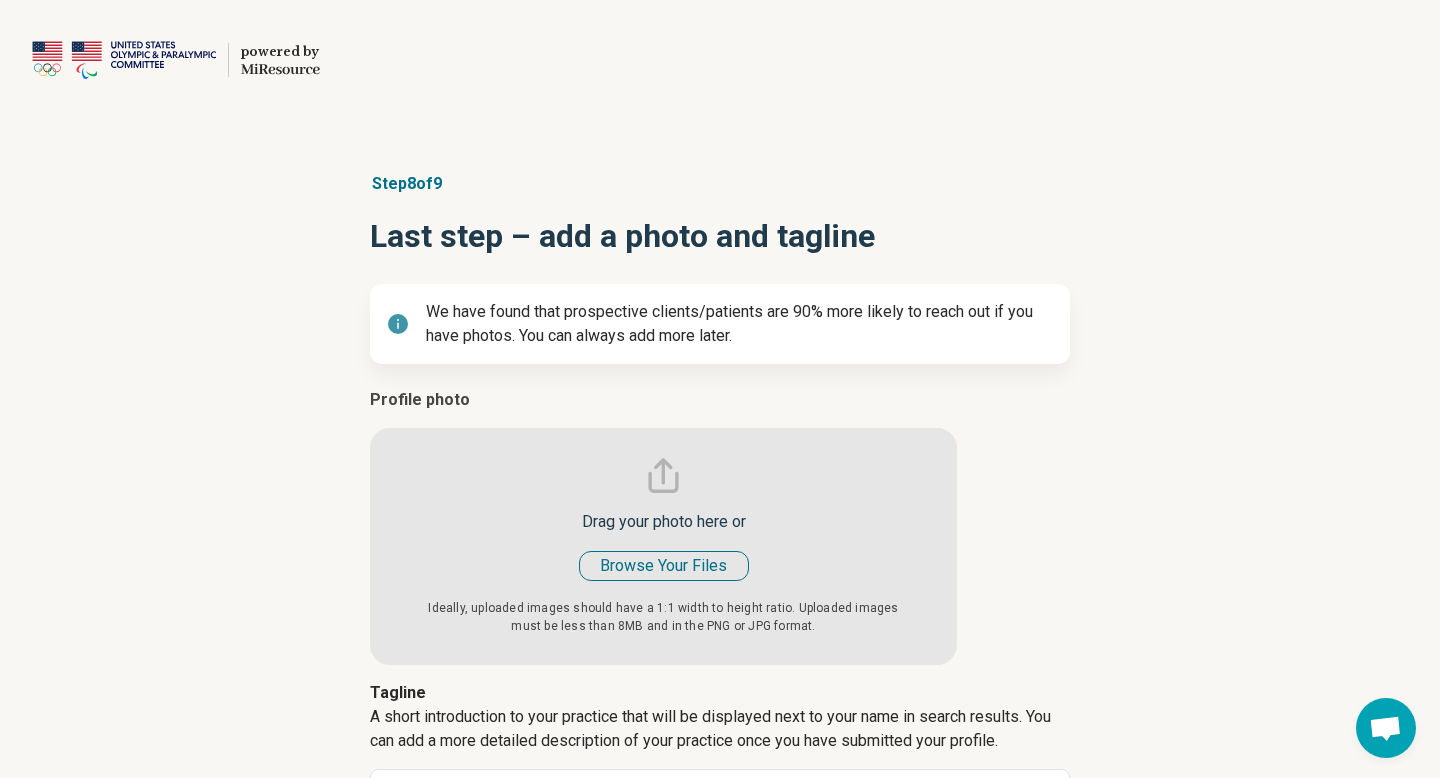type on "*" 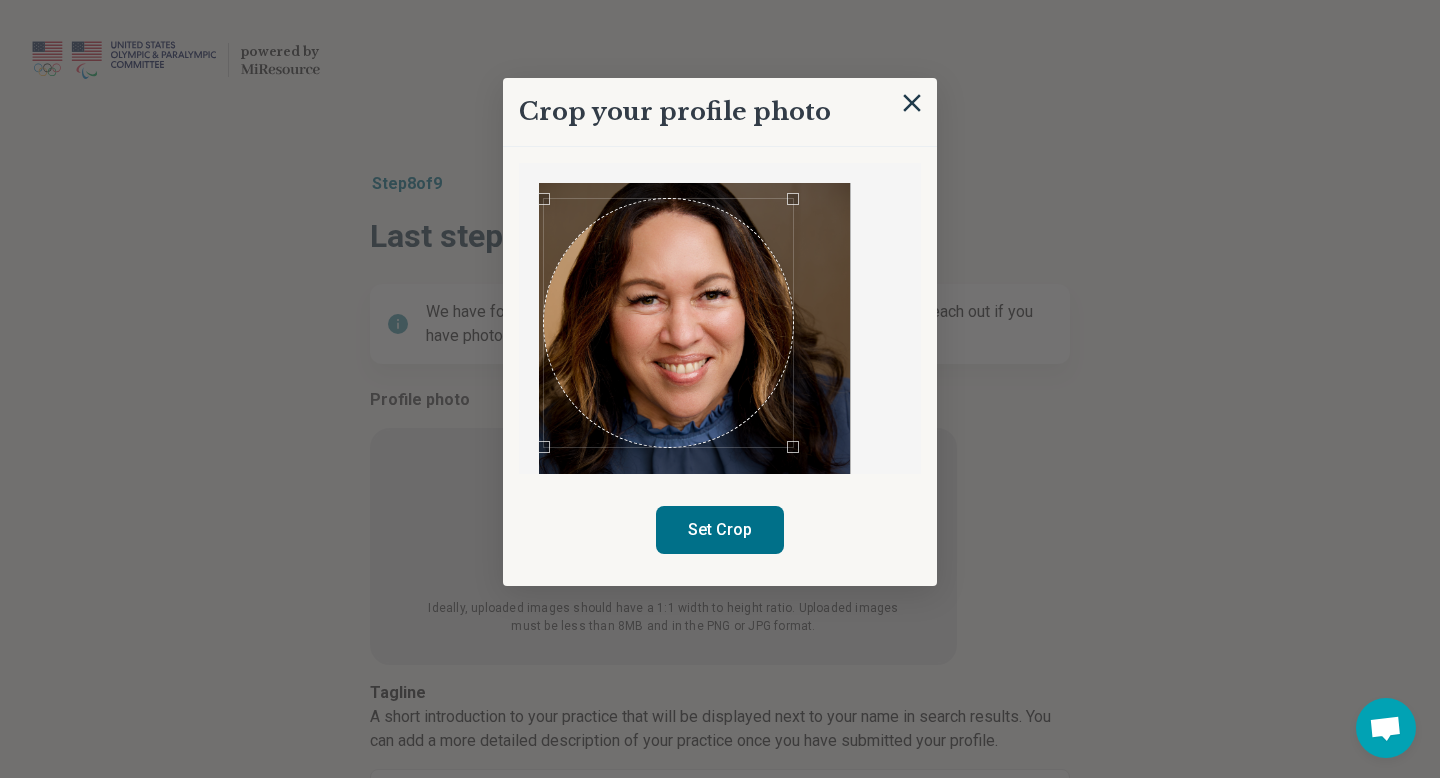 click at bounding box center (668, 323) 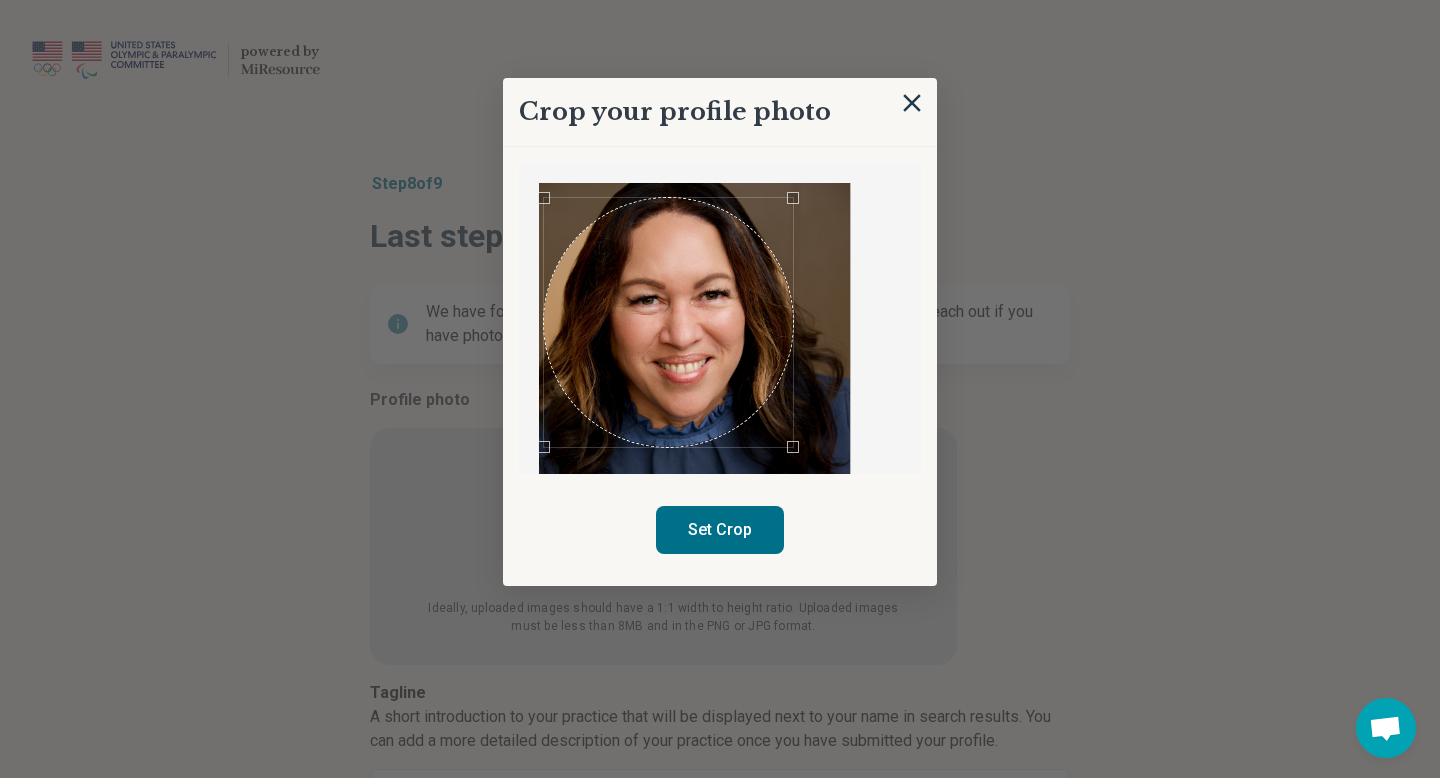 click on "Set Crop" at bounding box center (720, 530) 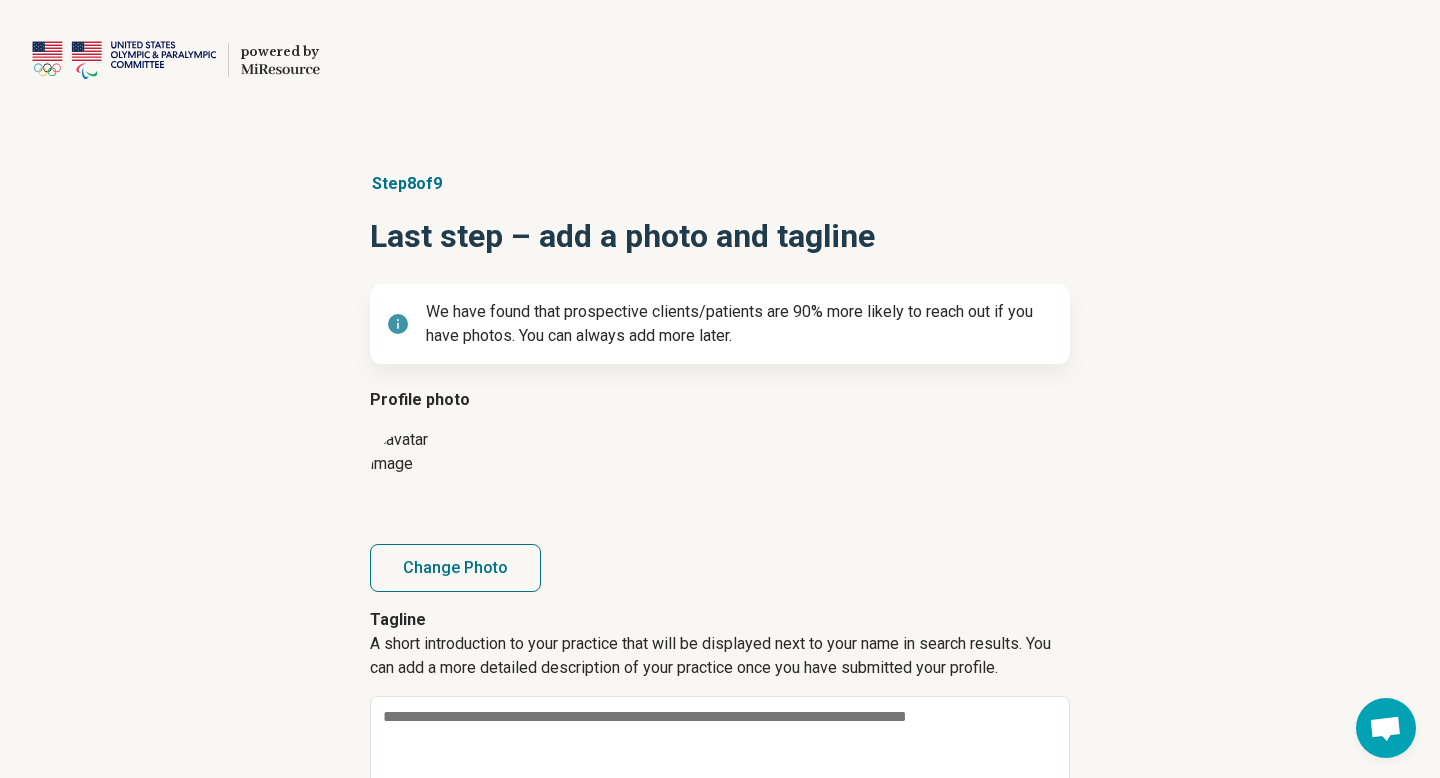 click on "Step  8  of  9 Last step – add a photo and tagline We have found that prospective clients/patients are 90% more likely to reach out if you have photos. You can always add more later. Profile photo Change Photo Tagline A short introduction to your practice that will be displayed next to your name in search results. You can add a more detailed description of your practice once you have submitted your profile. 154  characters max Back Next Press Enter" at bounding box center [720, 536] 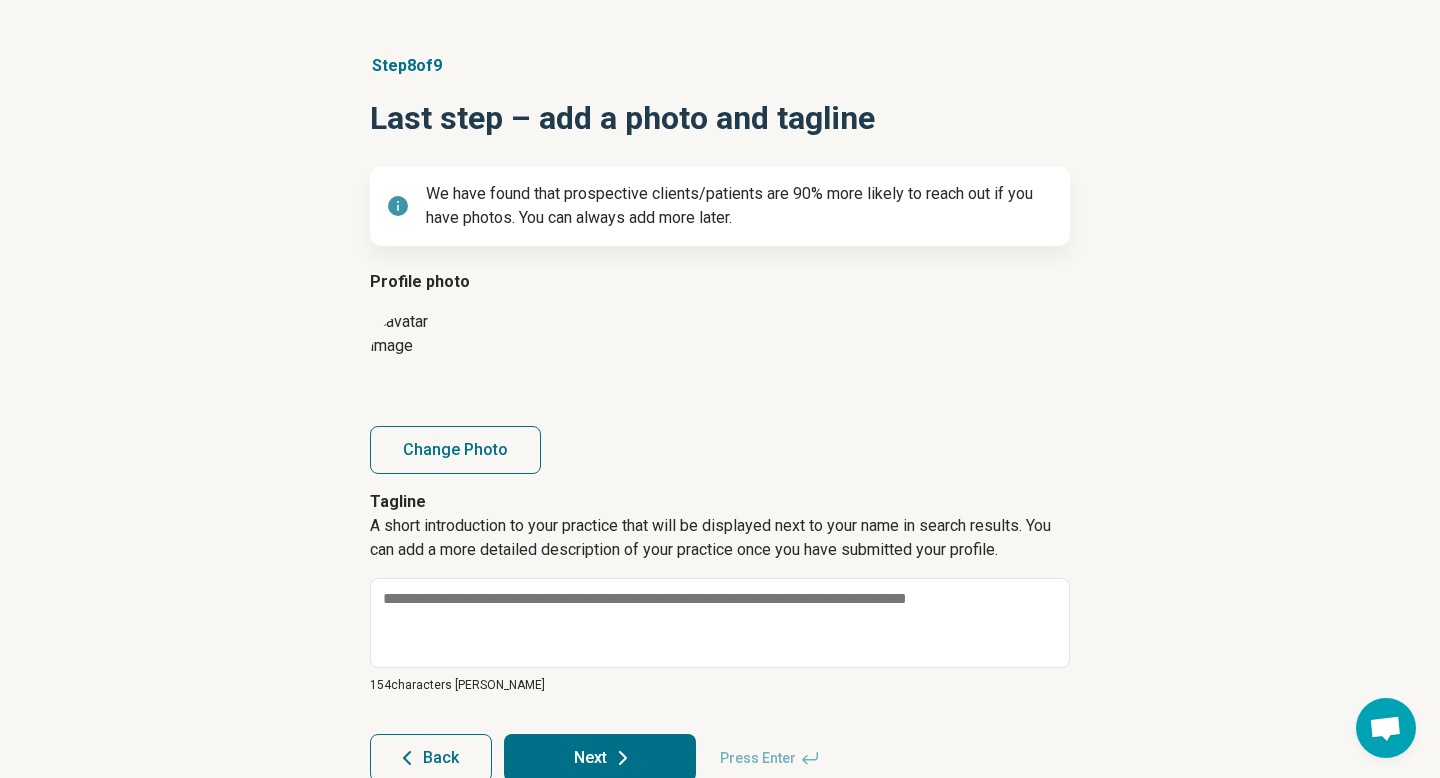 scroll, scrollTop: 160, scrollLeft: 0, axis: vertical 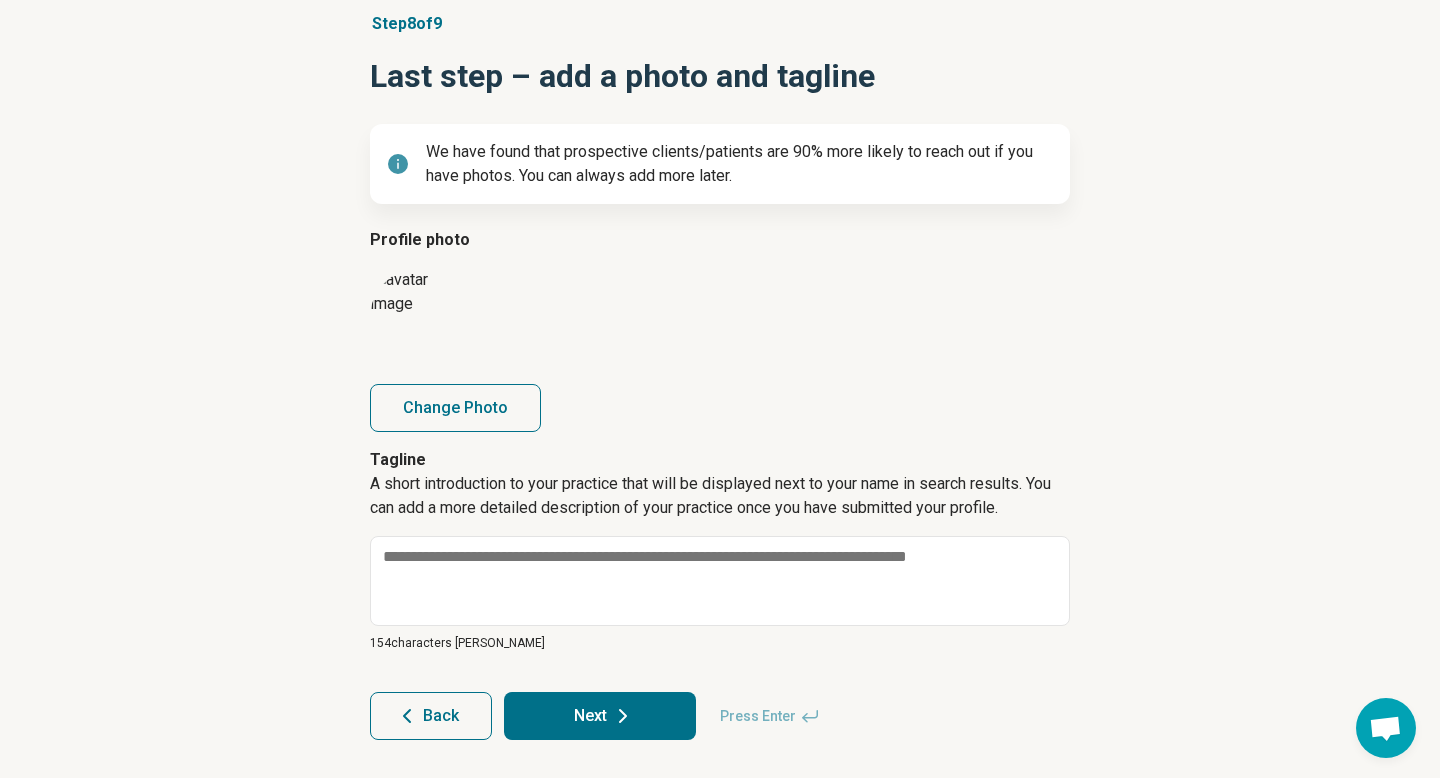 click at bounding box center (420, 318) 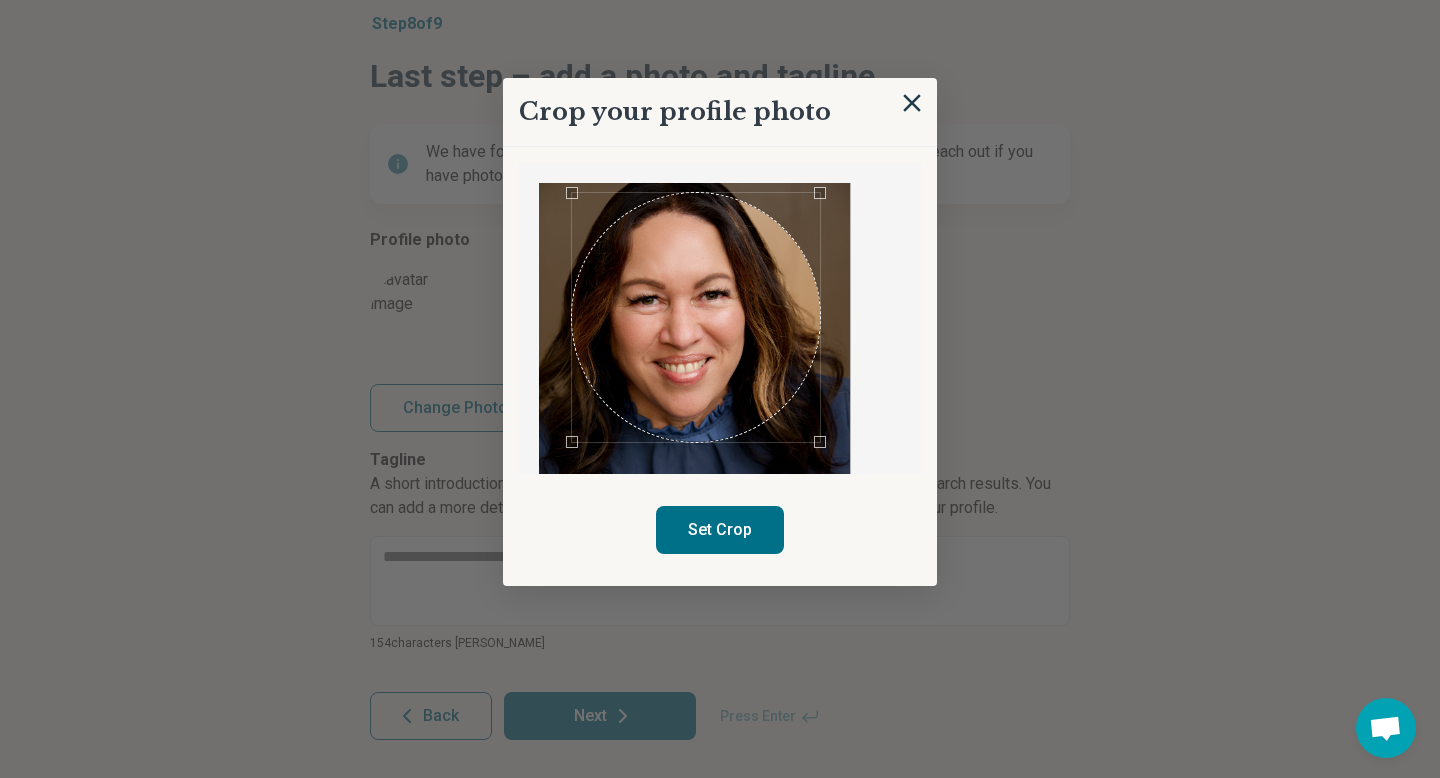 click at bounding box center (696, 317) 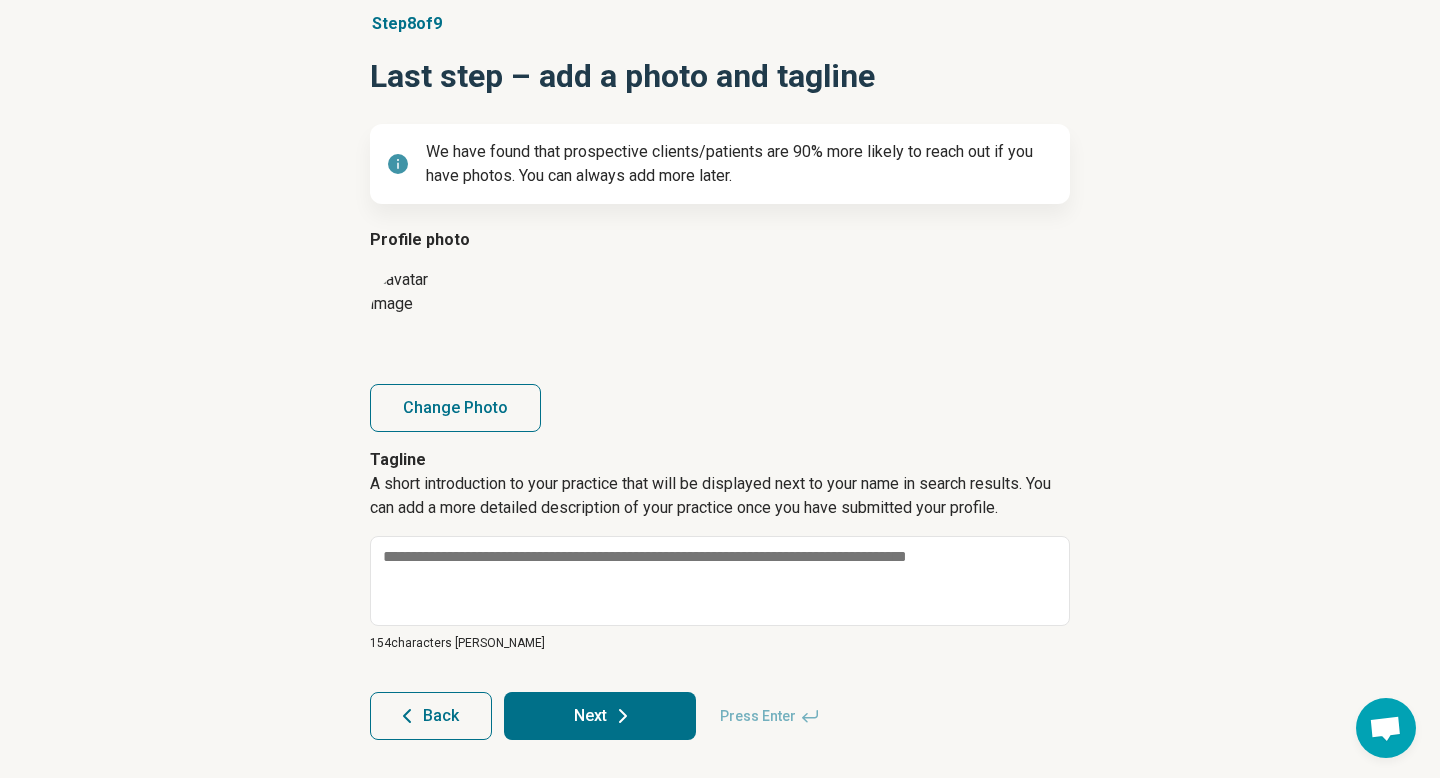 click on "Change Photo" at bounding box center (455, 408) 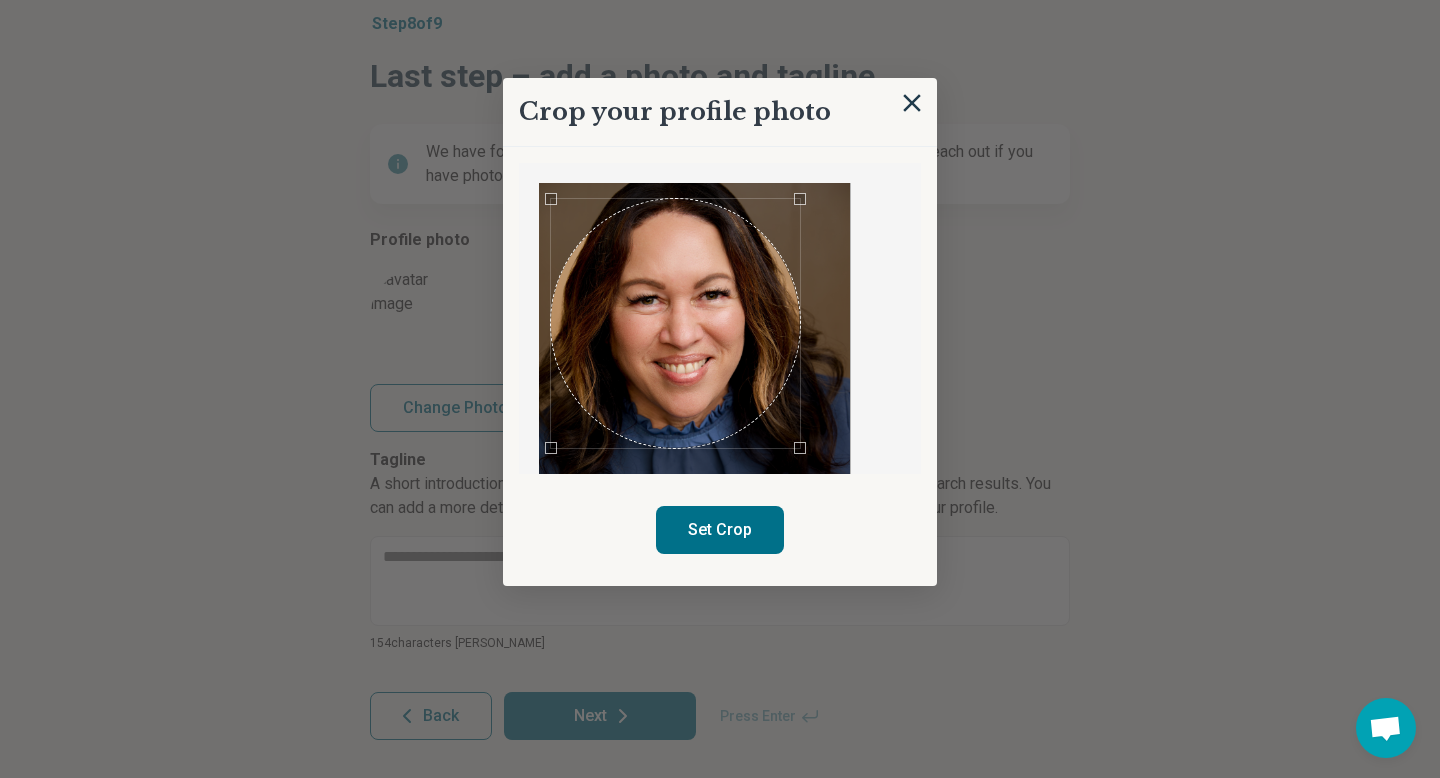 click at bounding box center (675, 323) 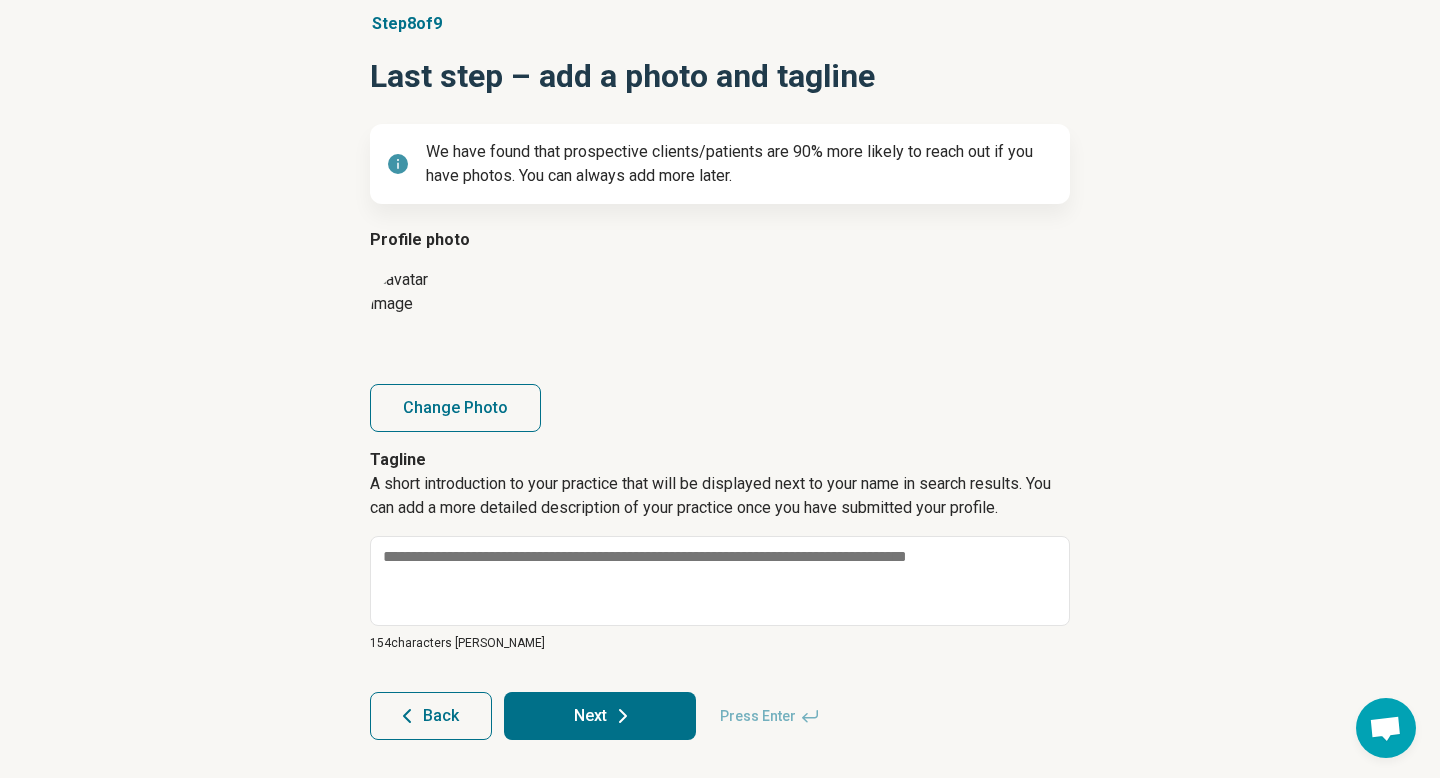click on "Change Photo" at bounding box center (455, 408) 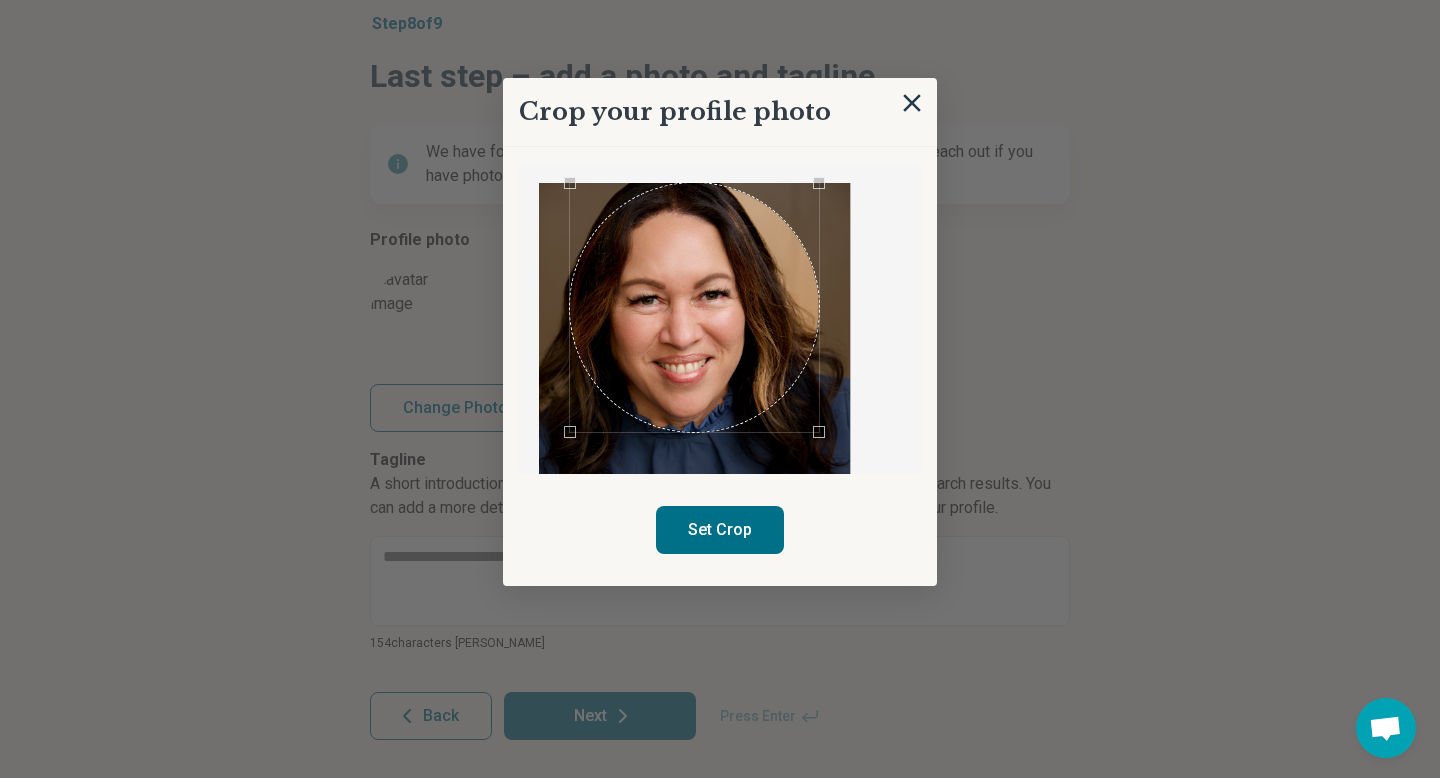 click at bounding box center [720, 318] 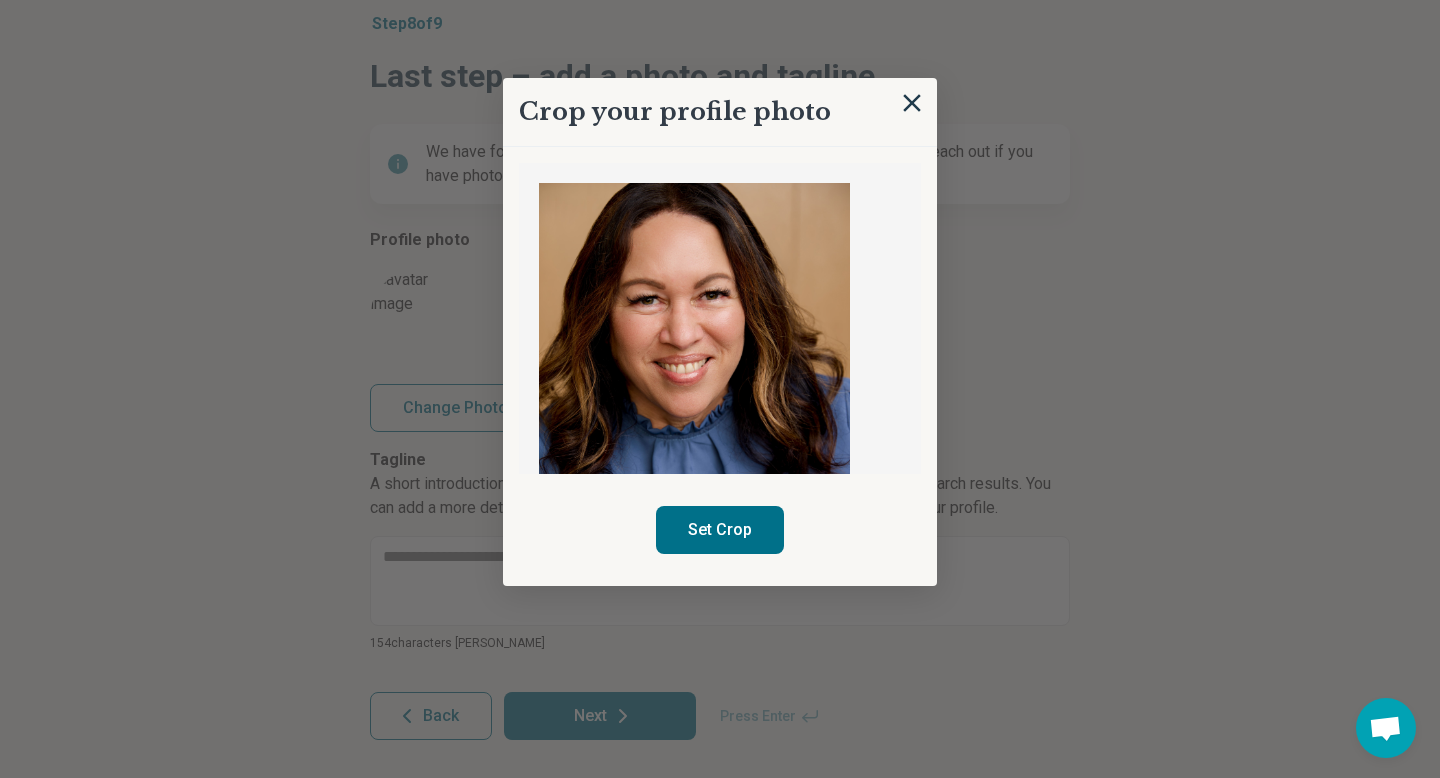 click on "Set Crop" at bounding box center [720, 530] 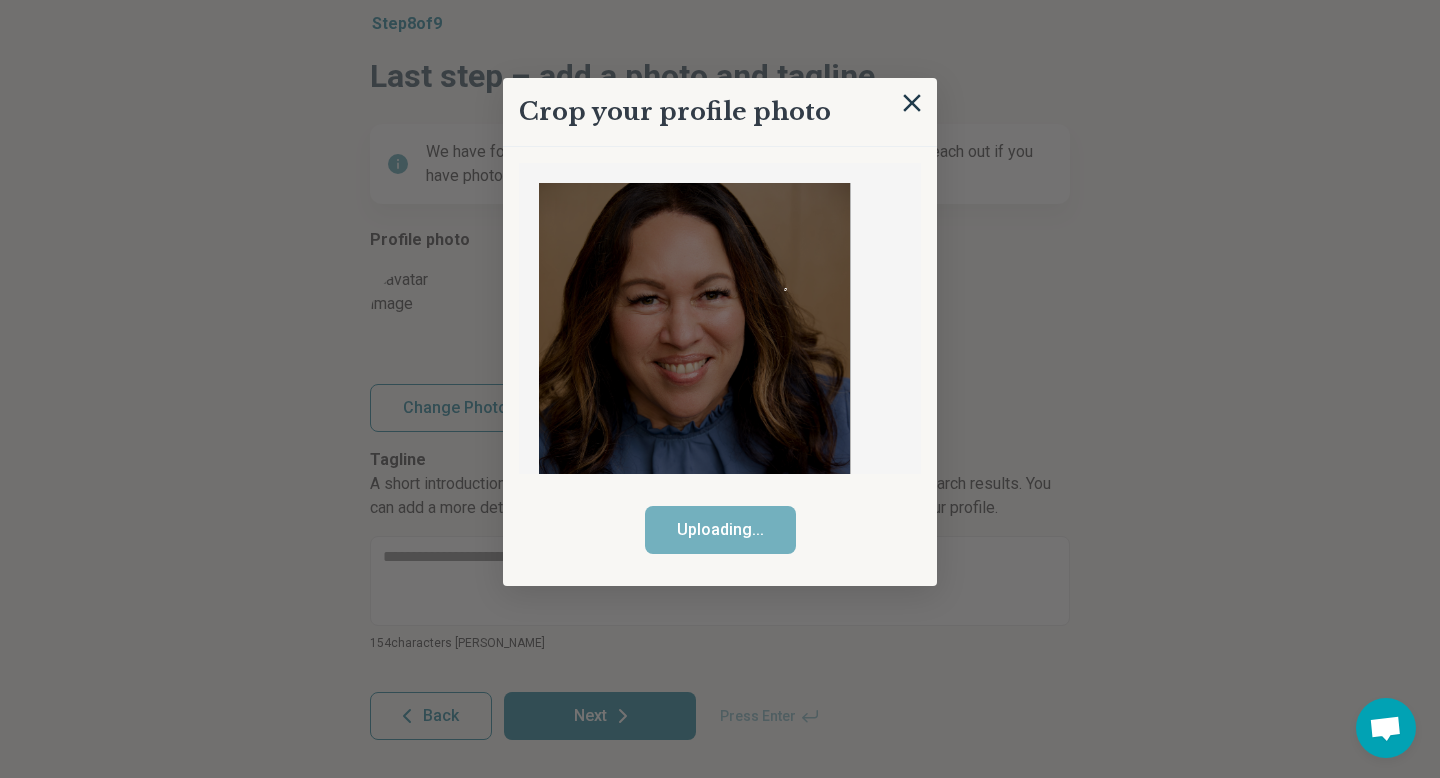 click at bounding box center (694, 416) 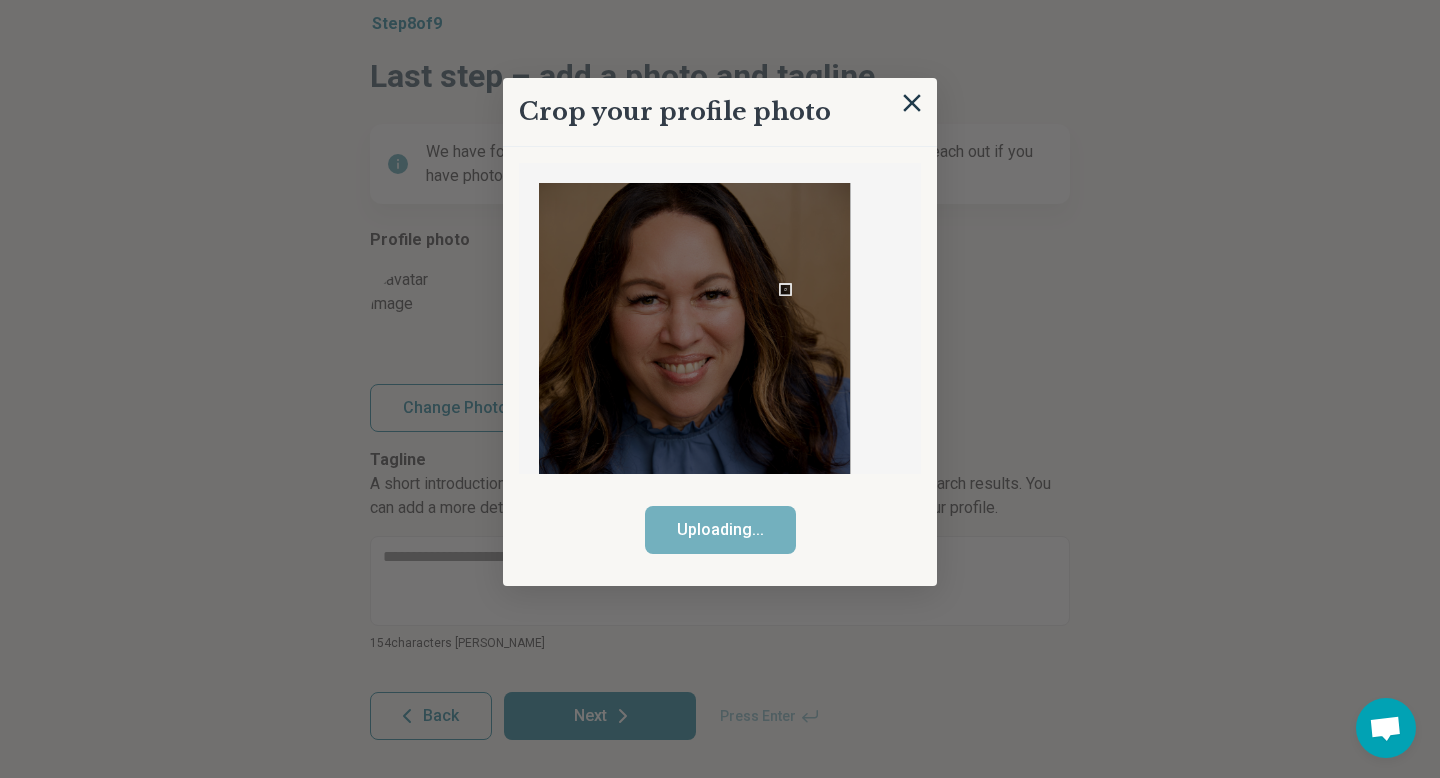 click at bounding box center [720, 318] 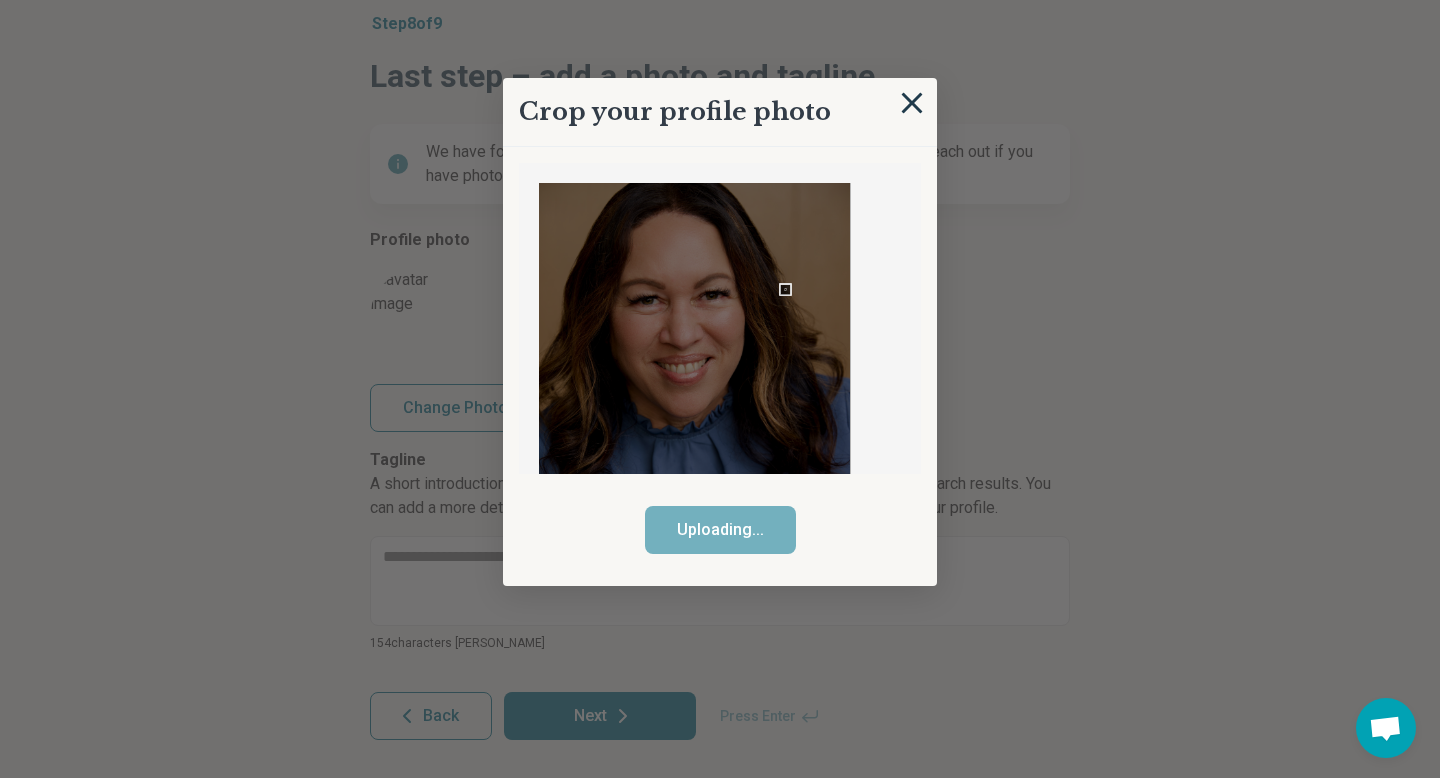 click at bounding box center (912, 103) 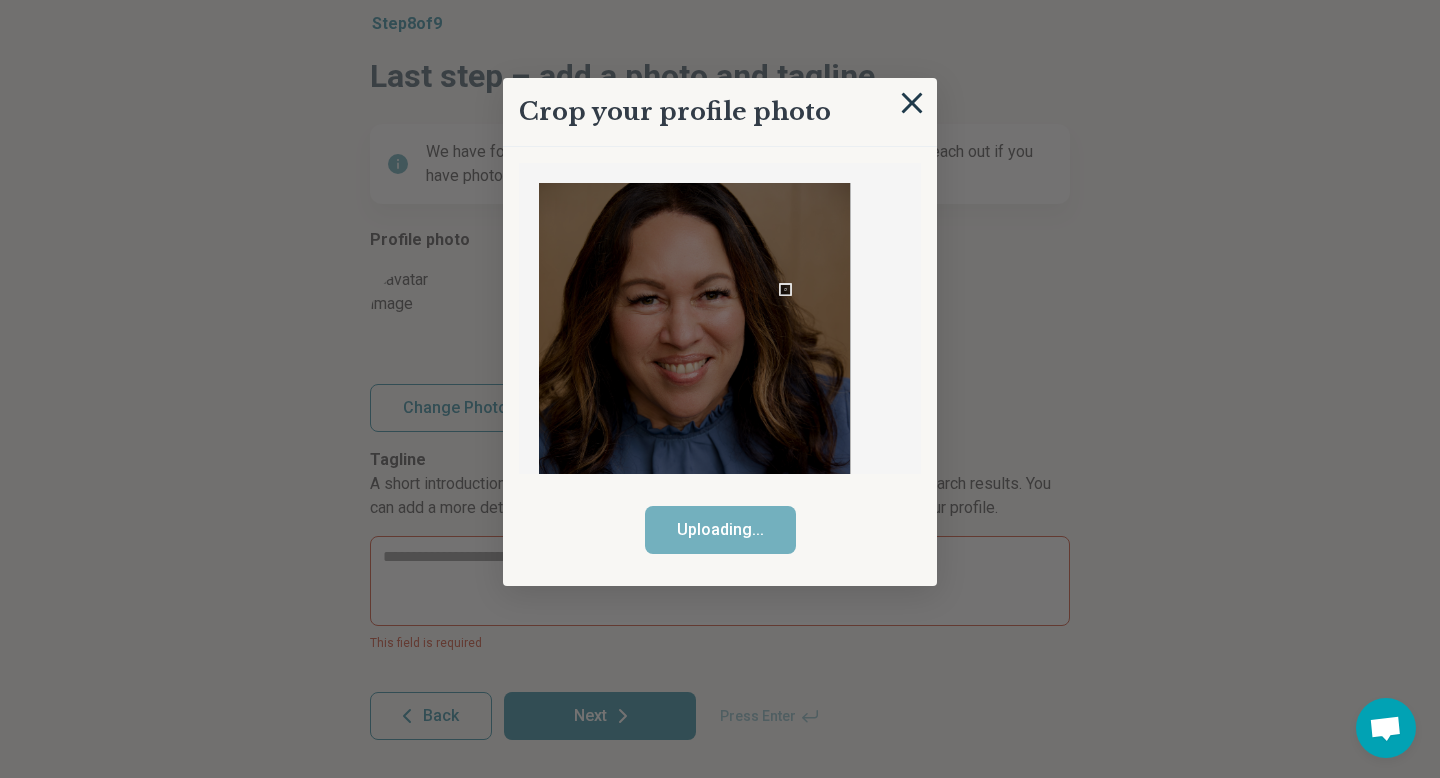 click at bounding box center (912, 103) 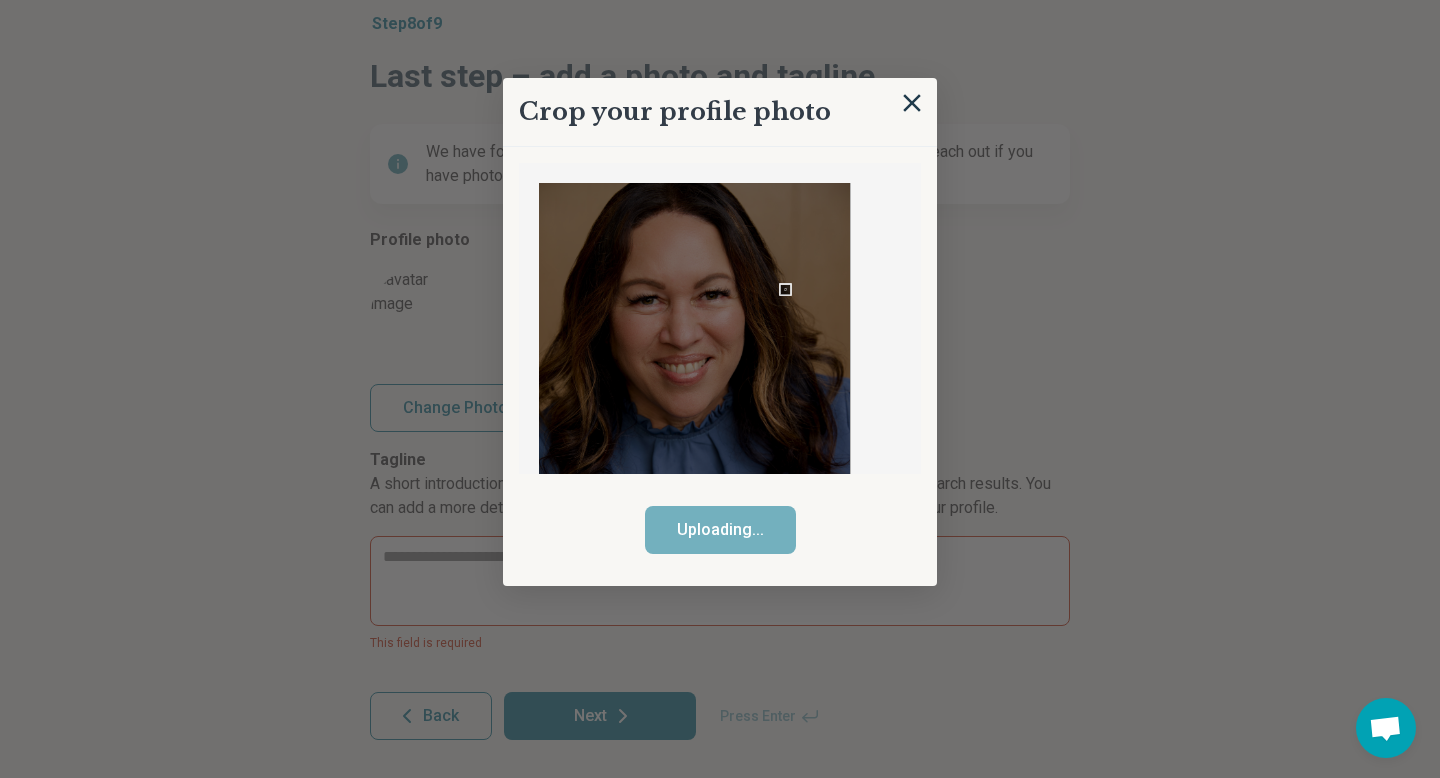 click at bounding box center (694, 416) 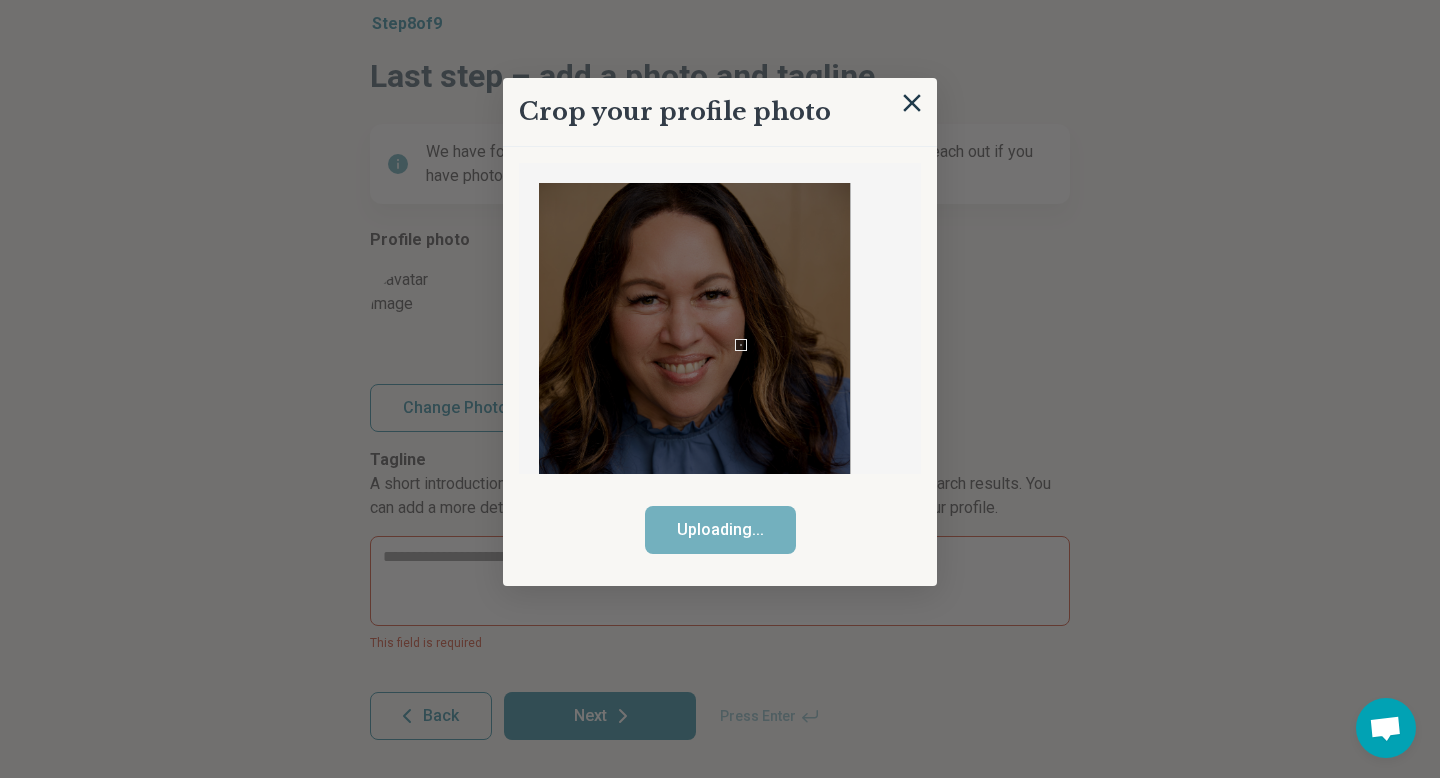 click at bounding box center [741, 345] 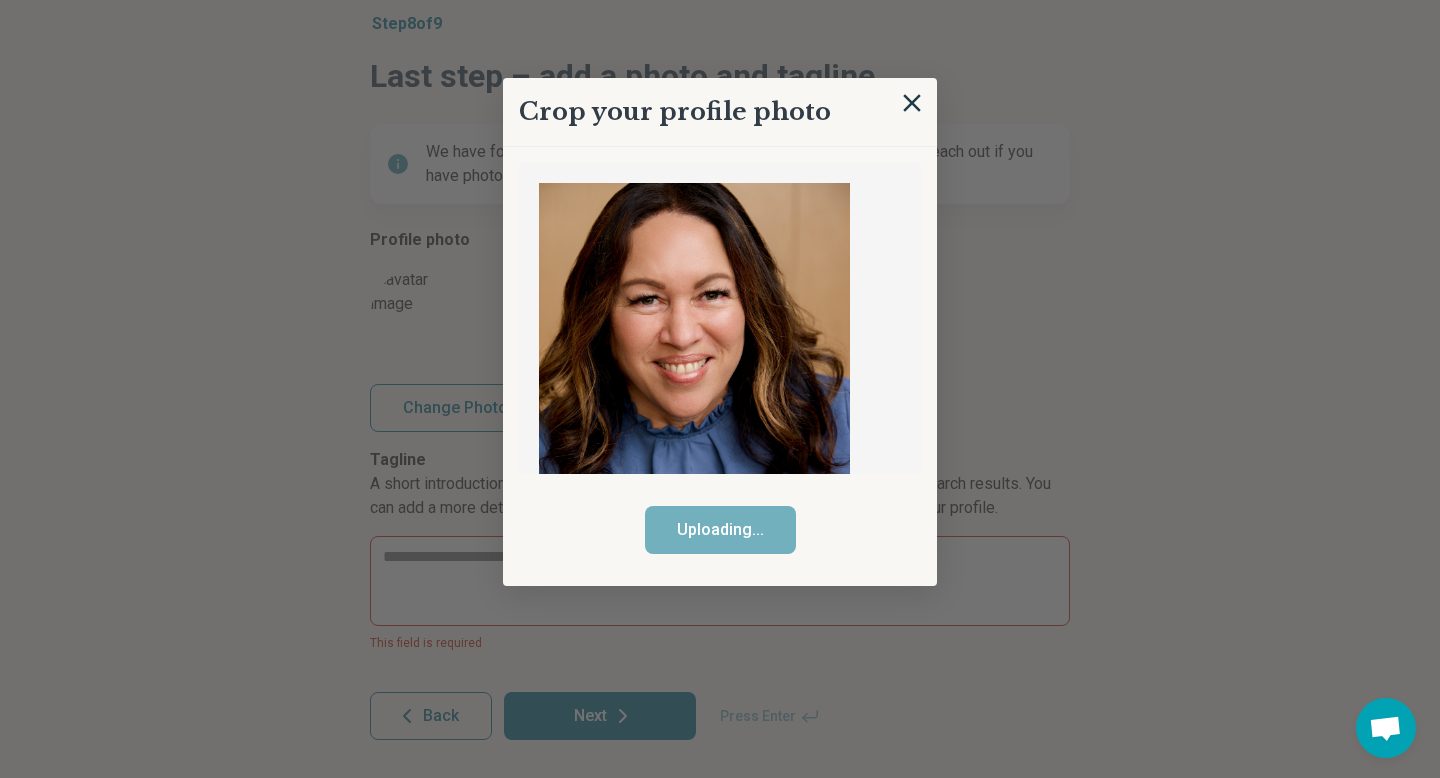 click at bounding box center (694, 416) 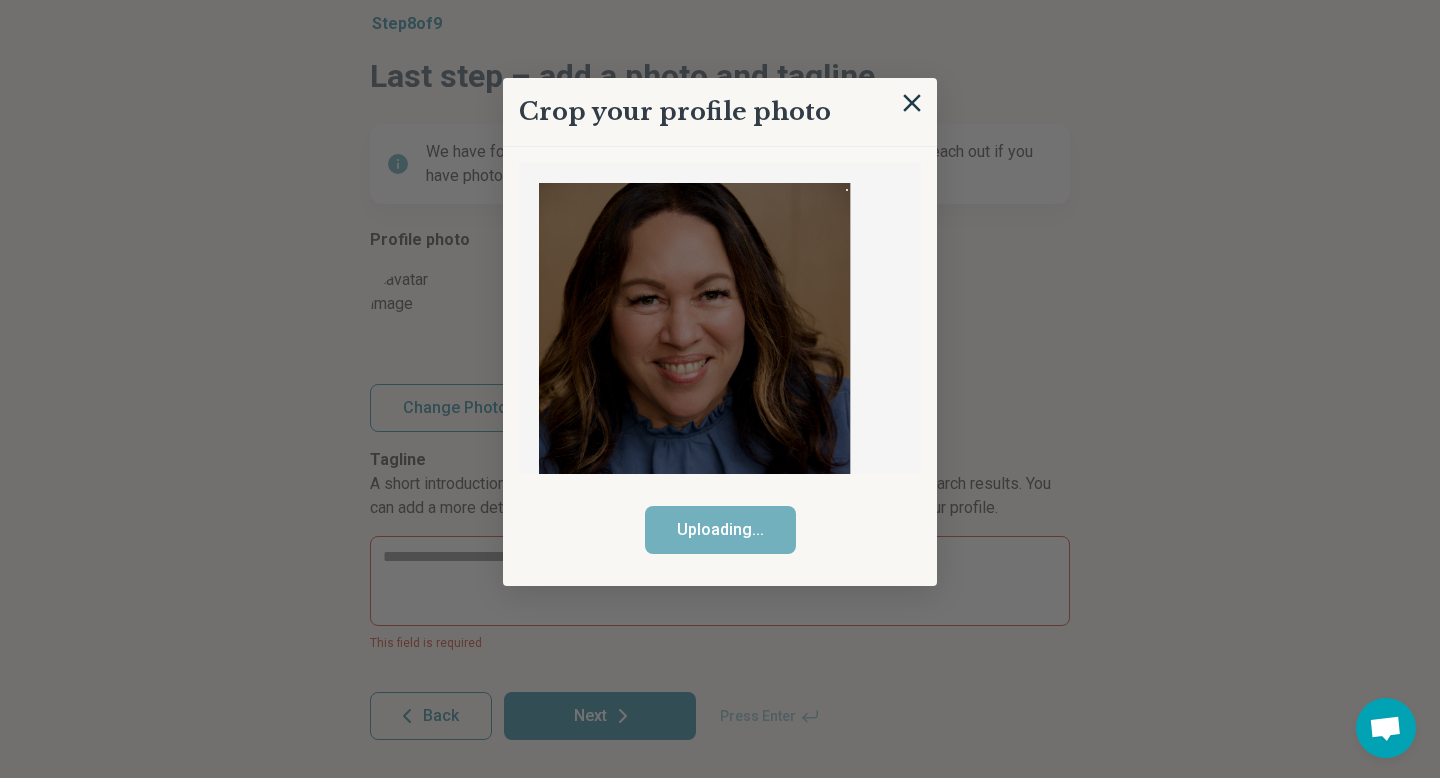 click at bounding box center [694, 416] 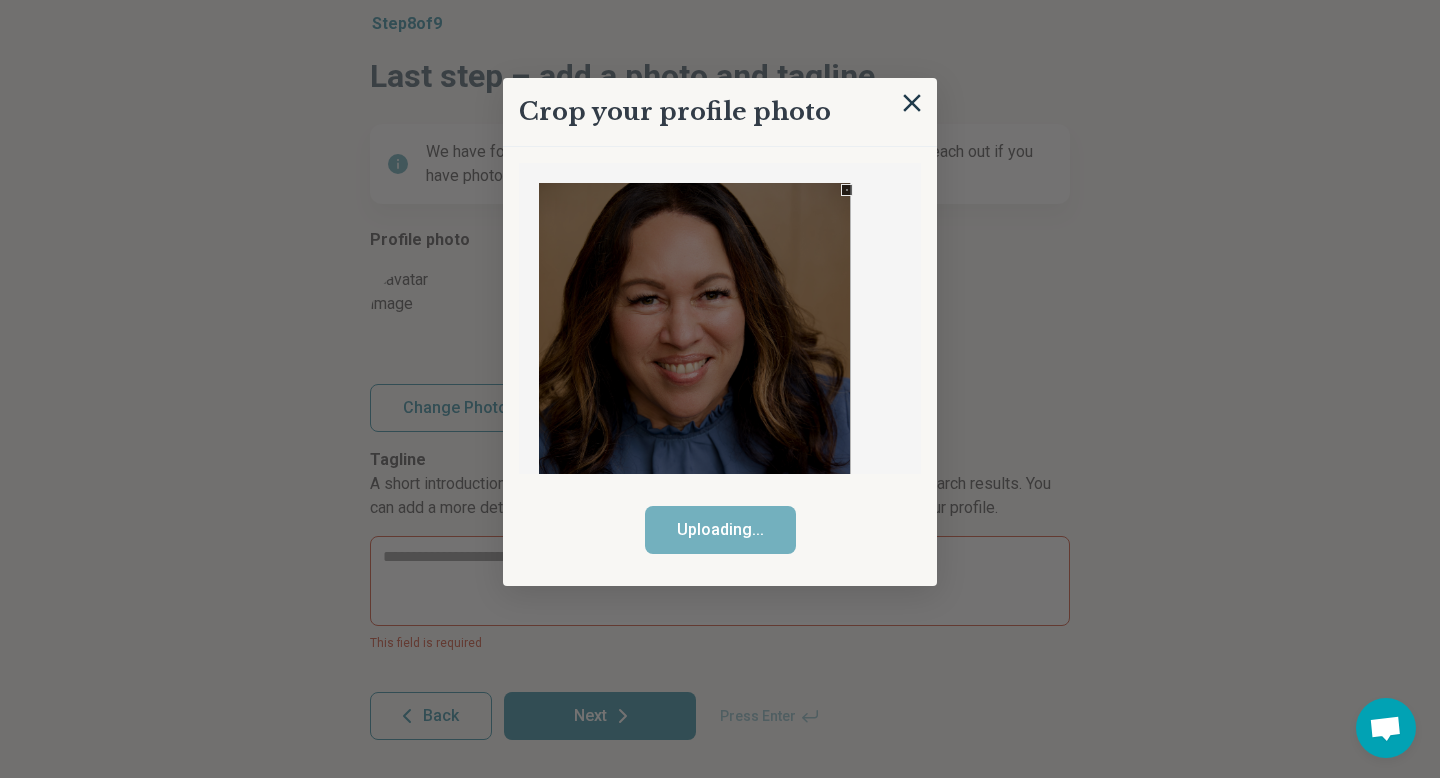 click at bounding box center [720, 318] 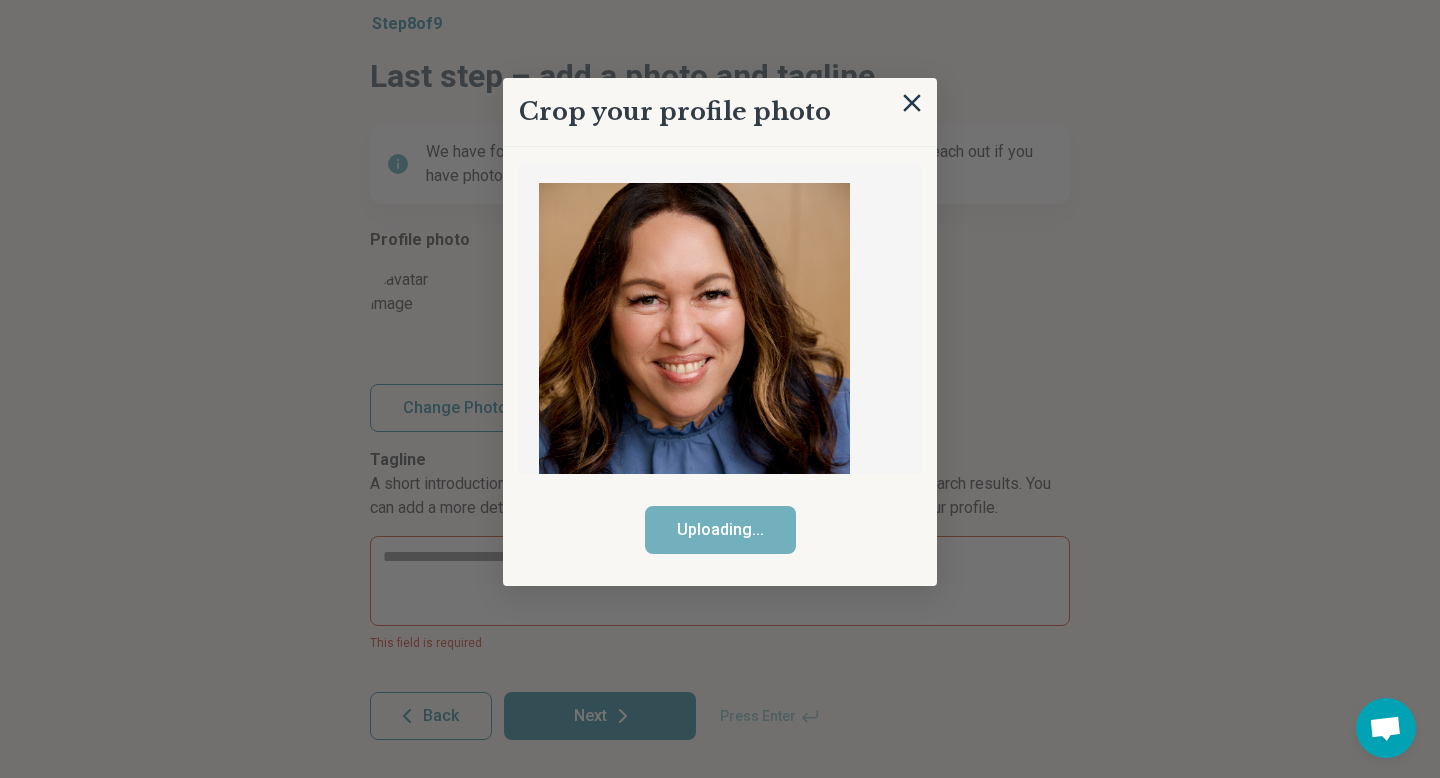 click at bounding box center (694, 416) 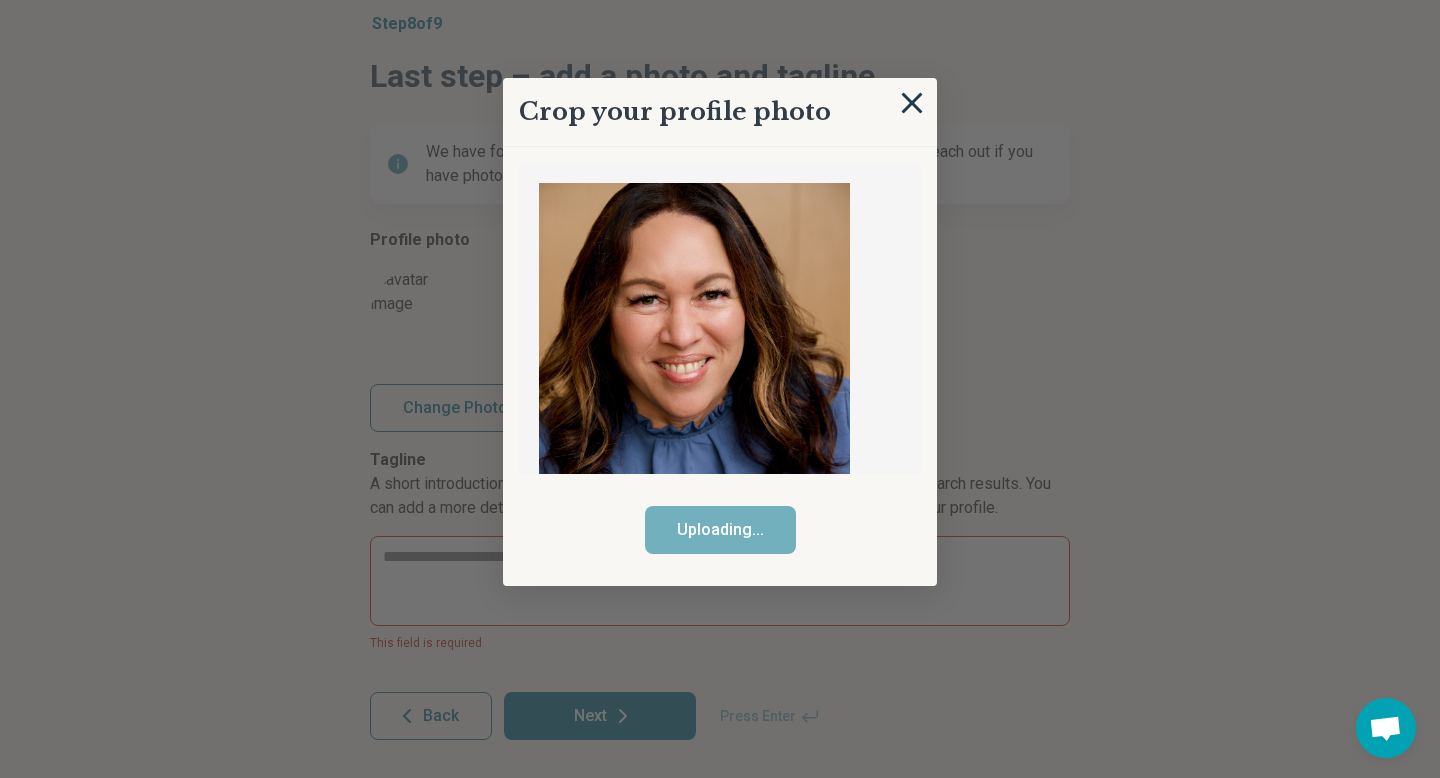 click at bounding box center [912, 103] 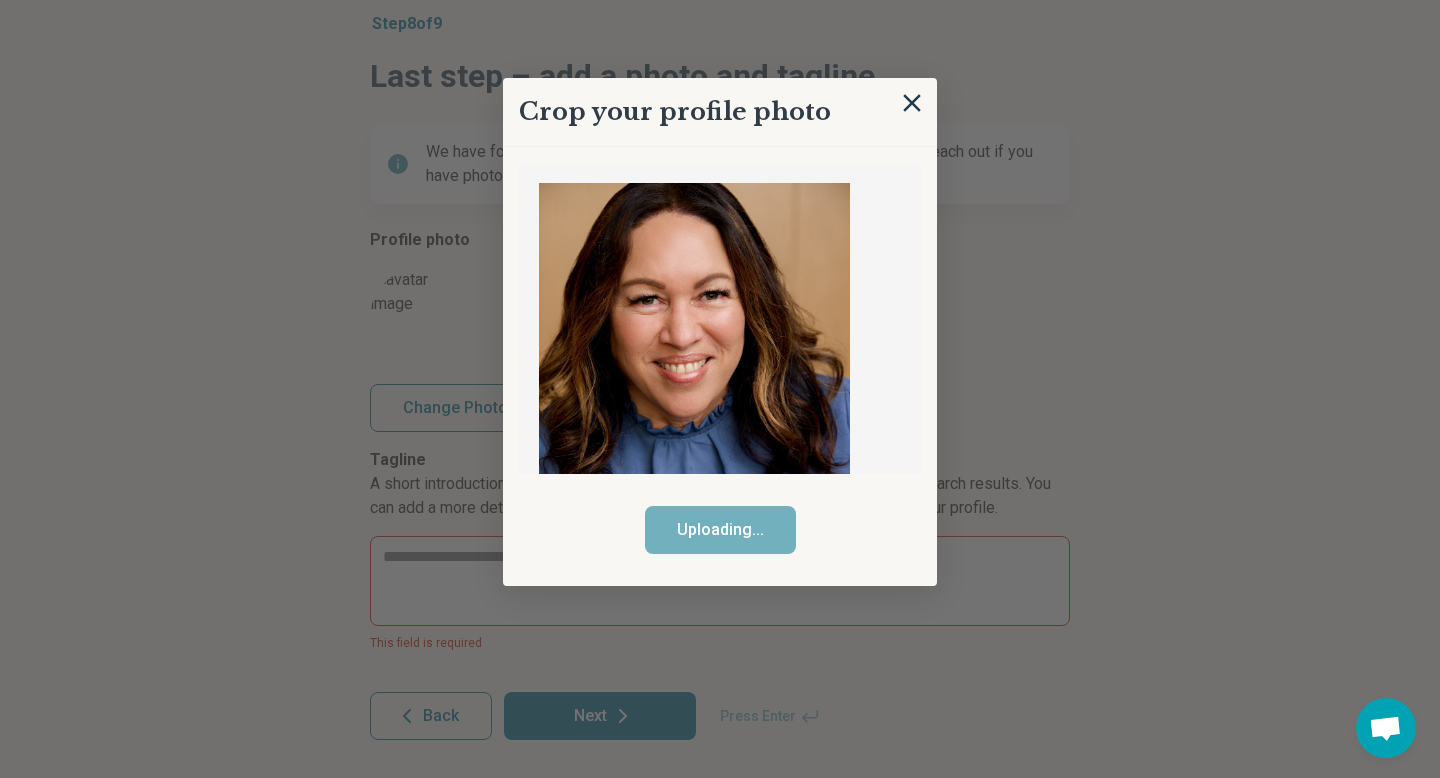 click at bounding box center [720, 389] 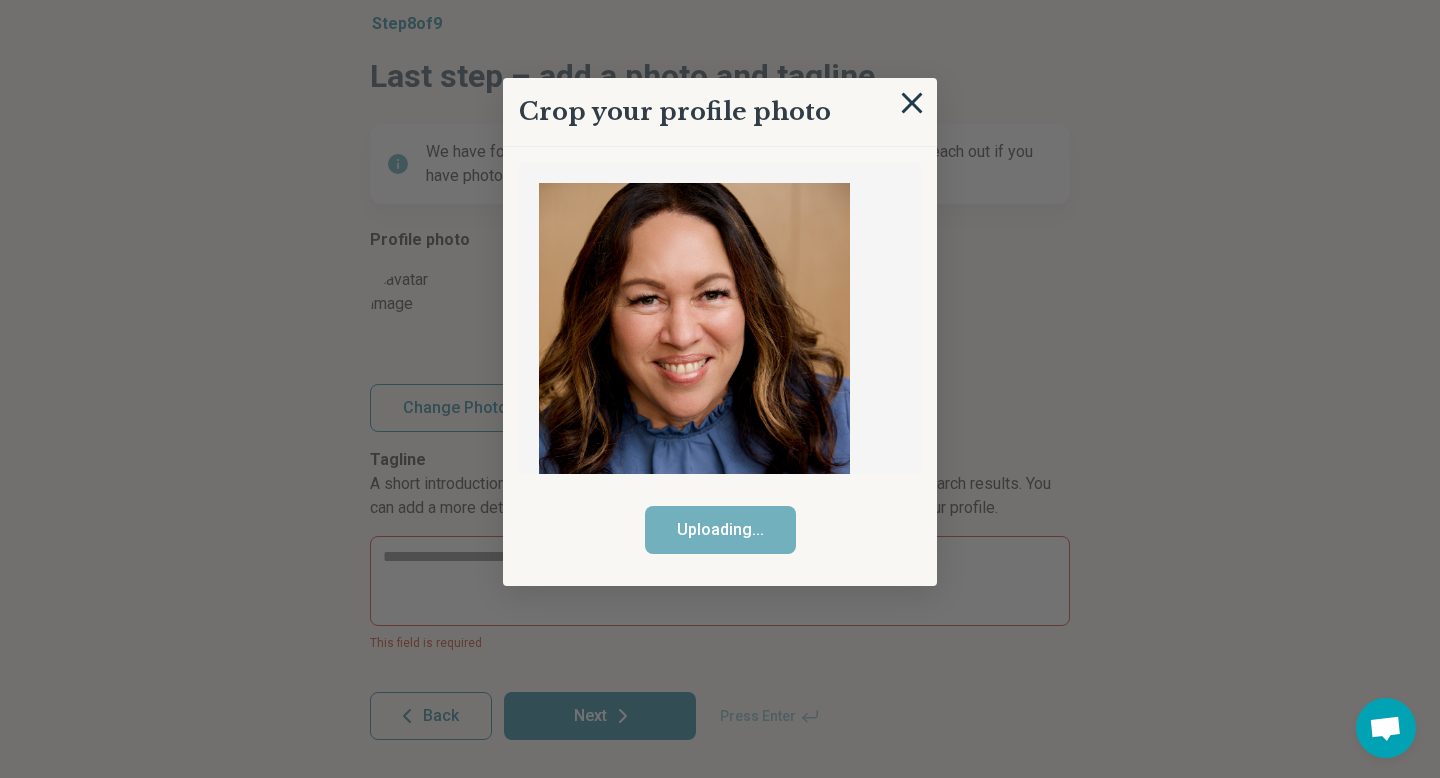 click at bounding box center [912, 103] 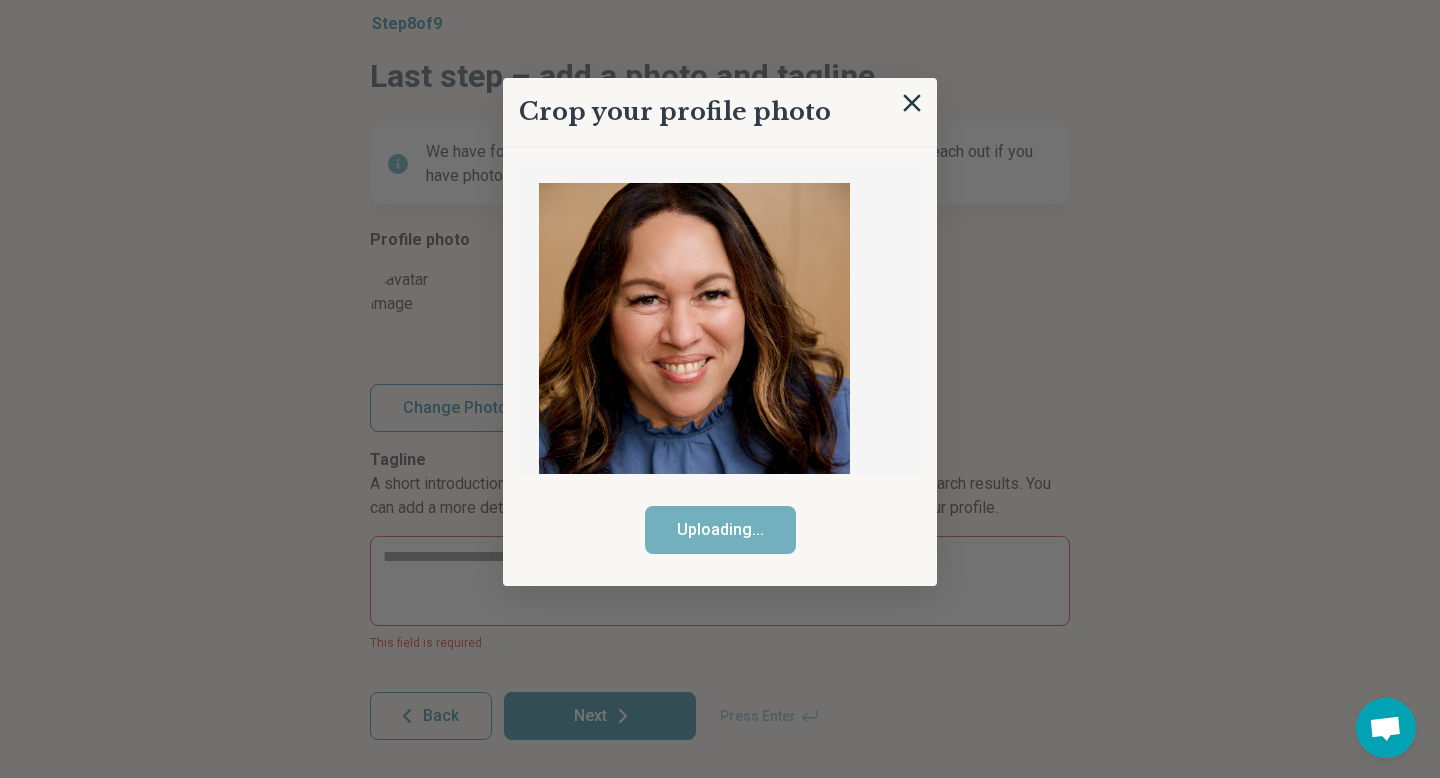 click at bounding box center [720, 389] 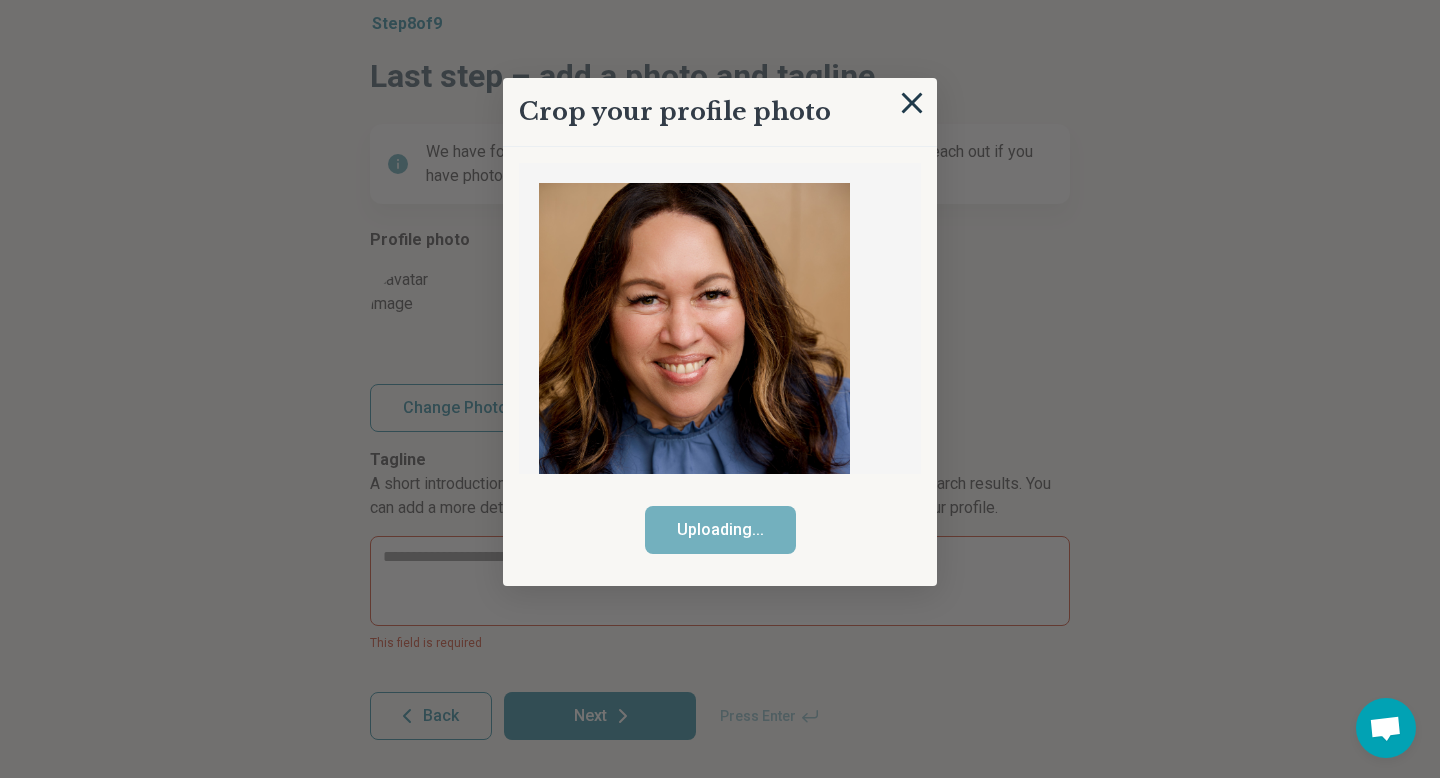 click at bounding box center (912, 103) 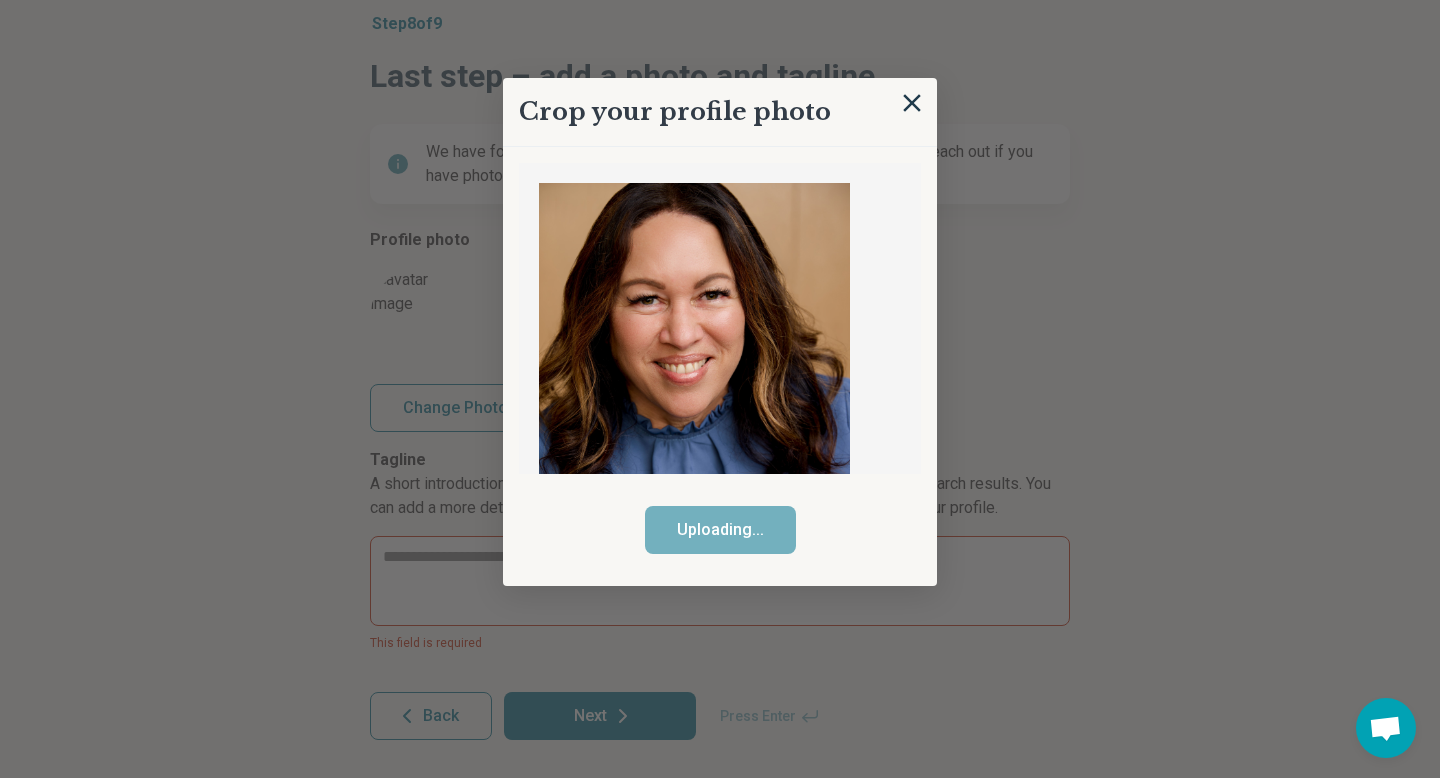 click at bounding box center [694, 416] 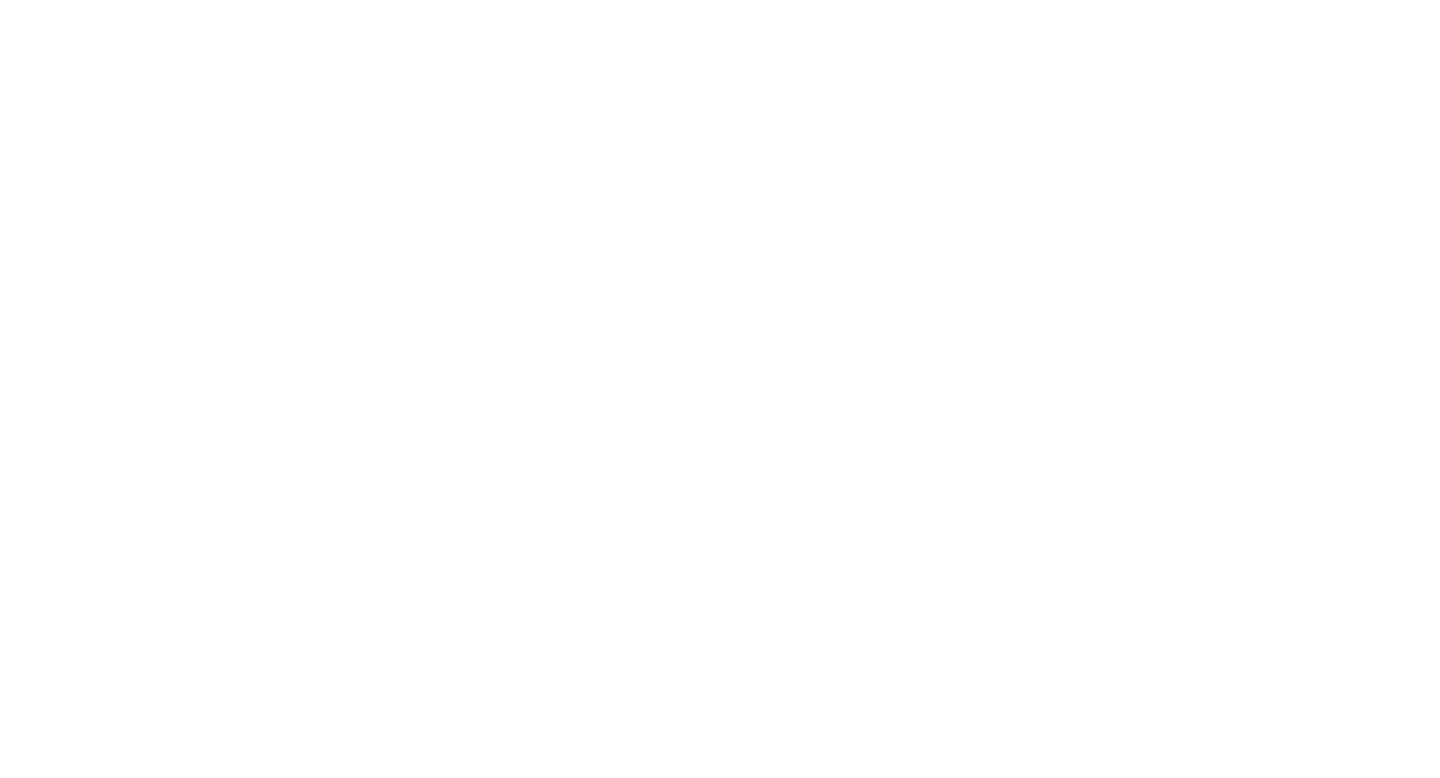scroll, scrollTop: 0, scrollLeft: 0, axis: both 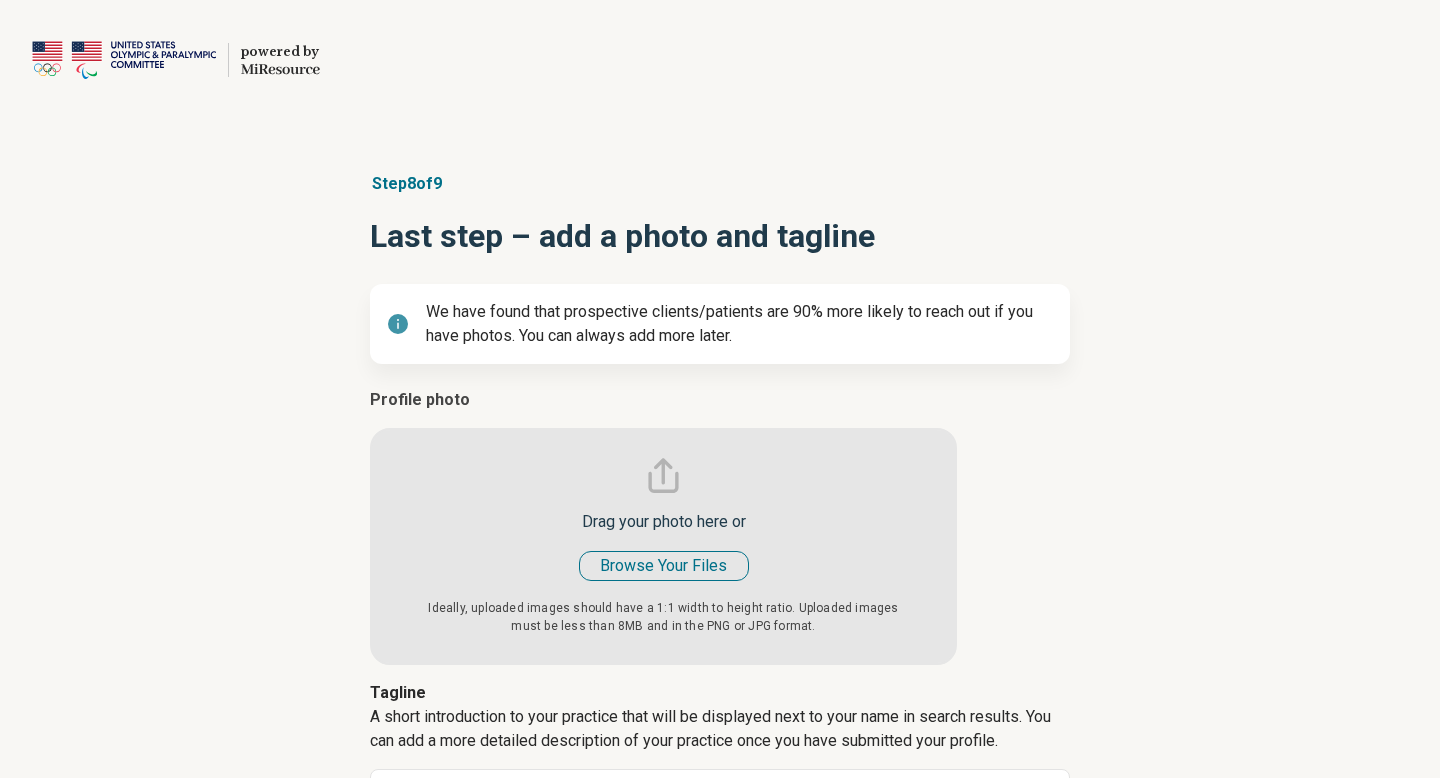 type on "*" 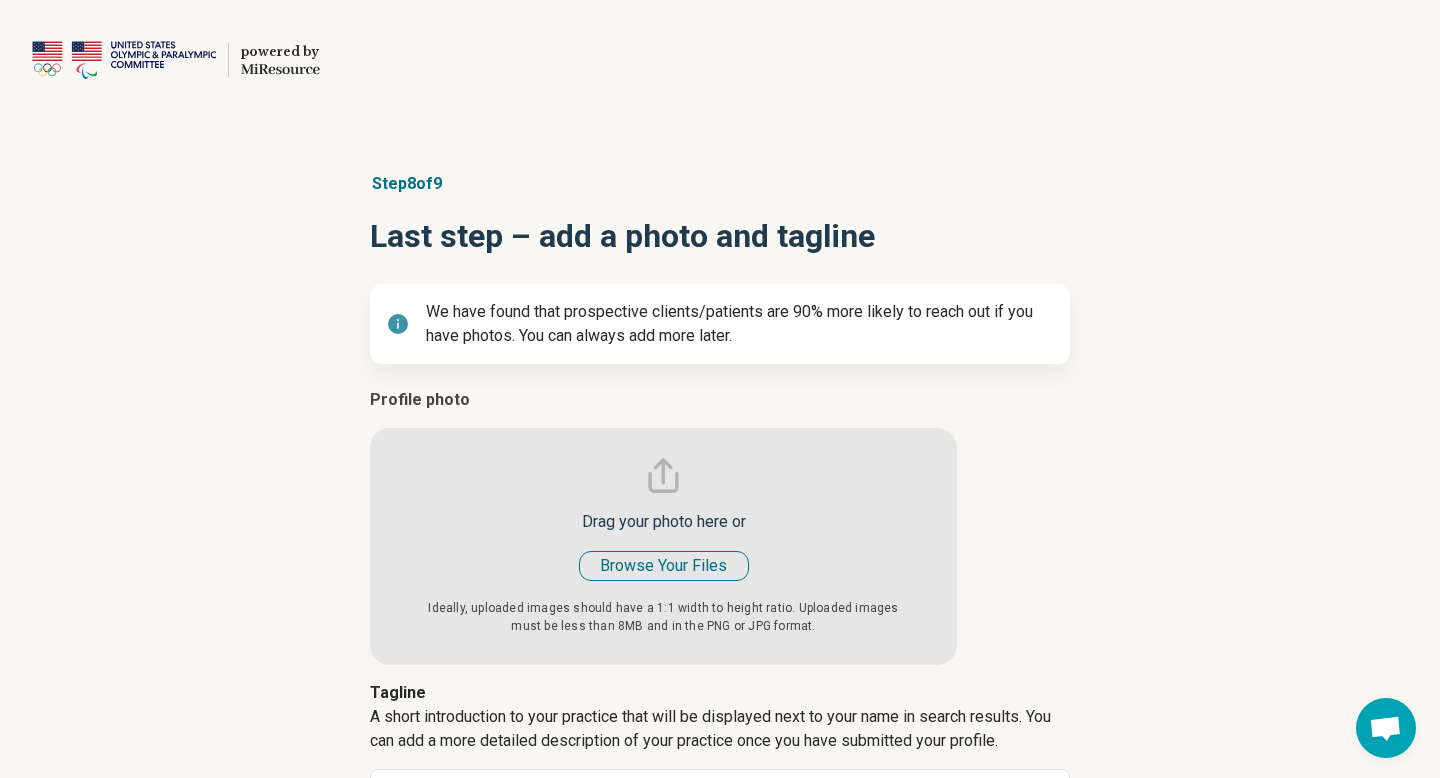 click at bounding box center [663, 526] 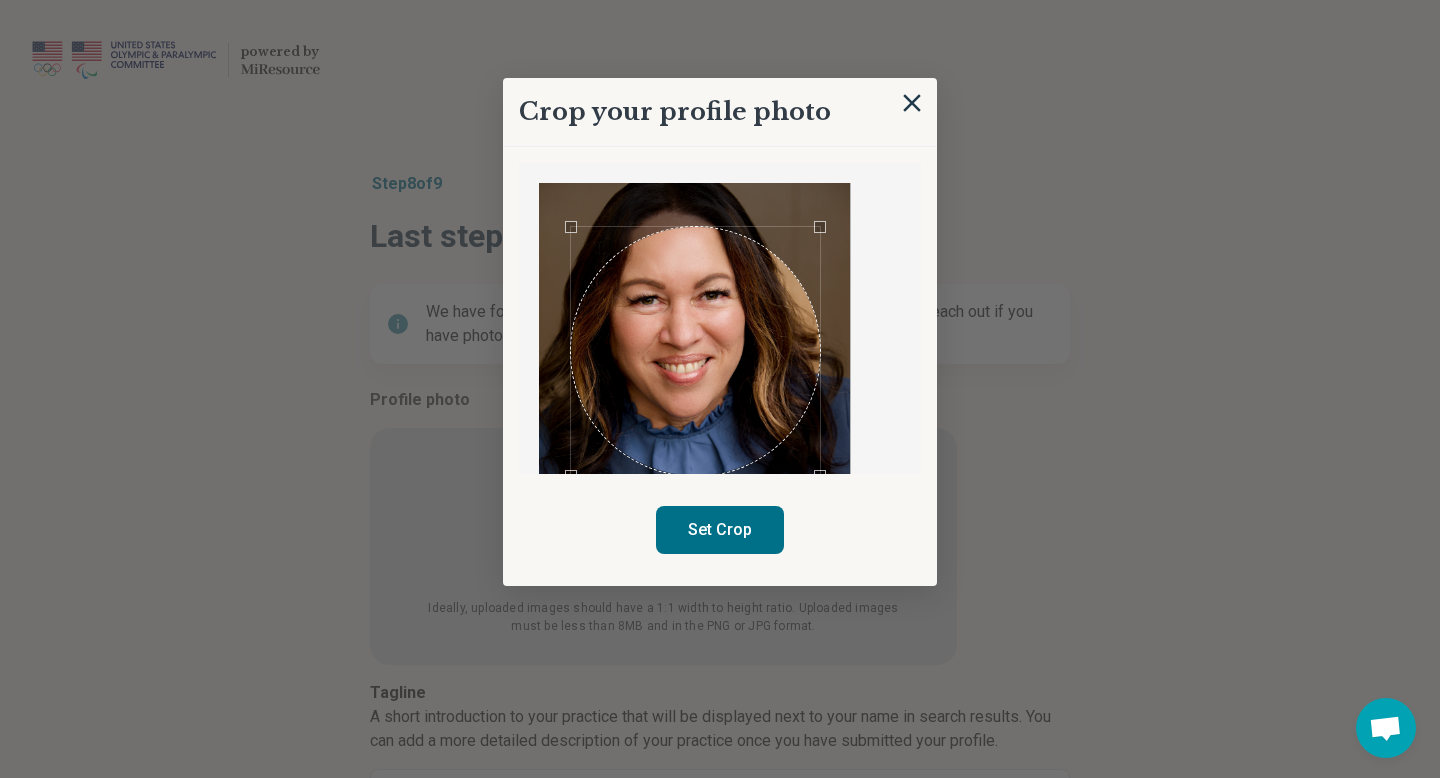 click at bounding box center [695, 351] 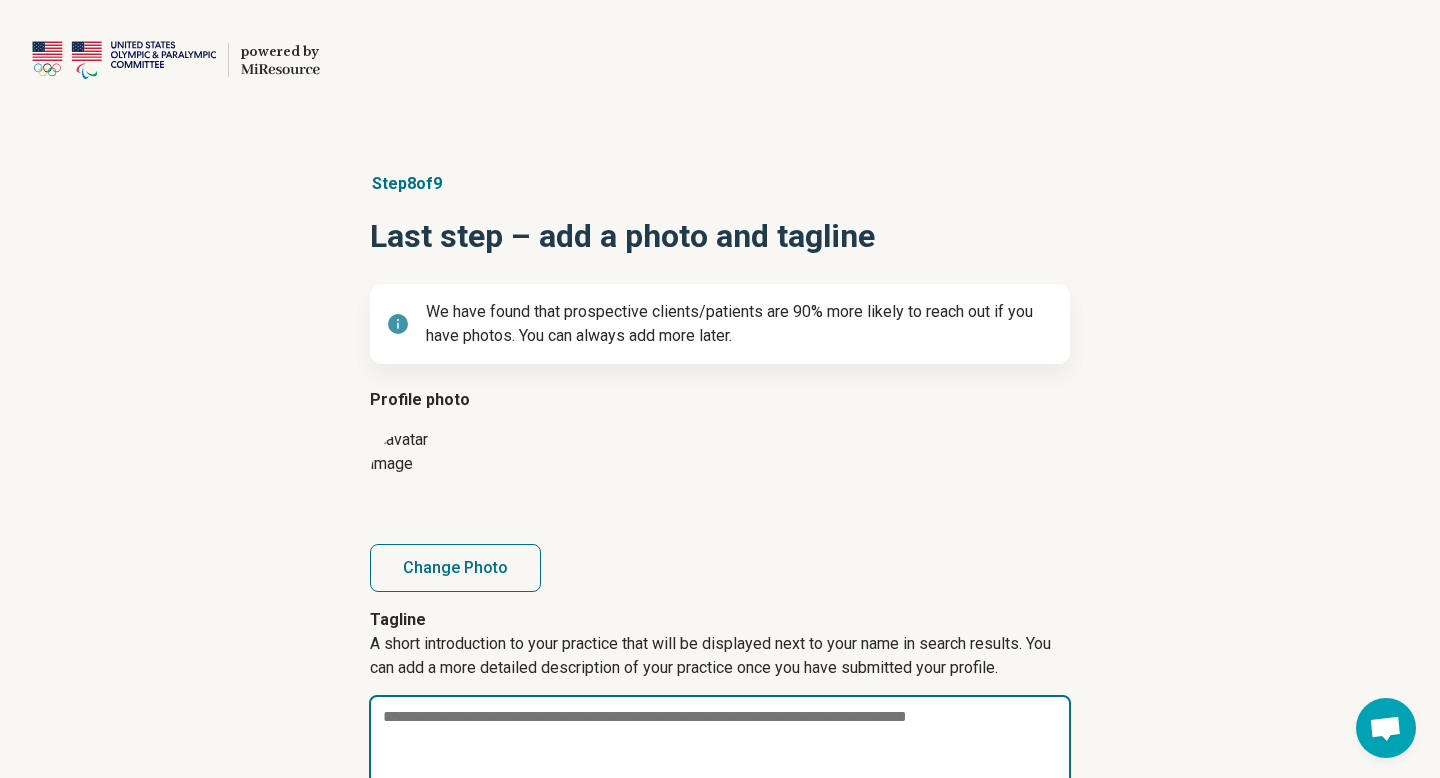 click at bounding box center (720, 741) 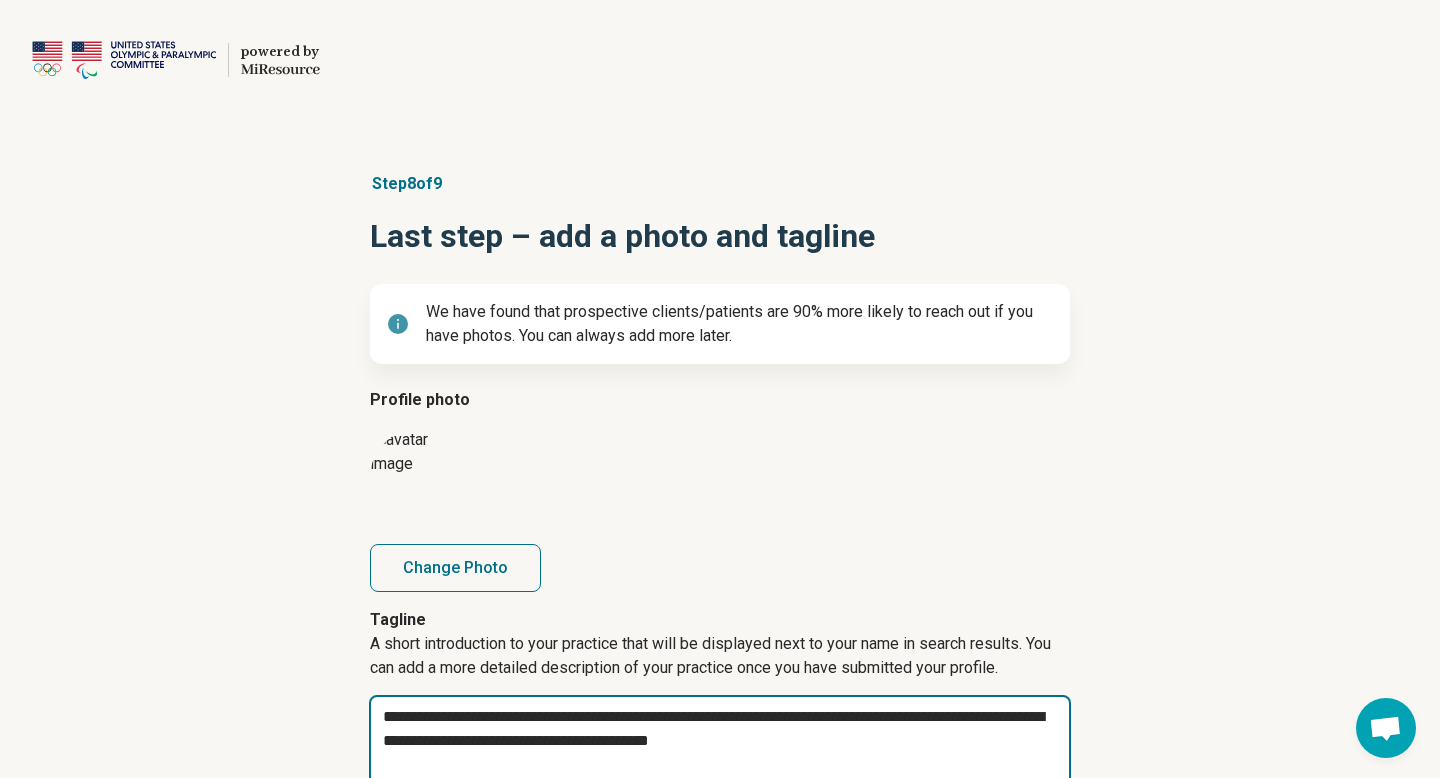 click on "**********" at bounding box center (720, 741) 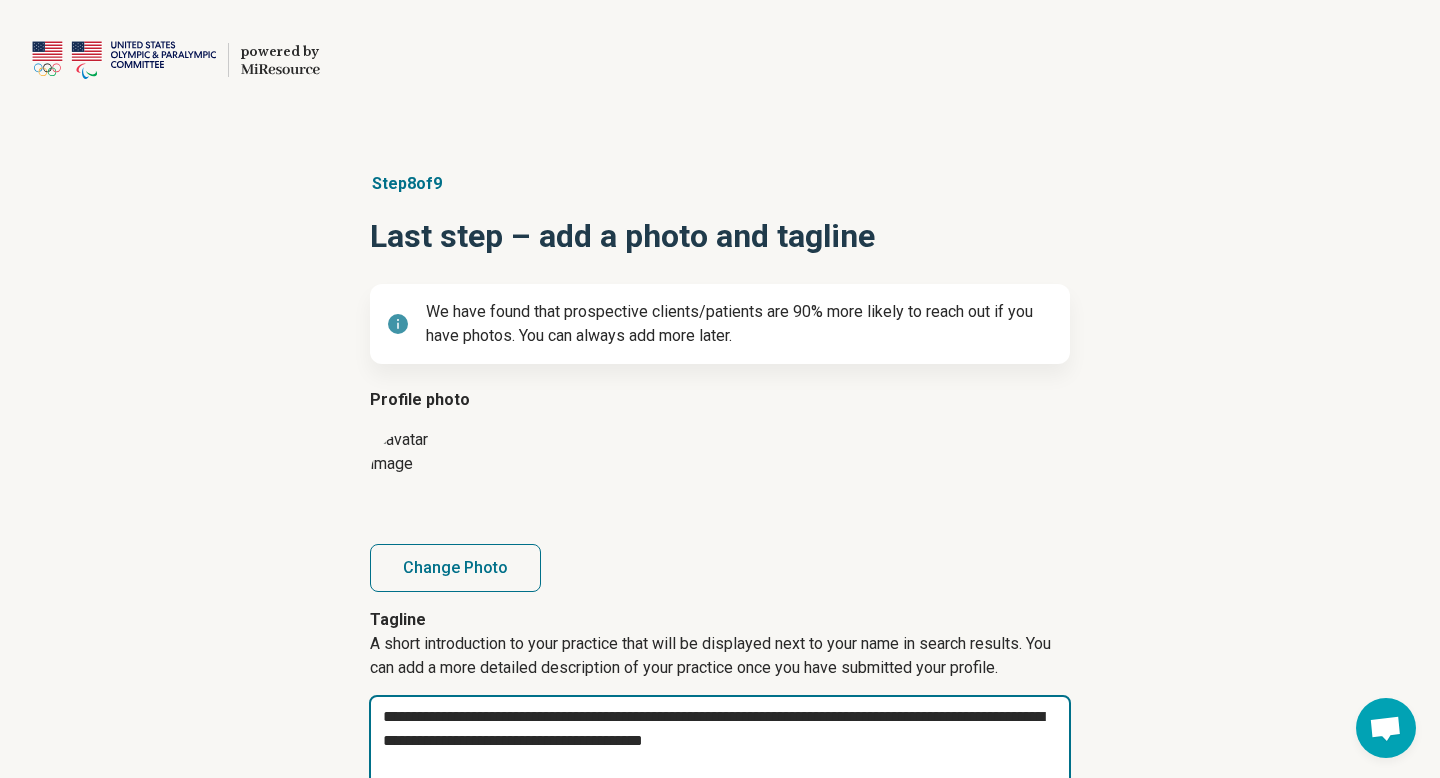 type on "**********" 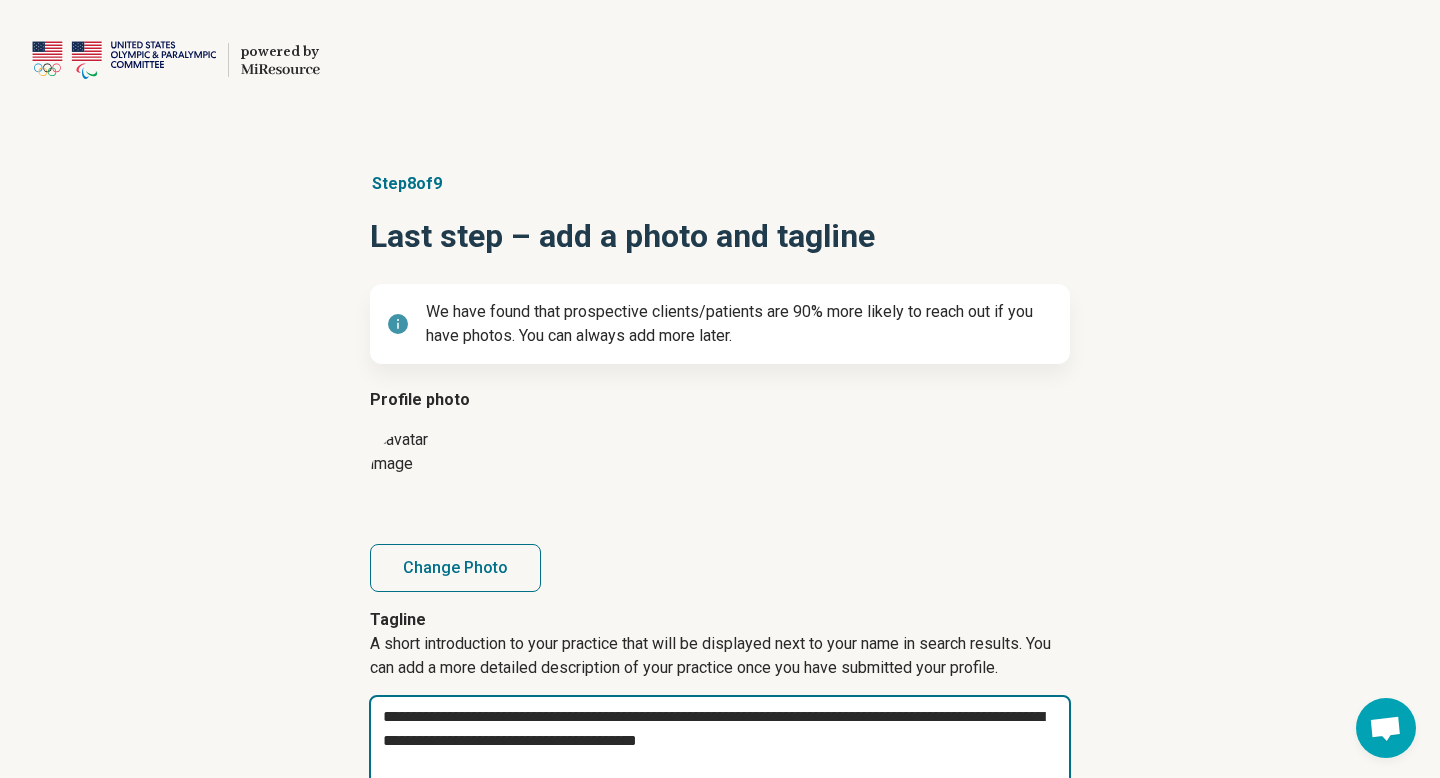 click on "**********" at bounding box center (720, 741) 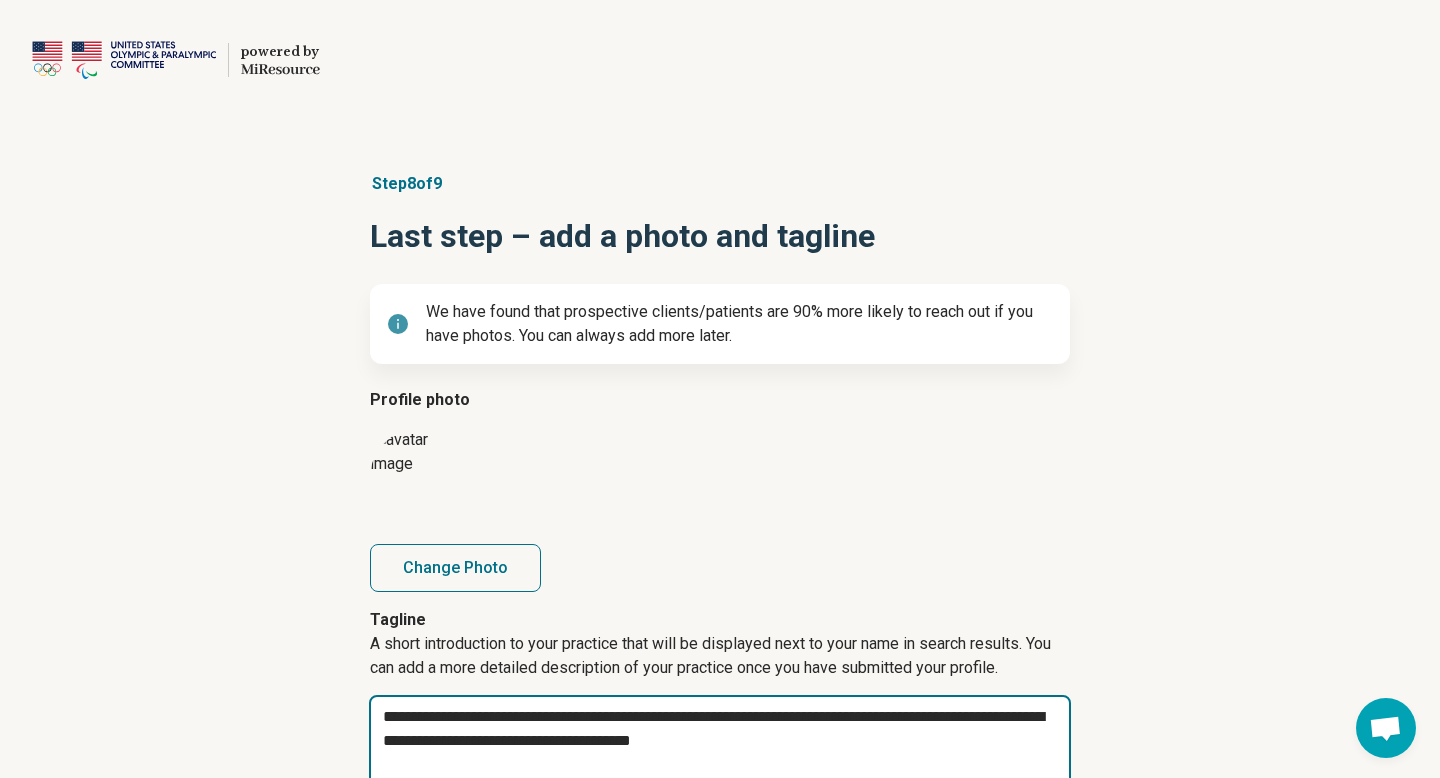 type on "**********" 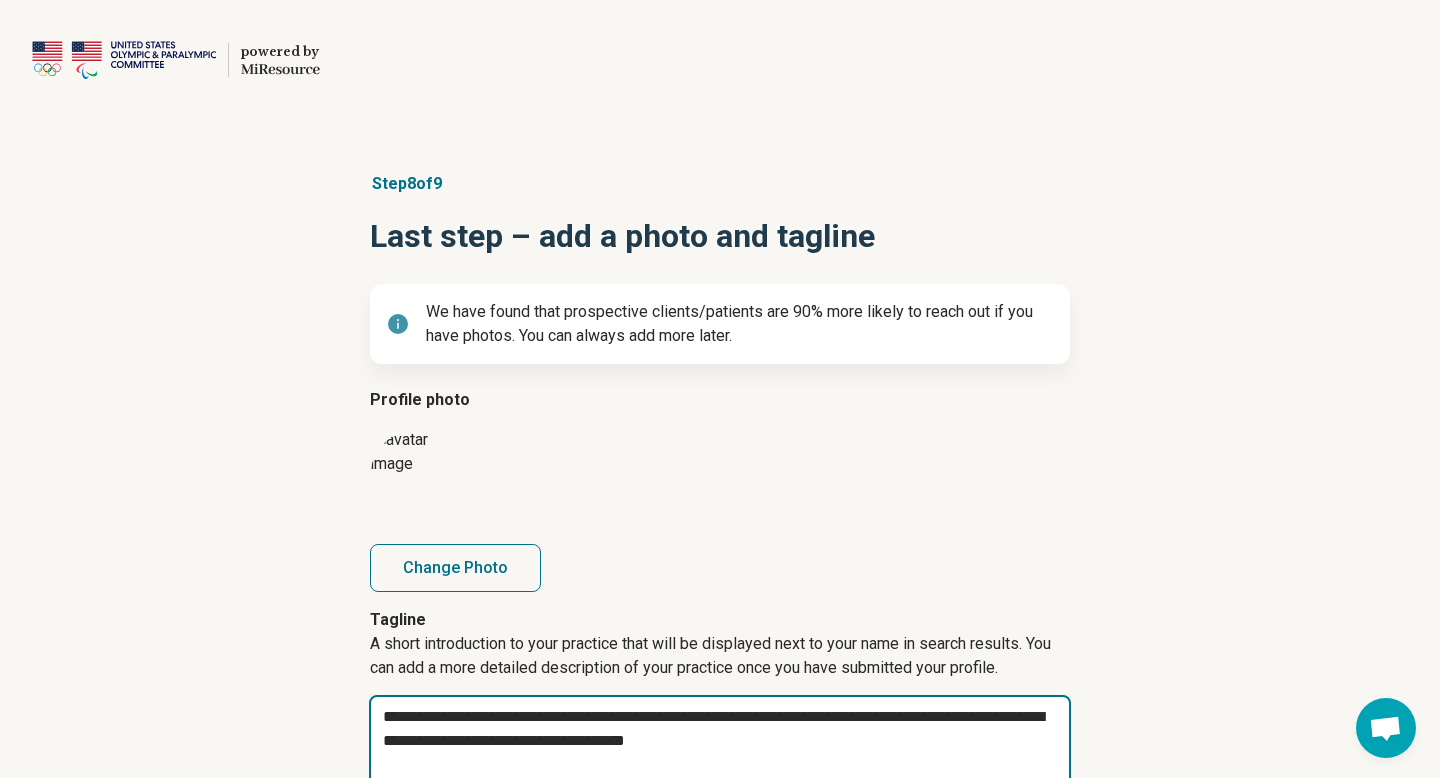 type on "**********" 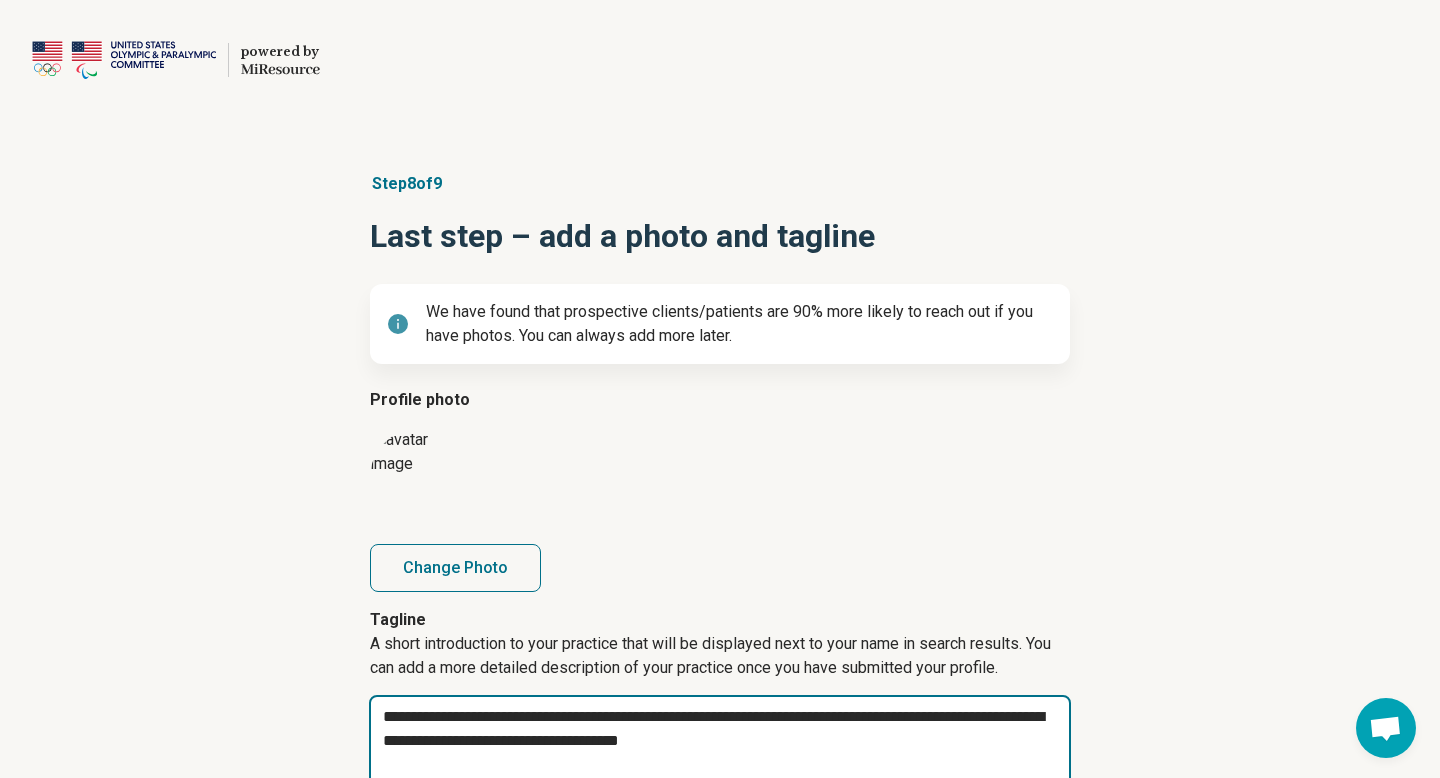 type on "**********" 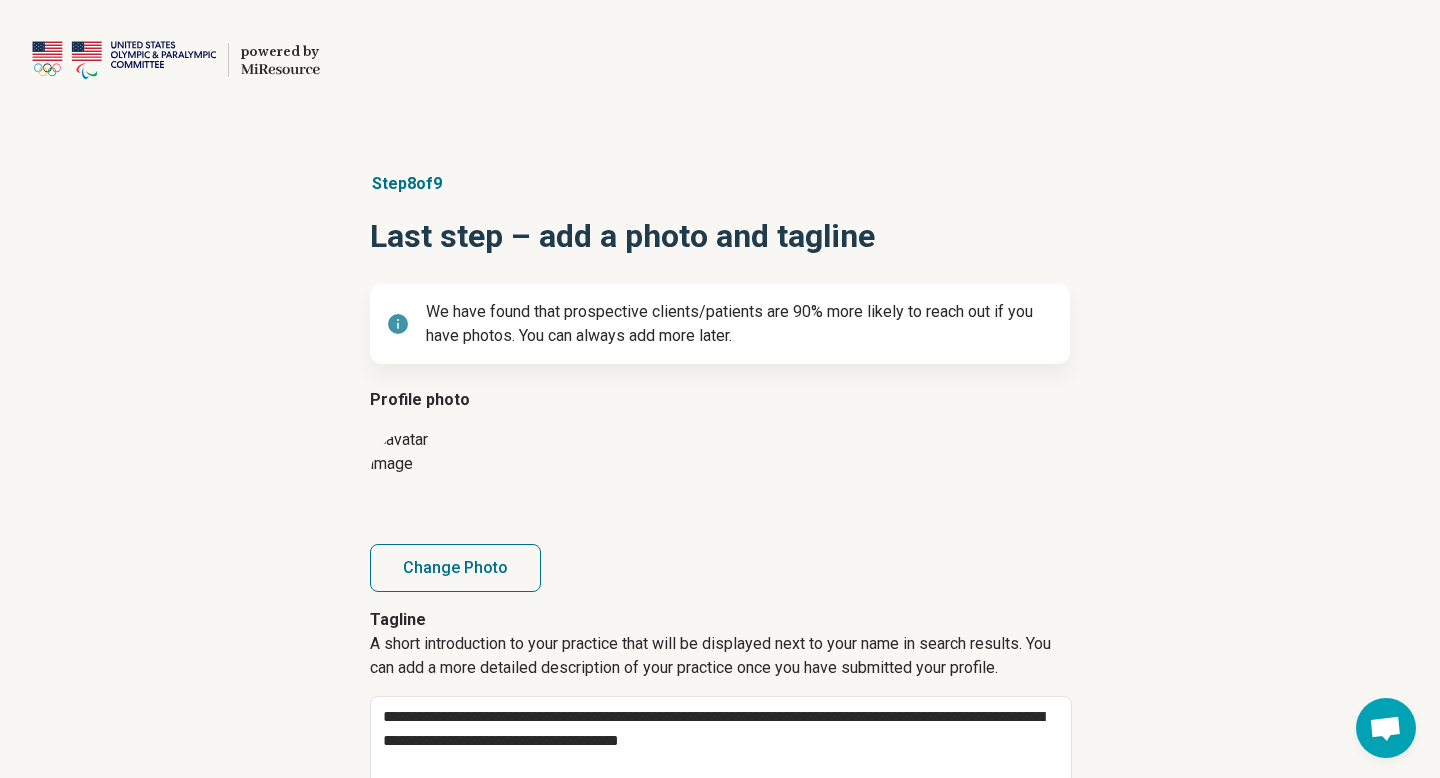 click on "**********" at bounding box center (720, 645) 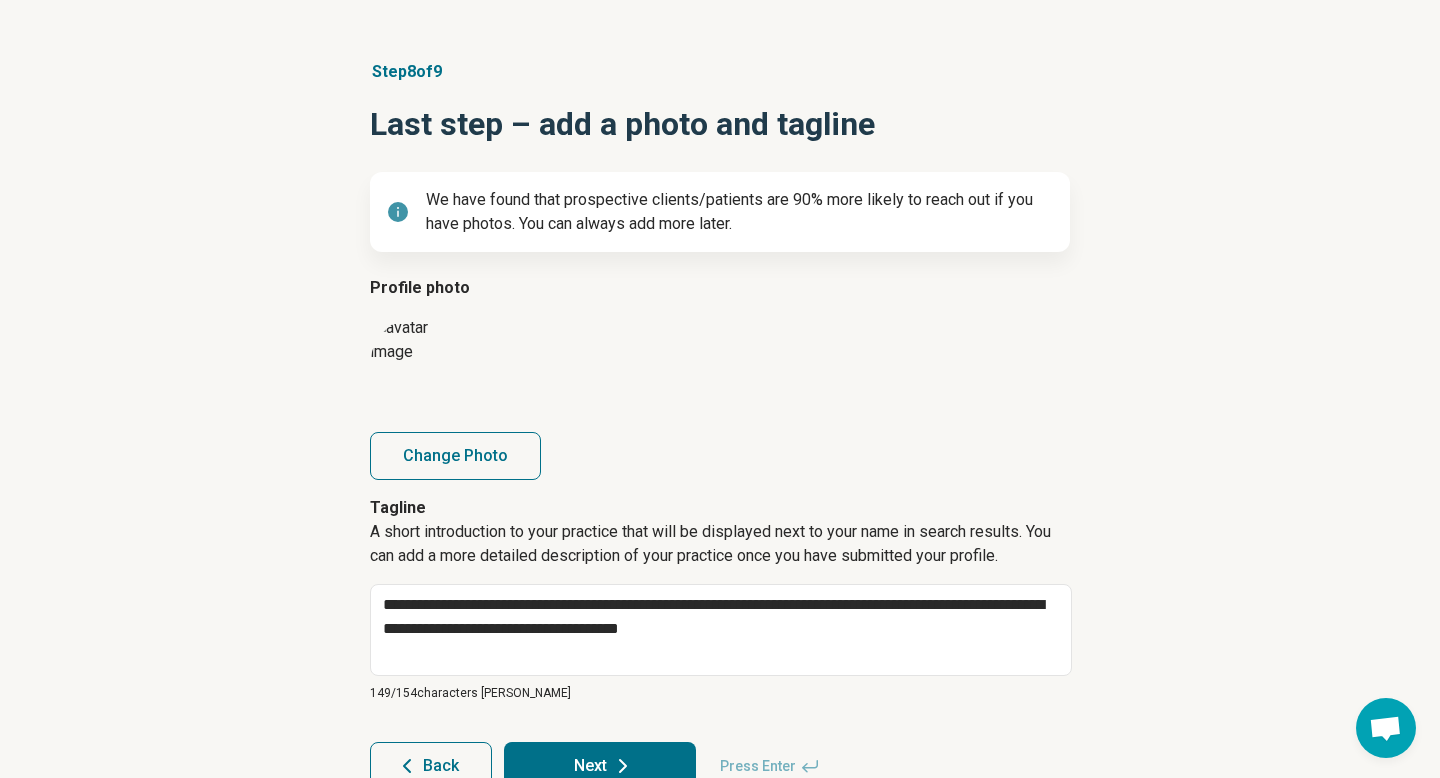 scroll, scrollTop: 120, scrollLeft: 0, axis: vertical 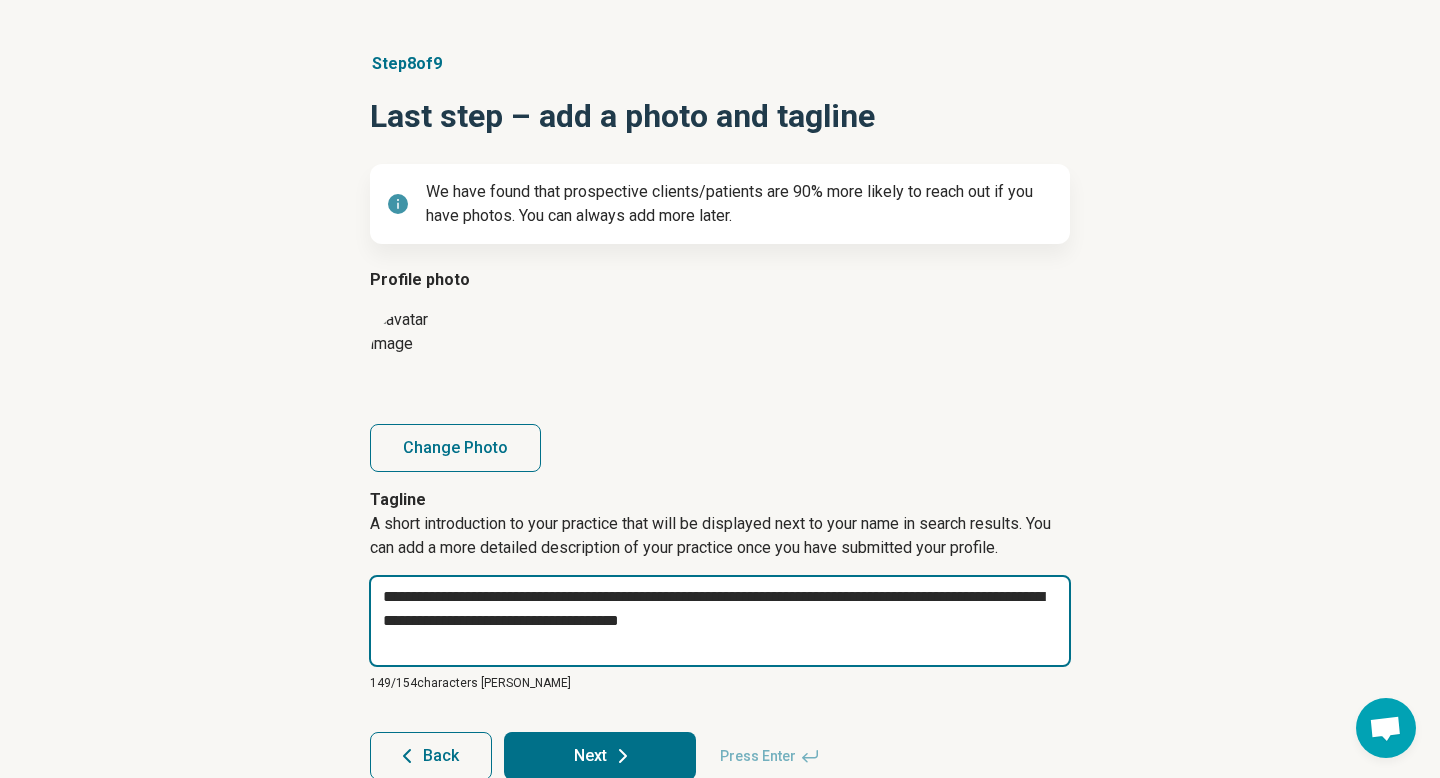 click on "**********" at bounding box center [720, 621] 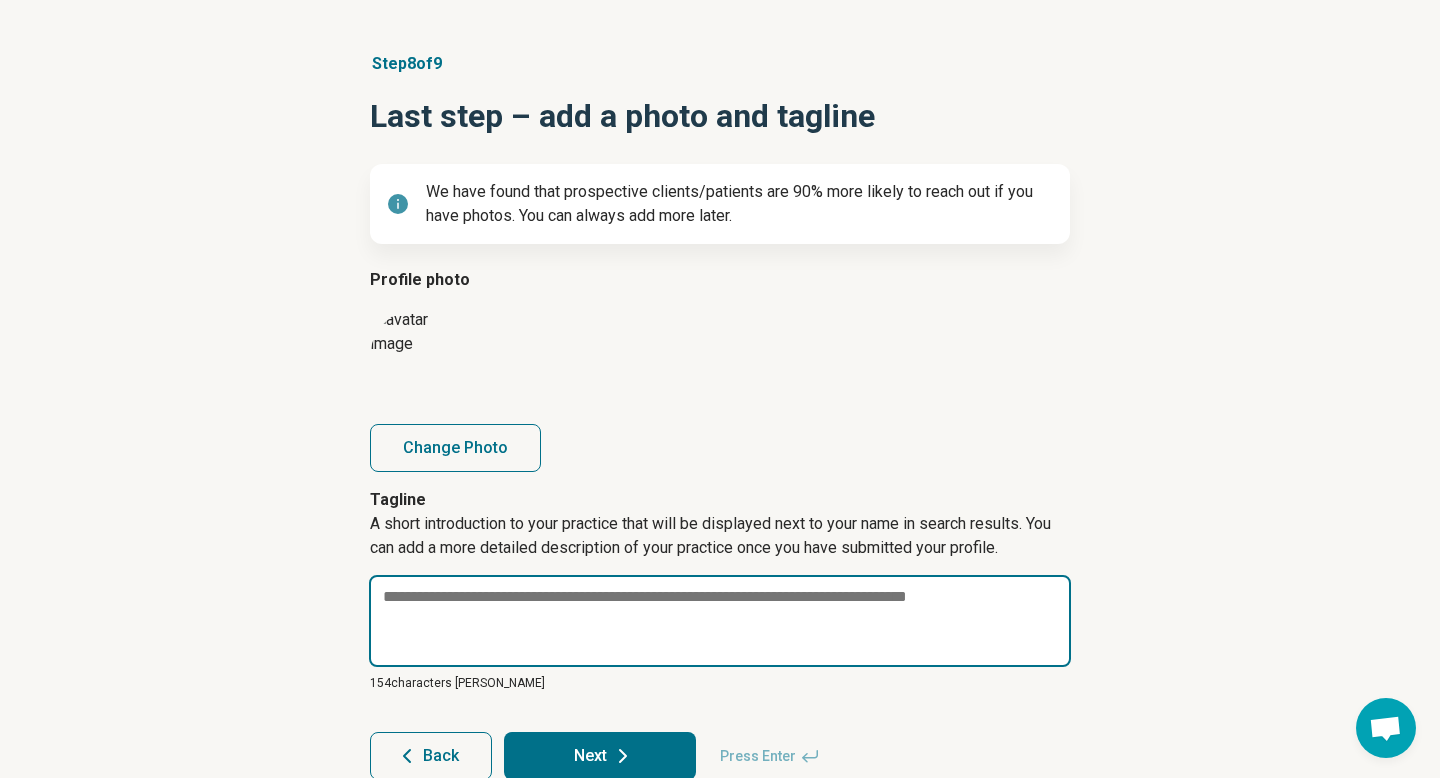 paste on "**********" 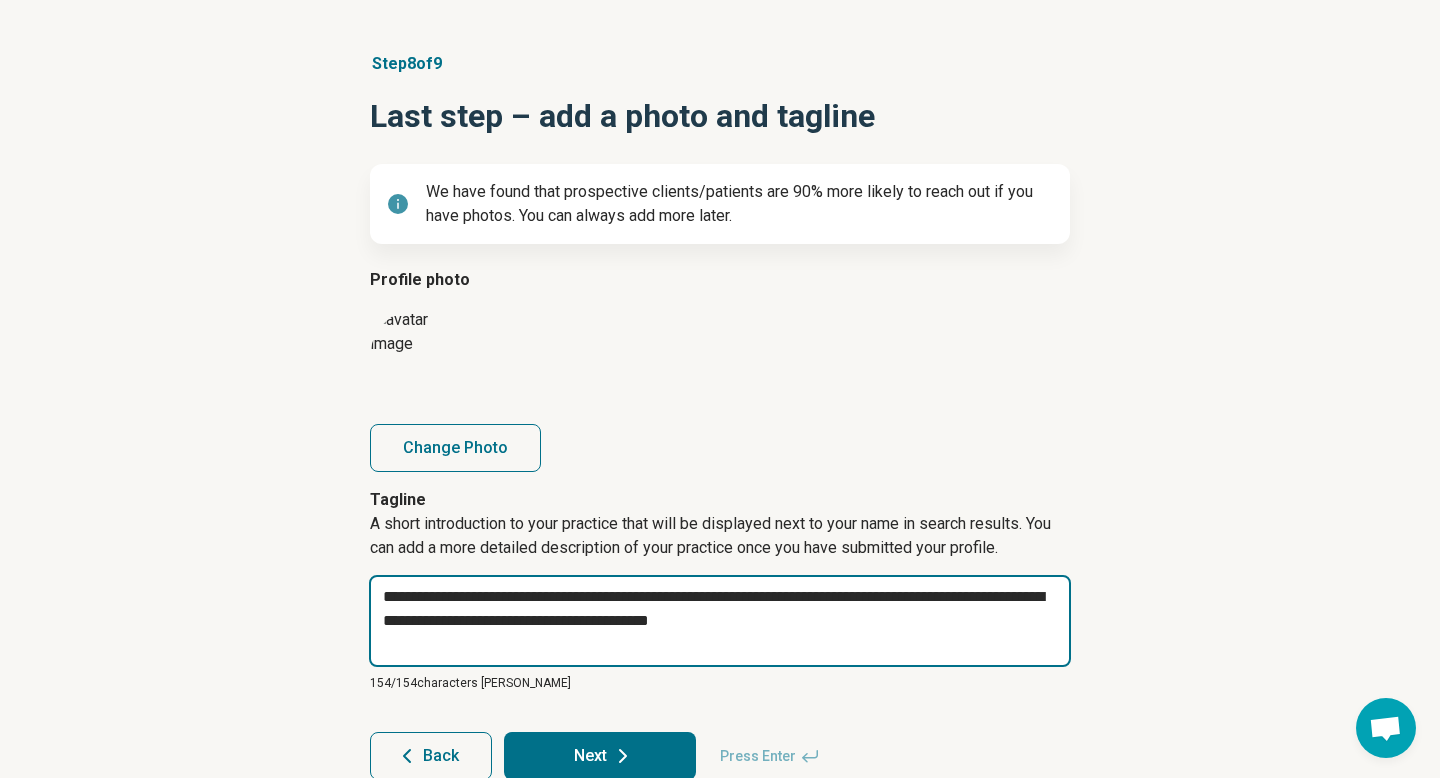 type on "**********" 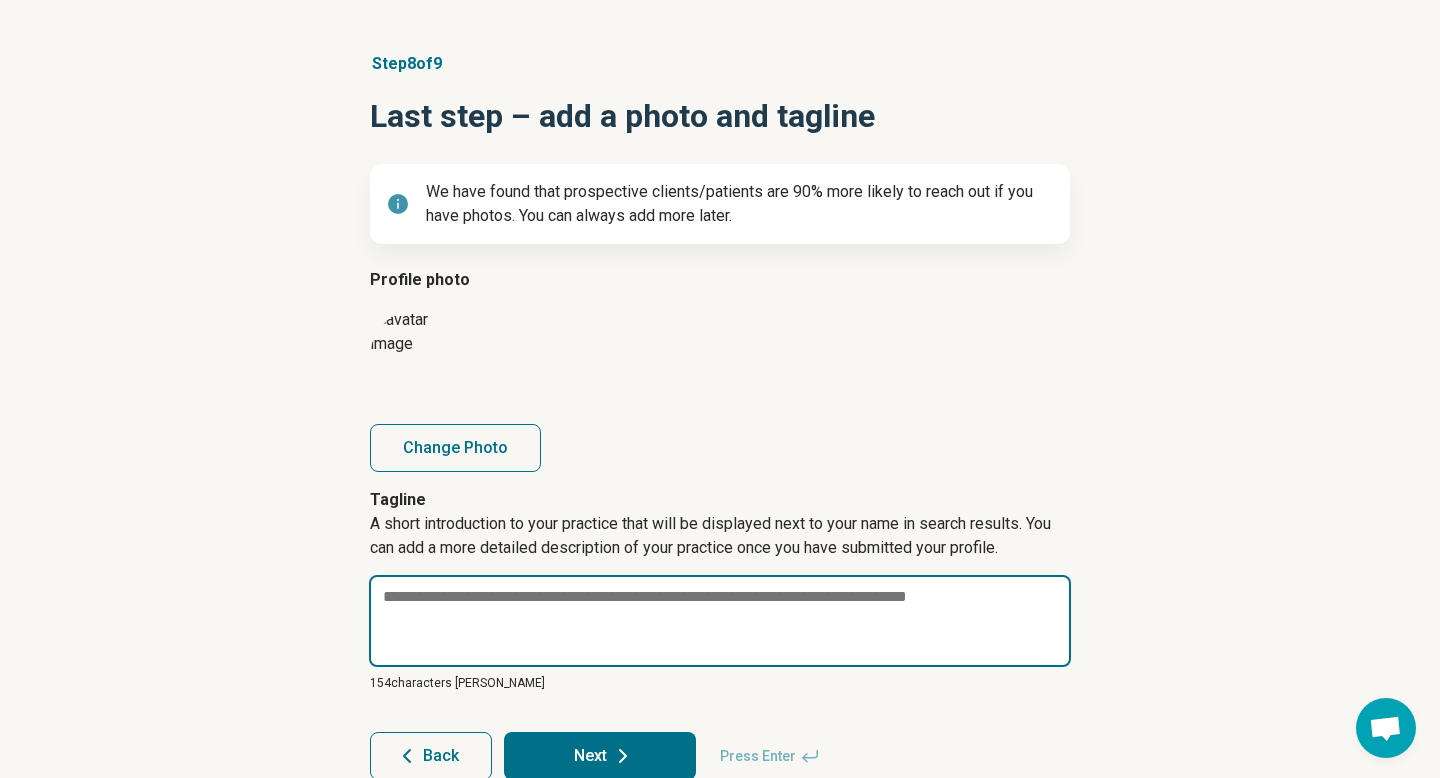 paste on "**********" 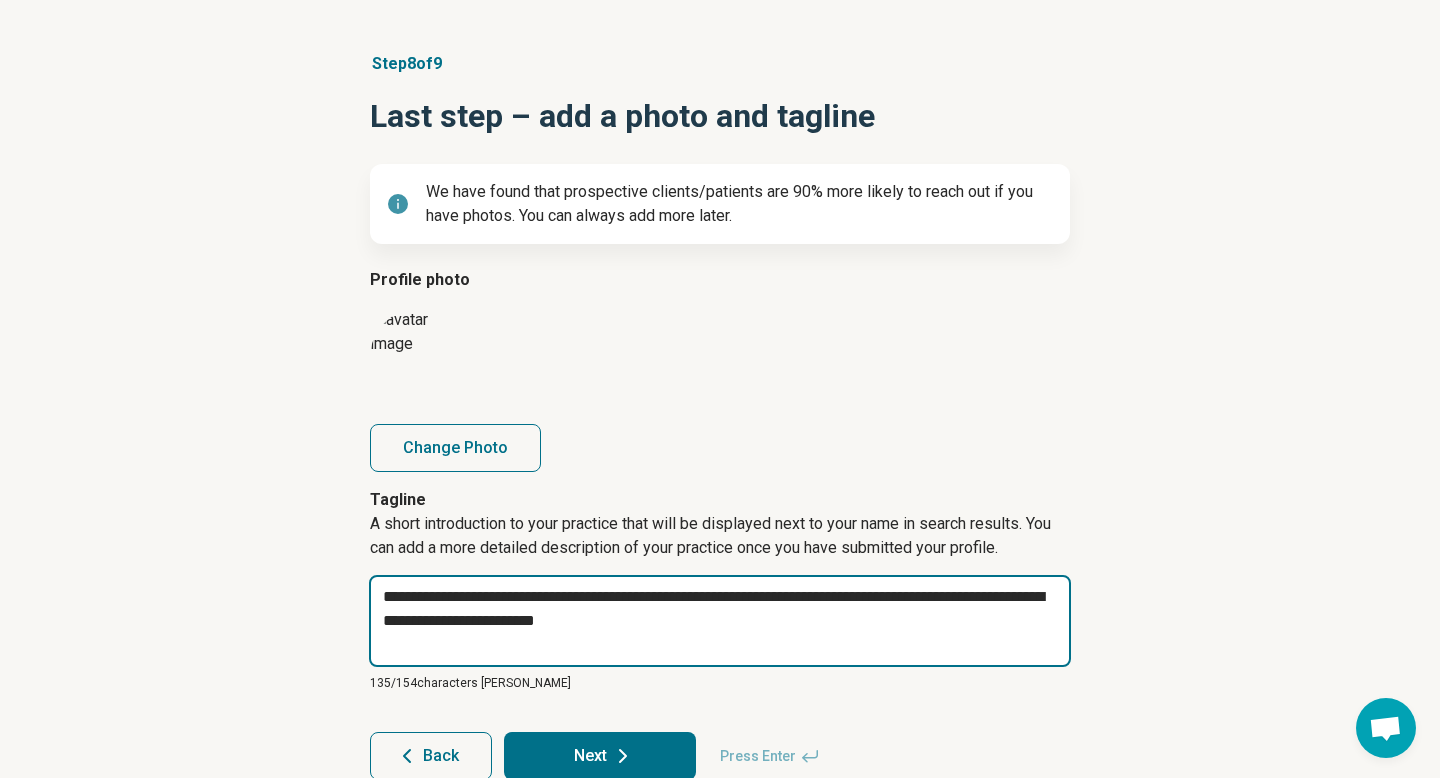 click on "**********" at bounding box center (720, 621) 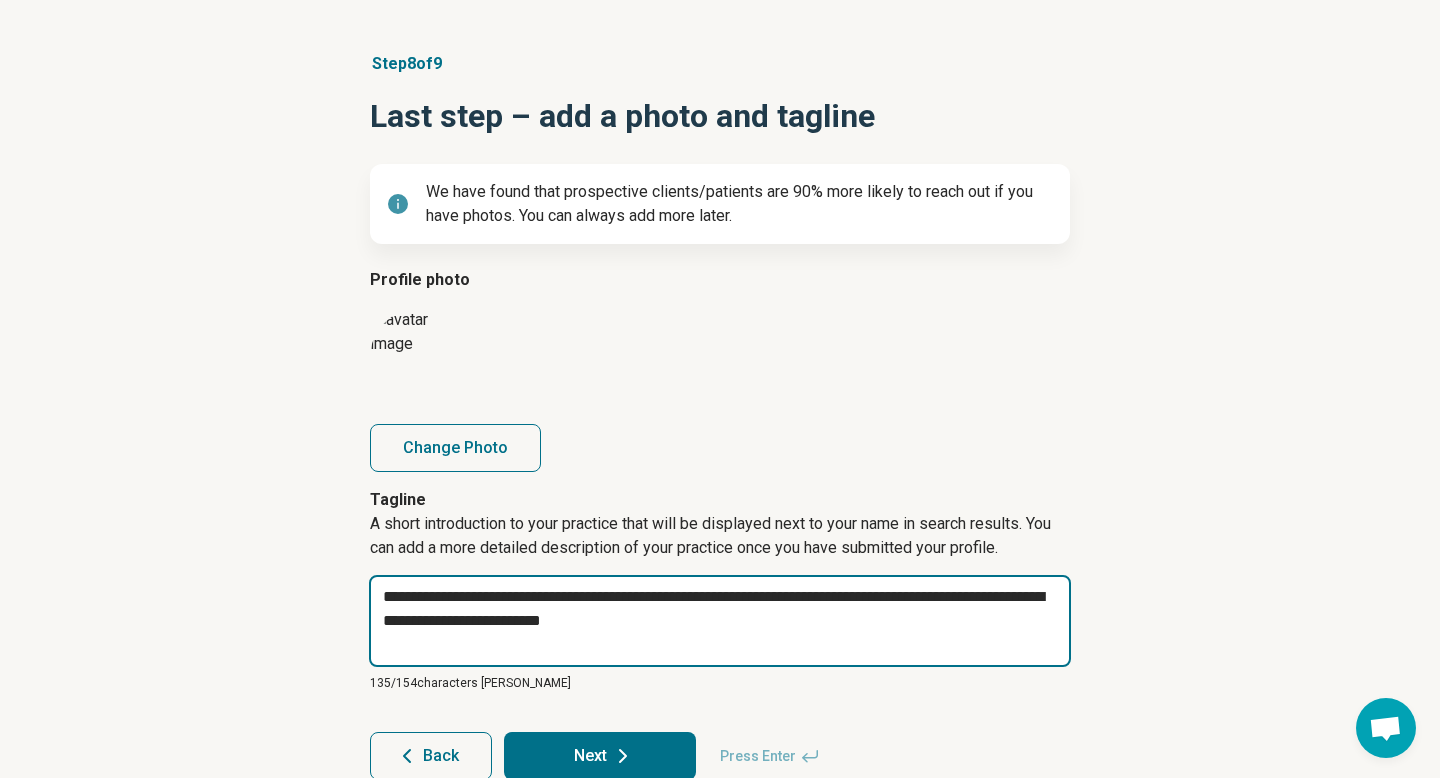 type on "**********" 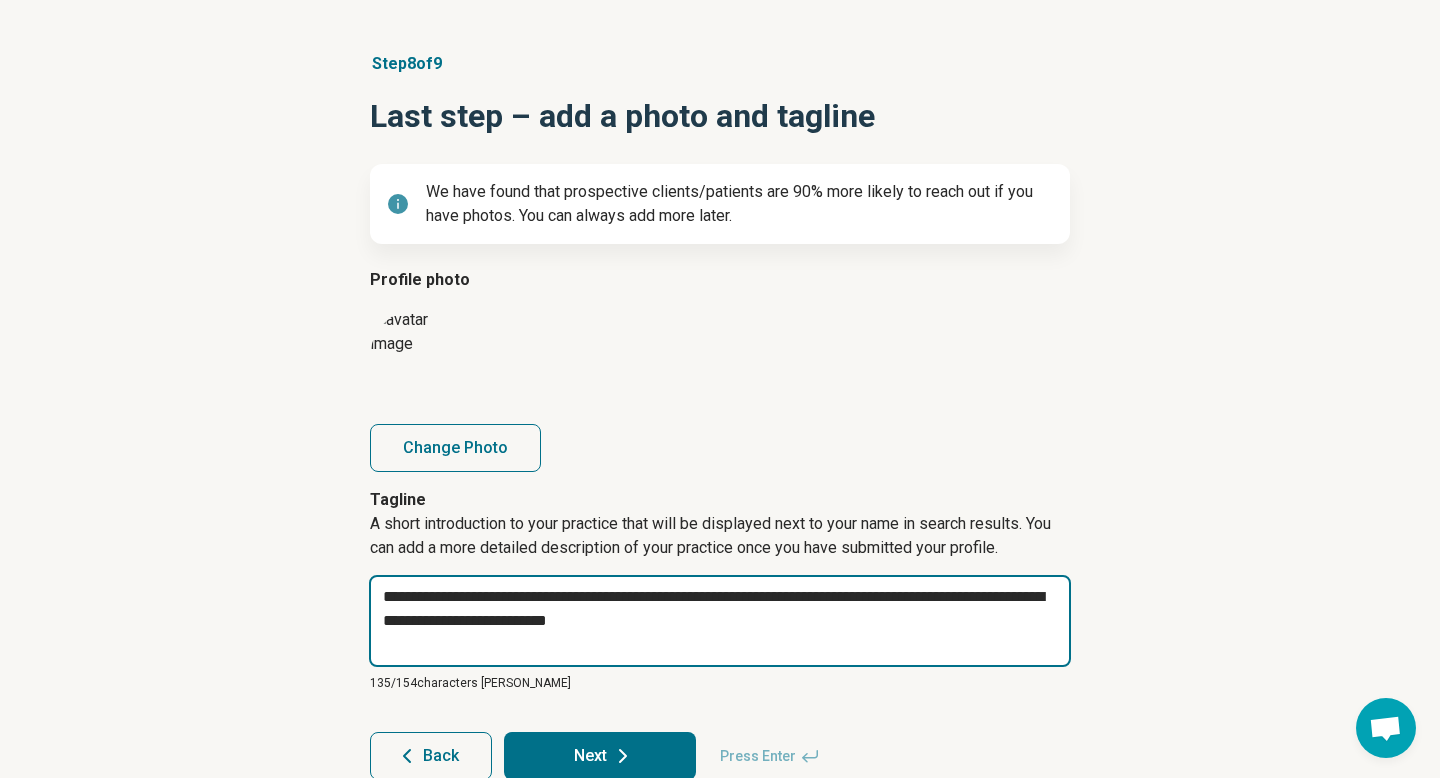 type on "**********" 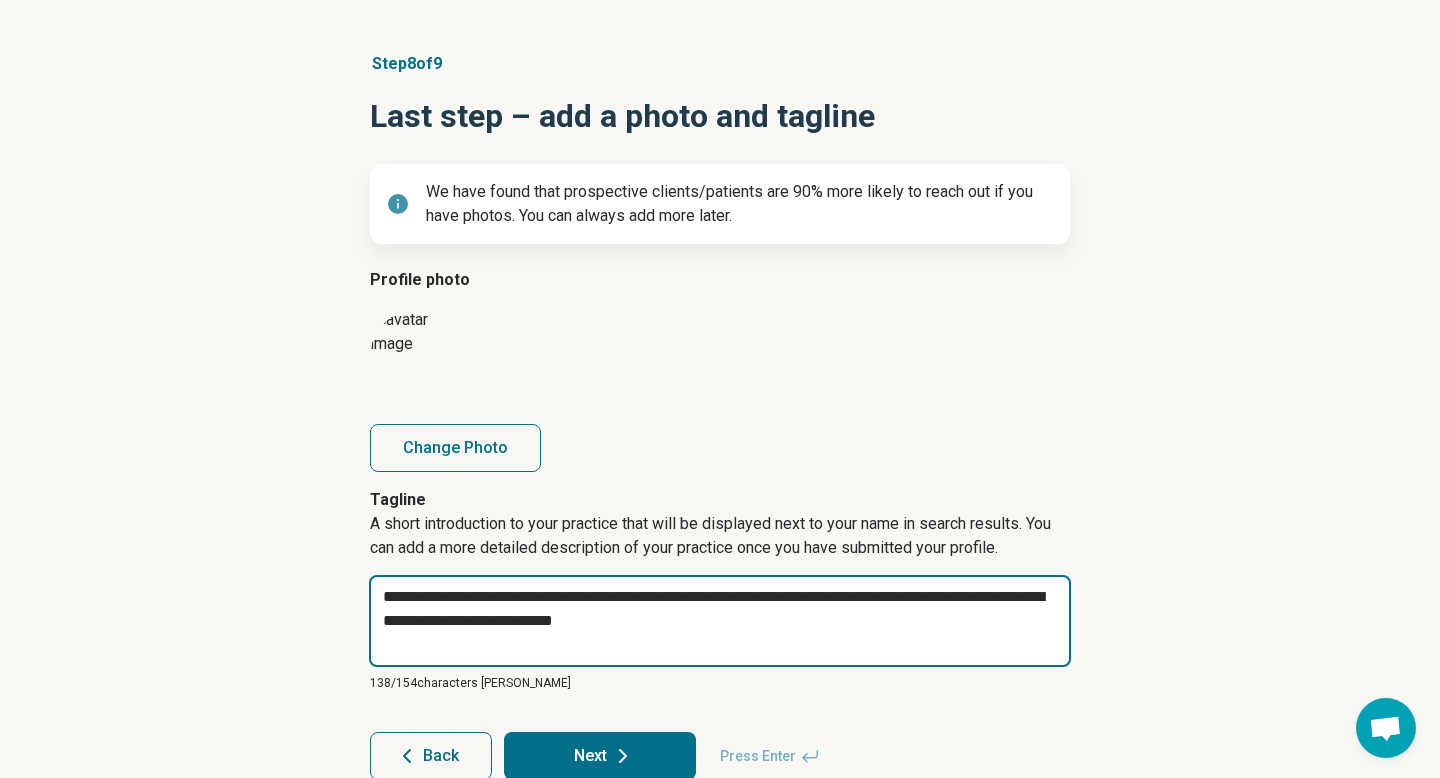 type on "**********" 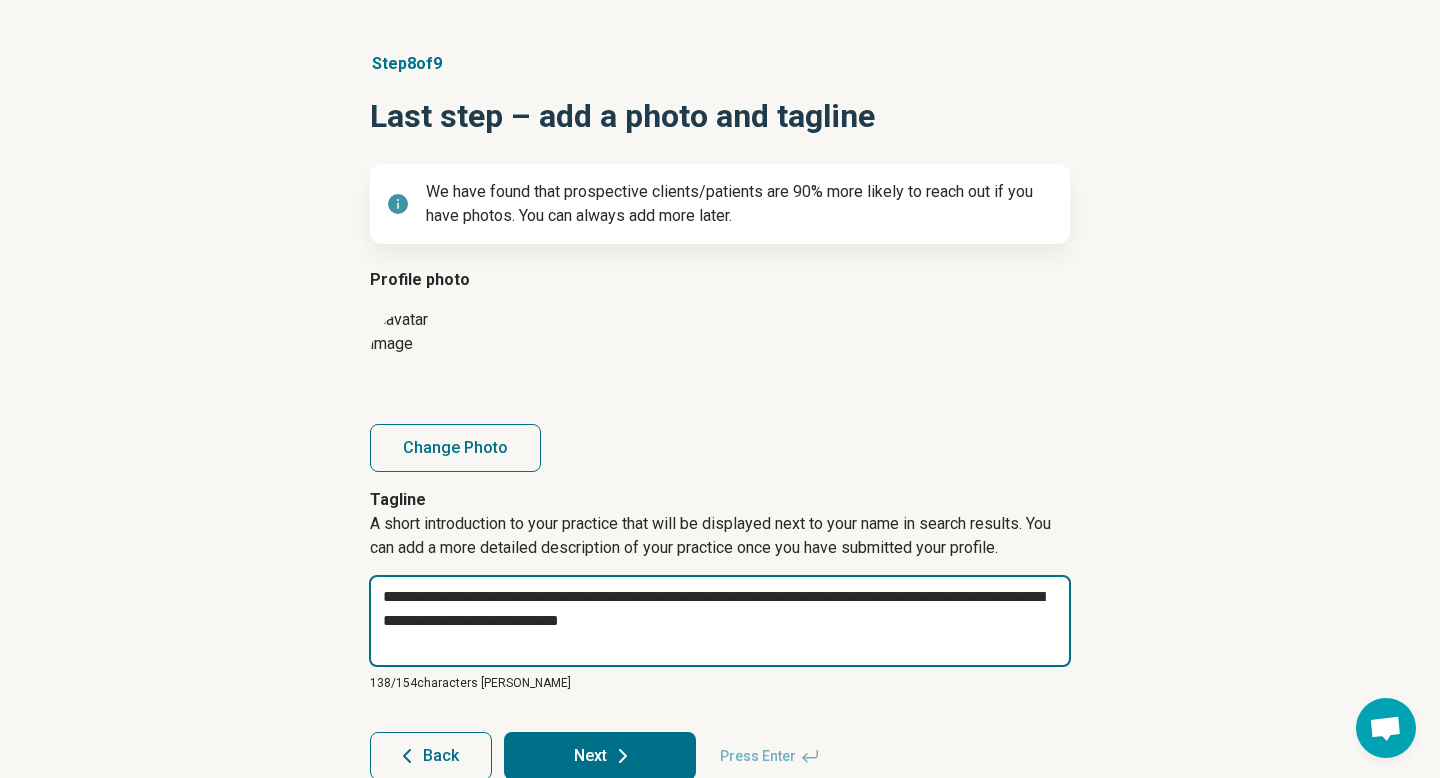 type on "**********" 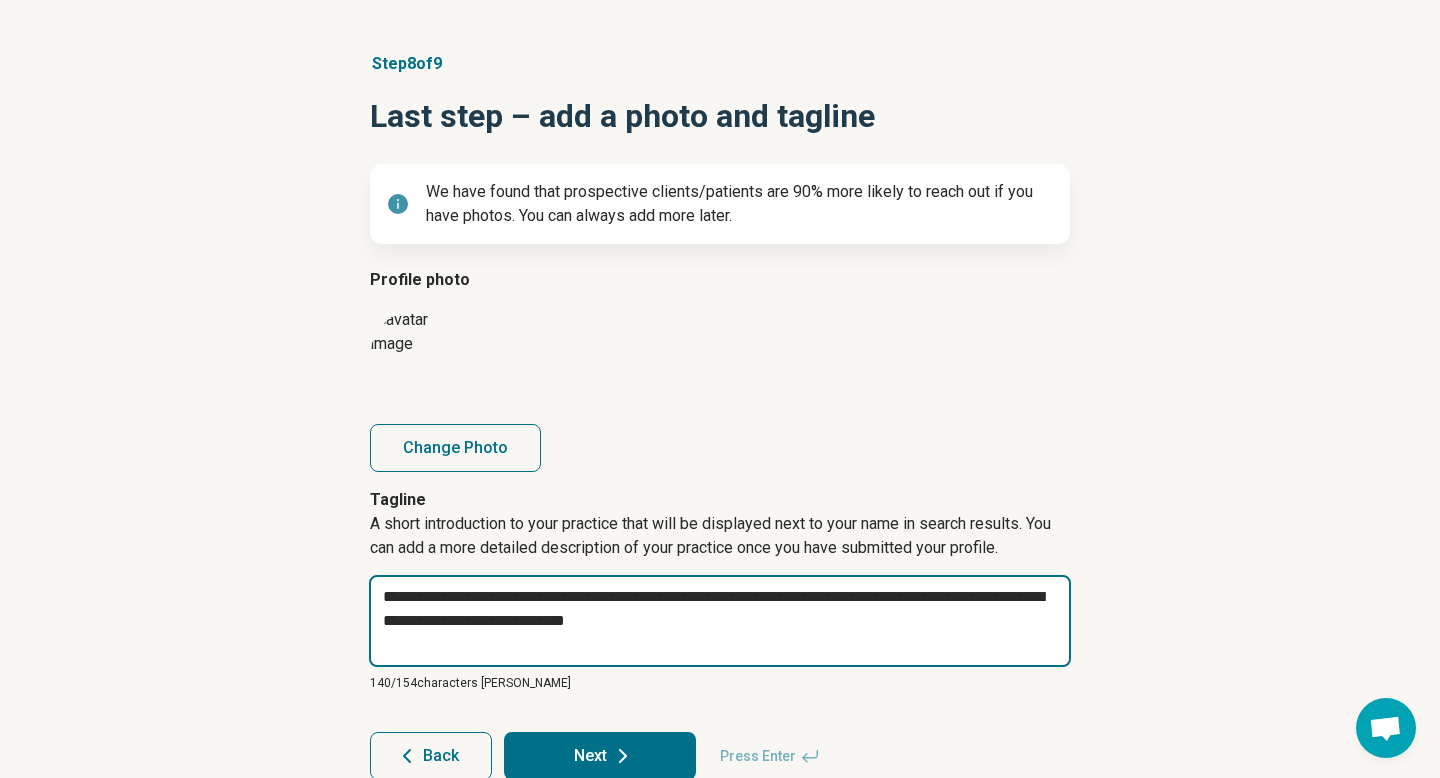 type on "**********" 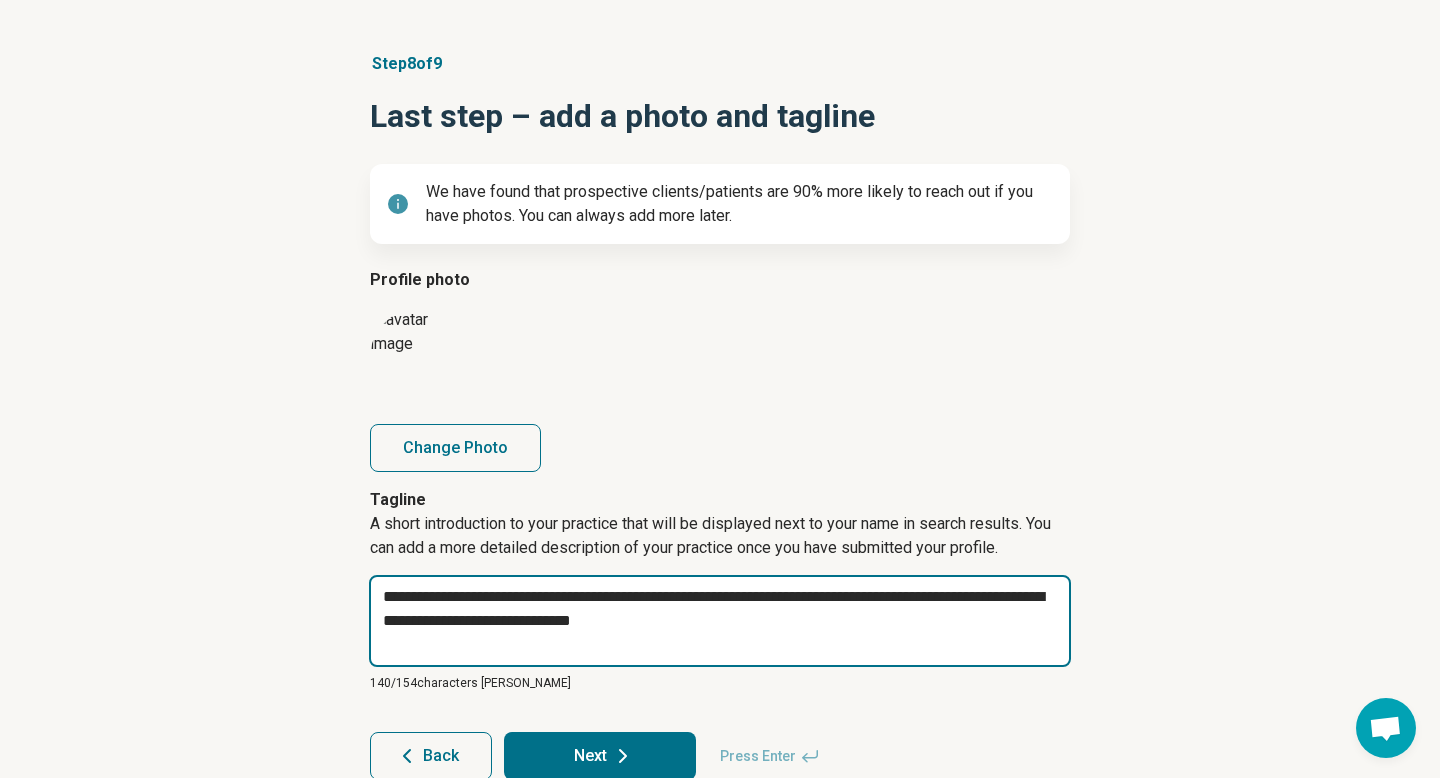 type on "**********" 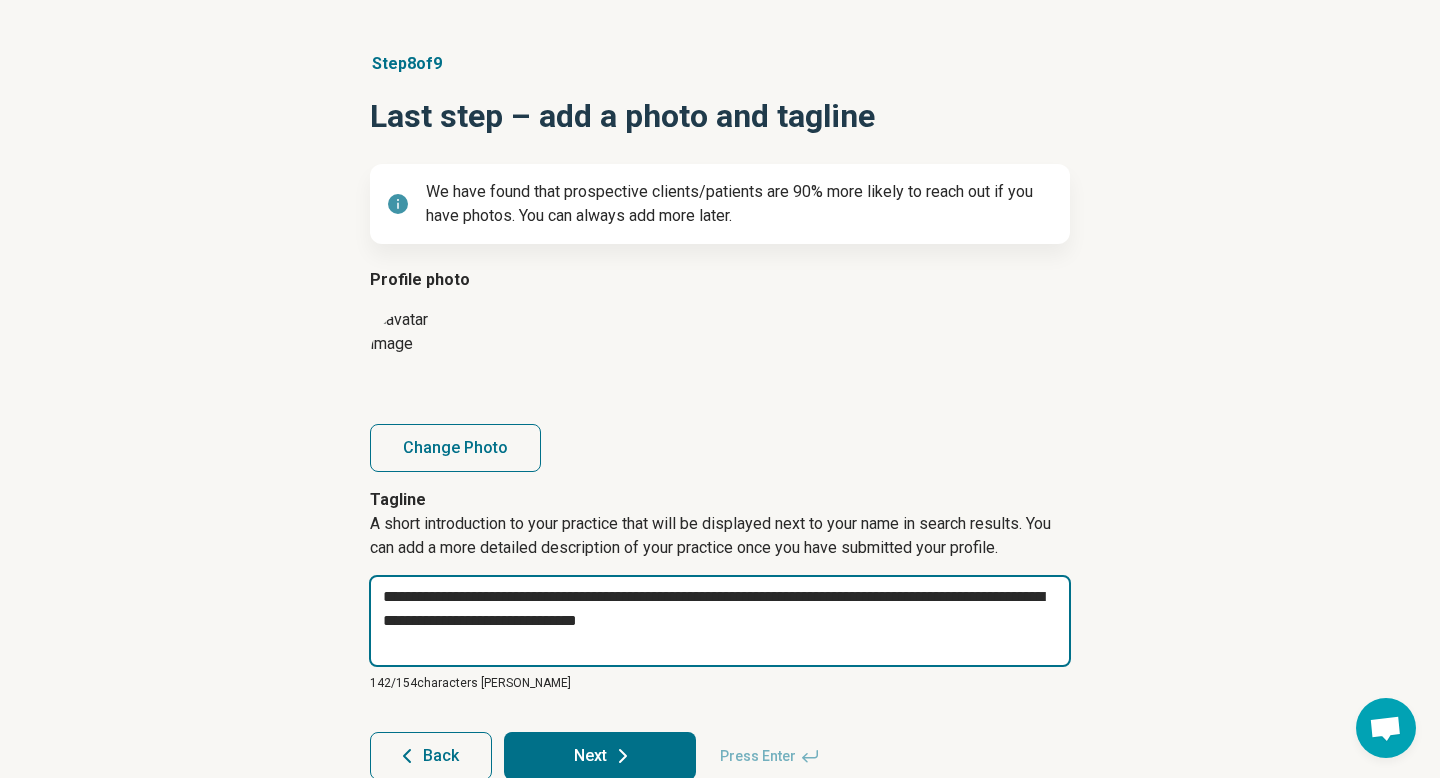 type on "**********" 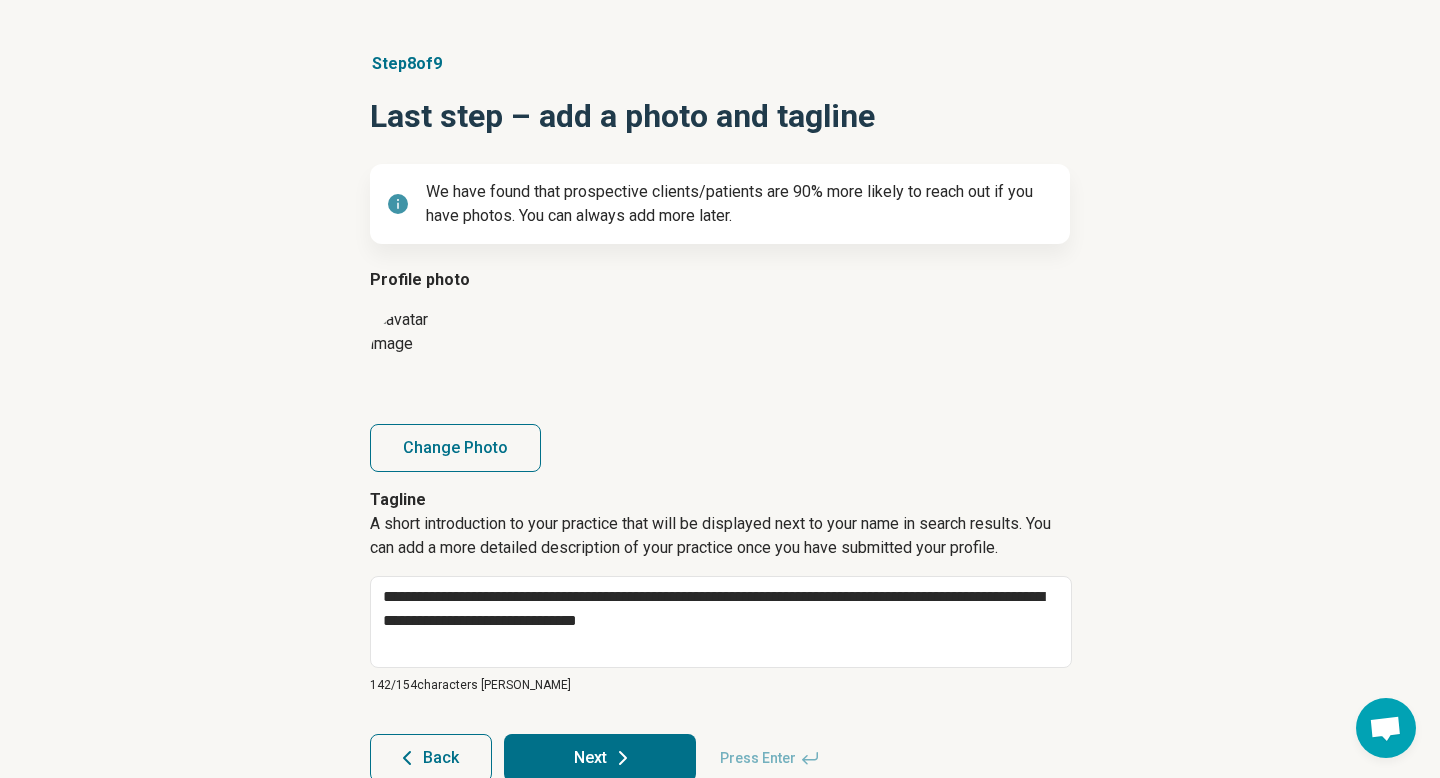 click on "Next" at bounding box center (600, 758) 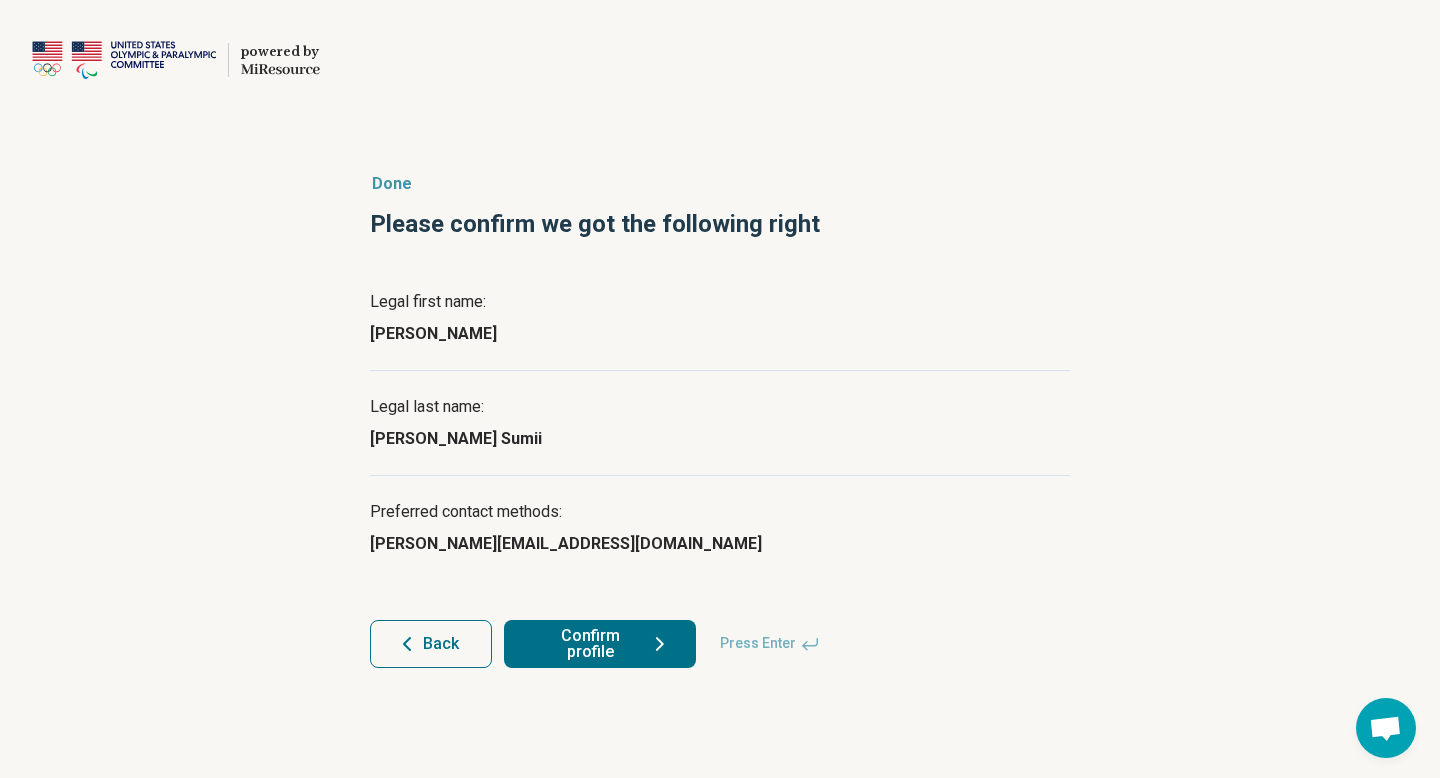 scroll, scrollTop: 0, scrollLeft: 0, axis: both 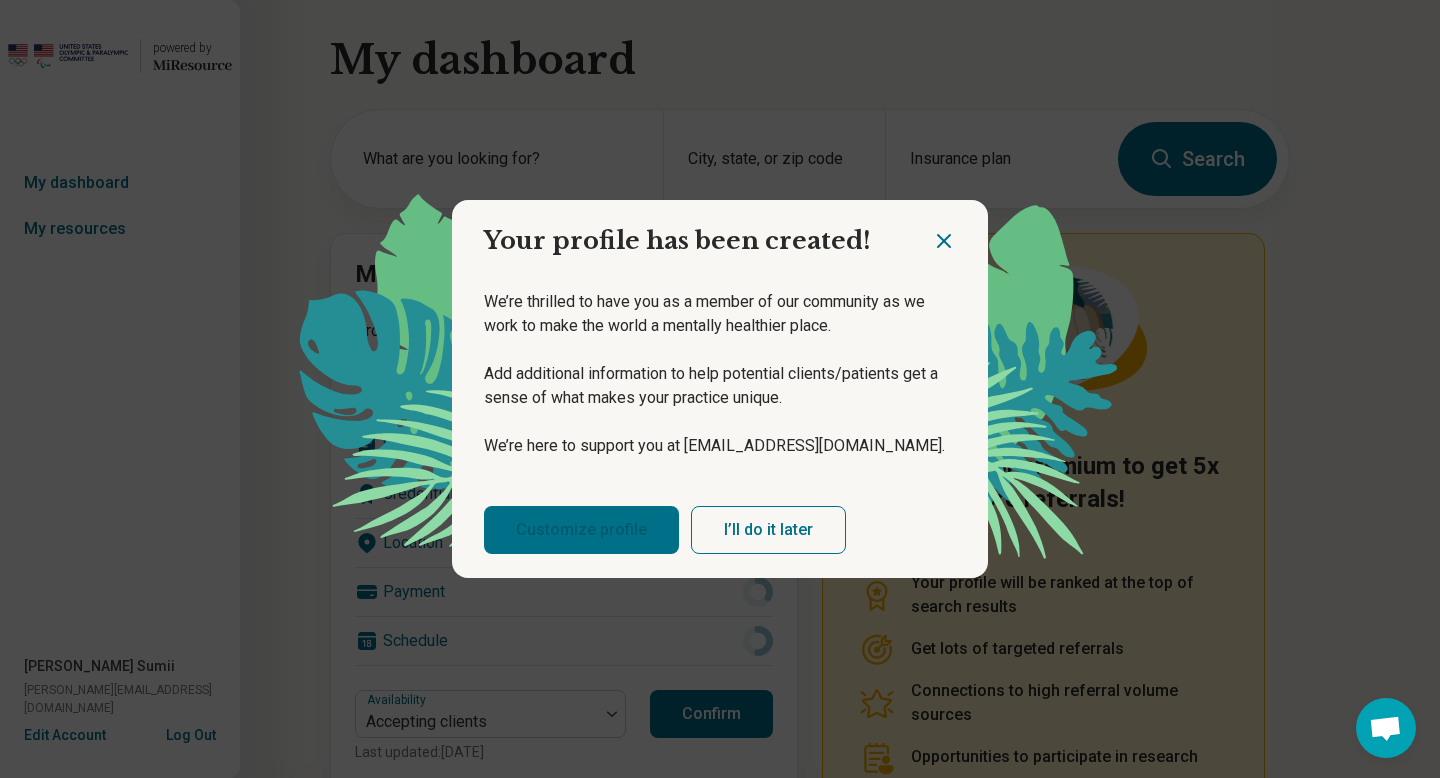 click on "Customize profile" at bounding box center (581, 530) 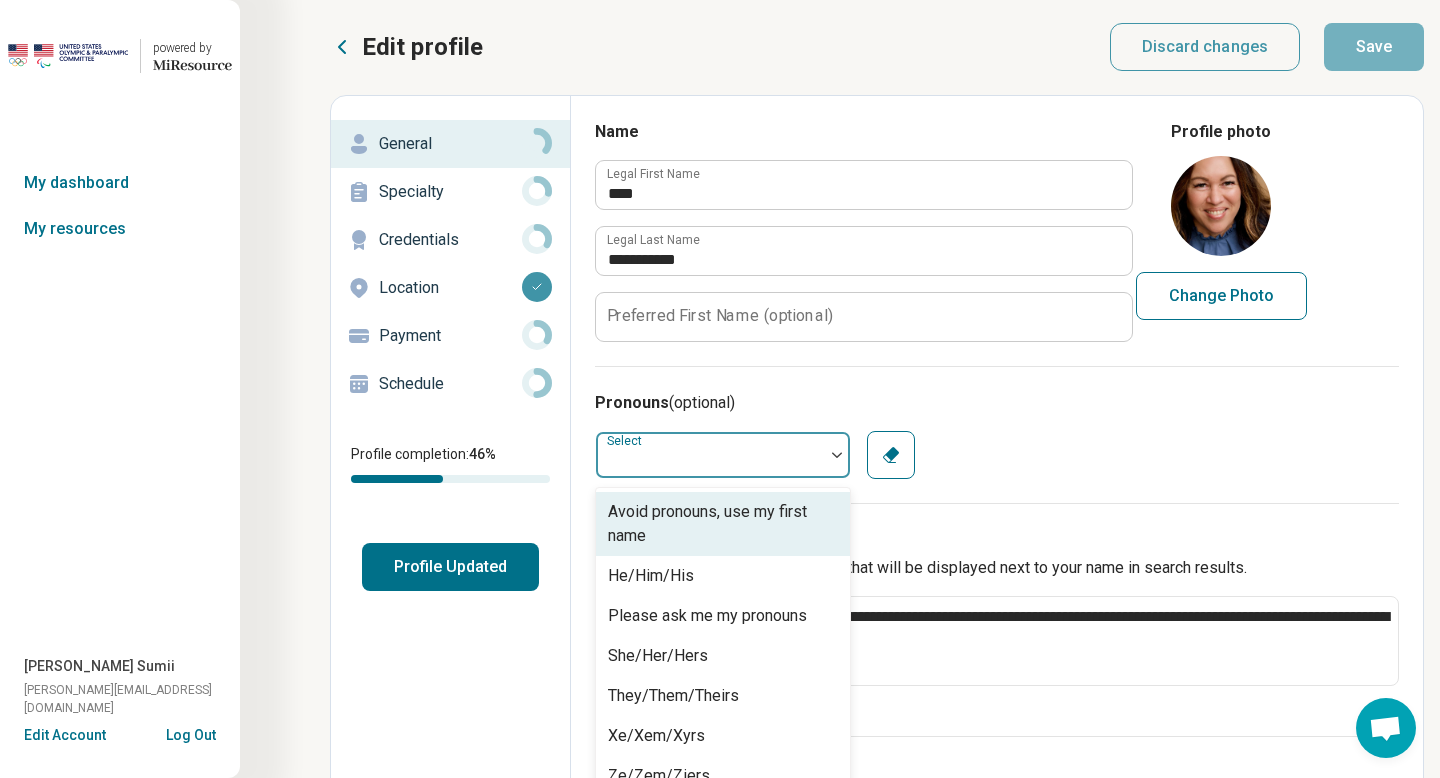 click at bounding box center (837, 455) 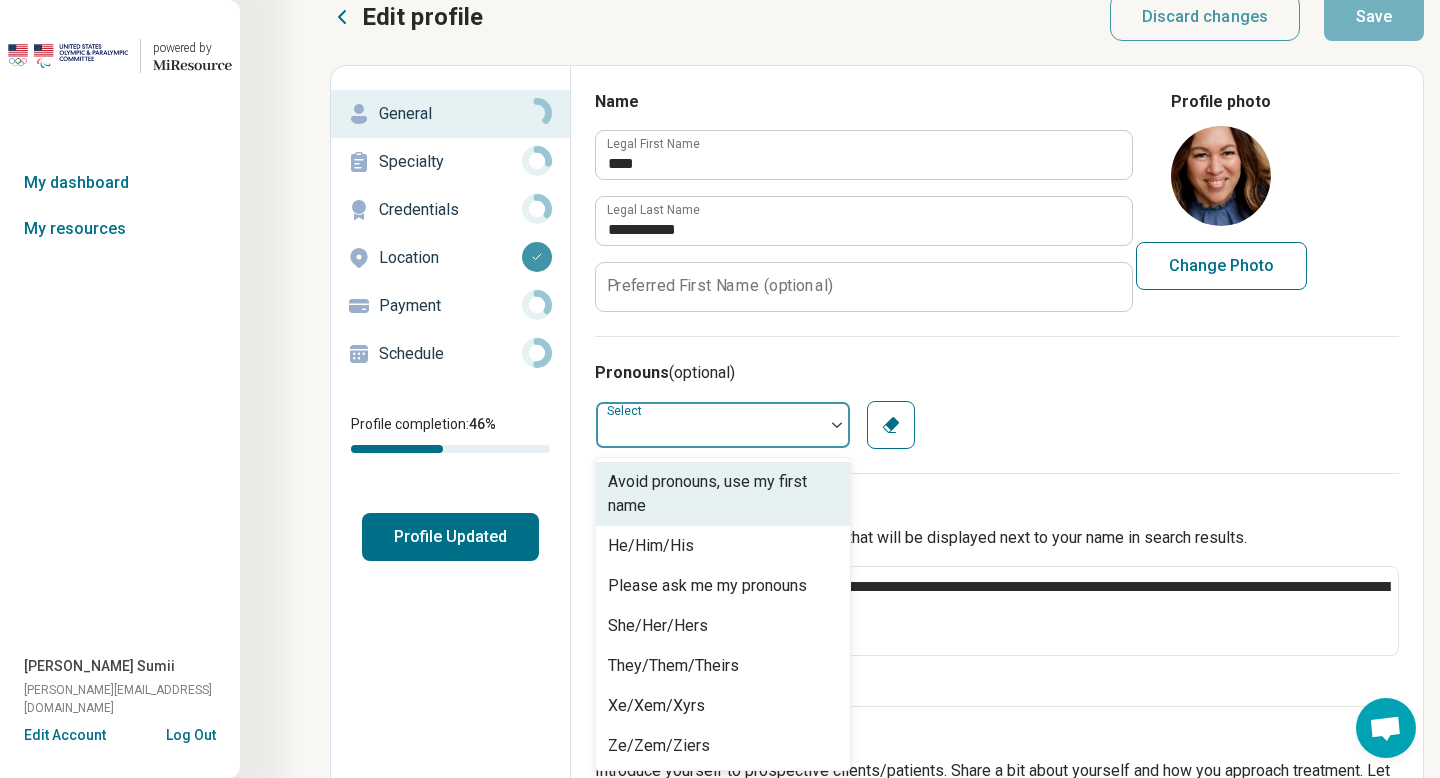 scroll, scrollTop: 32, scrollLeft: 0, axis: vertical 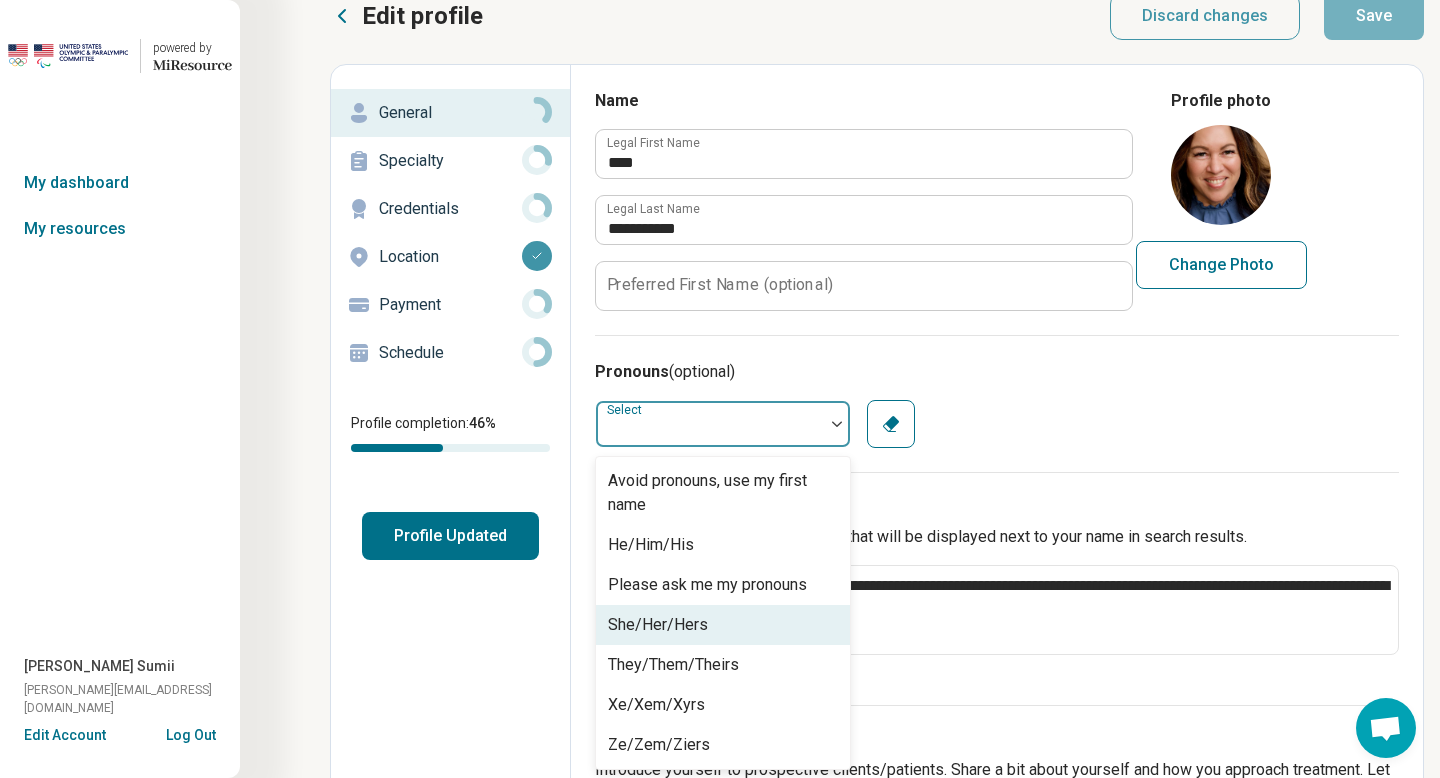 click on "She/Her/Hers" at bounding box center [723, 625] 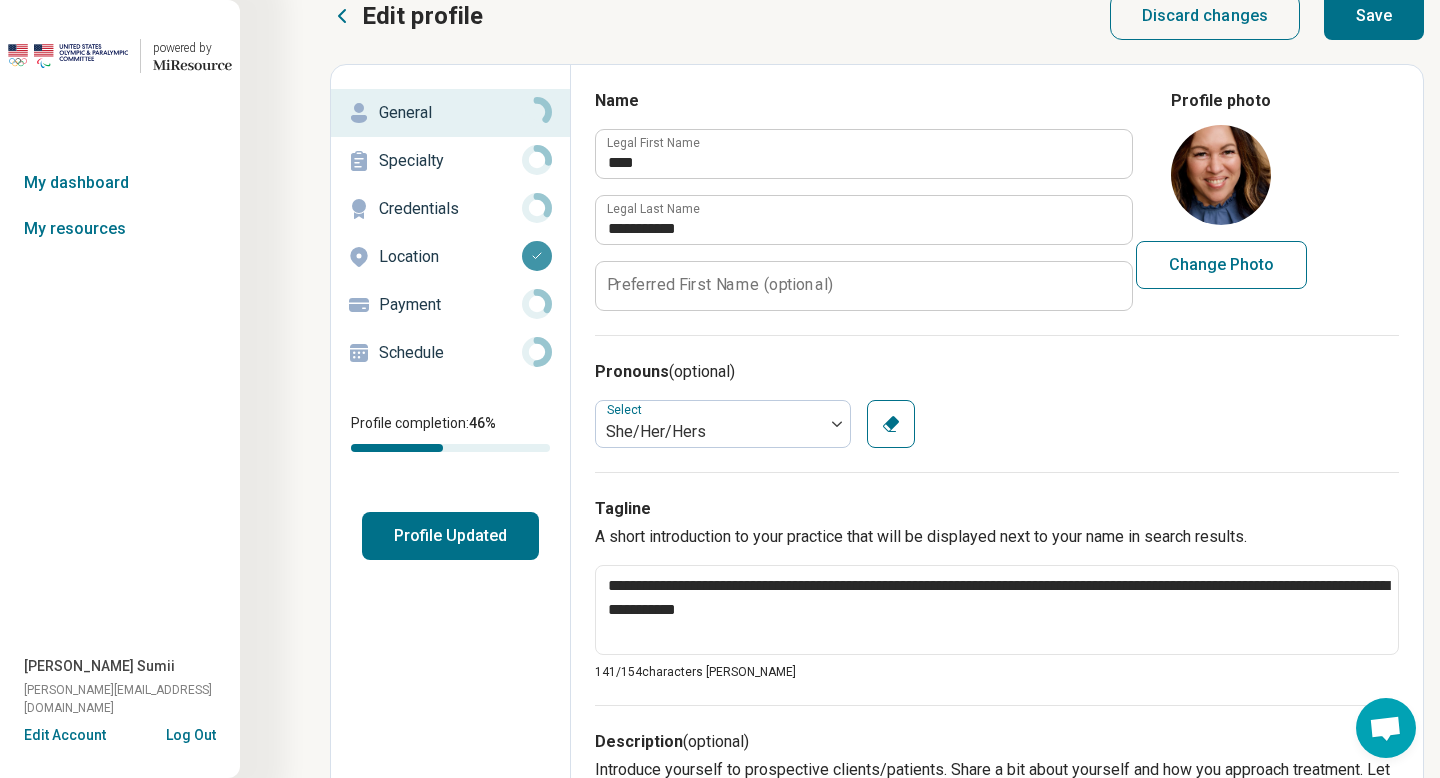 click on "option She/Her/Hers, selected. Select She/Her/Hers Clear" at bounding box center (997, 424) 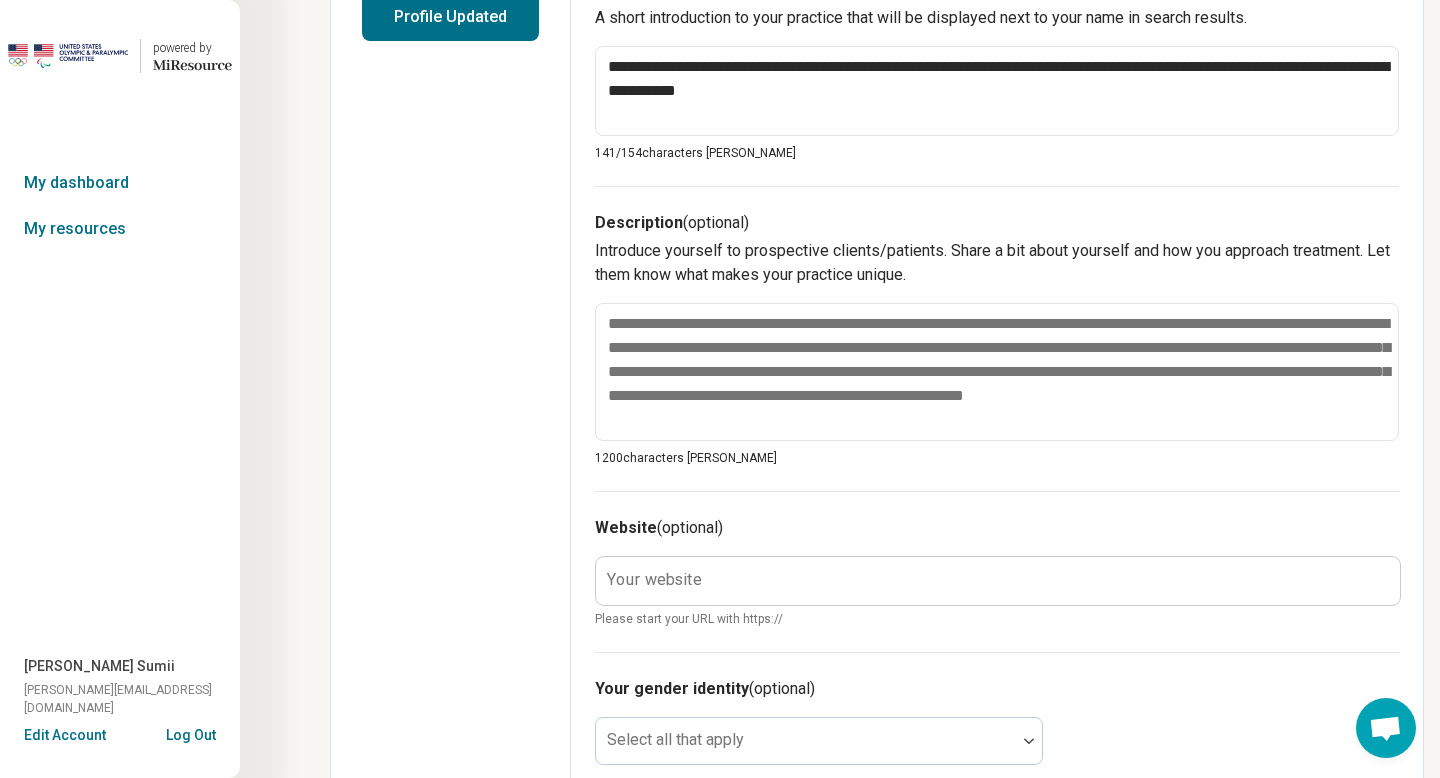 scroll, scrollTop: 552, scrollLeft: 0, axis: vertical 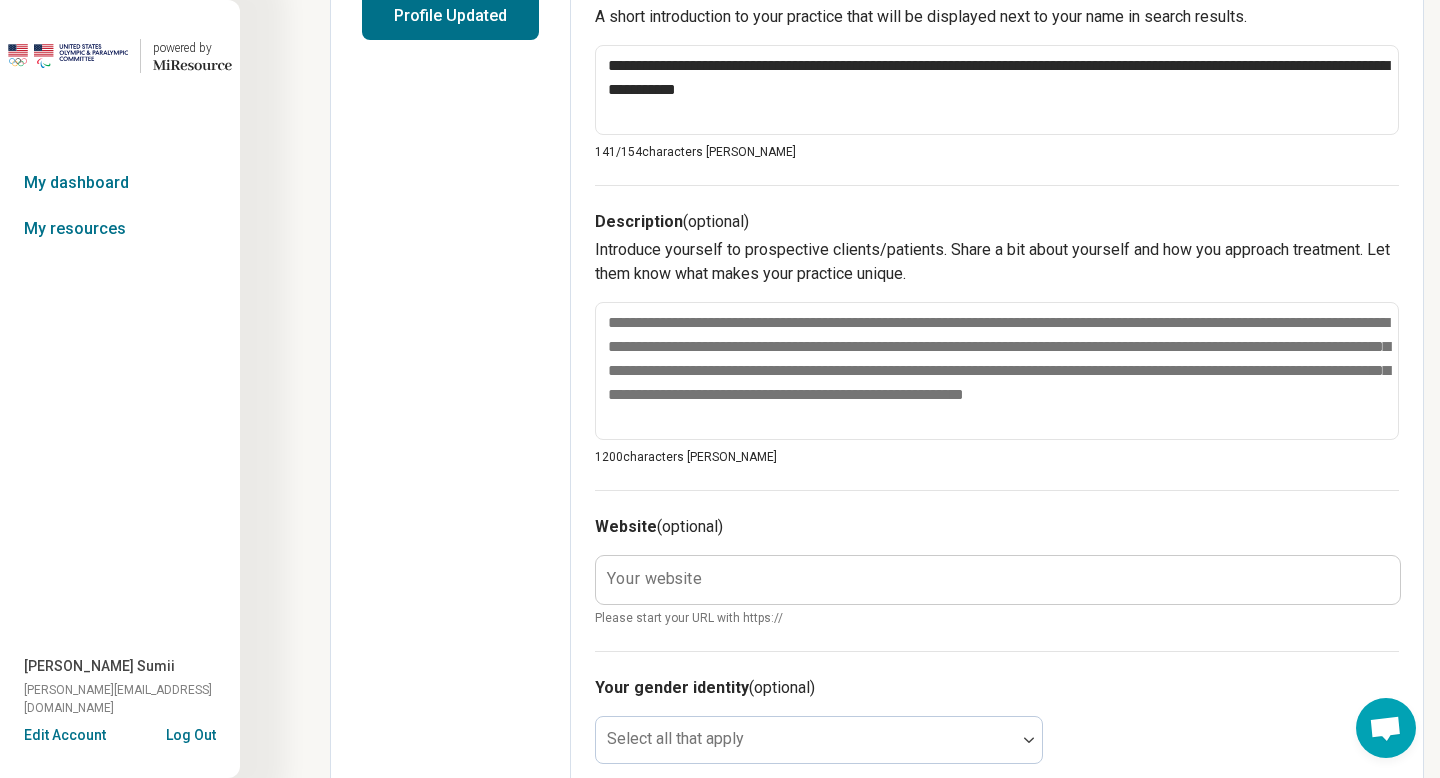click on "Your website" at bounding box center [654, 579] 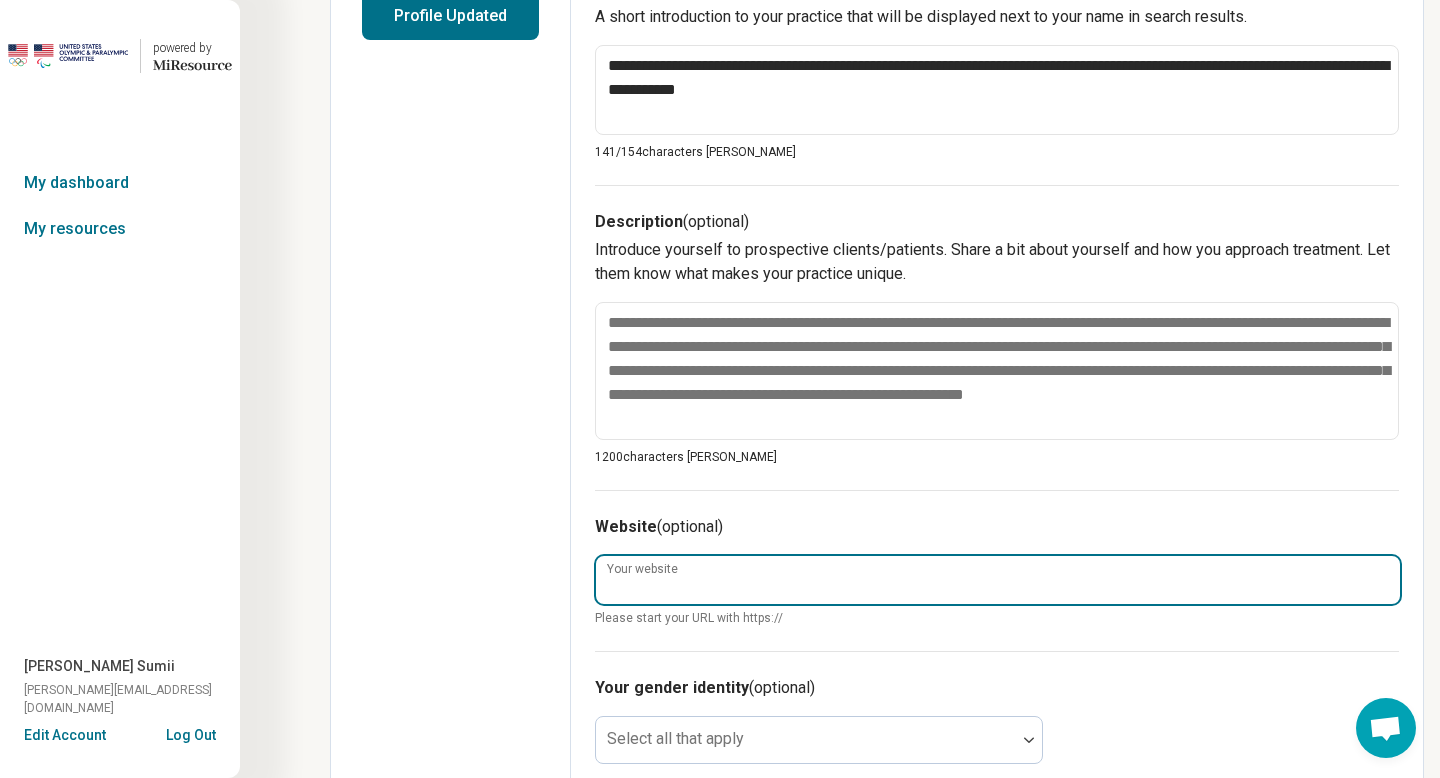 click on "Your website" at bounding box center [998, 580] 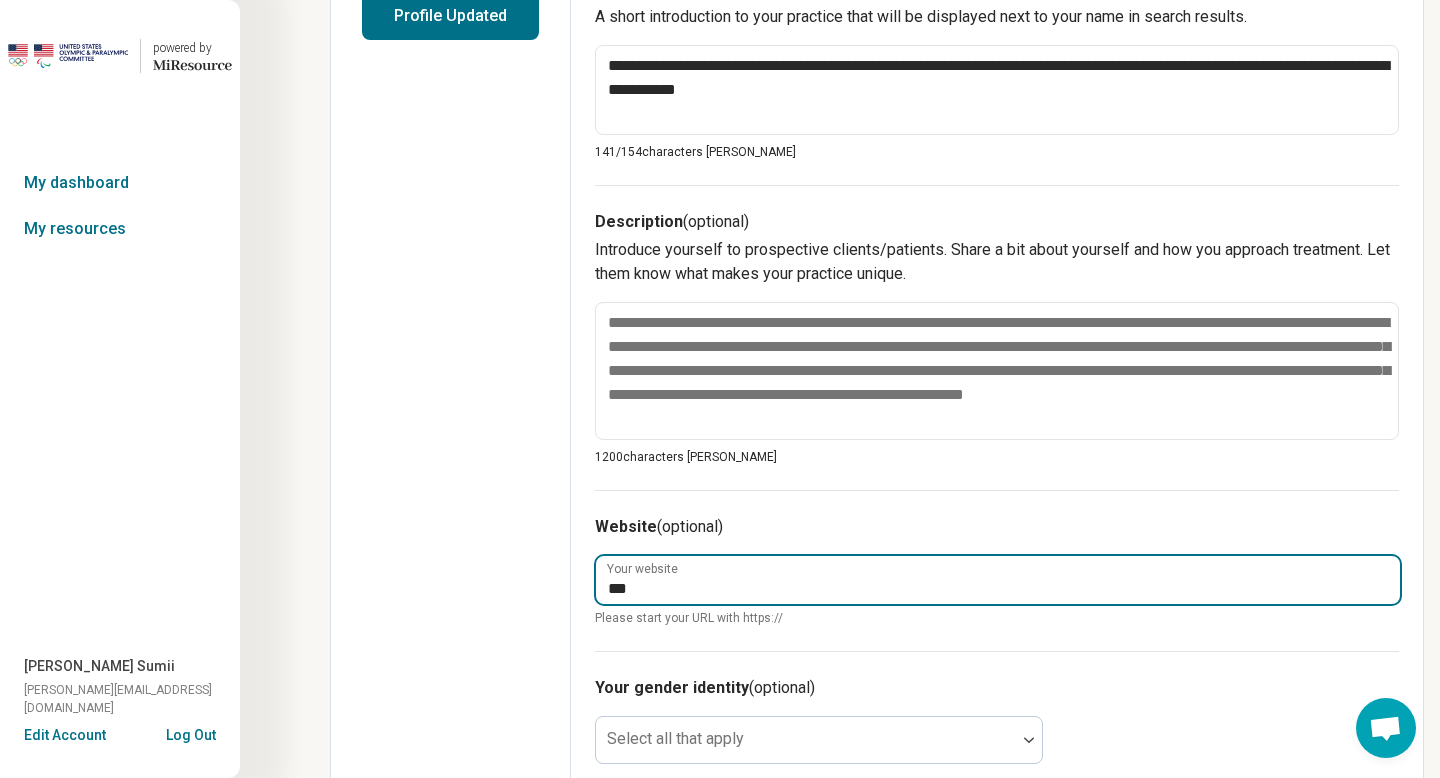 type on "**********" 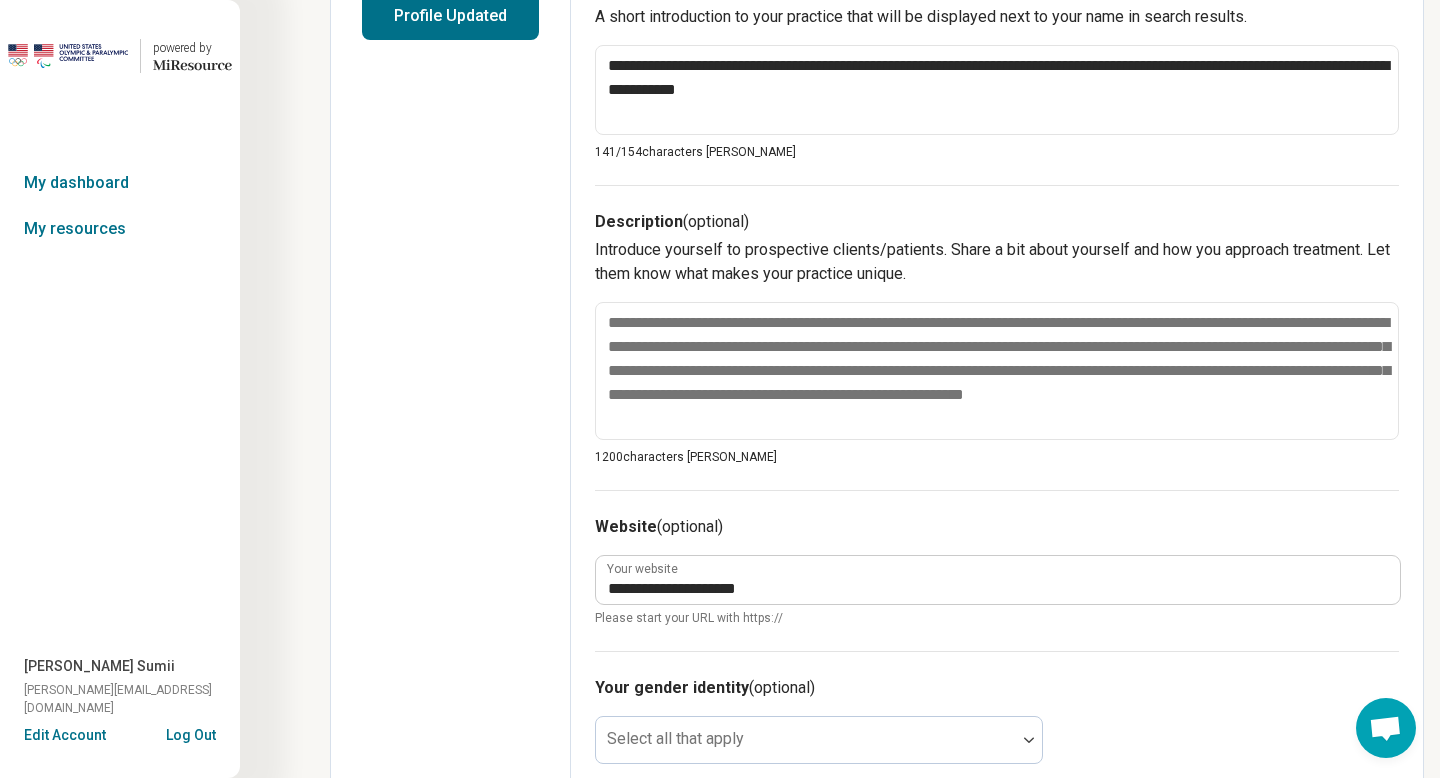 click on "**********" at bounding box center [997, 420] 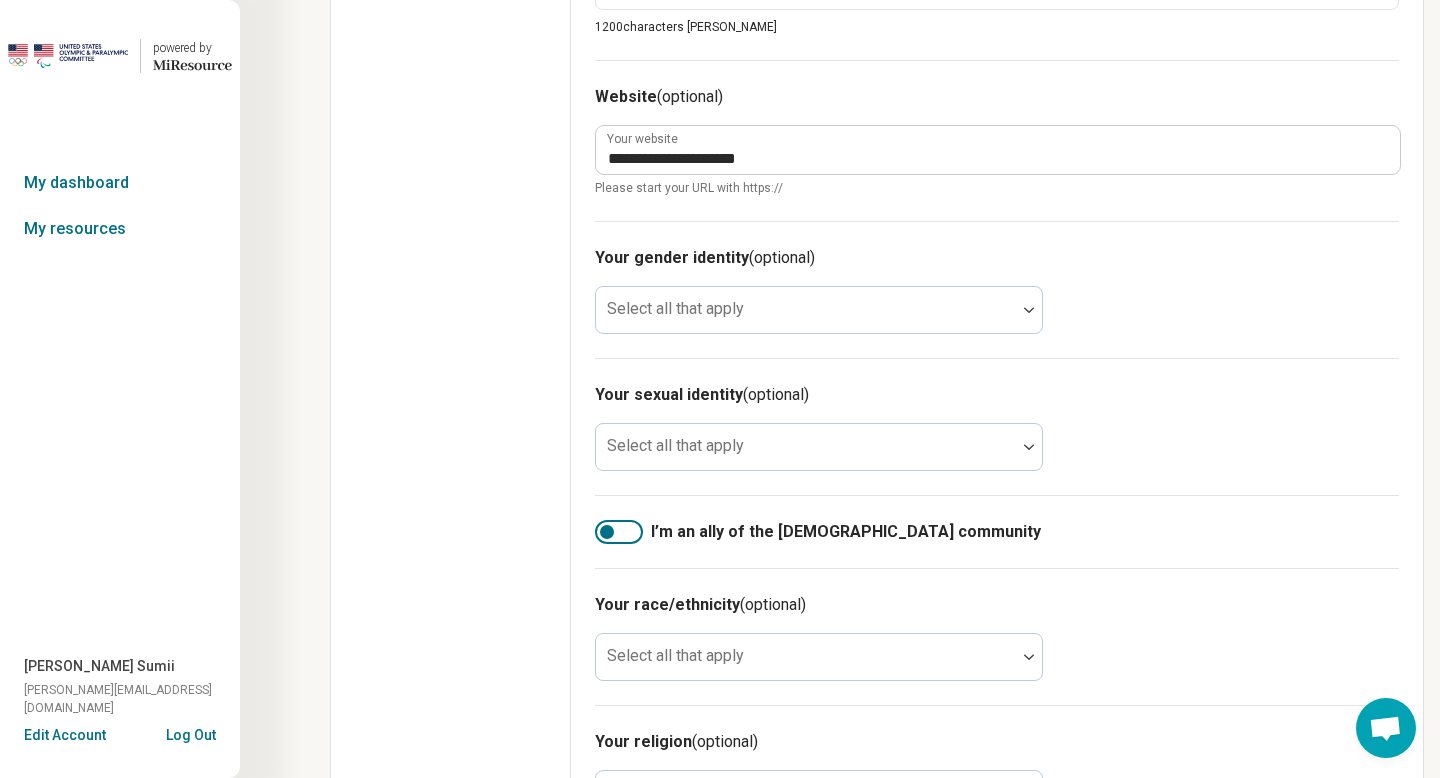 scroll, scrollTop: 992, scrollLeft: 0, axis: vertical 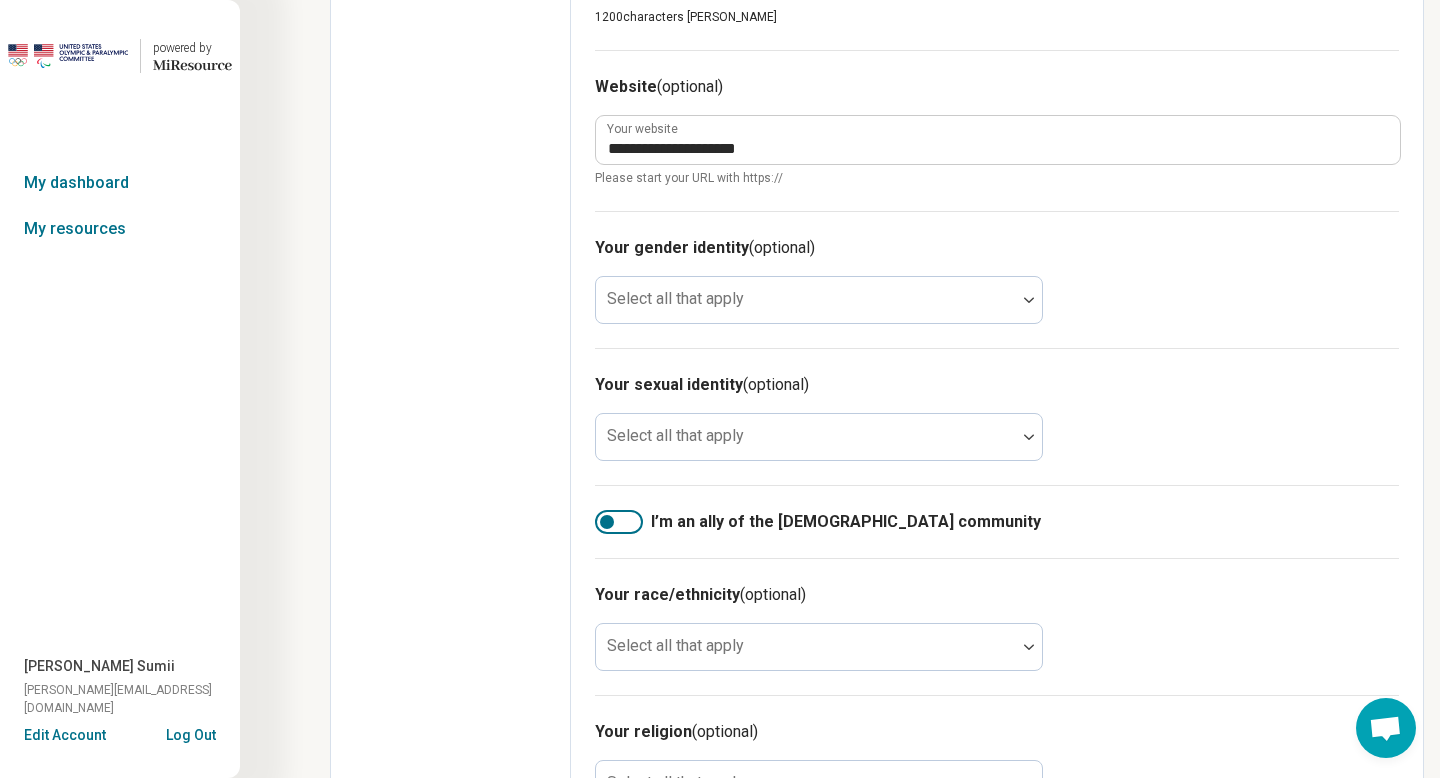 click at bounding box center (607, 522) 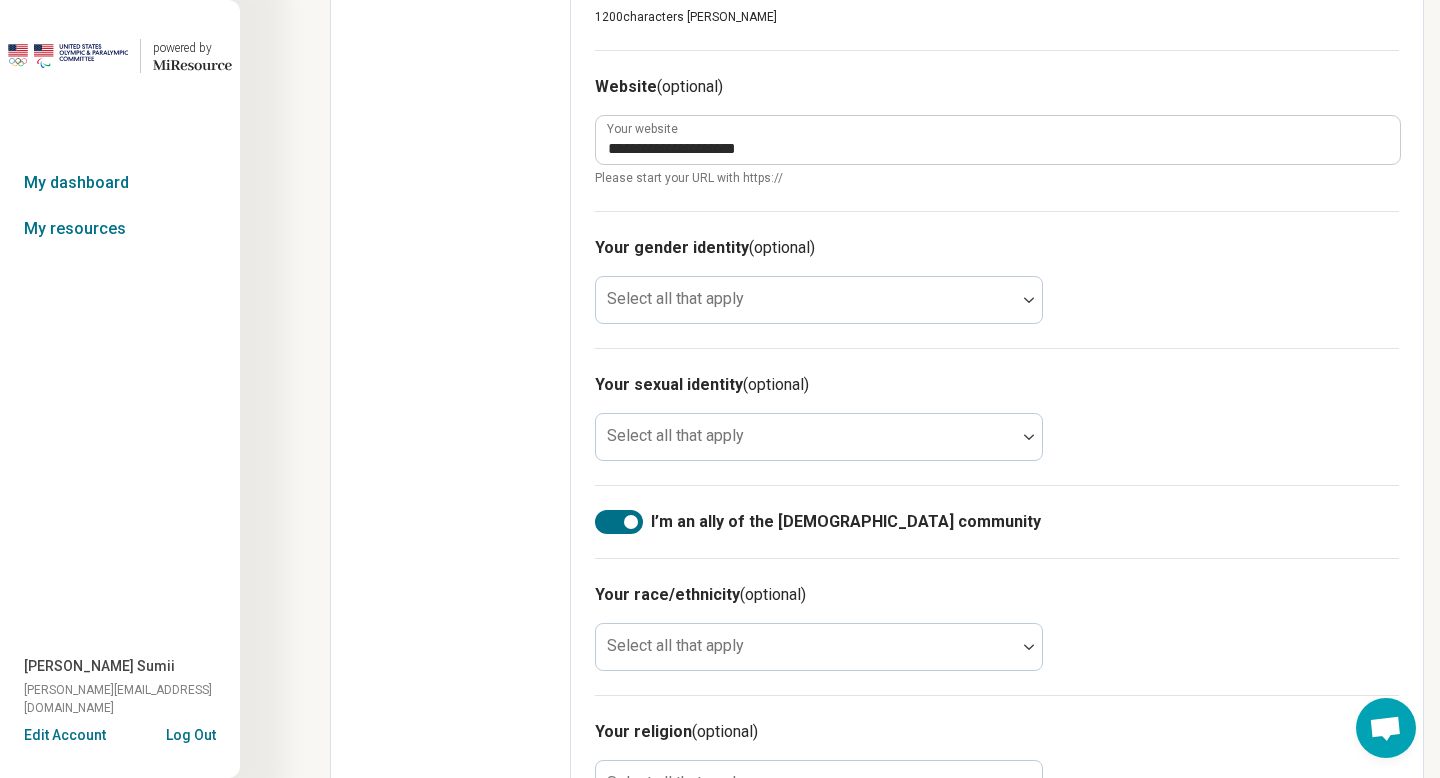 click on "I’m an ally of the LGBTQIA+ community" at bounding box center [997, 522] 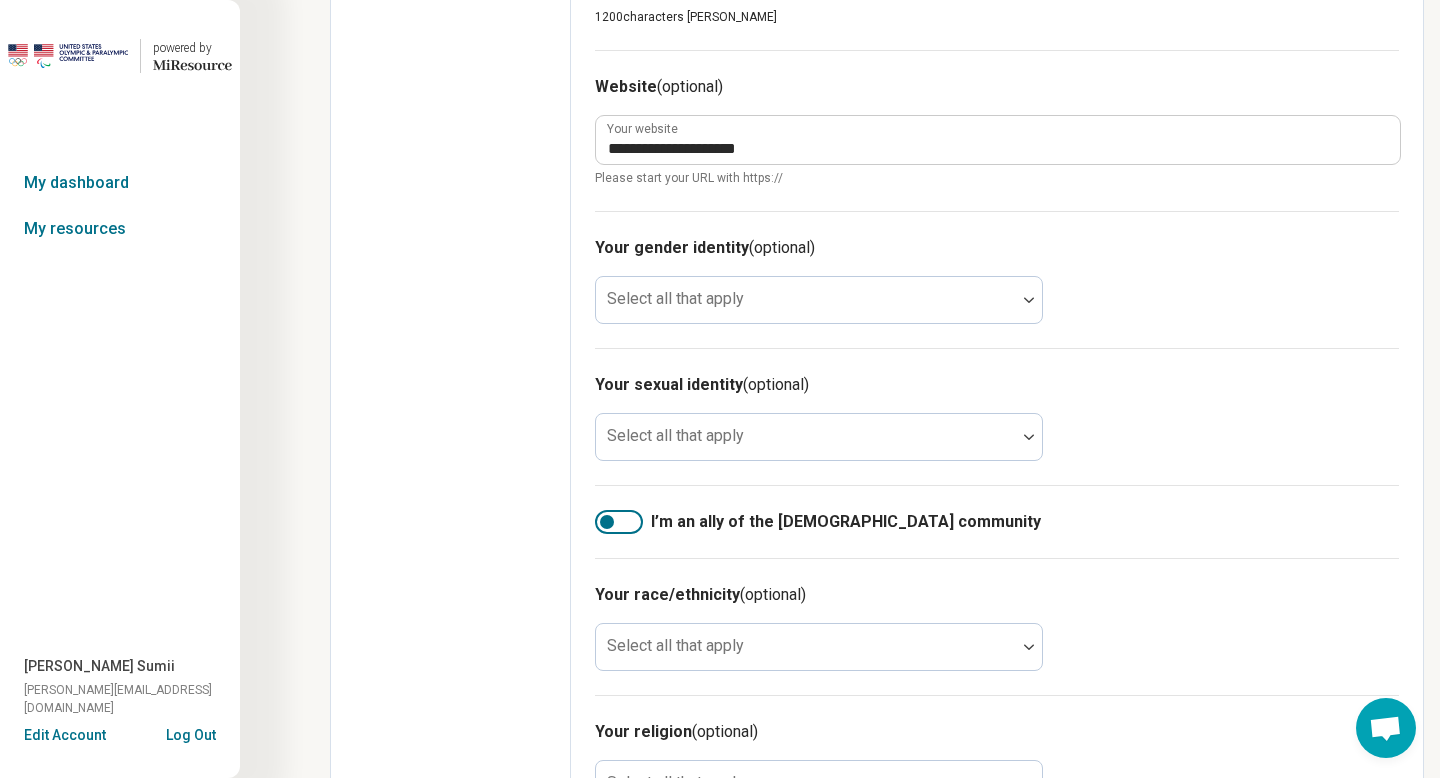 click at bounding box center [607, 522] 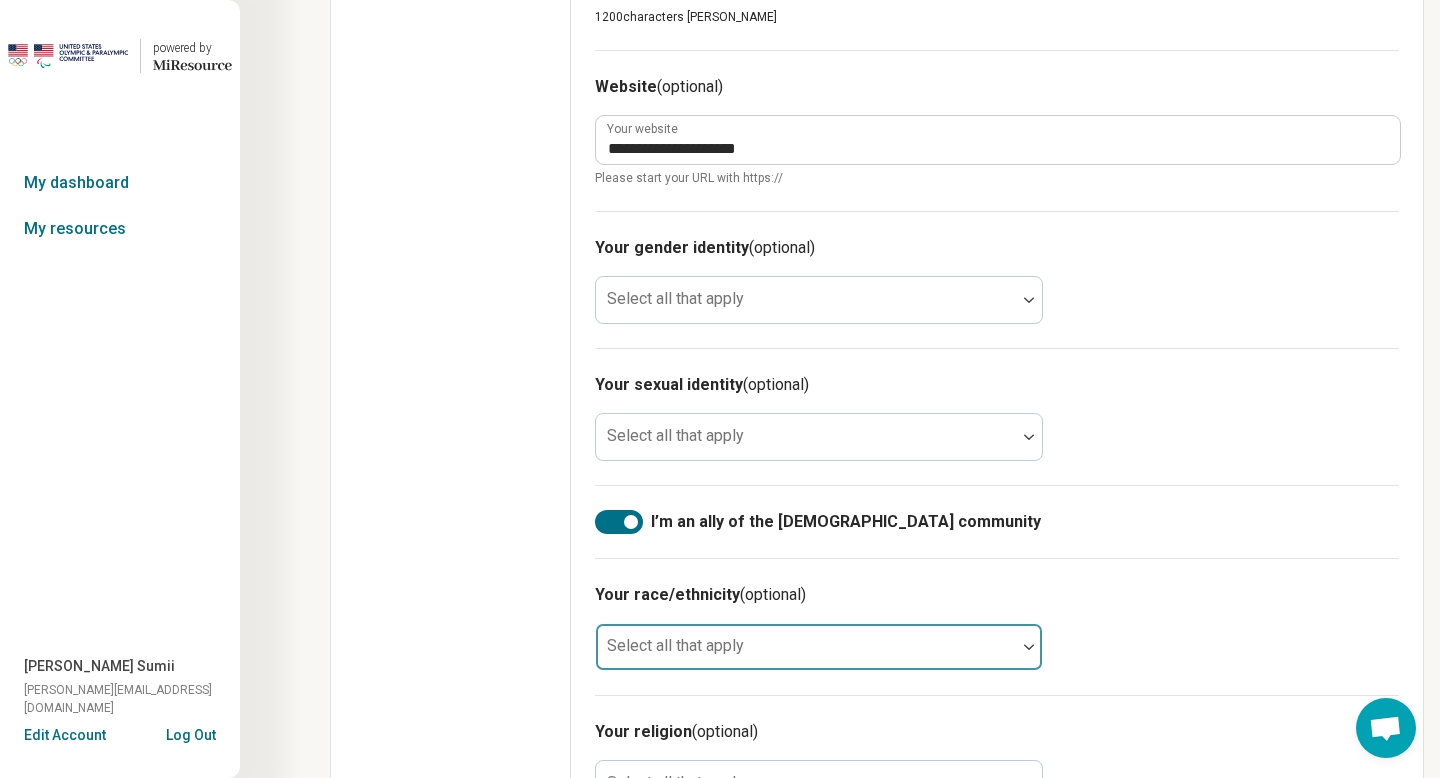 click at bounding box center [806, 647] 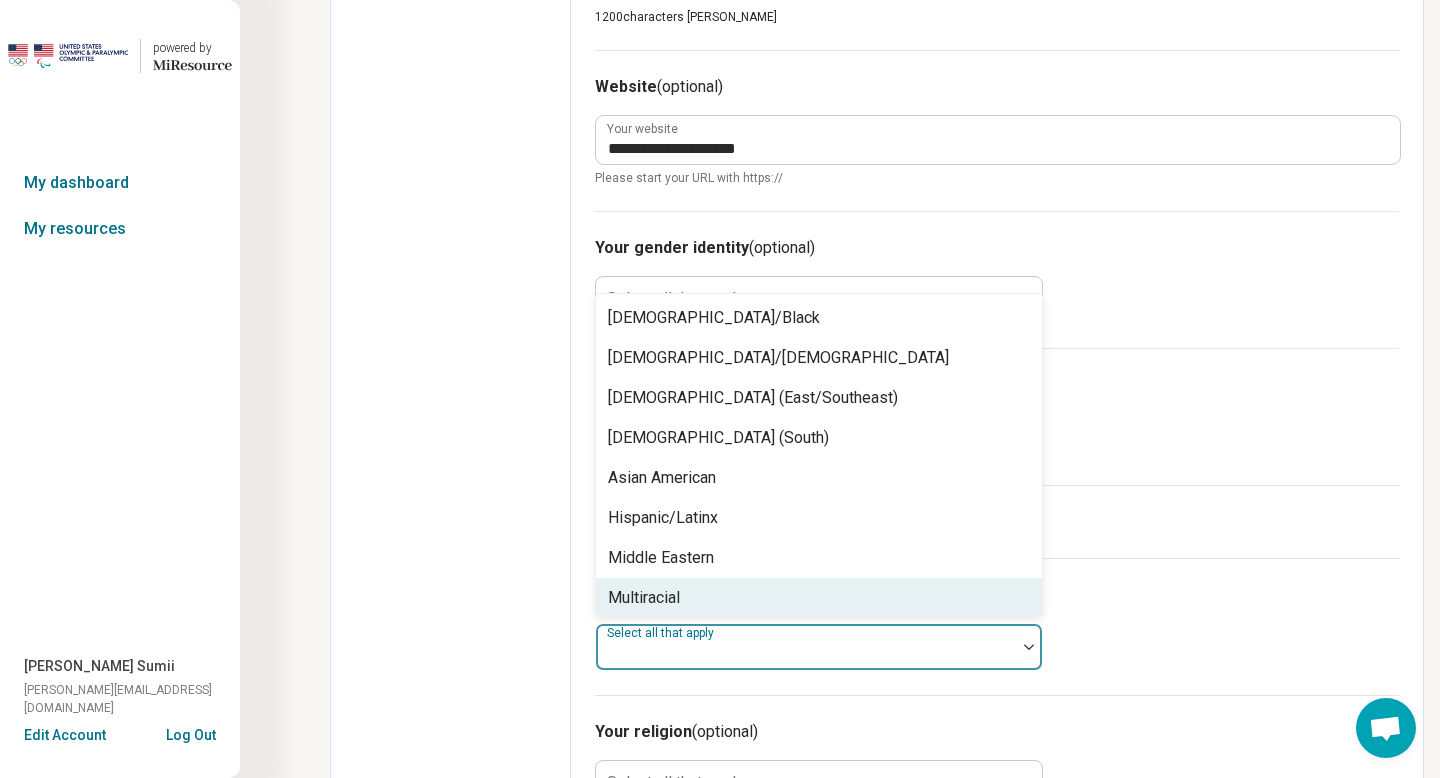 click on "Multiracial" at bounding box center (819, 598) 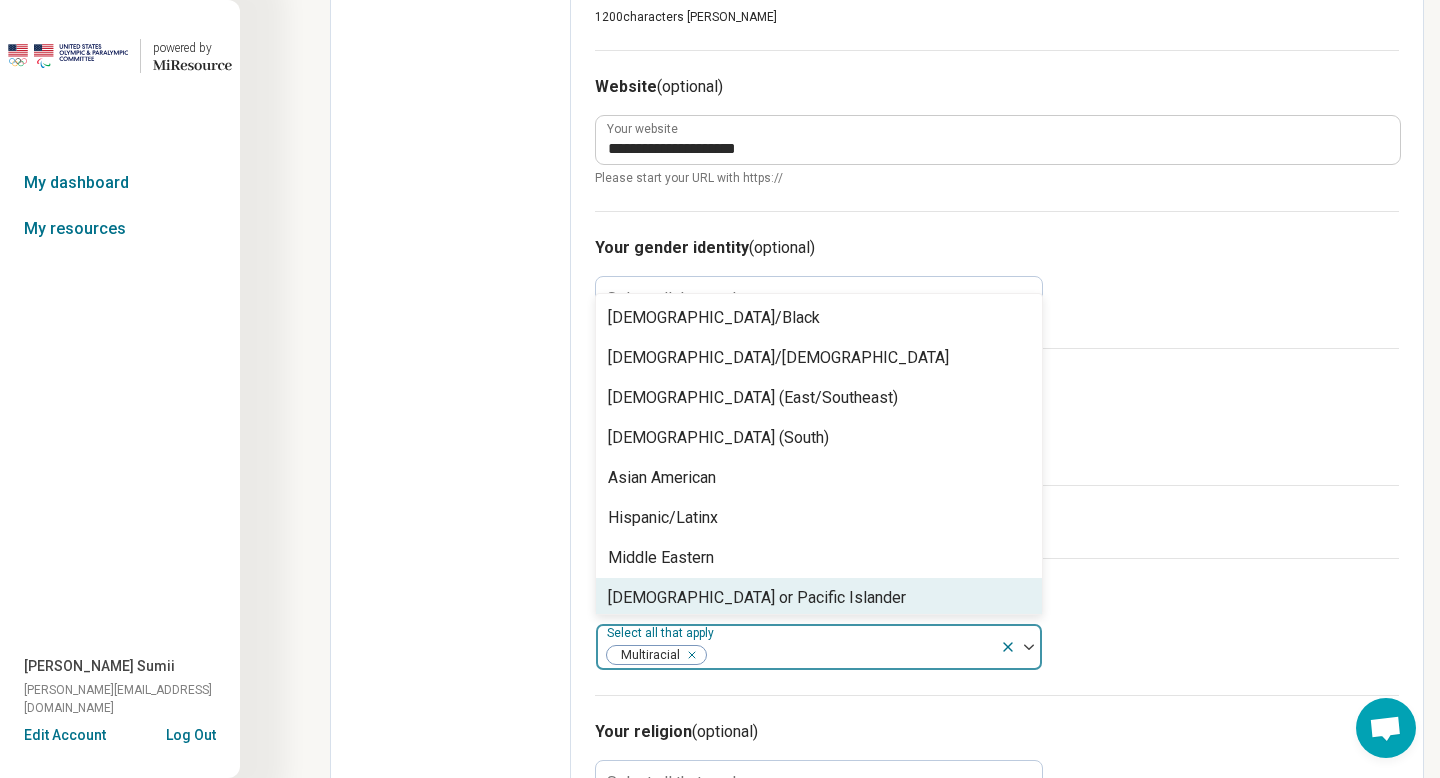 click on "Your religion  (optional)" at bounding box center [997, 732] 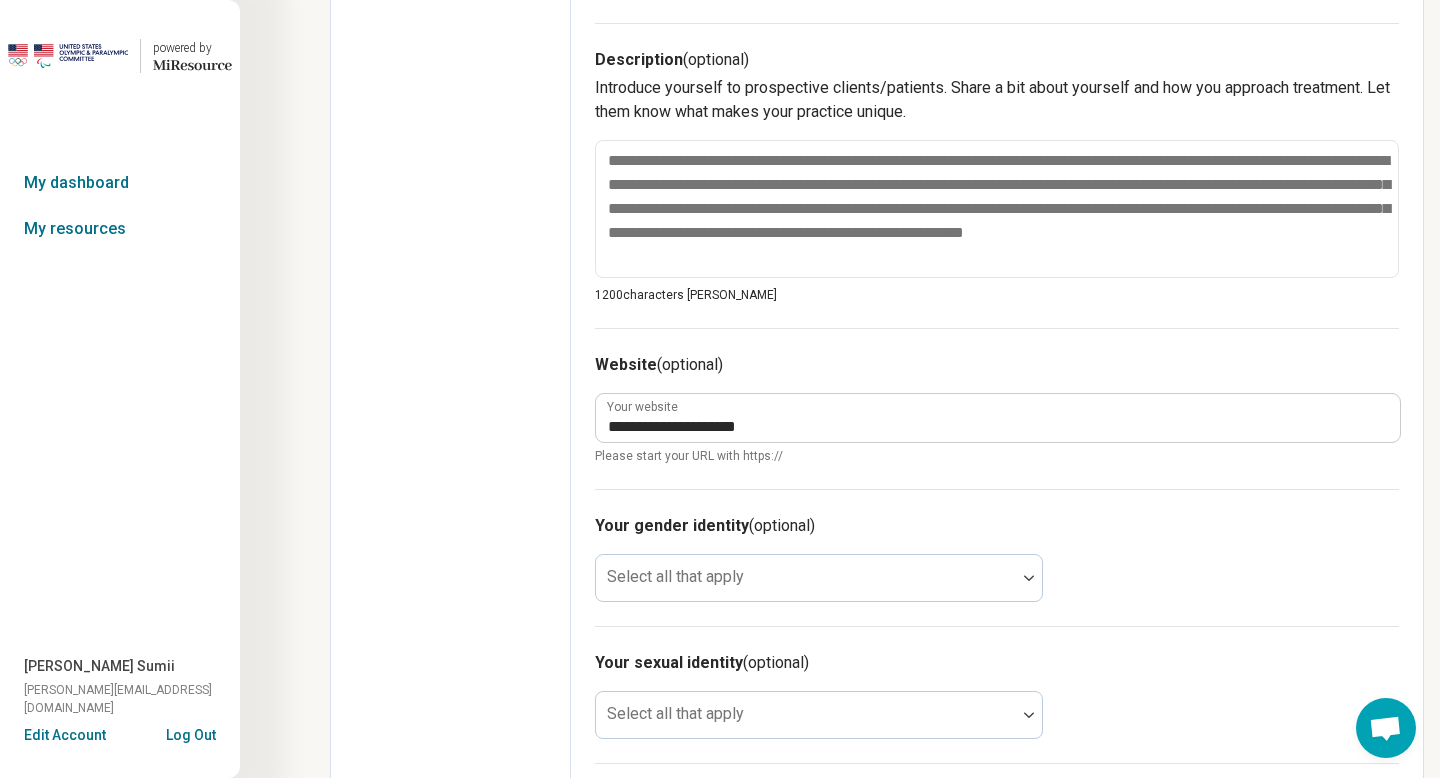 scroll, scrollTop: 711, scrollLeft: 0, axis: vertical 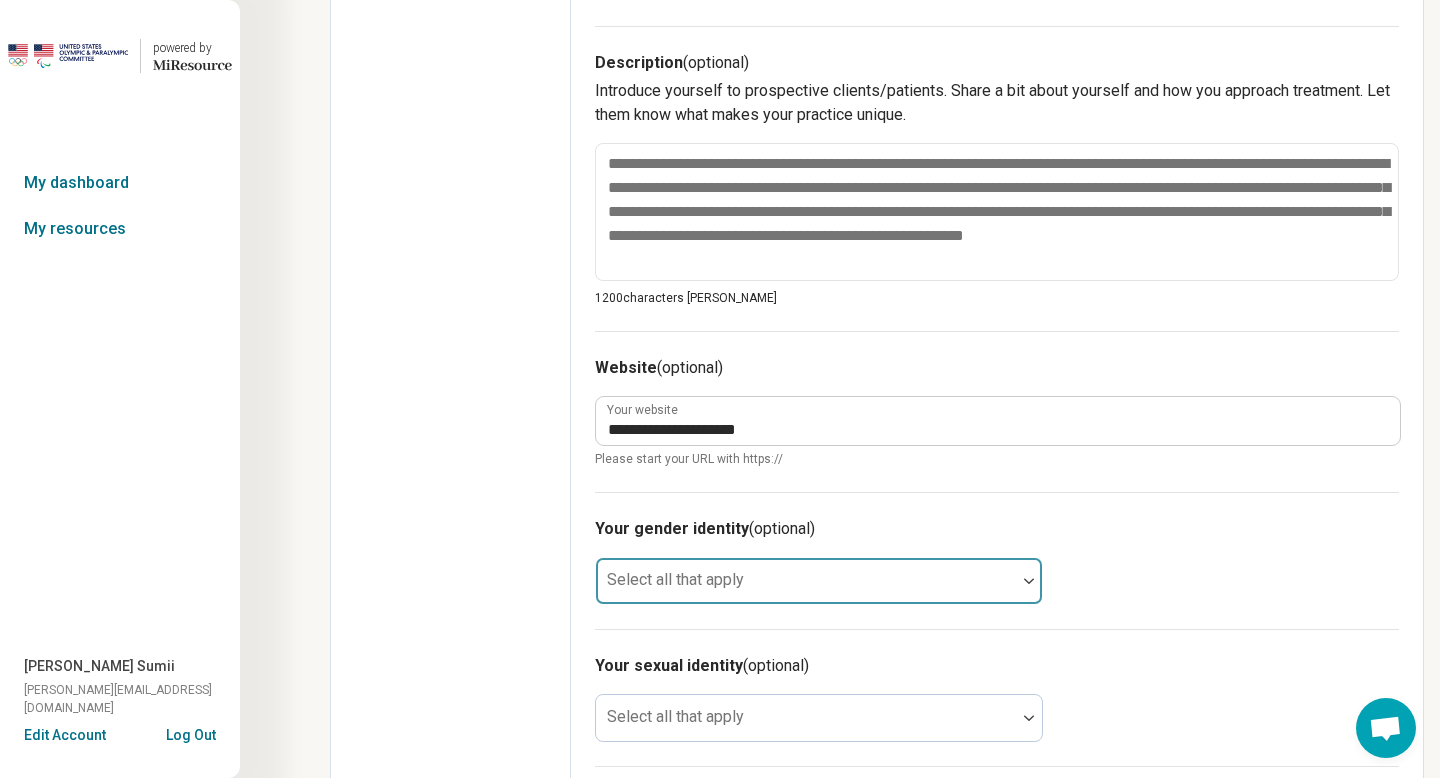 click at bounding box center [1029, 581] 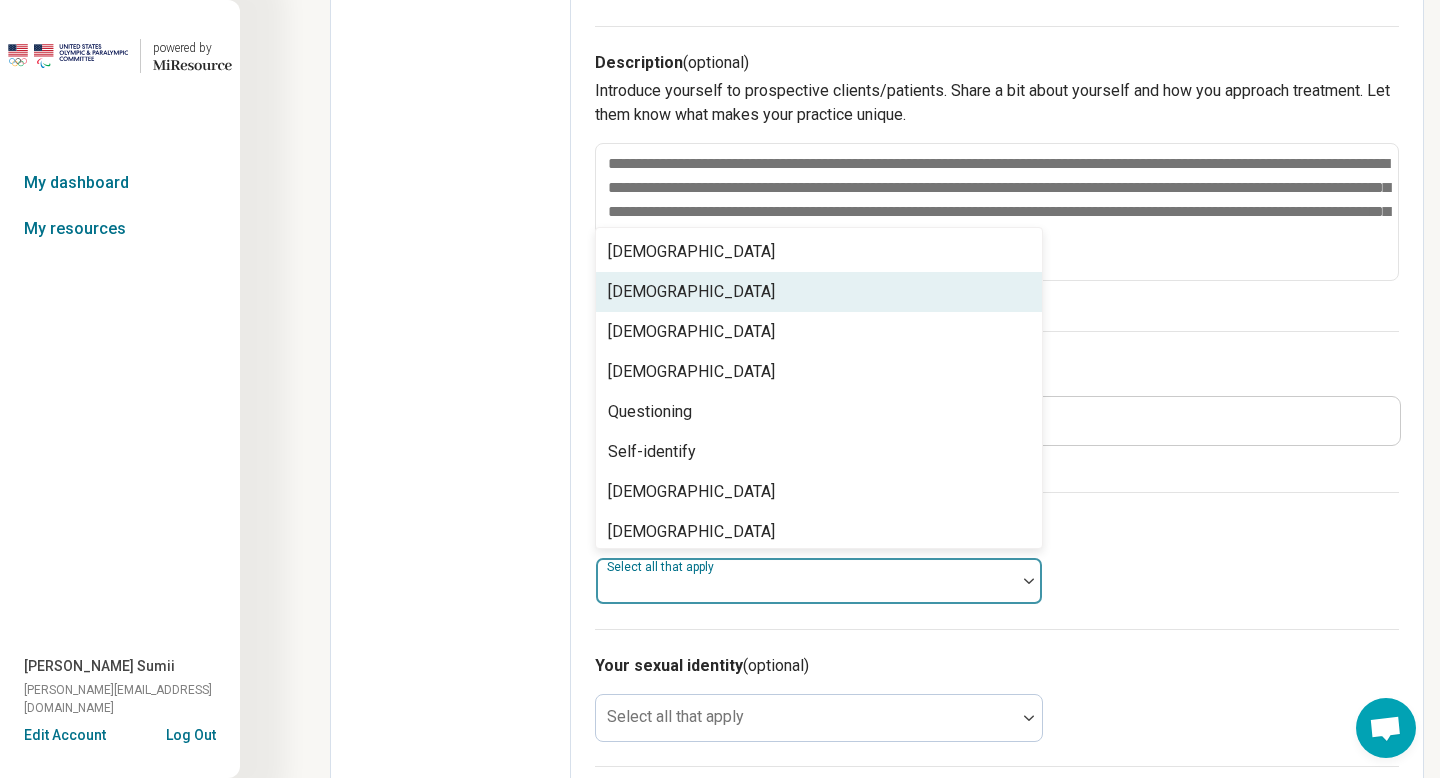 click on "Cisgender Woman" at bounding box center (691, 292) 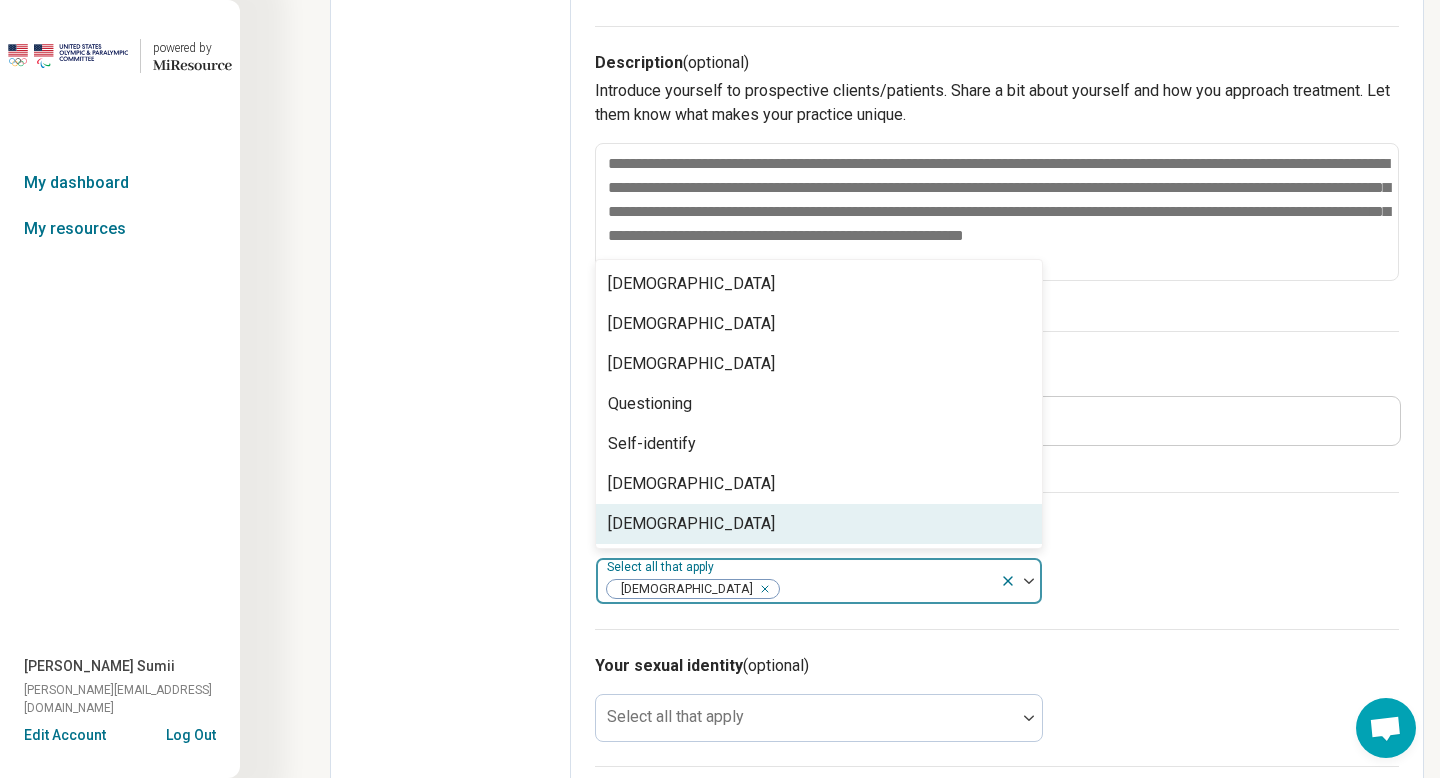 click on "Your gender identity  (optional)" at bounding box center (997, 529) 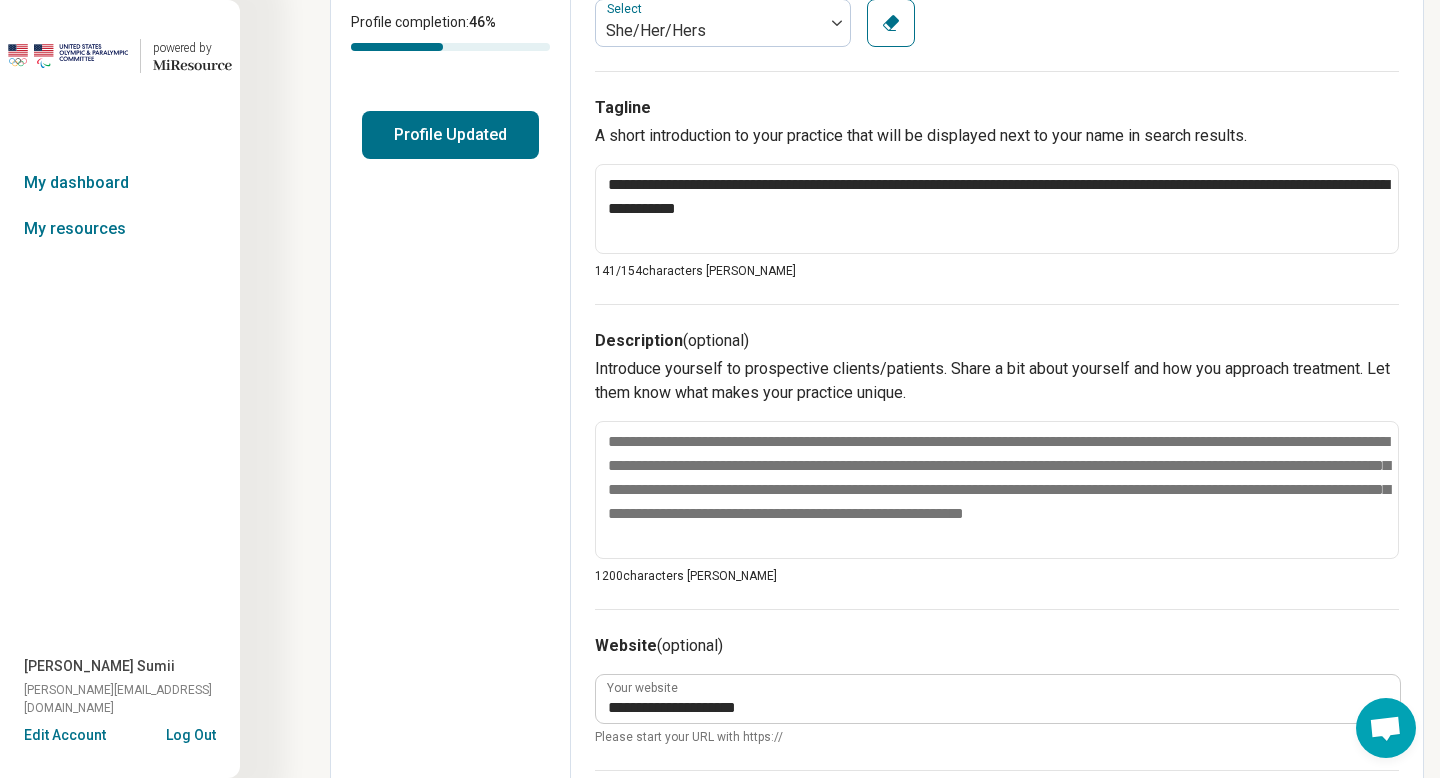 scroll, scrollTop: 431, scrollLeft: 0, axis: vertical 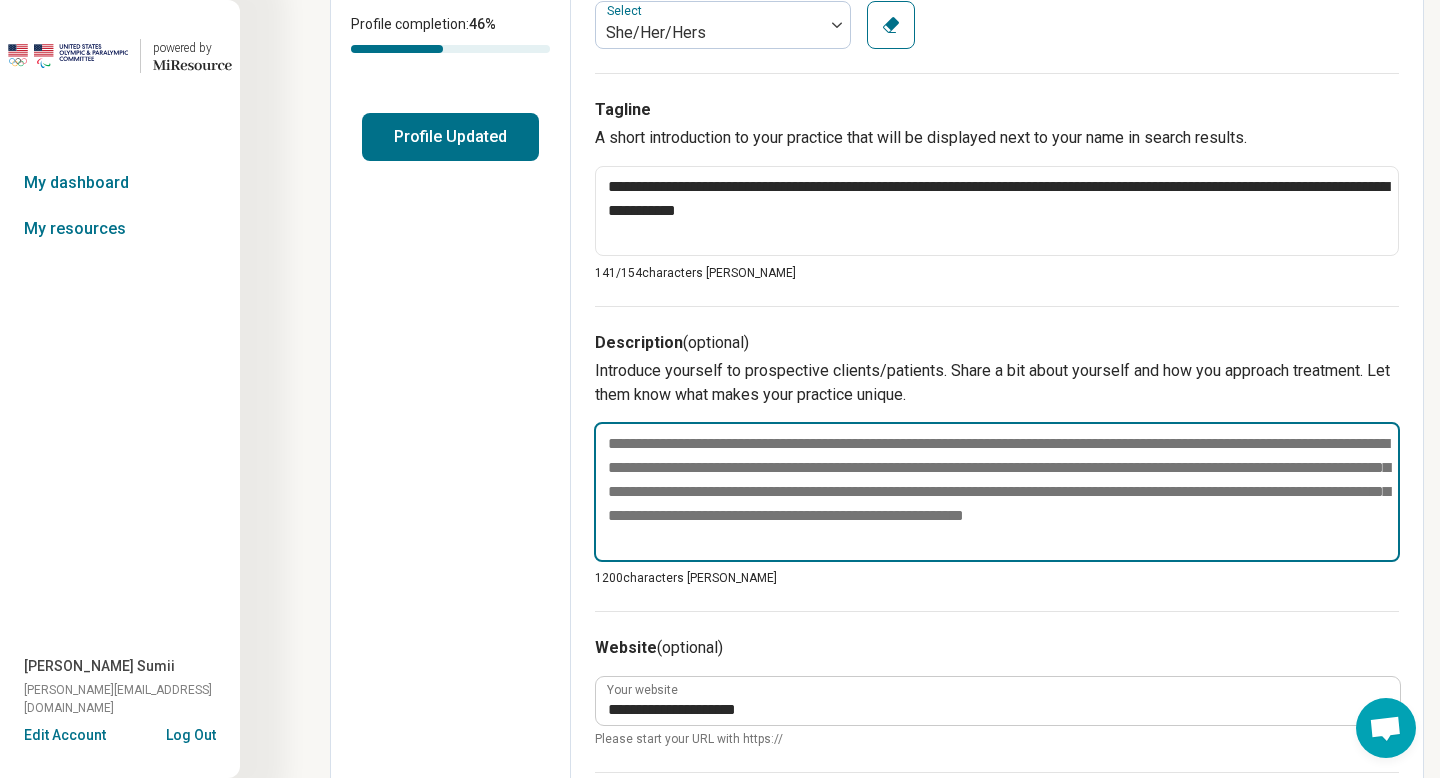 click at bounding box center (997, 492) 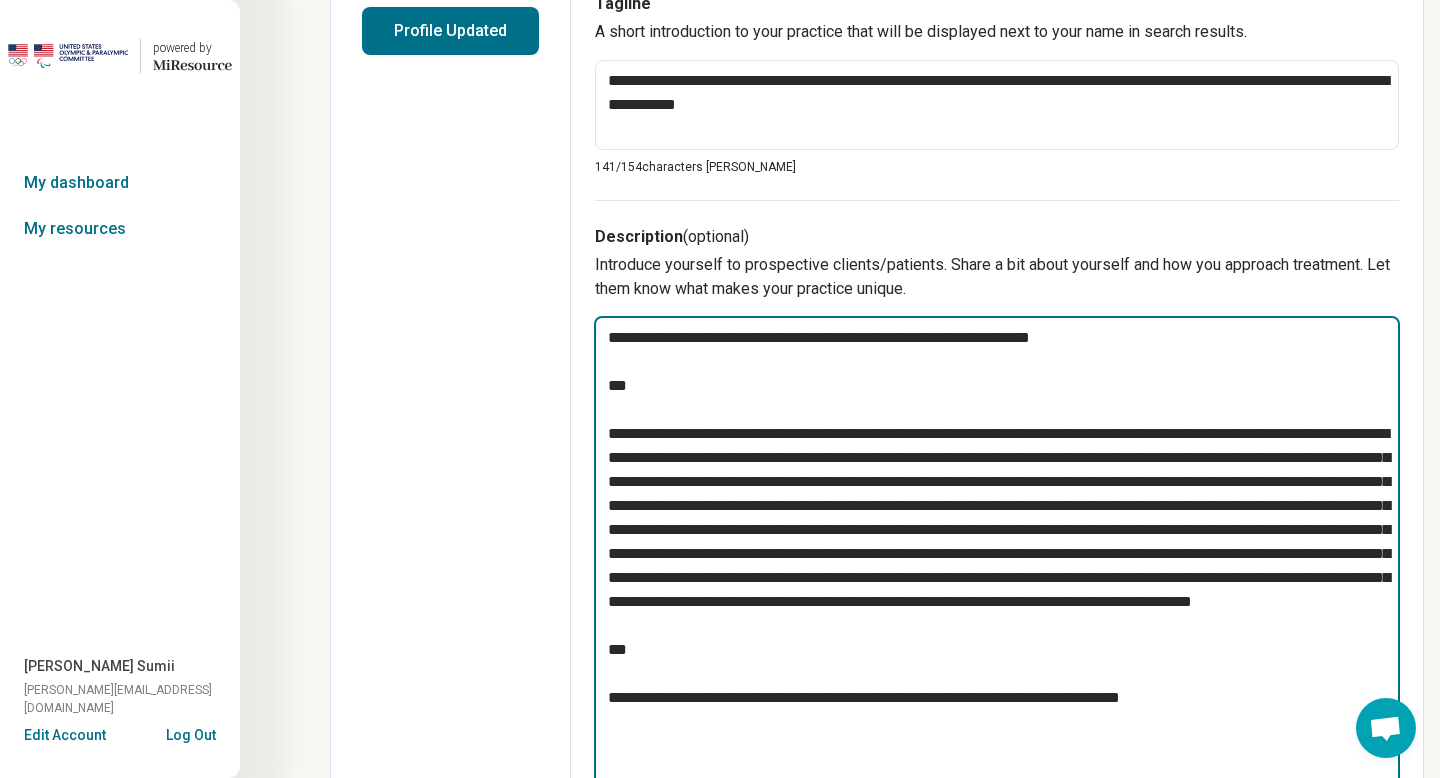 scroll, scrollTop: 538, scrollLeft: 0, axis: vertical 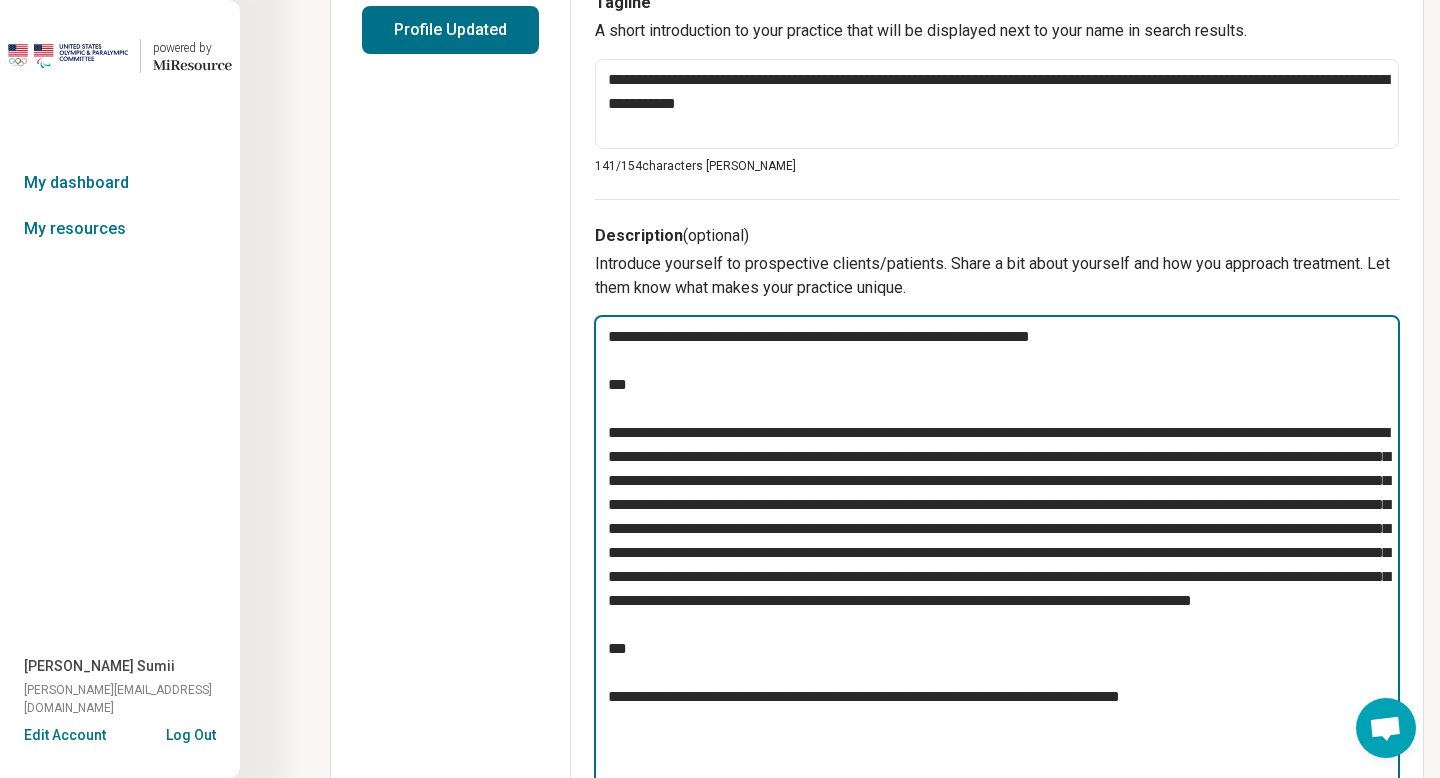 click at bounding box center [997, 553] 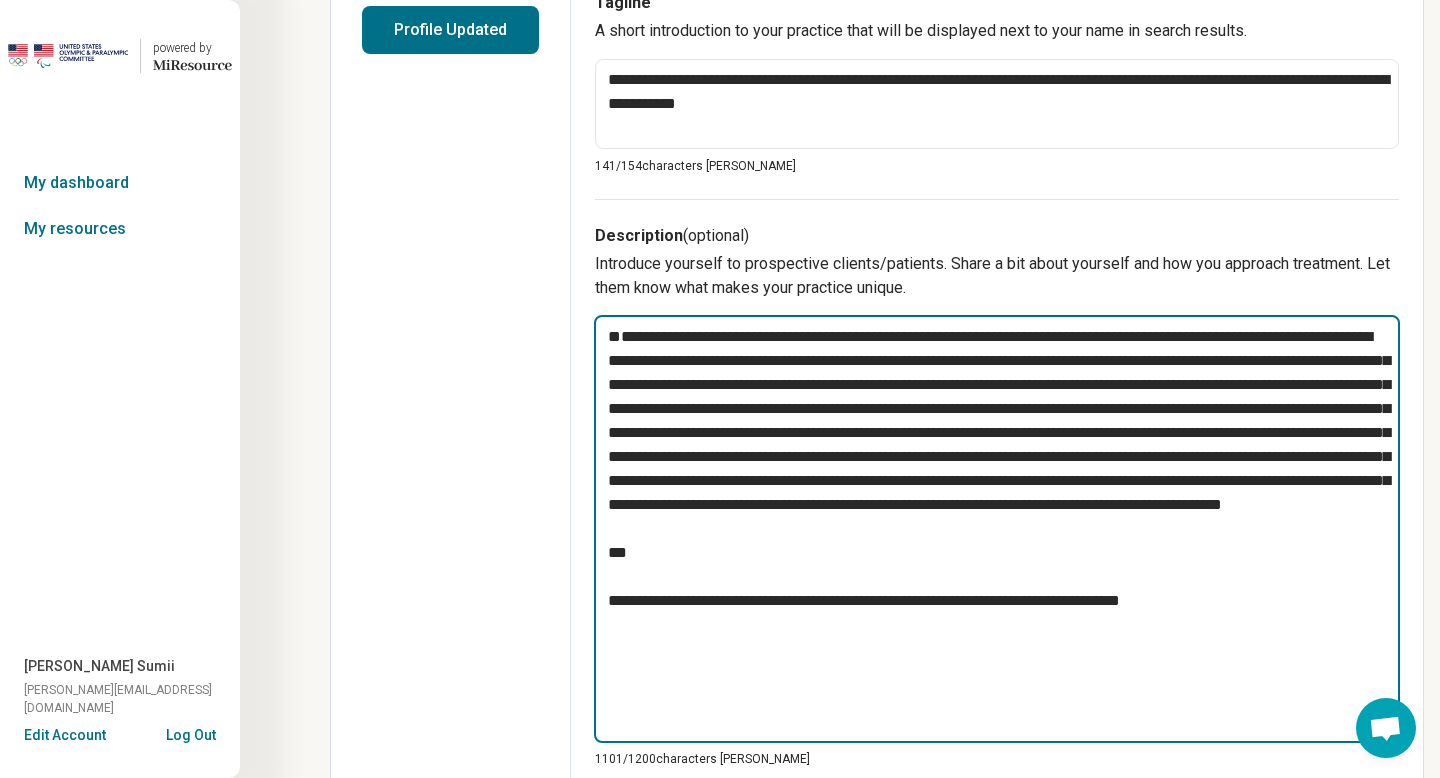 click at bounding box center (997, 529) 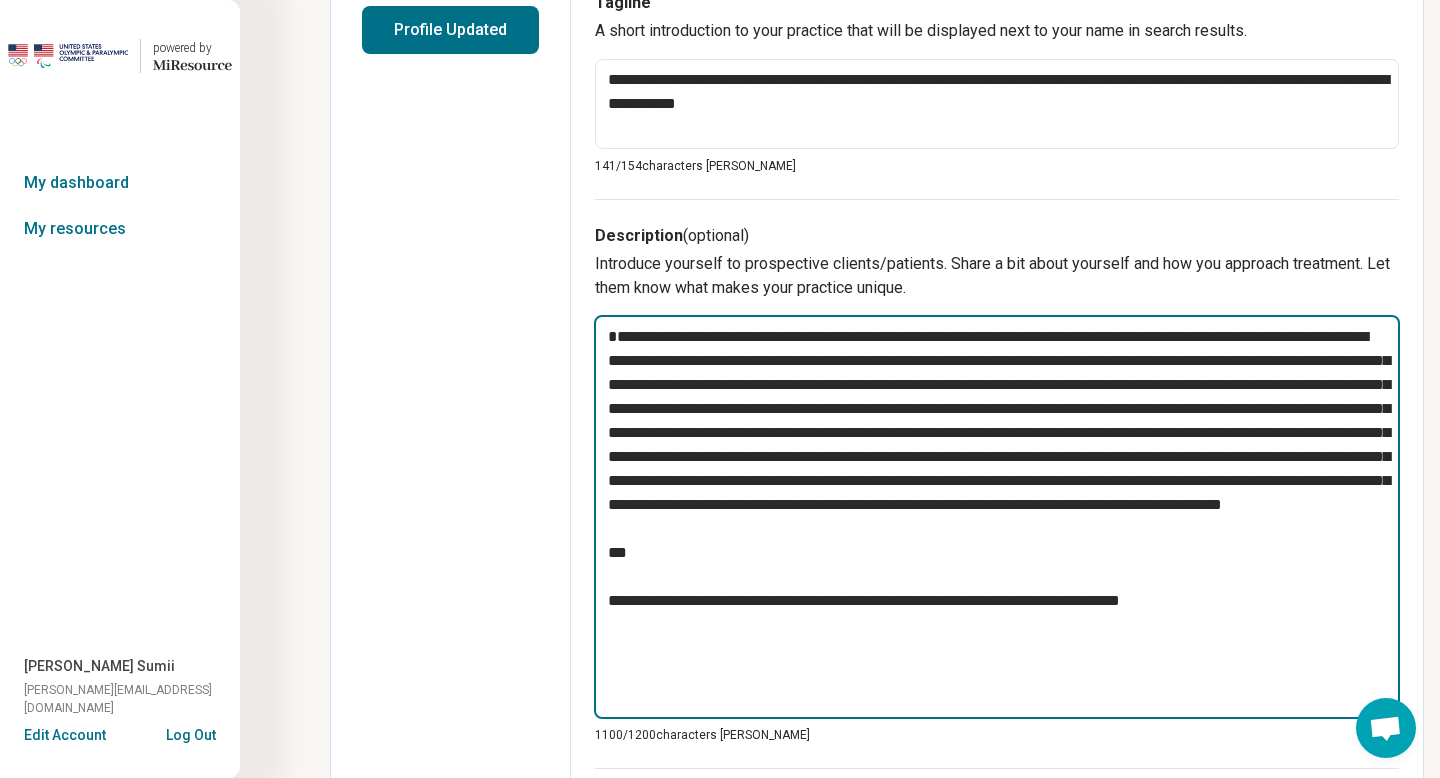 type on "*" 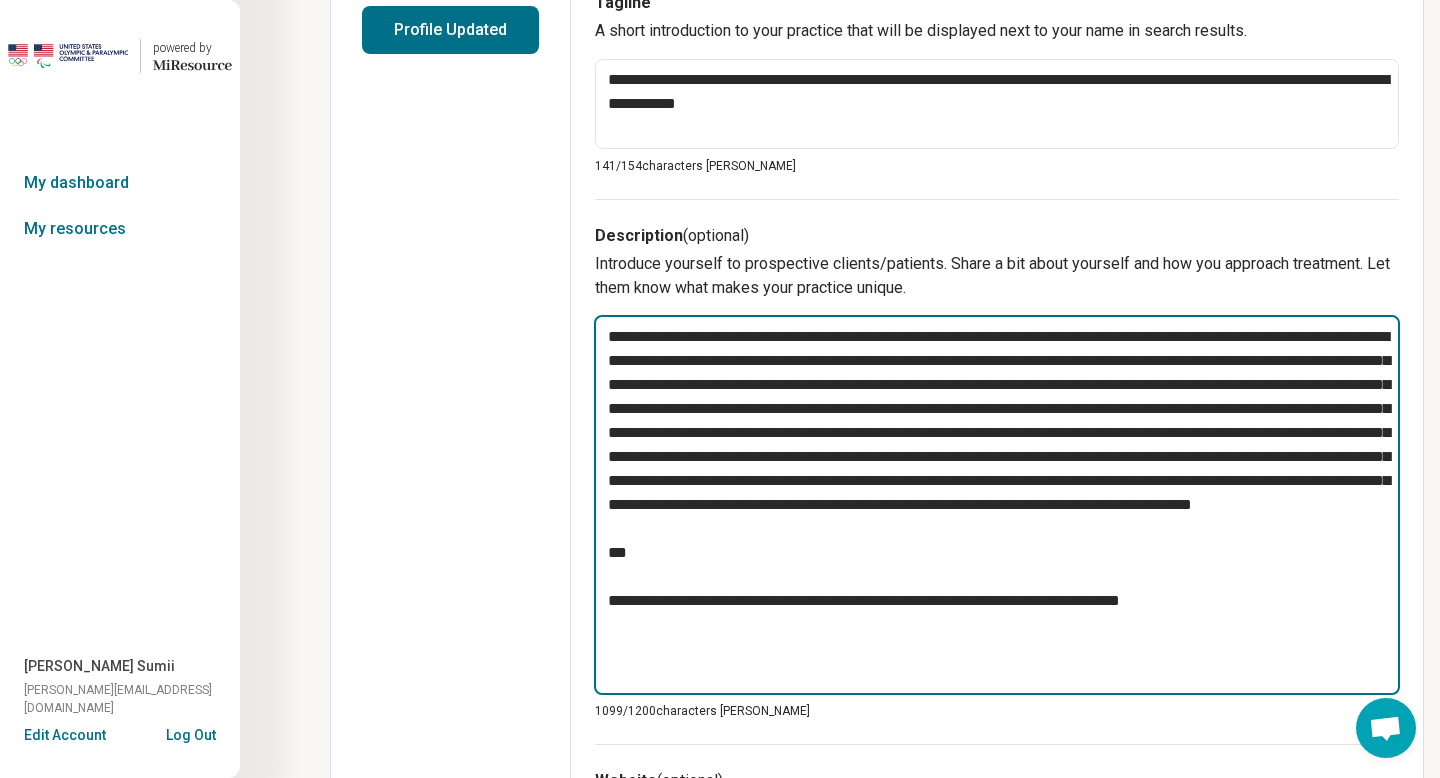 click at bounding box center [997, 505] 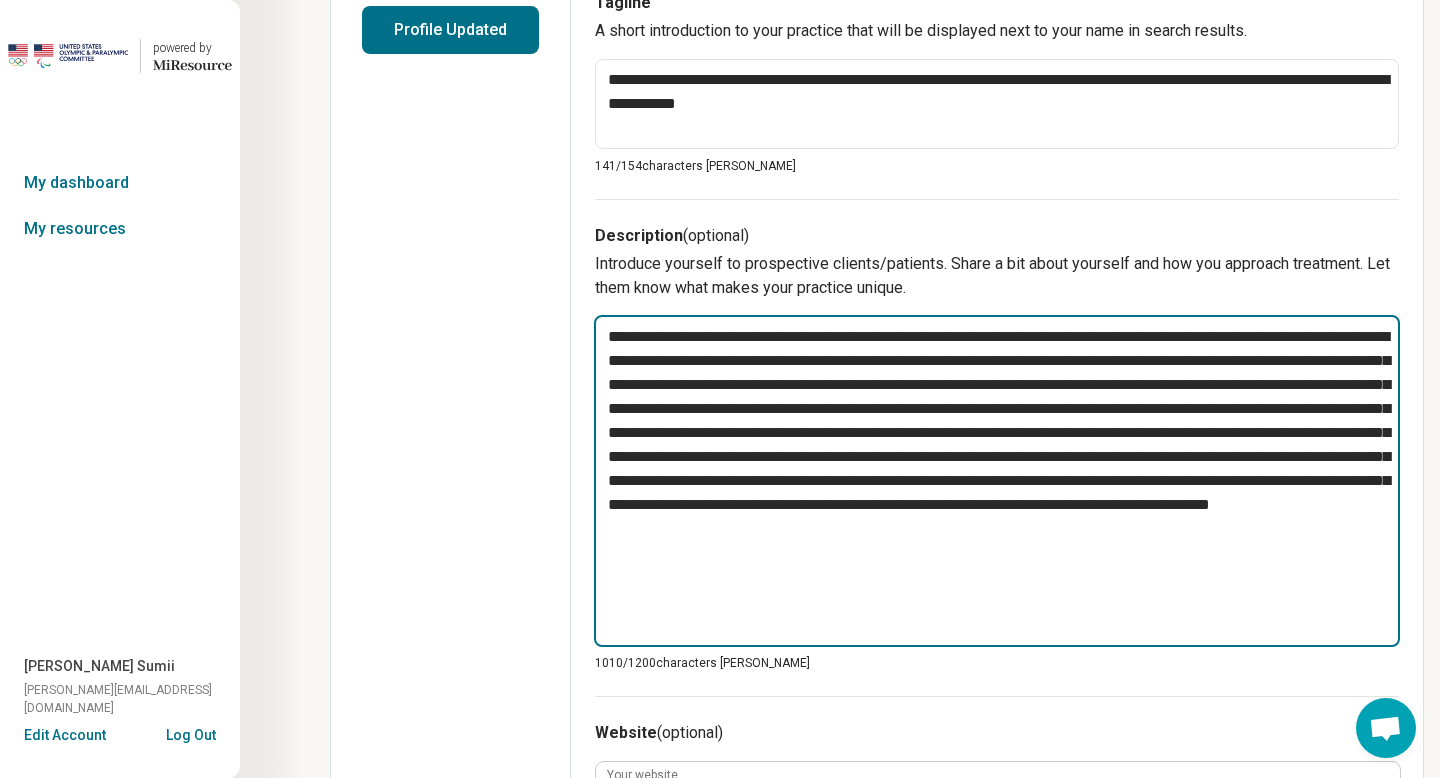 type on "*" 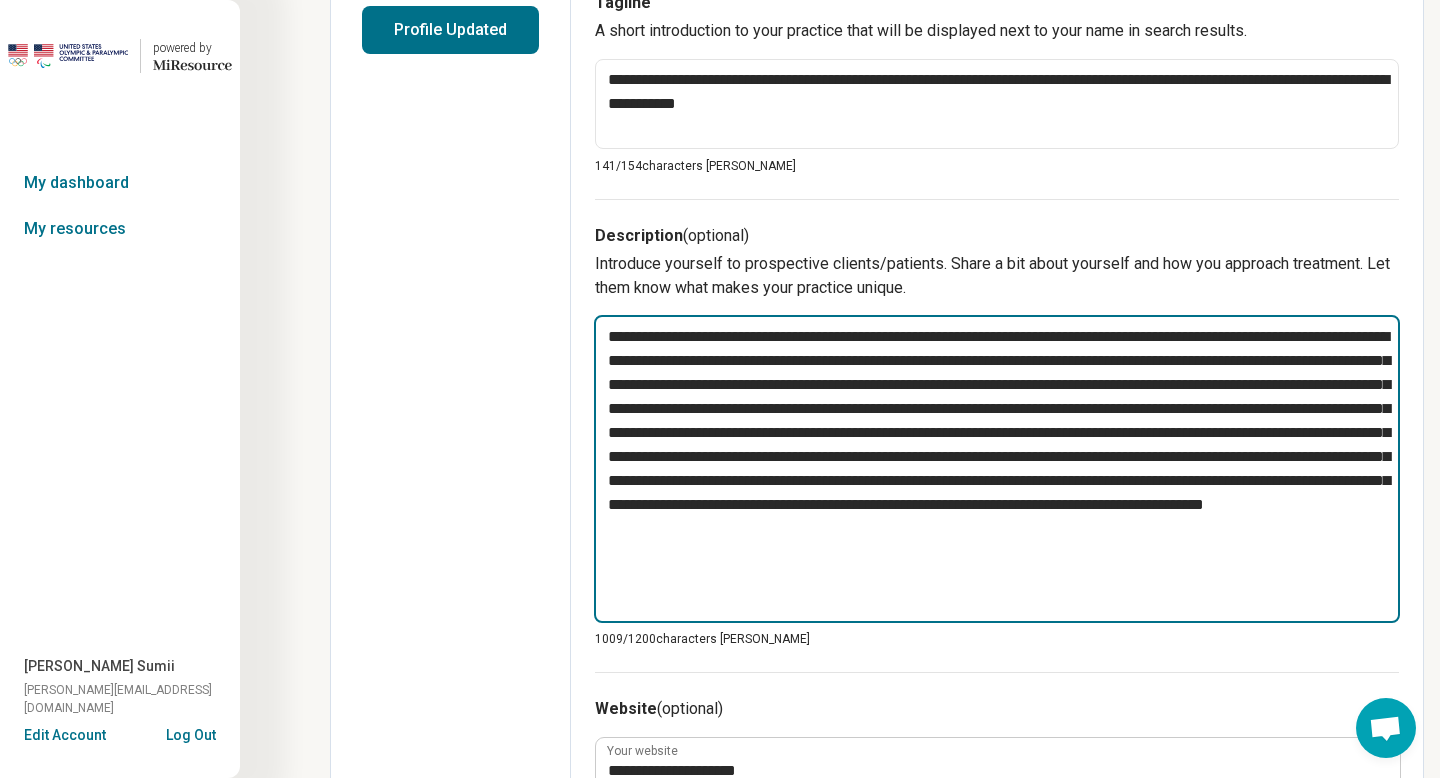 type on "*" 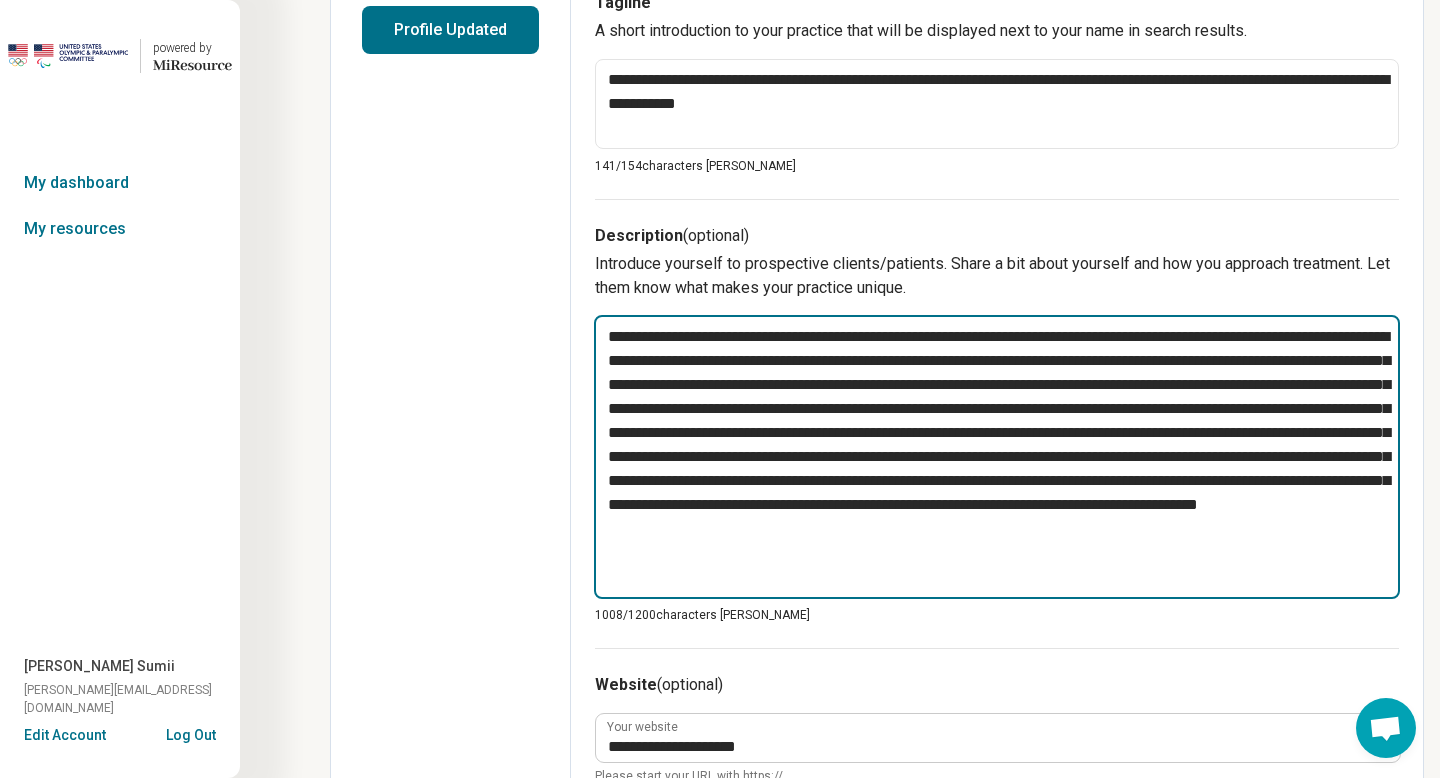 click on "**********" at bounding box center [997, 457] 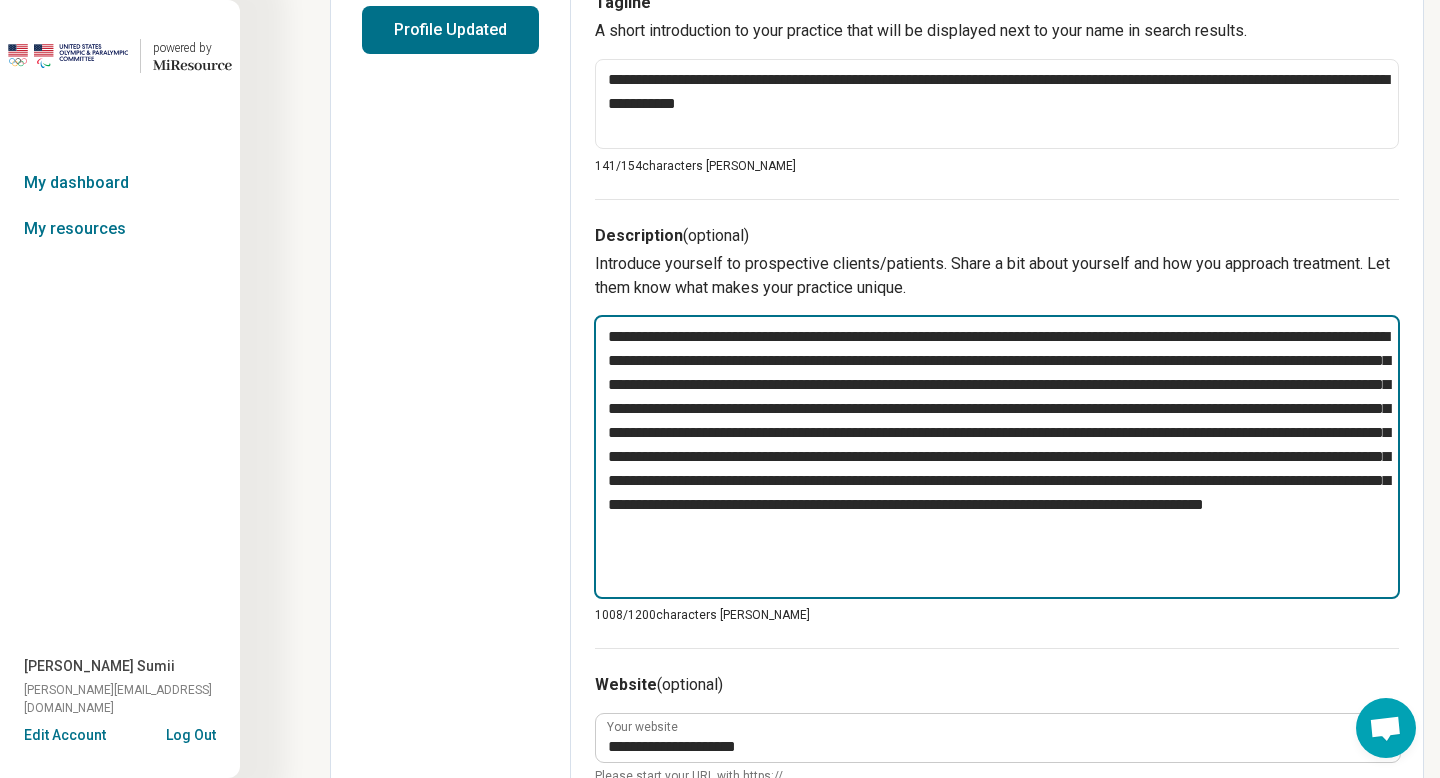 type on "**********" 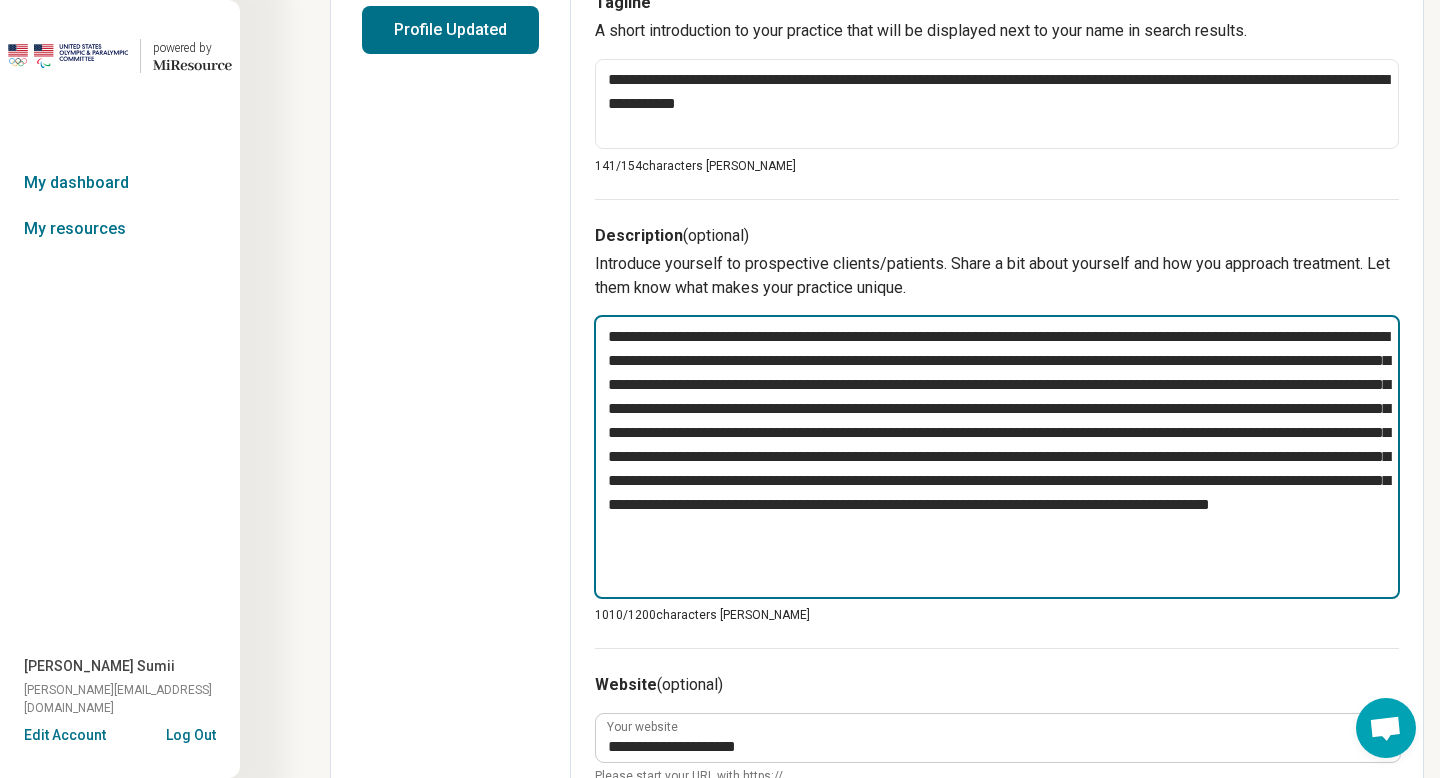 type on "*" 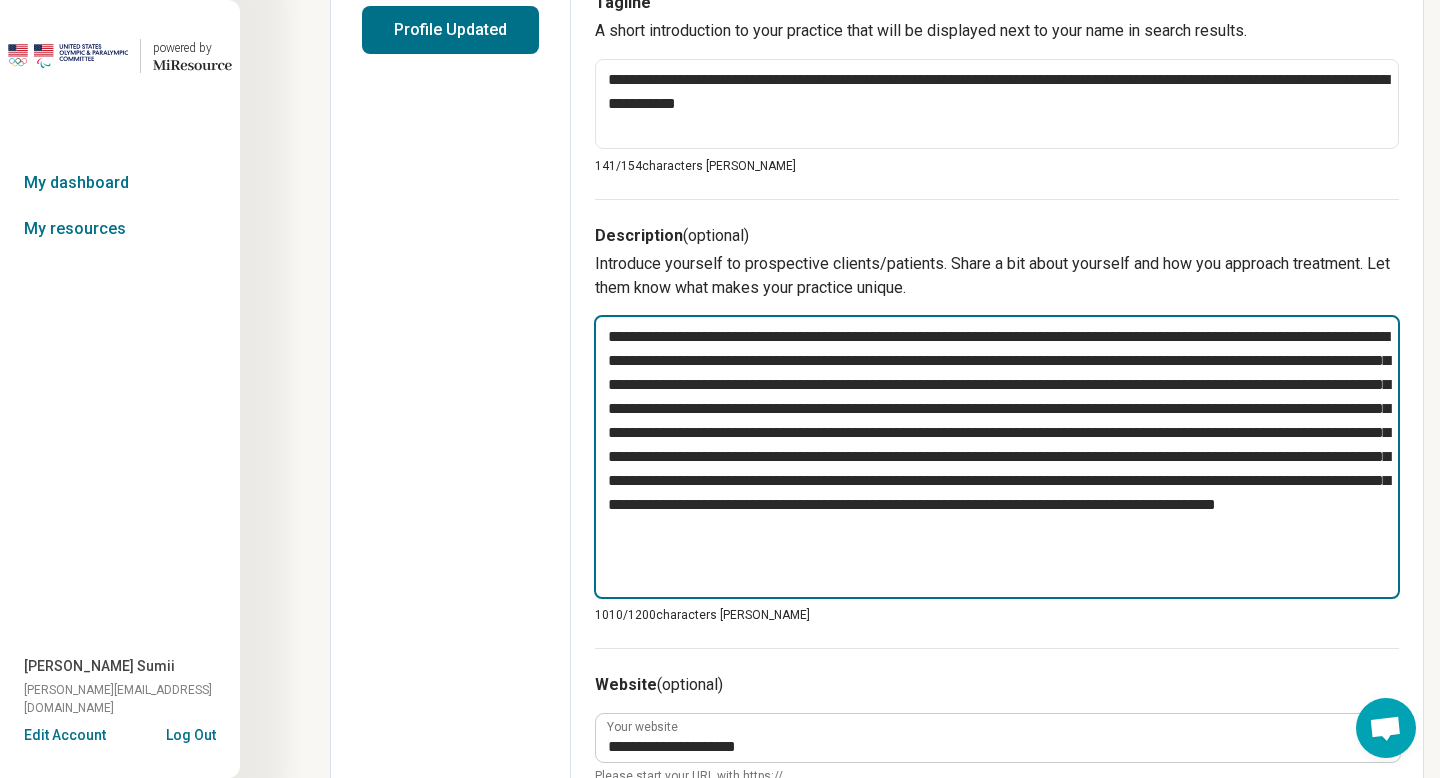 type on "*" 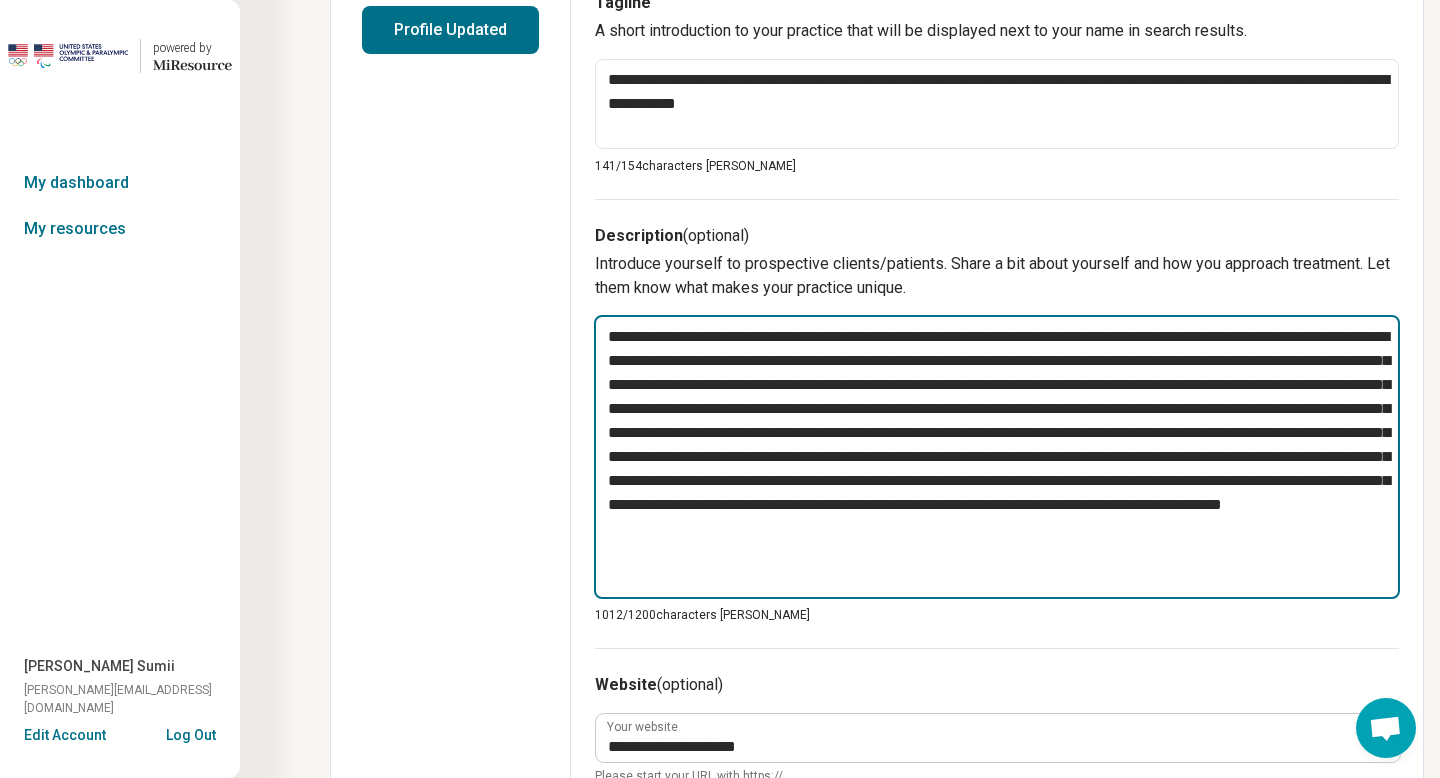 type on "*" 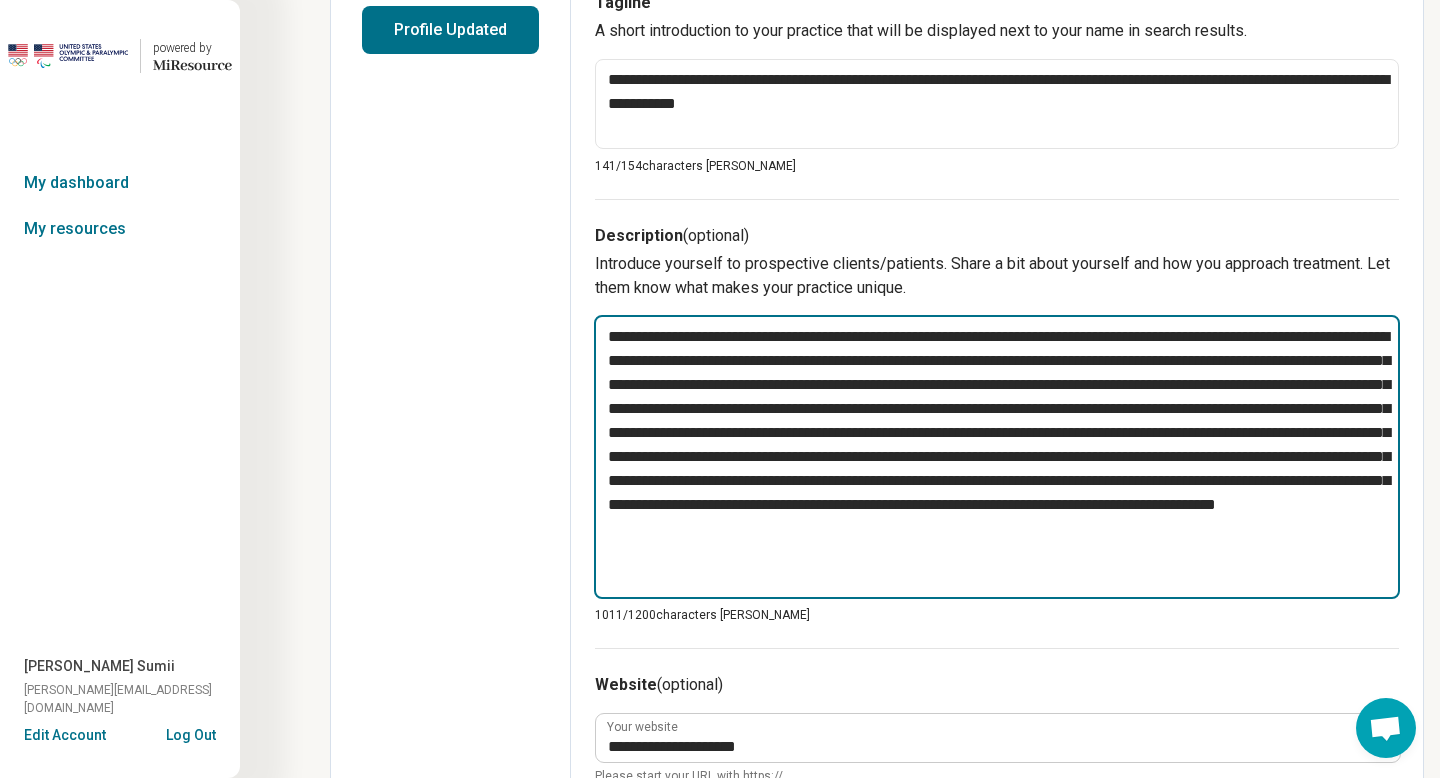 type on "*" 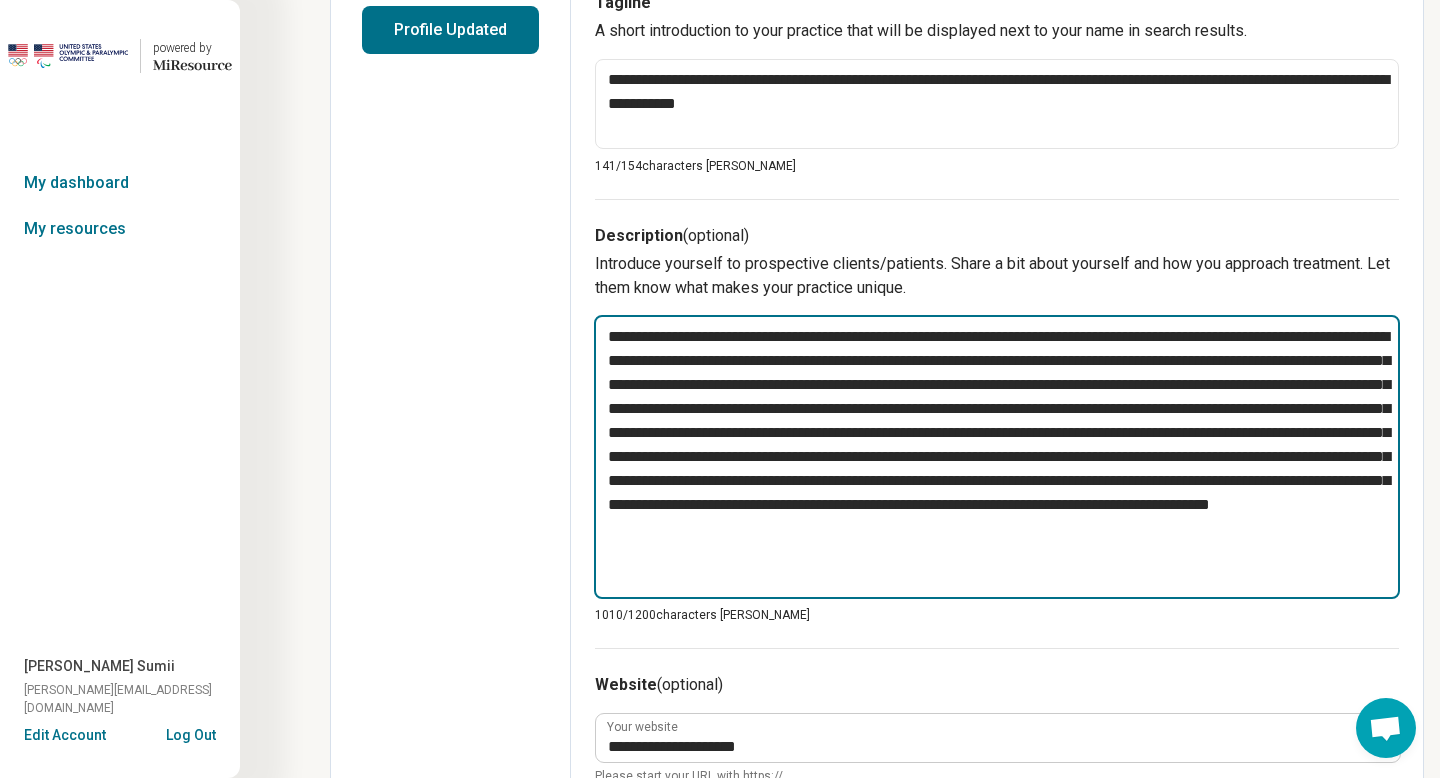 type on "*" 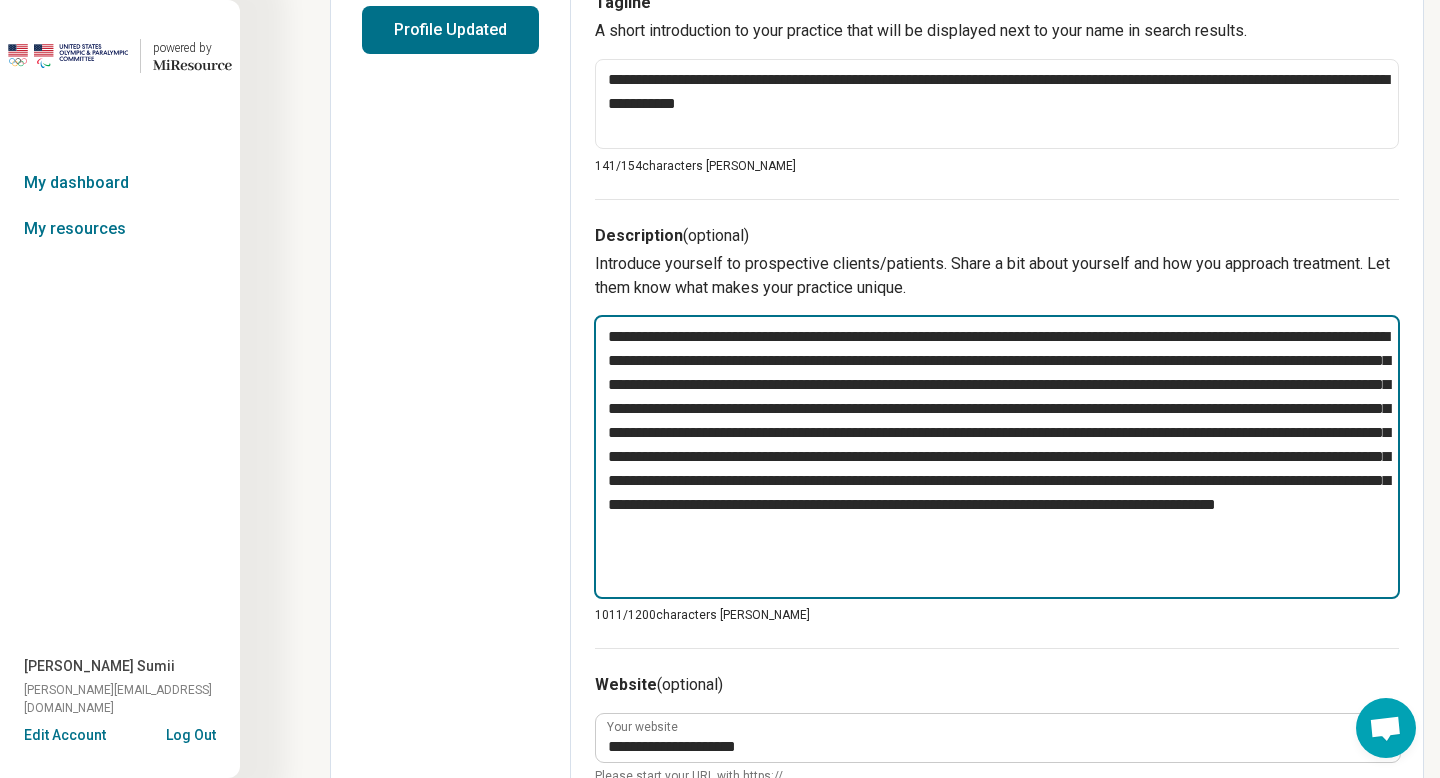 type on "*" 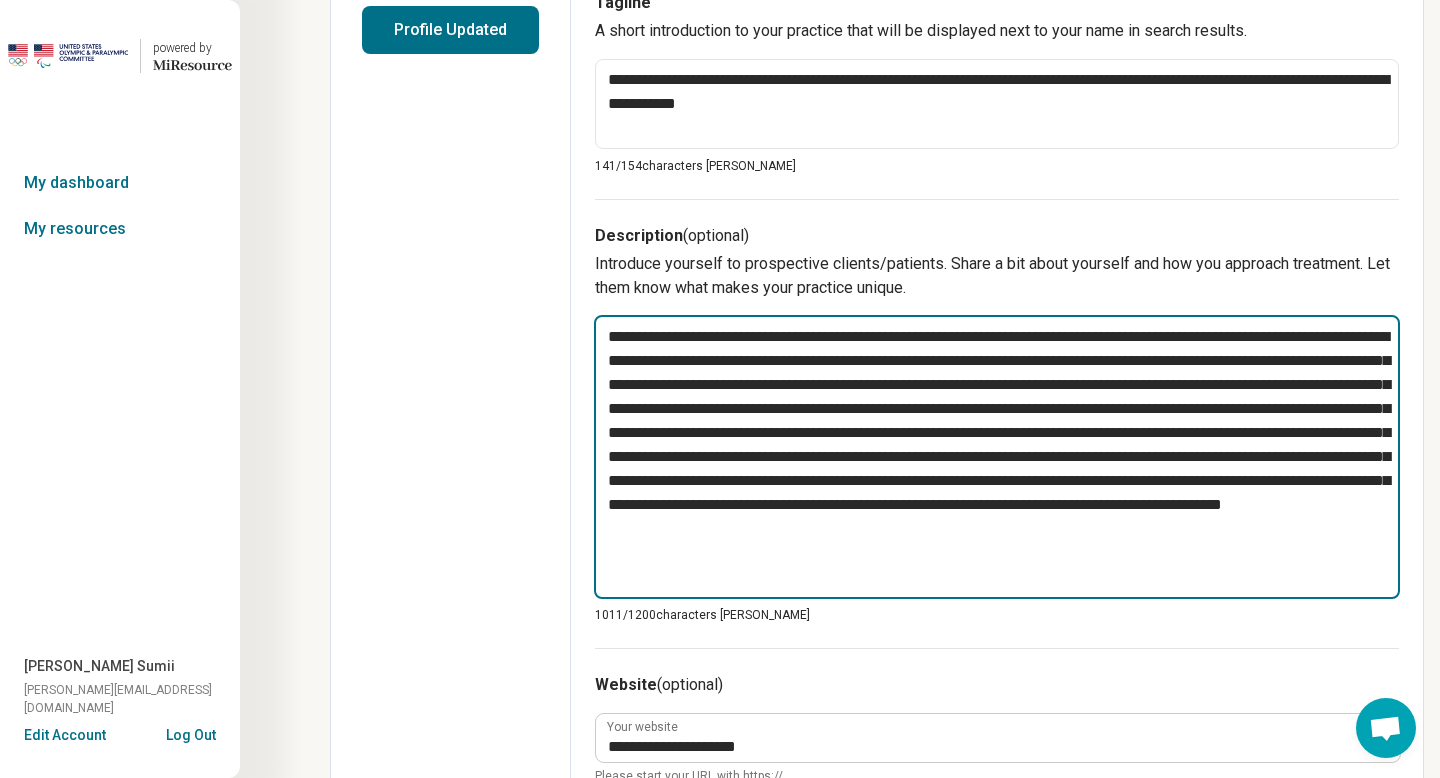type on "*" 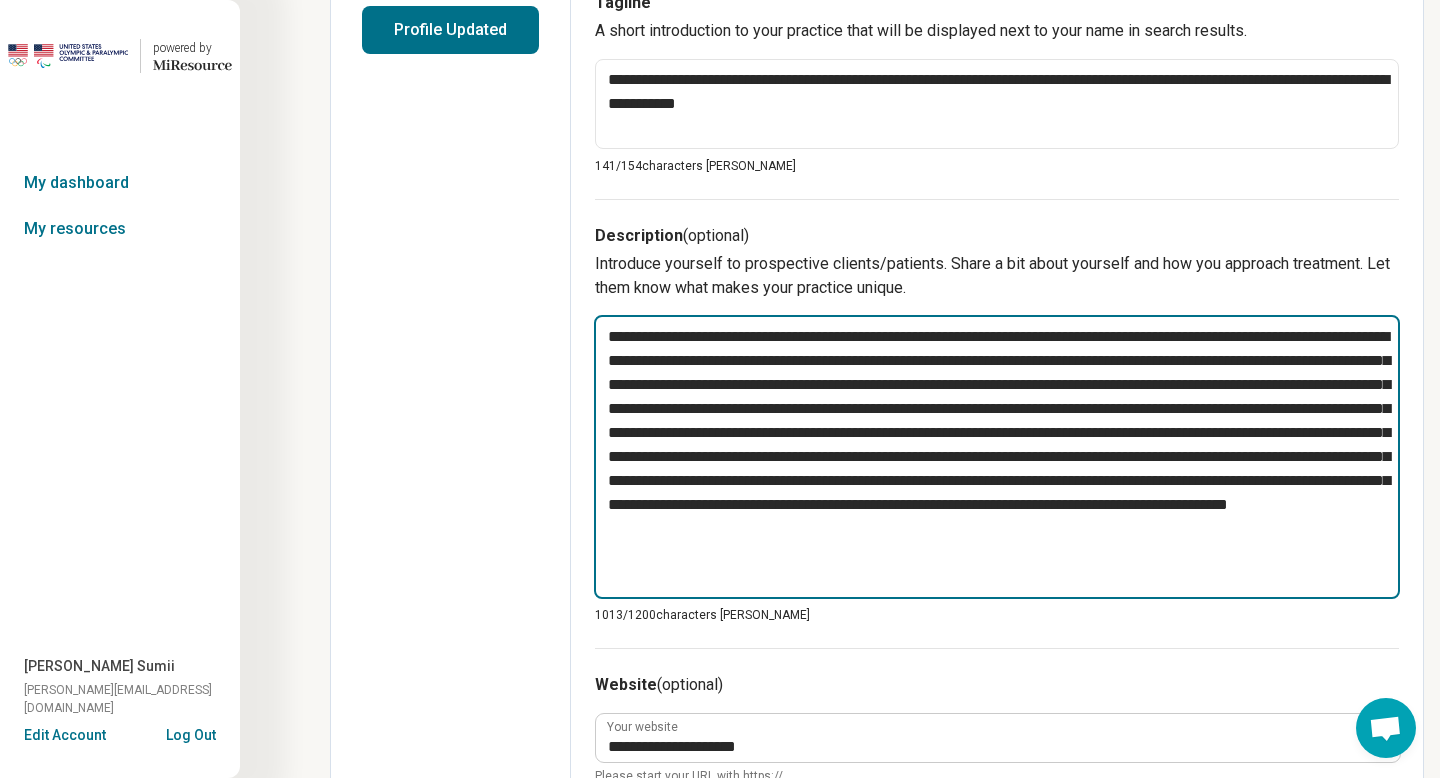 click on "**********" at bounding box center [997, 457] 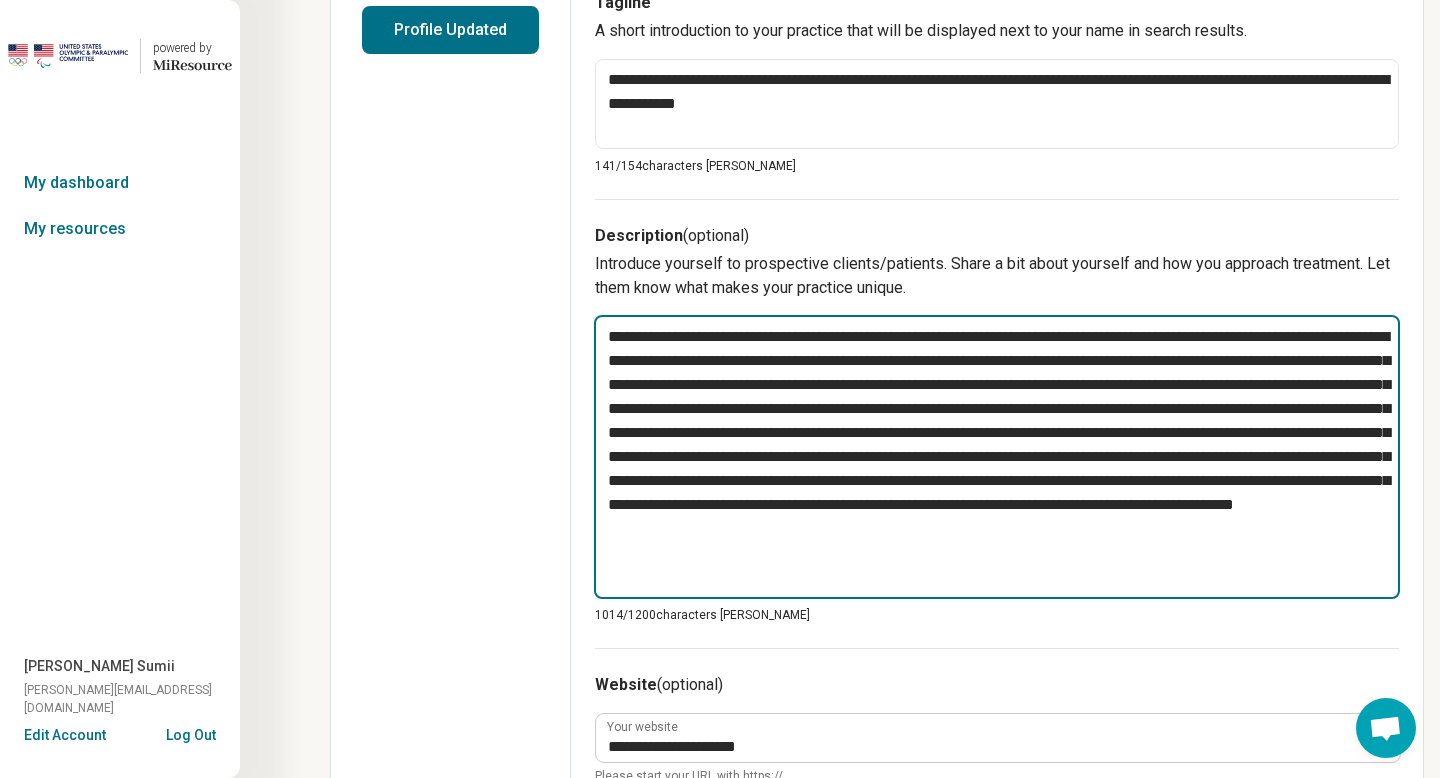 click on "**********" at bounding box center [997, 457] 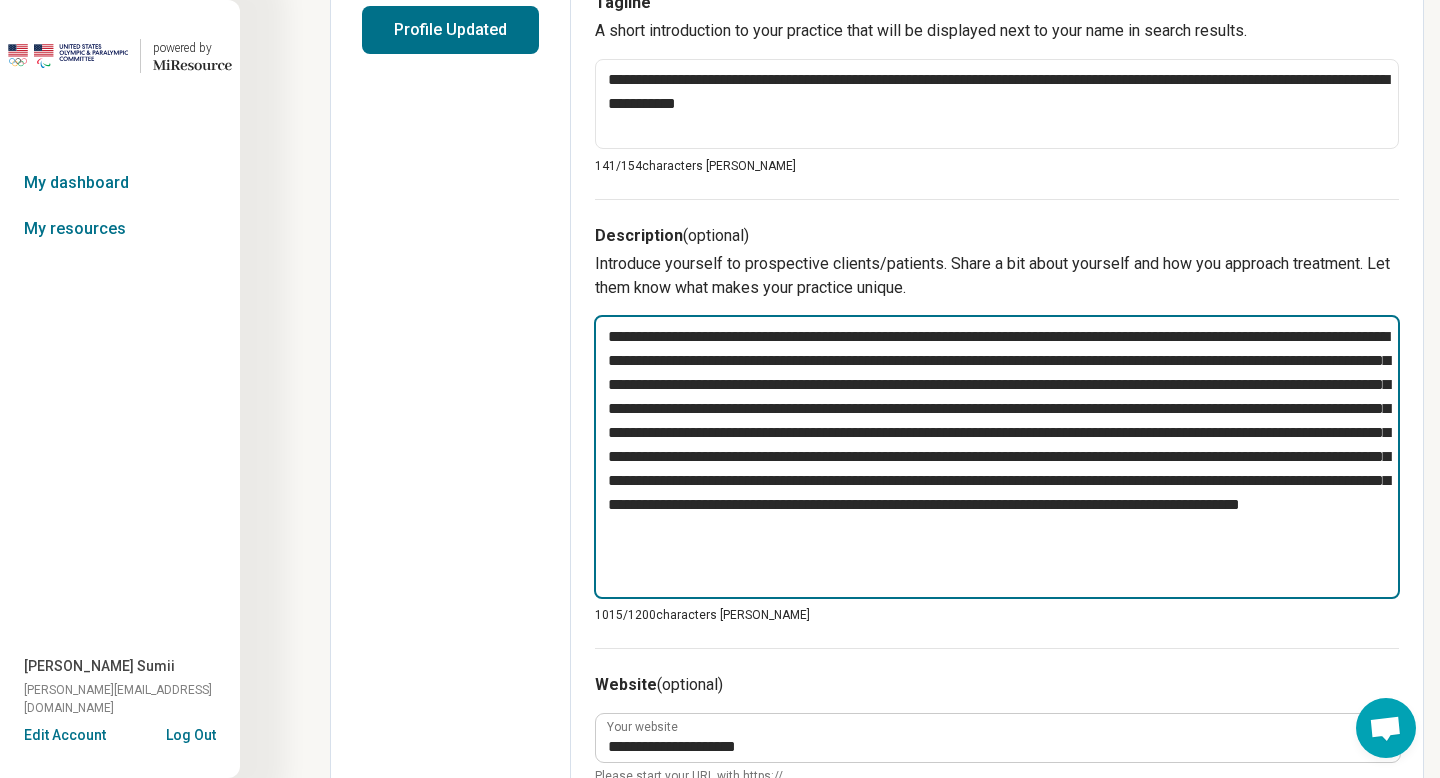 type on "*" 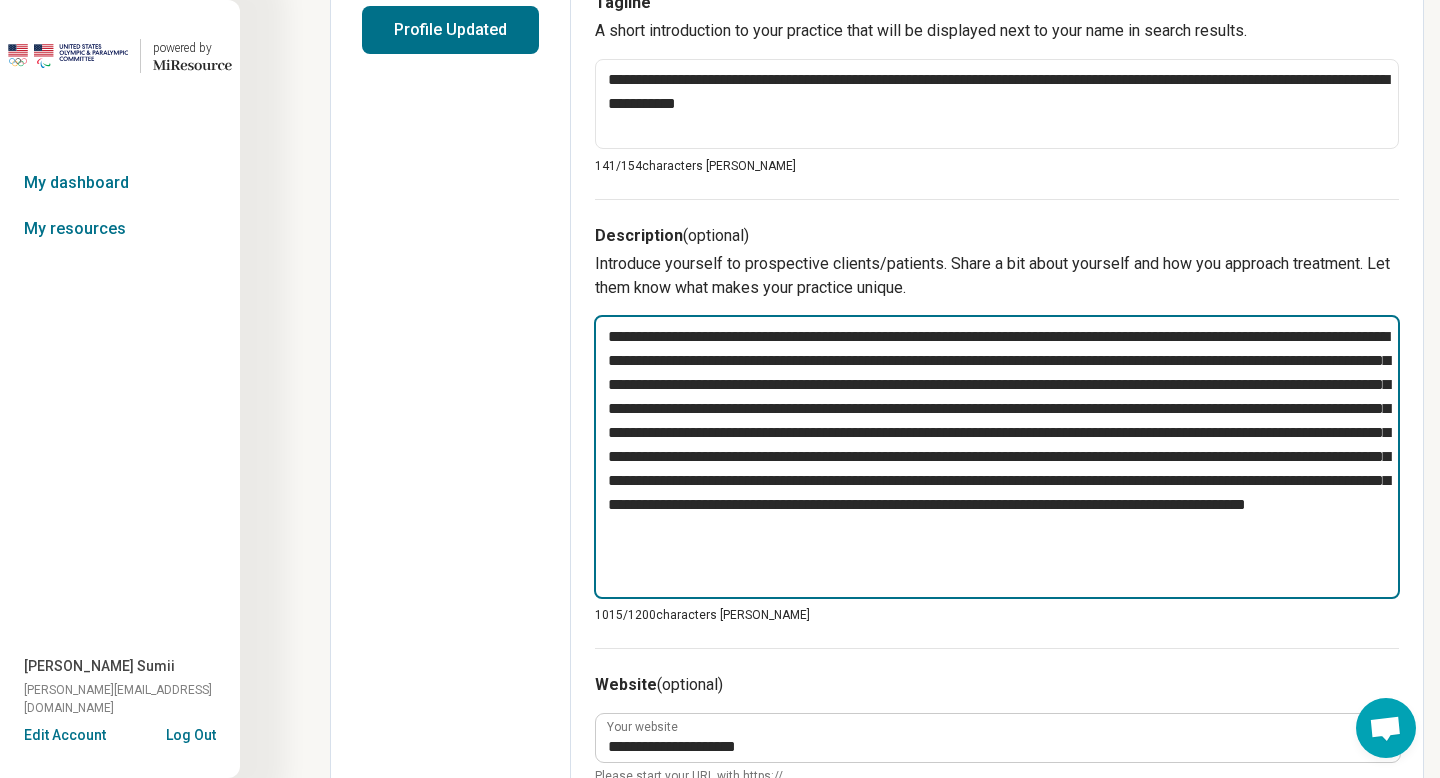 type on "*" 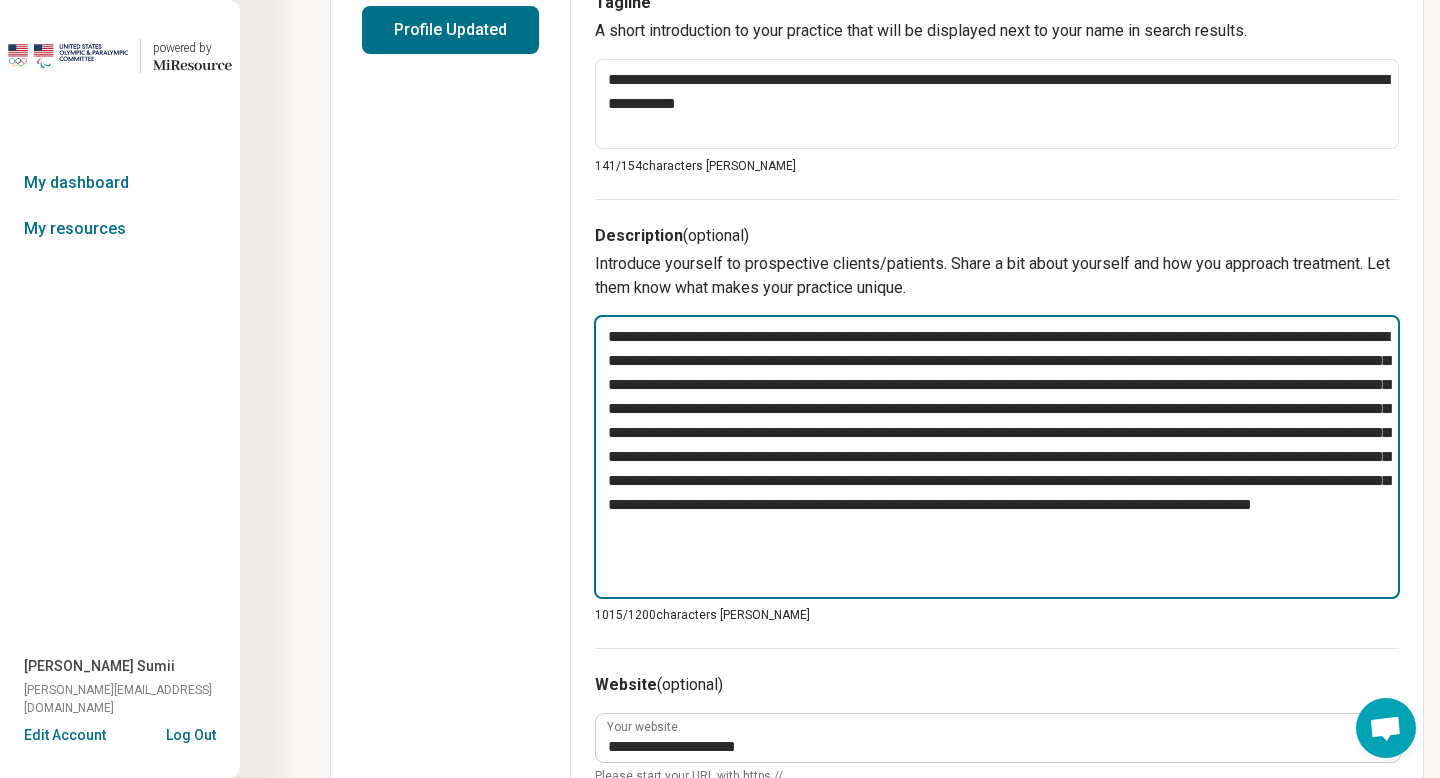 type on "*" 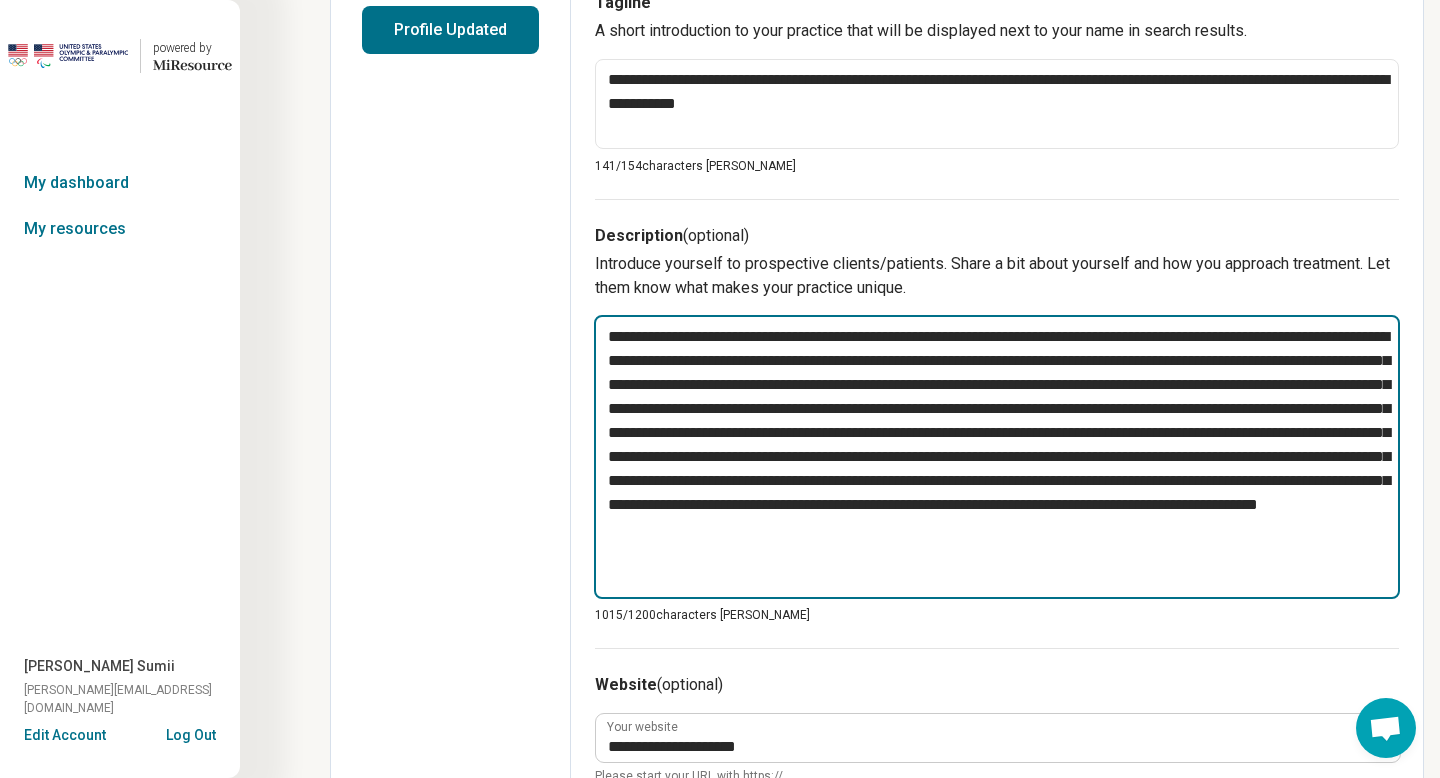 type on "*" 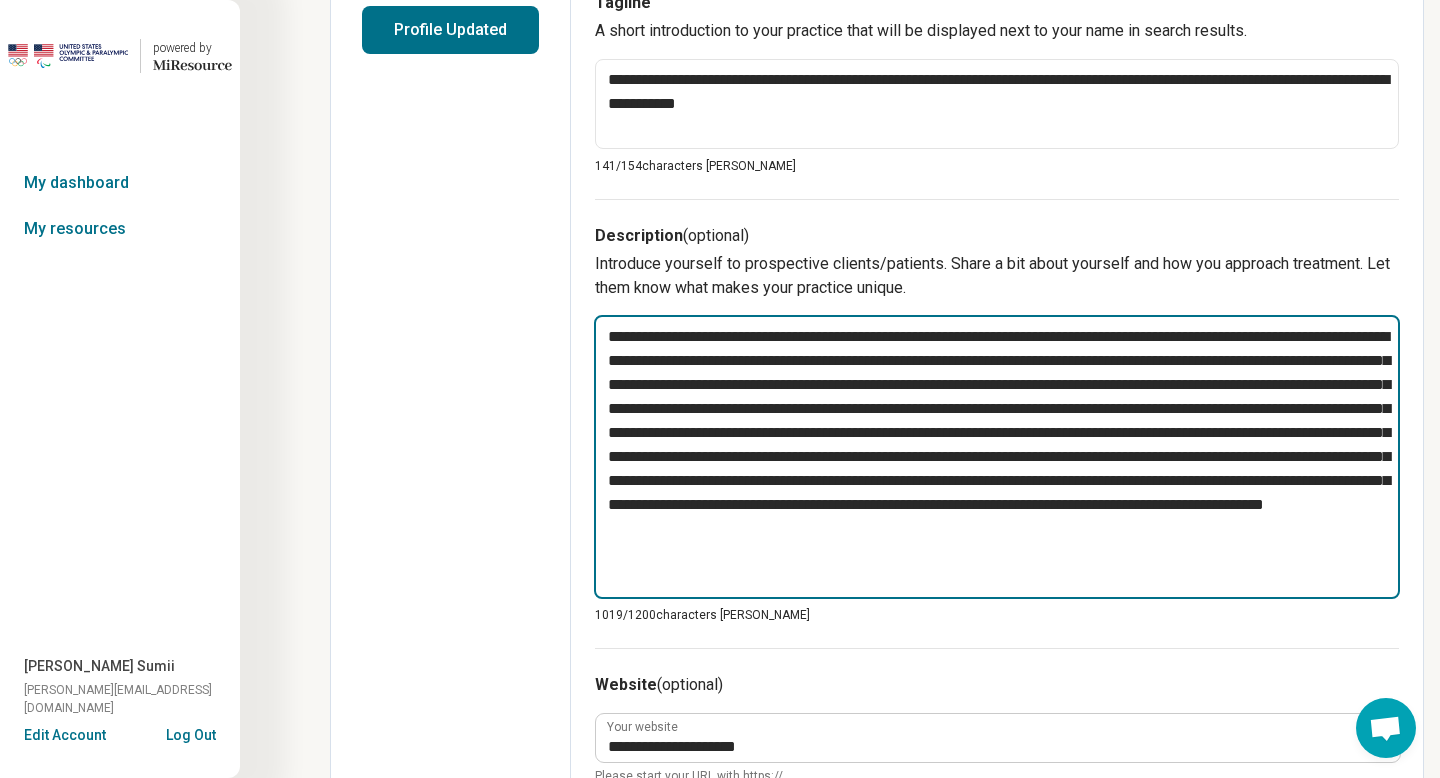type on "*" 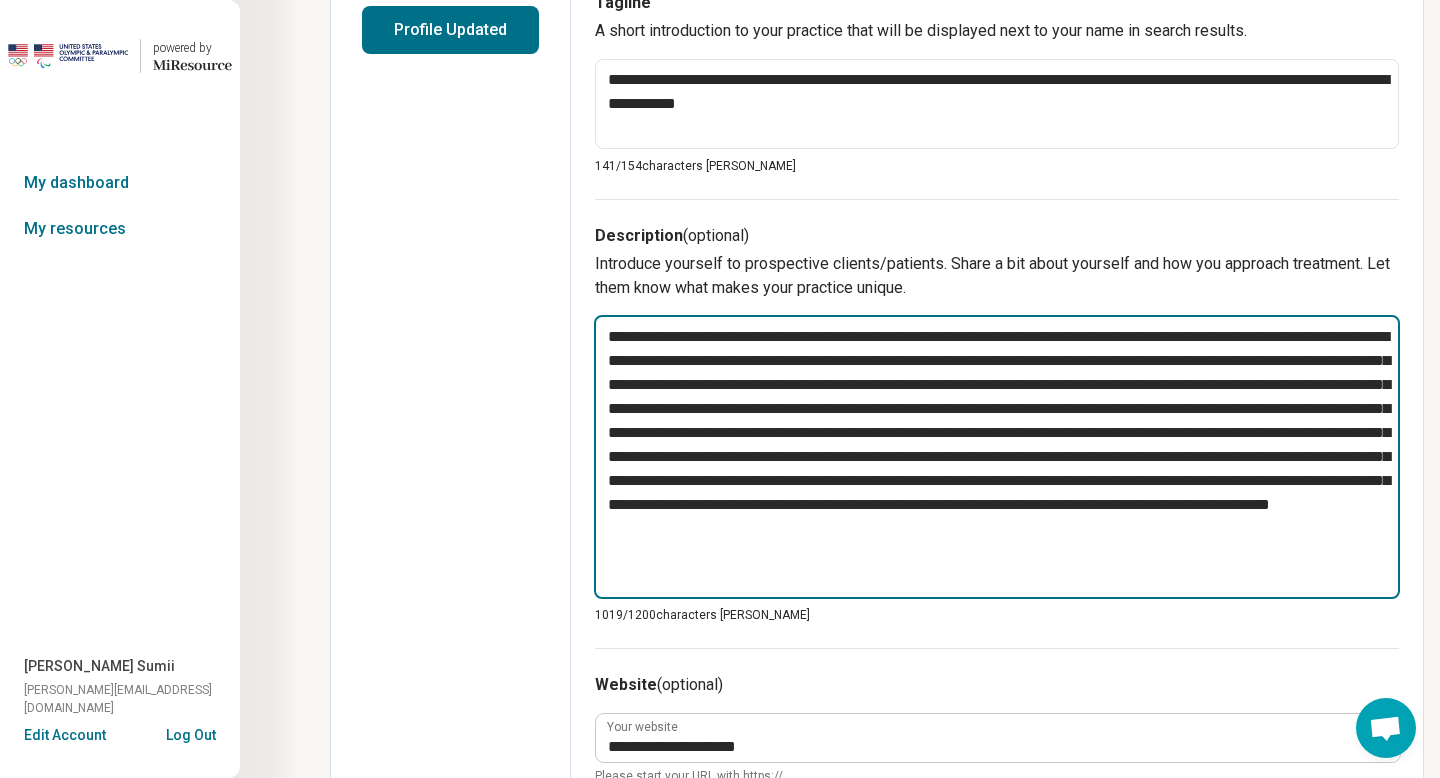 type on "*" 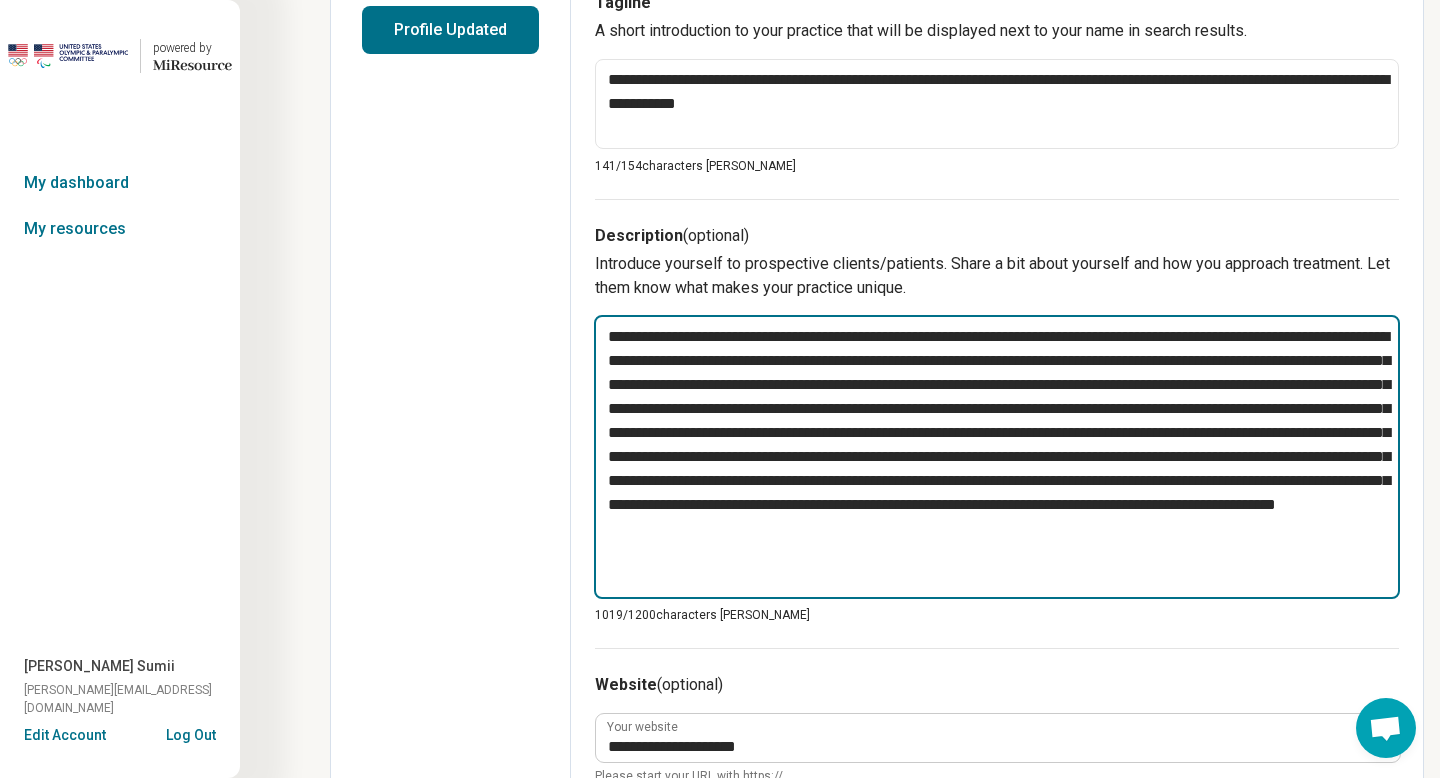 type on "**********" 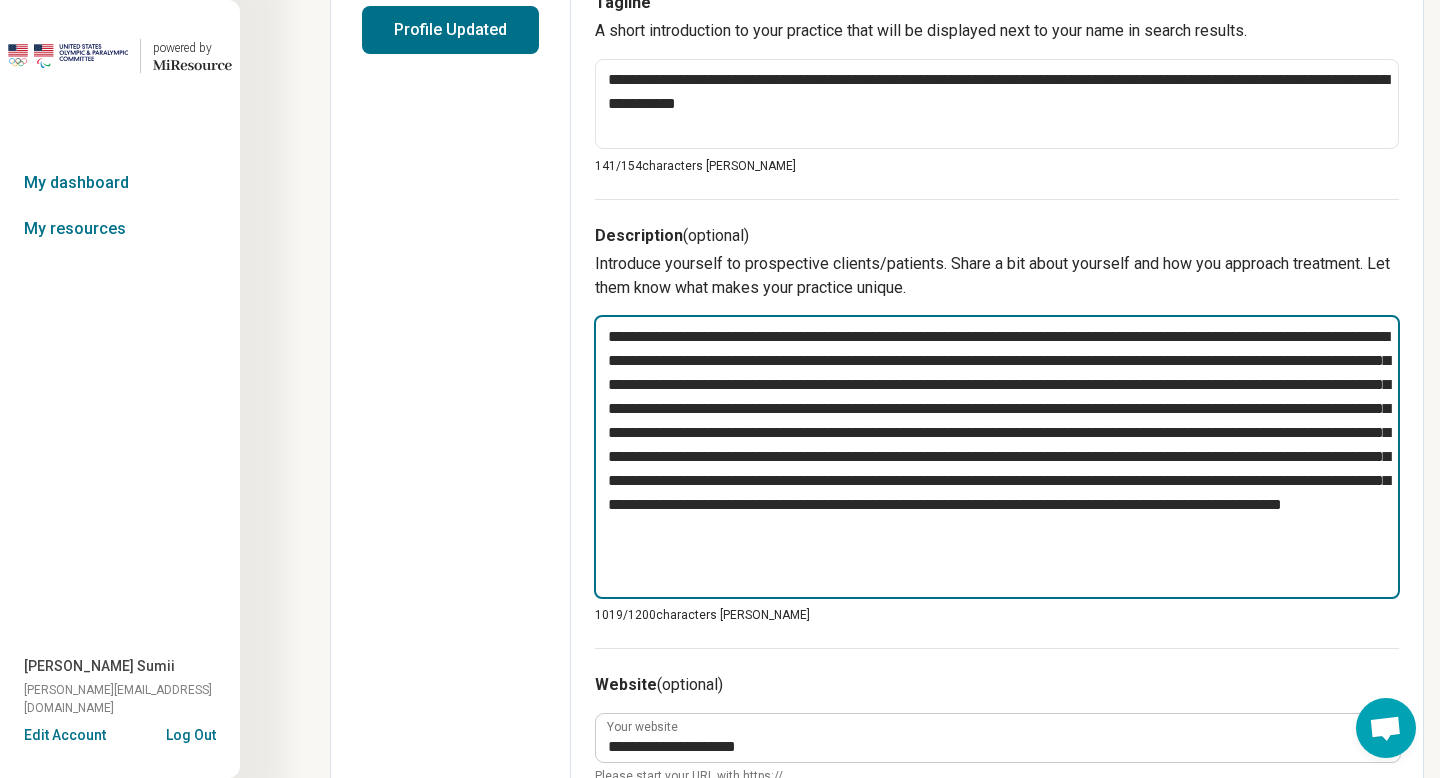type on "*" 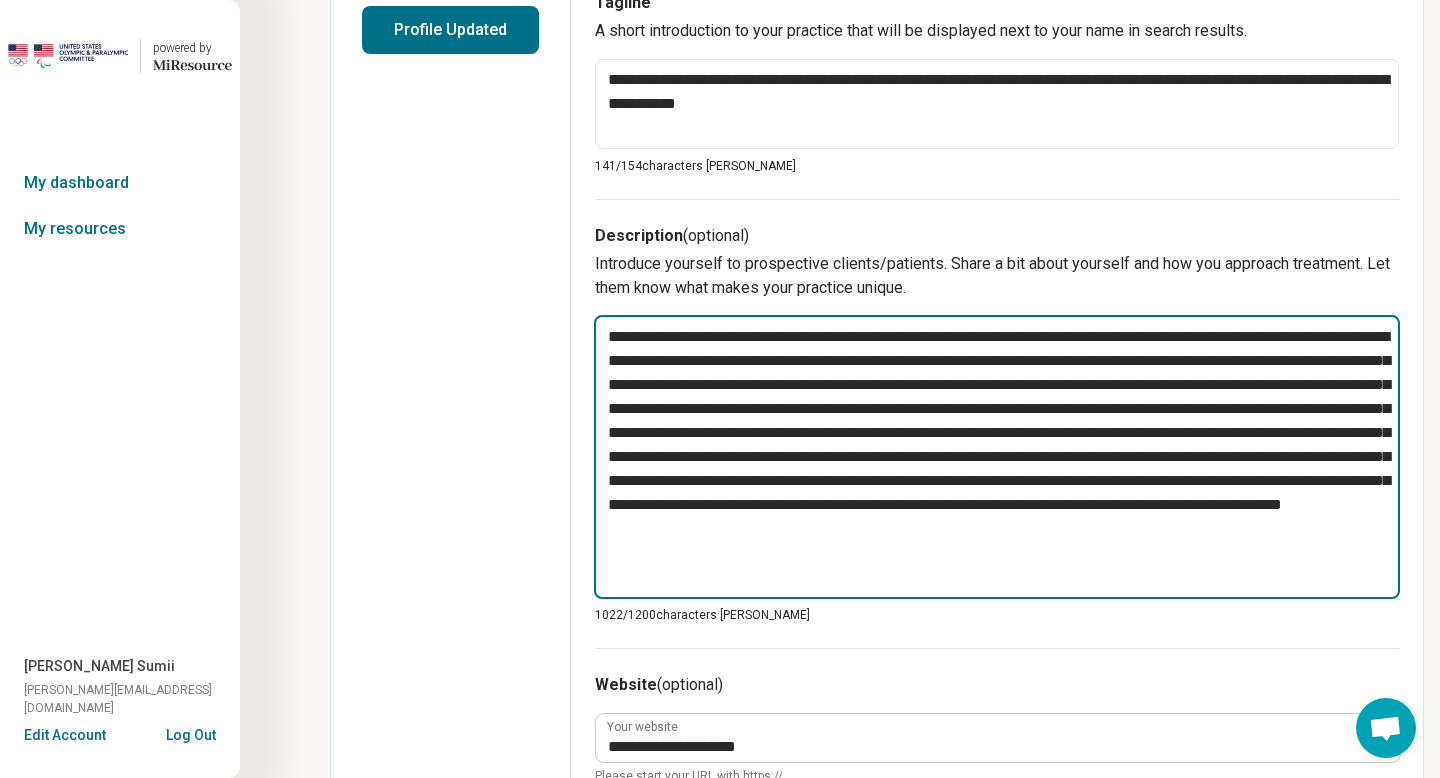 type on "**********" 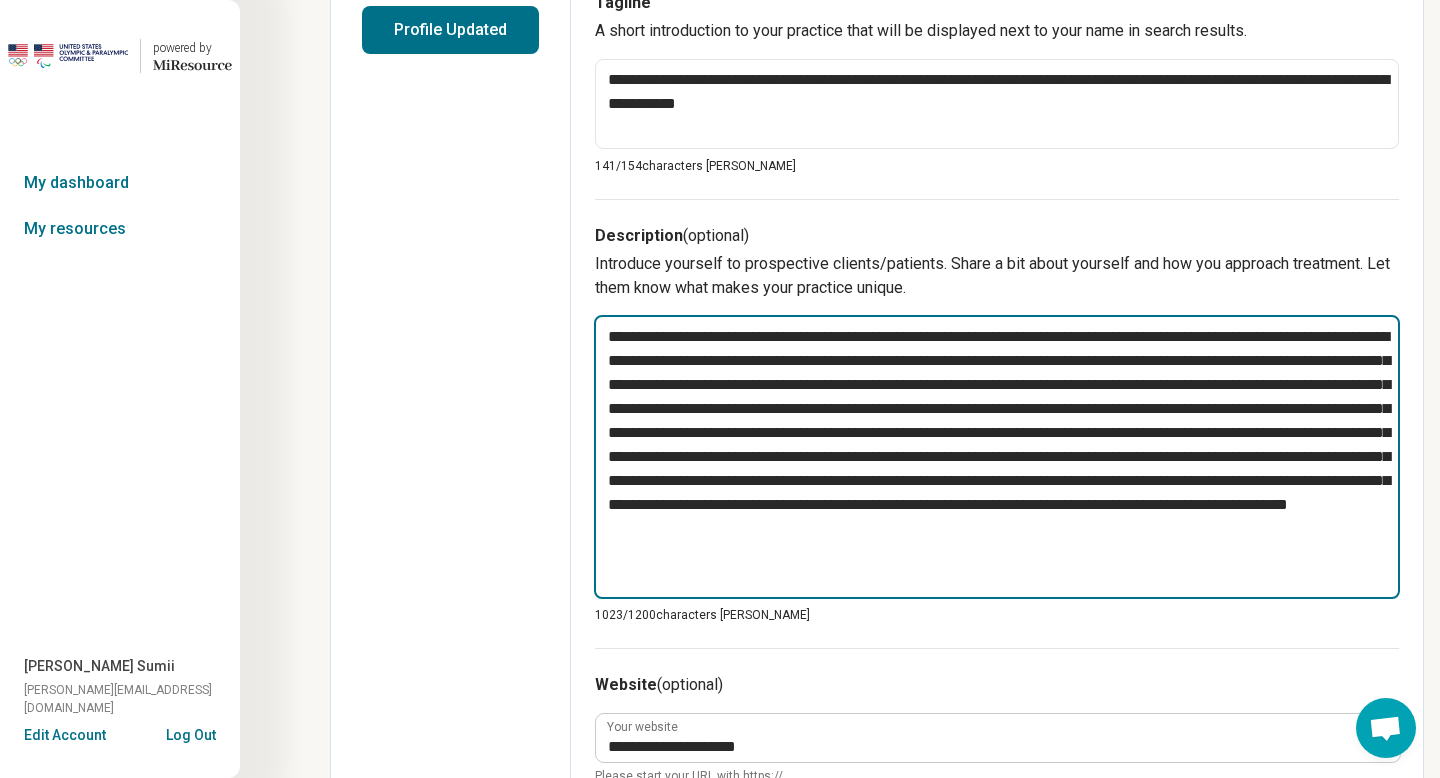 type on "*" 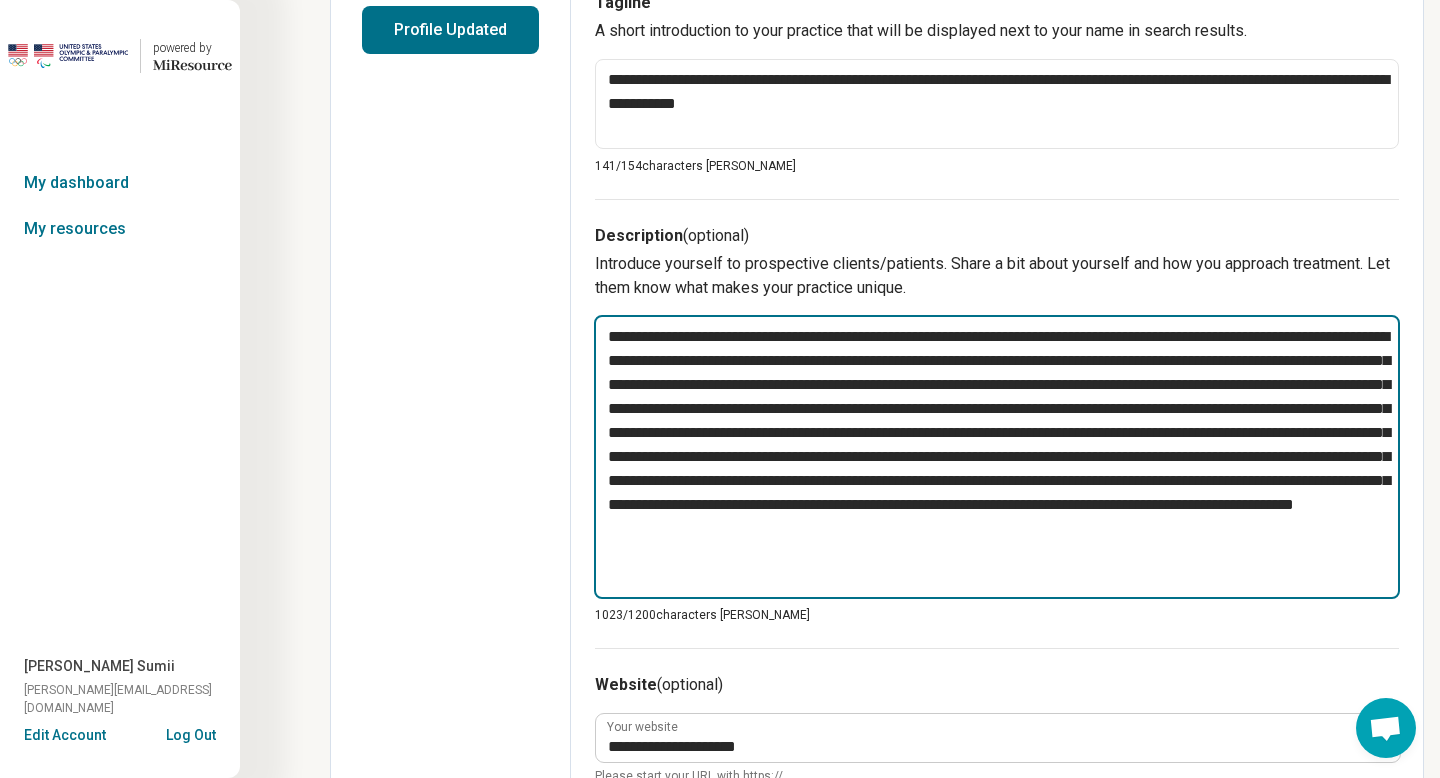 type on "*" 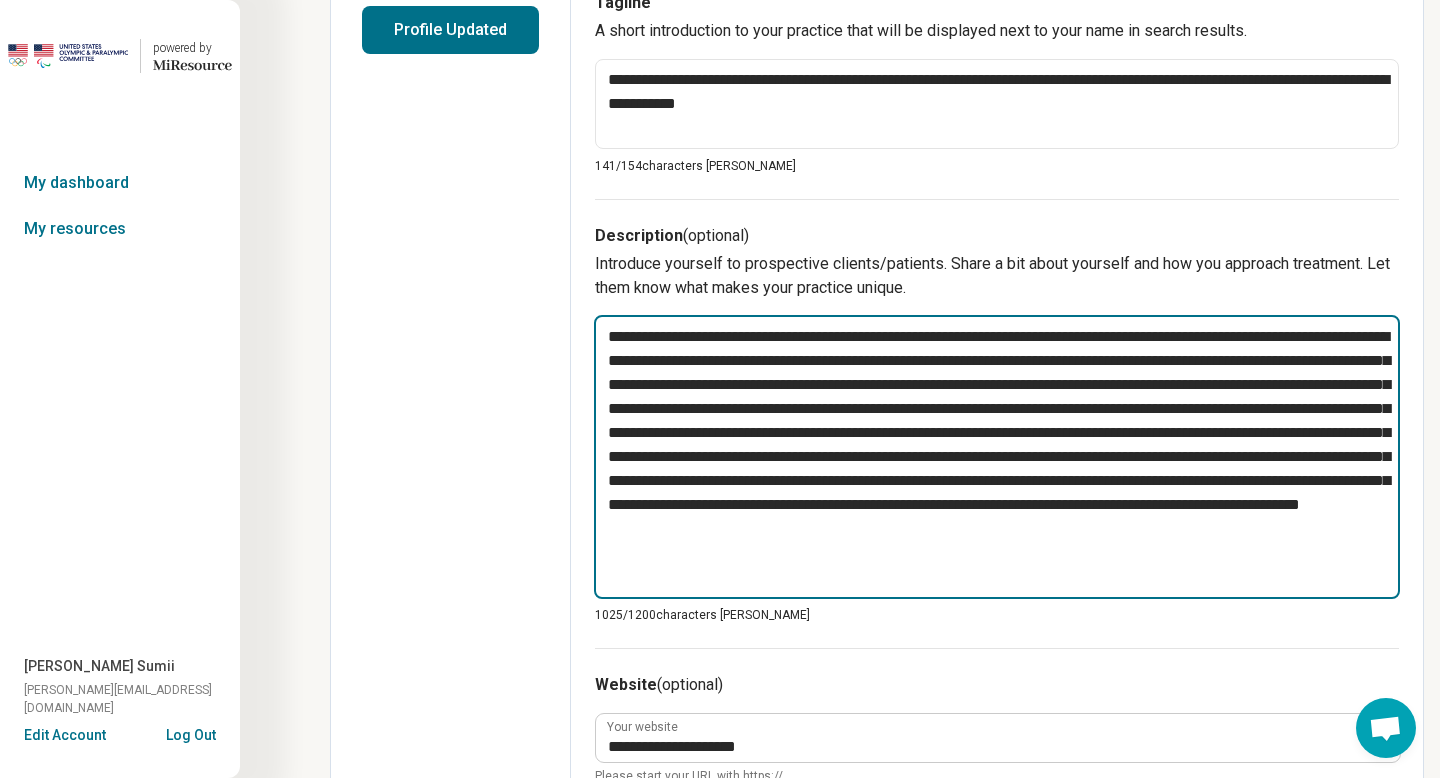 type on "*" 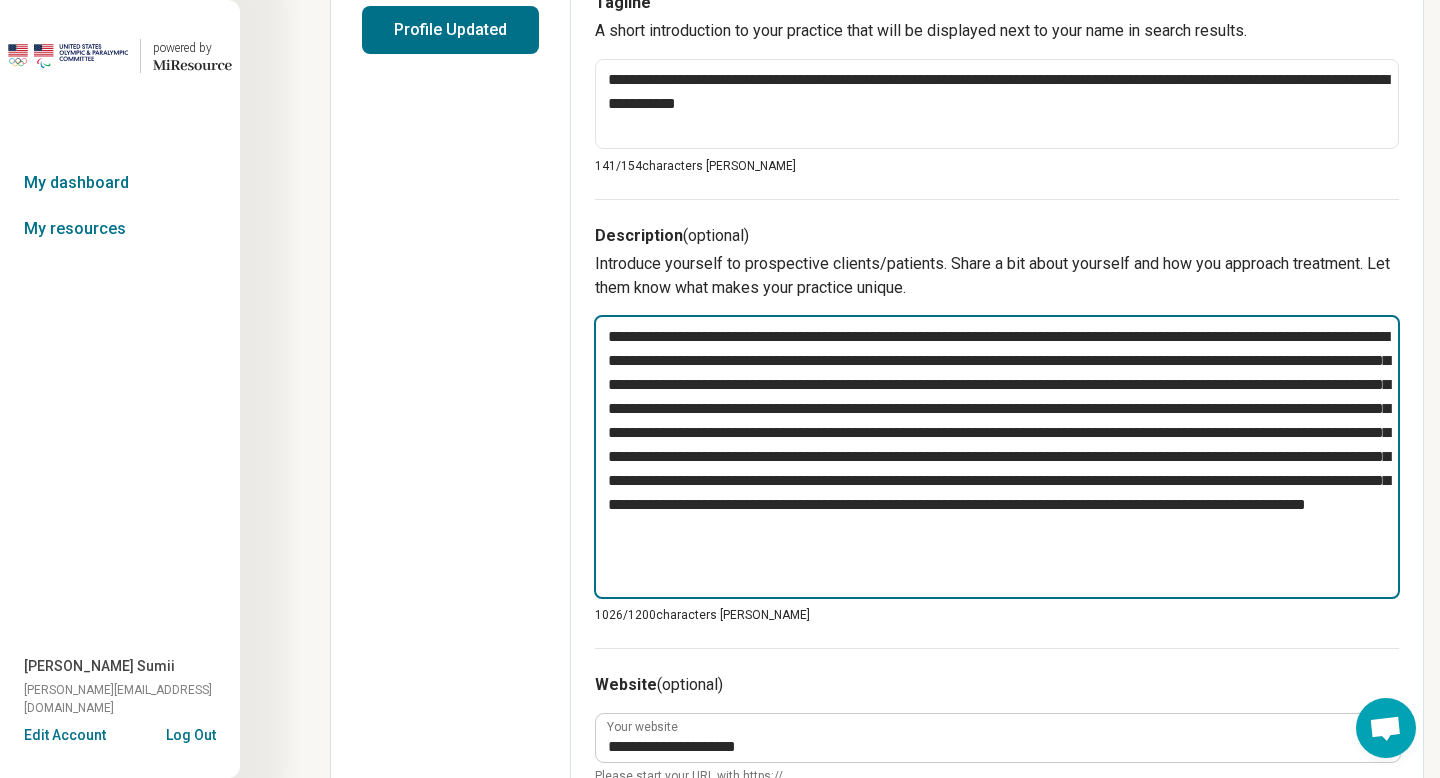 type on "*" 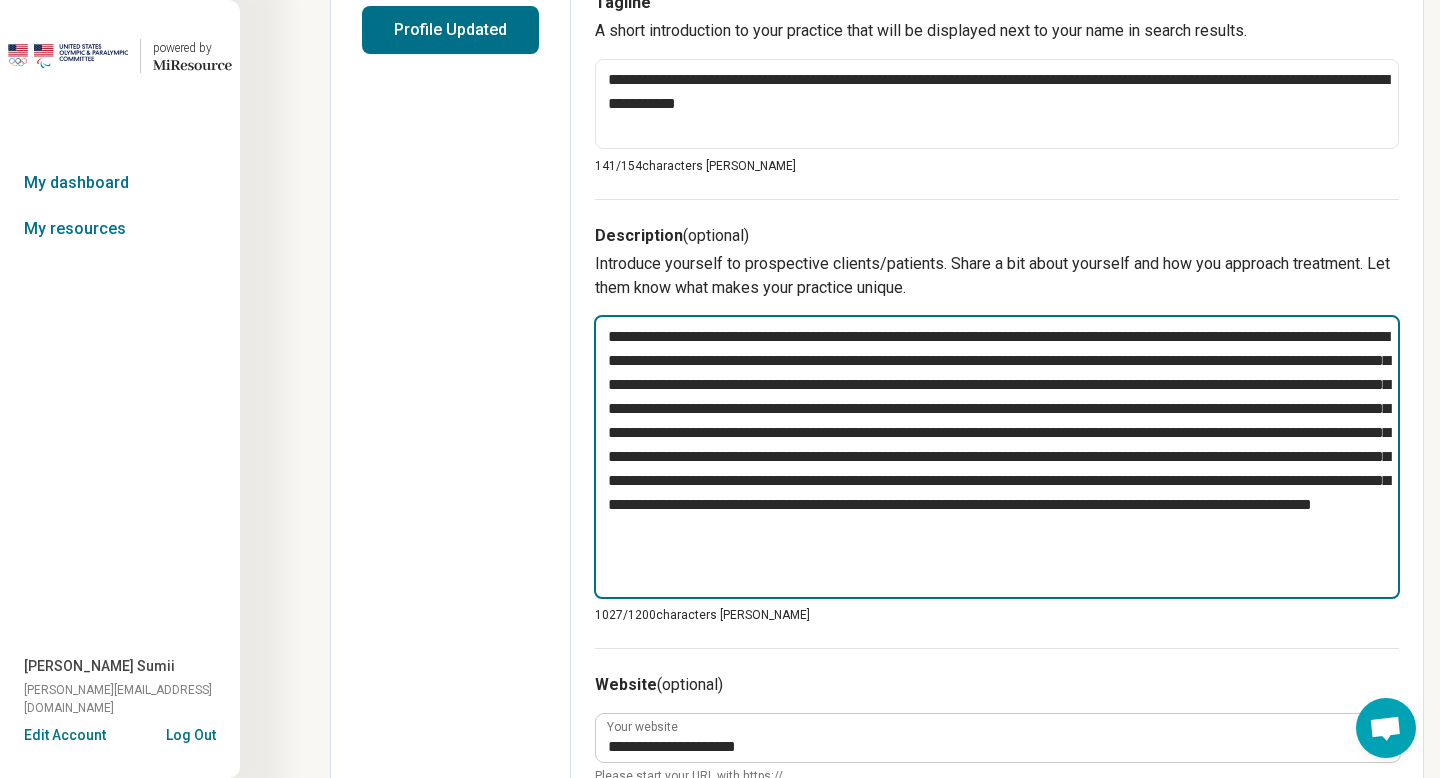 type on "*" 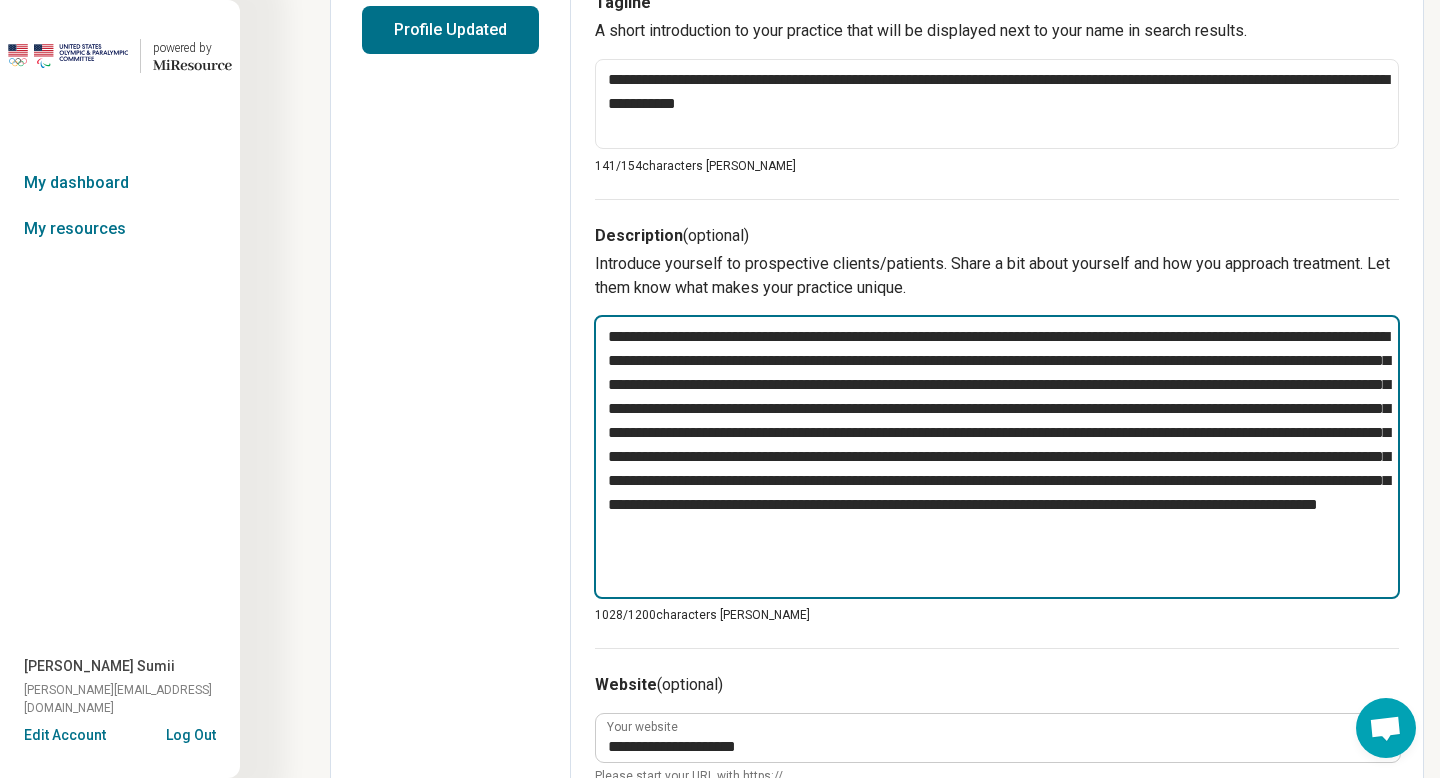 type on "*" 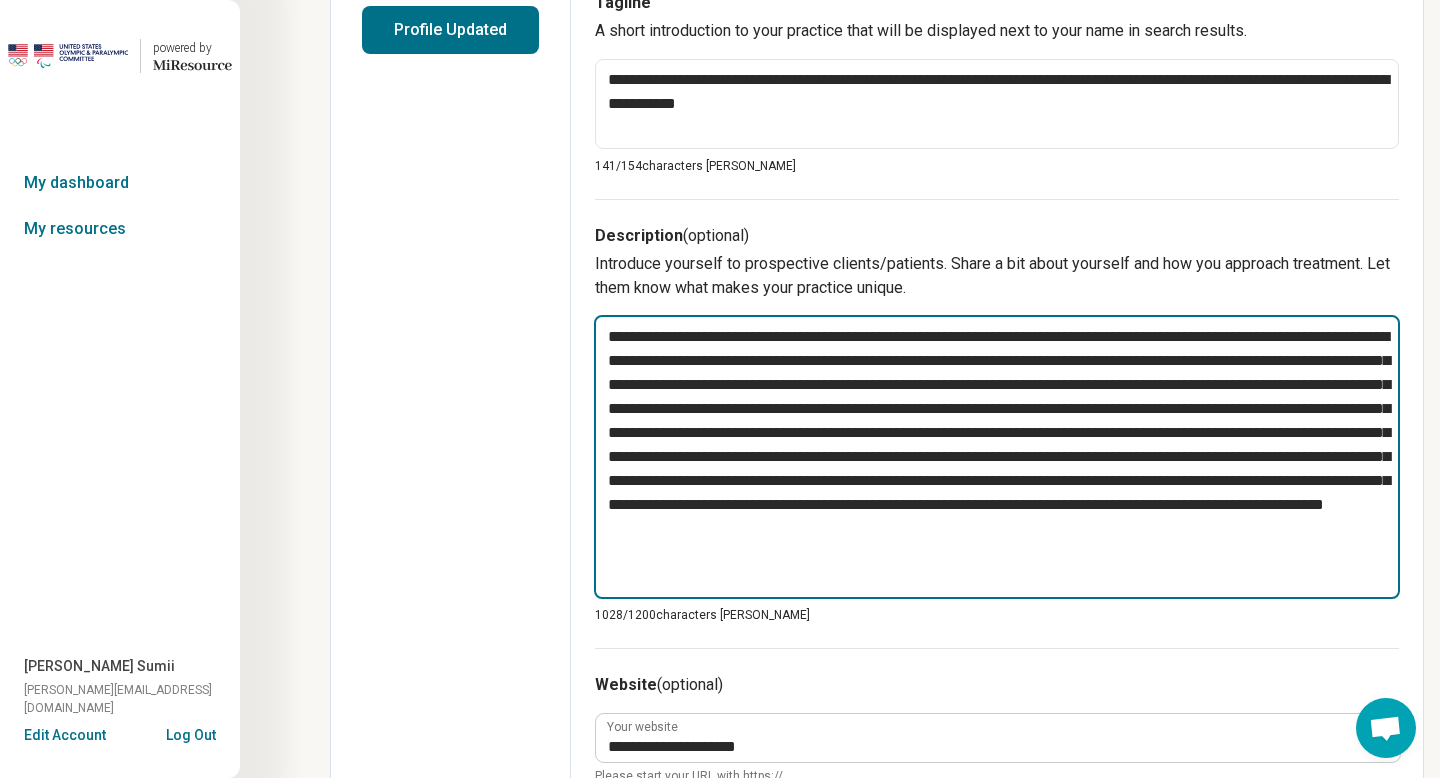 type on "*" 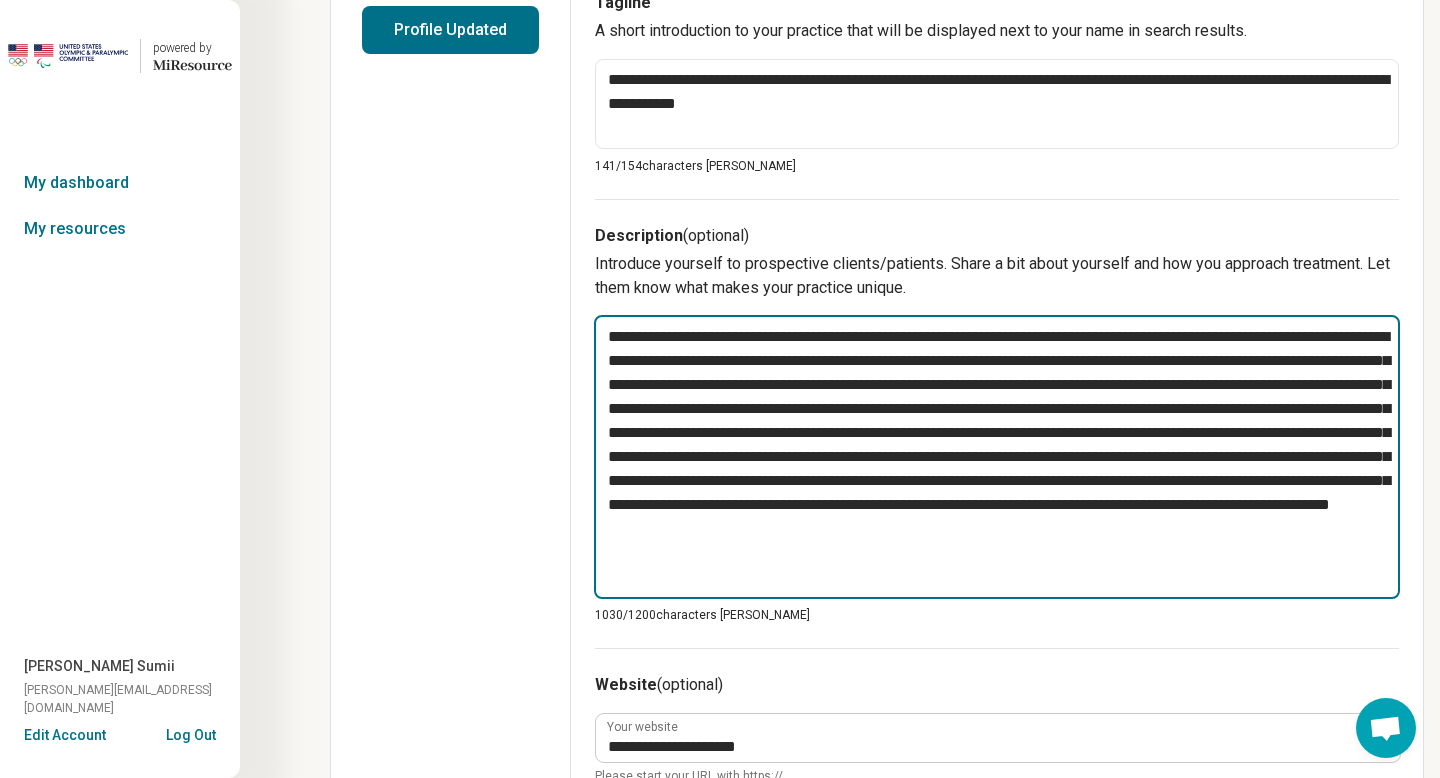type on "*" 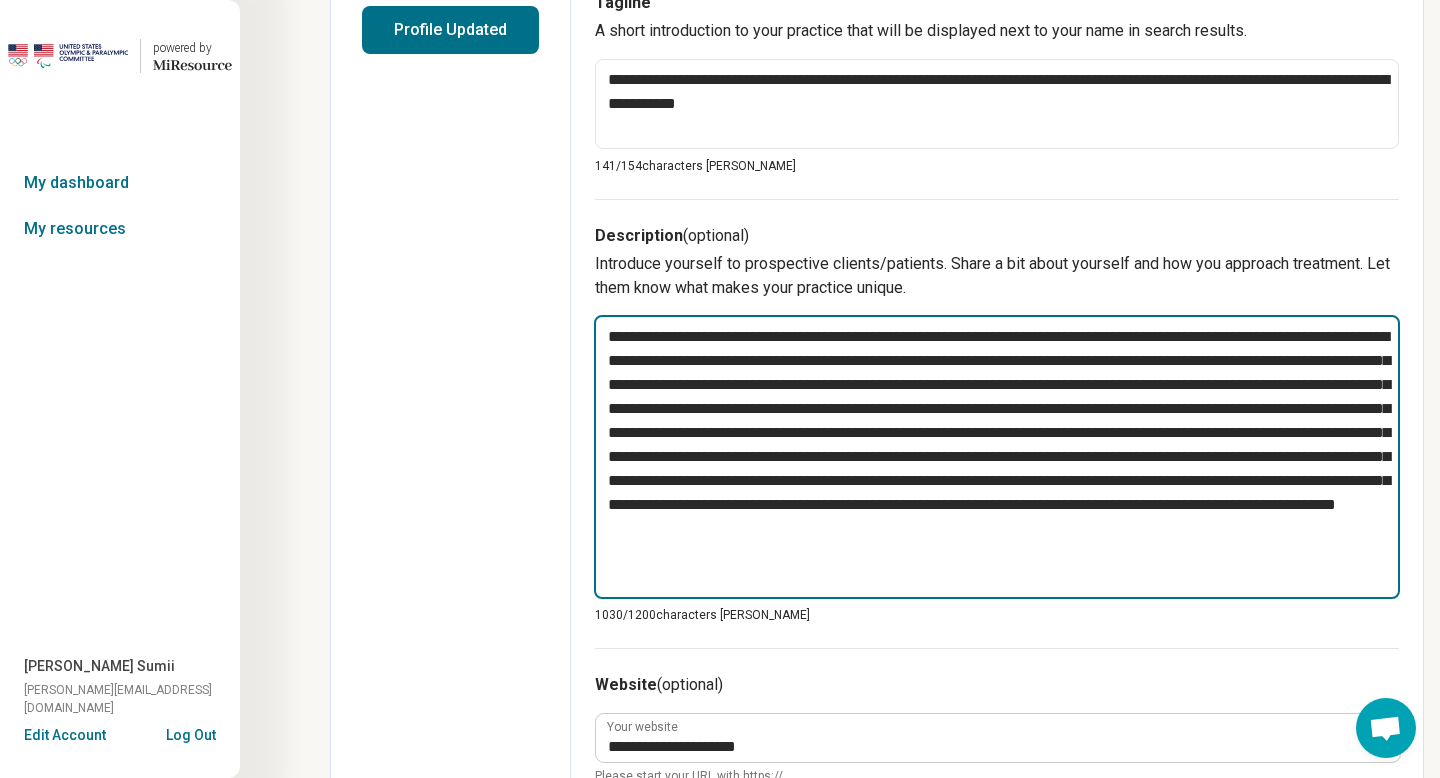 type on "*" 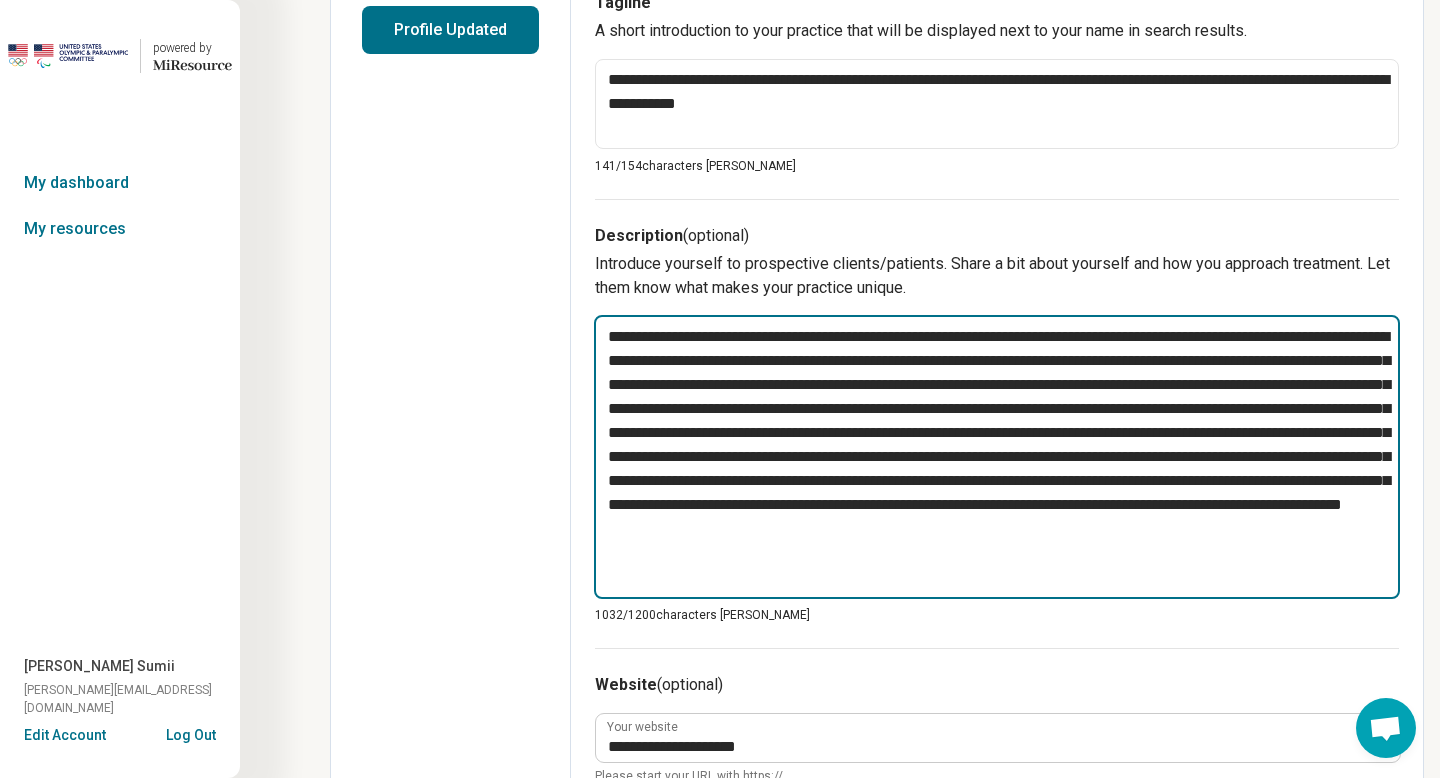 type on "*" 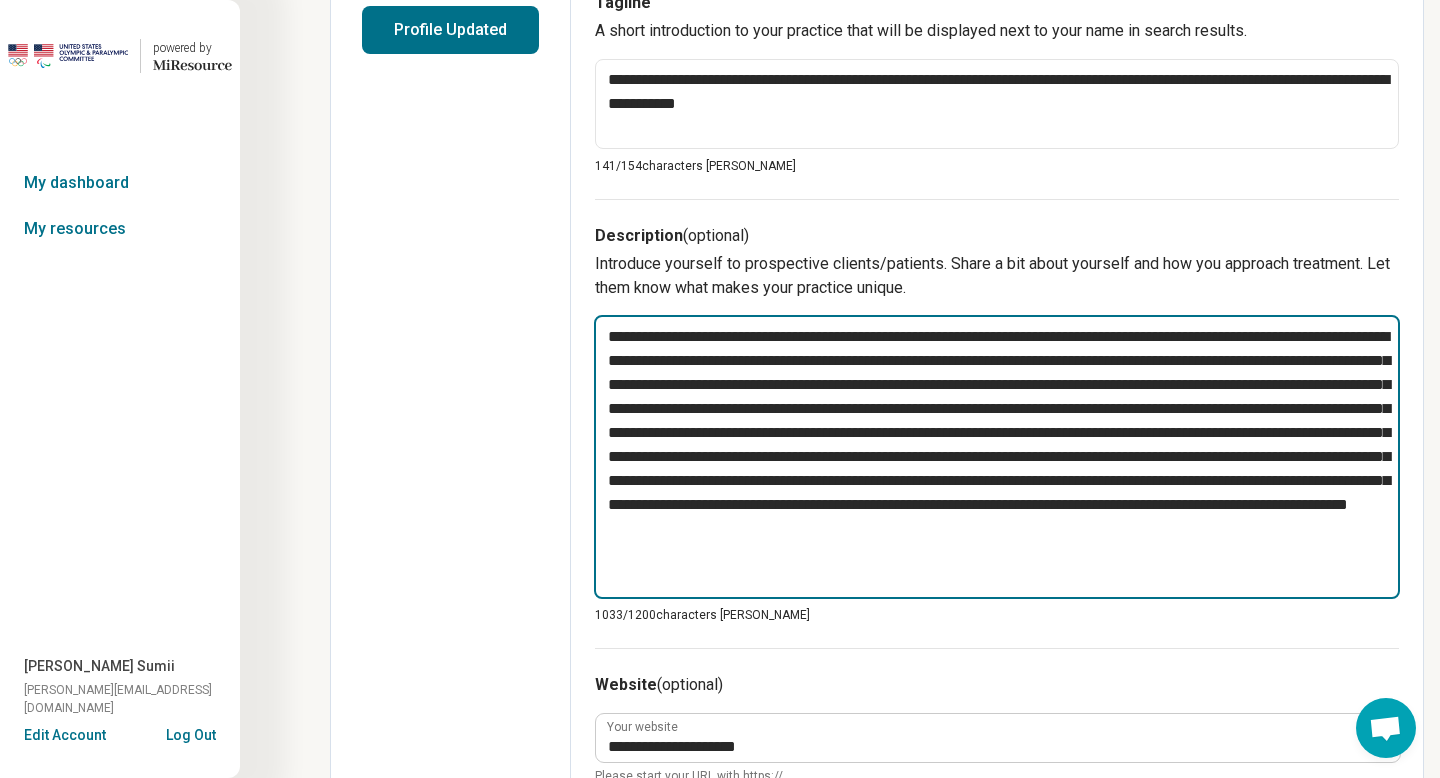 type on "*" 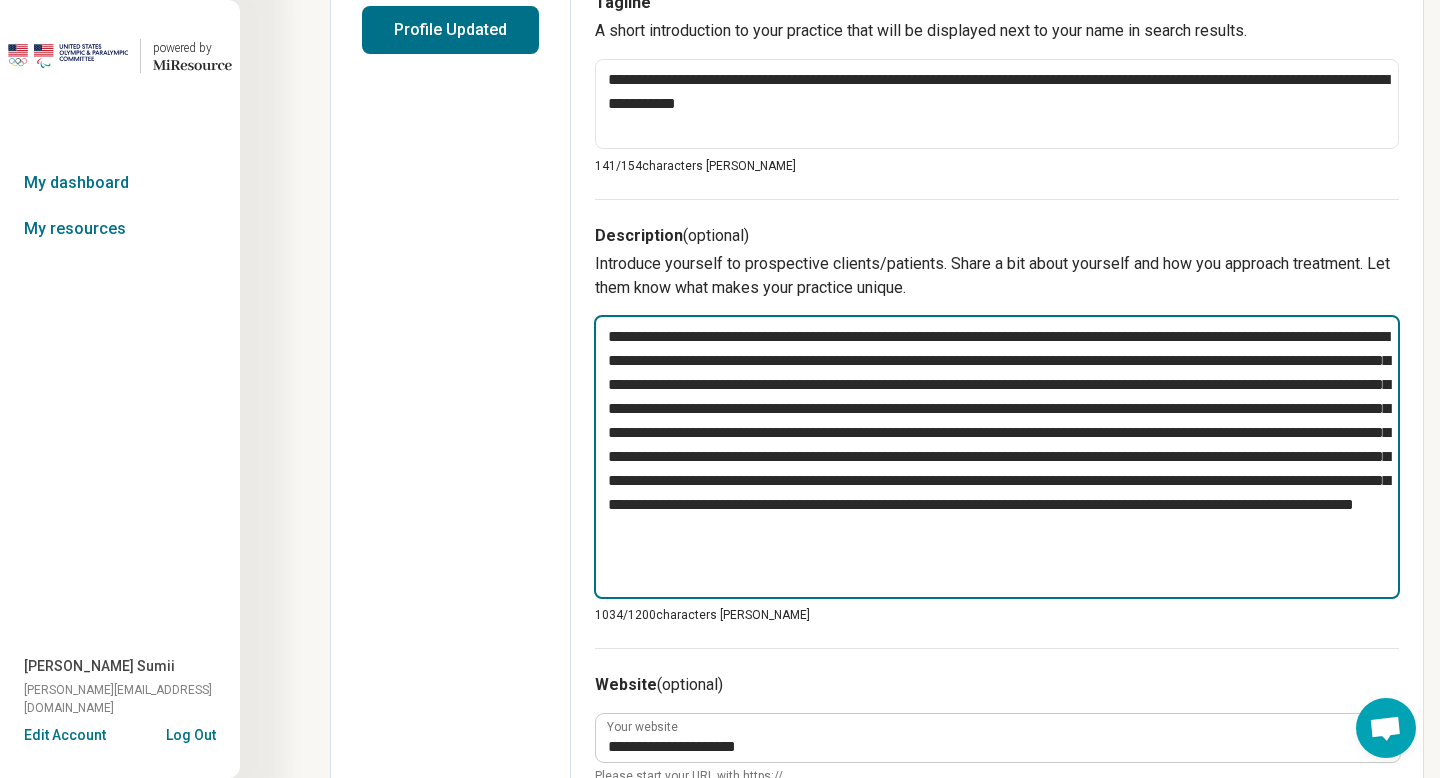 type on "*" 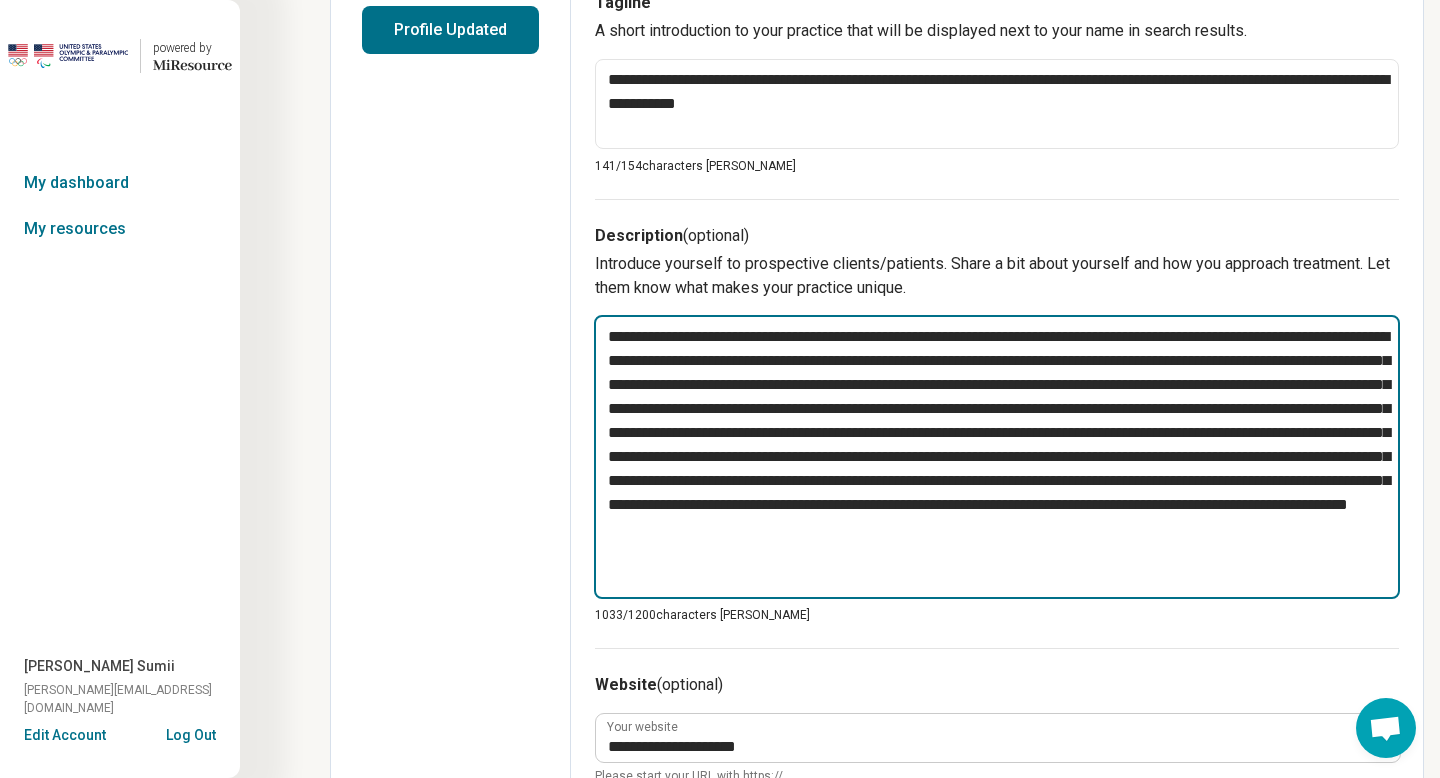 type on "*" 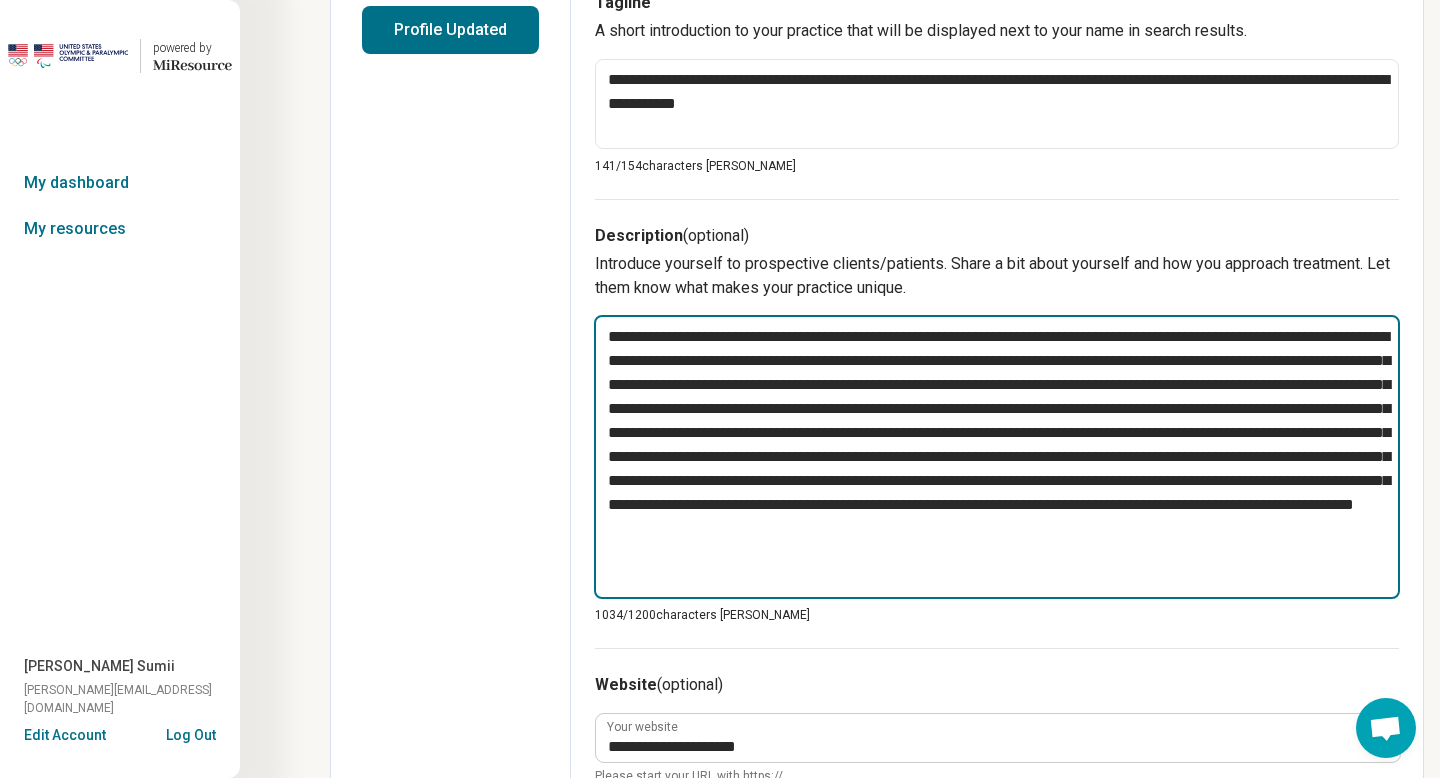 type on "*" 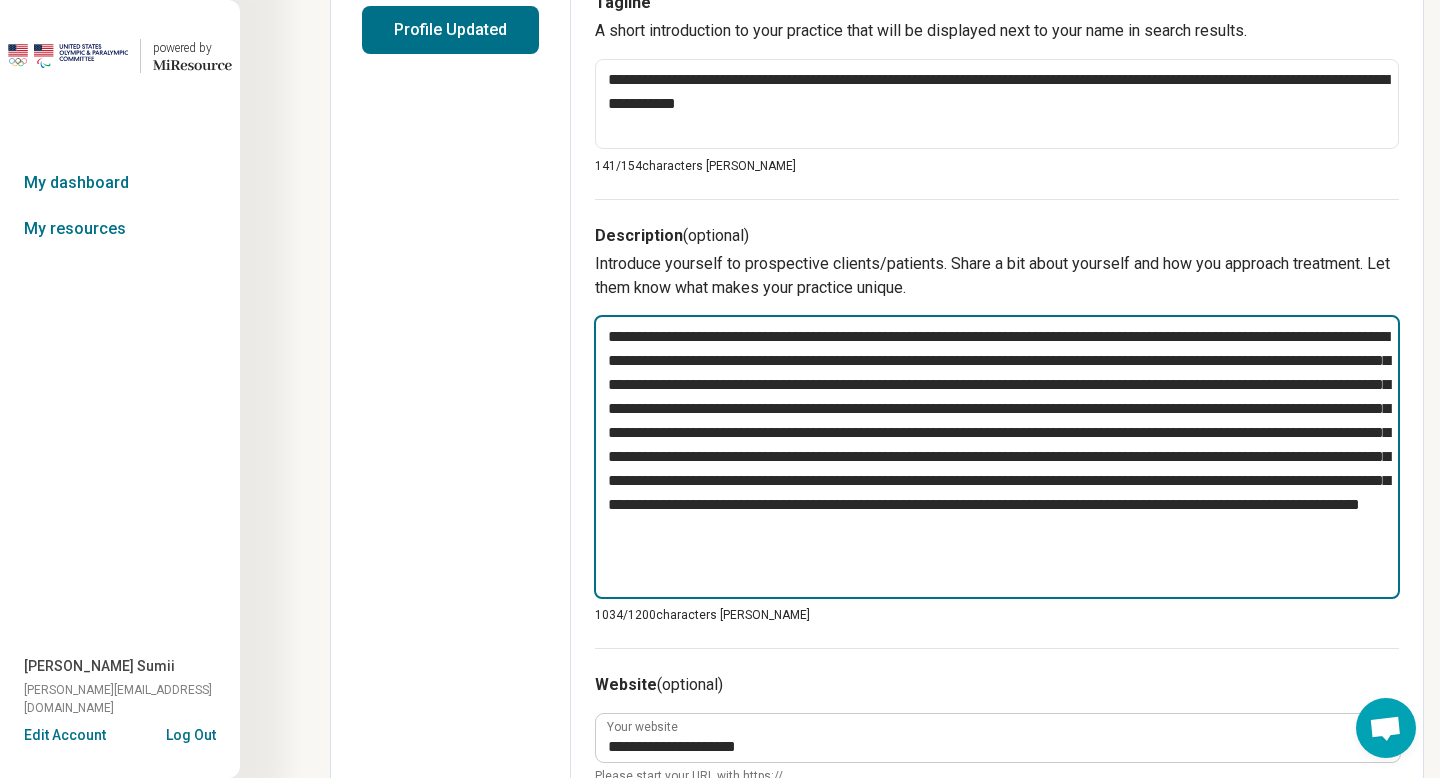type on "*" 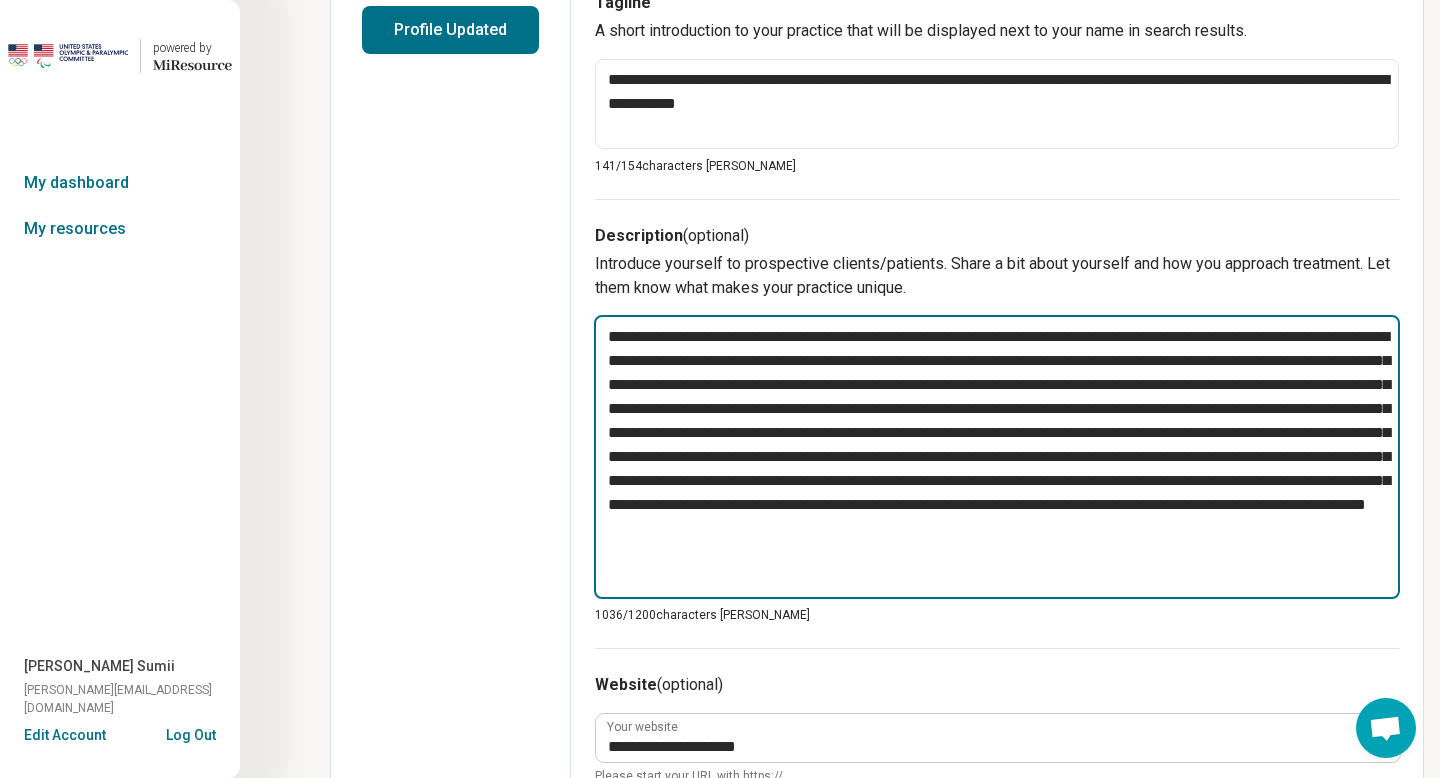 type on "*" 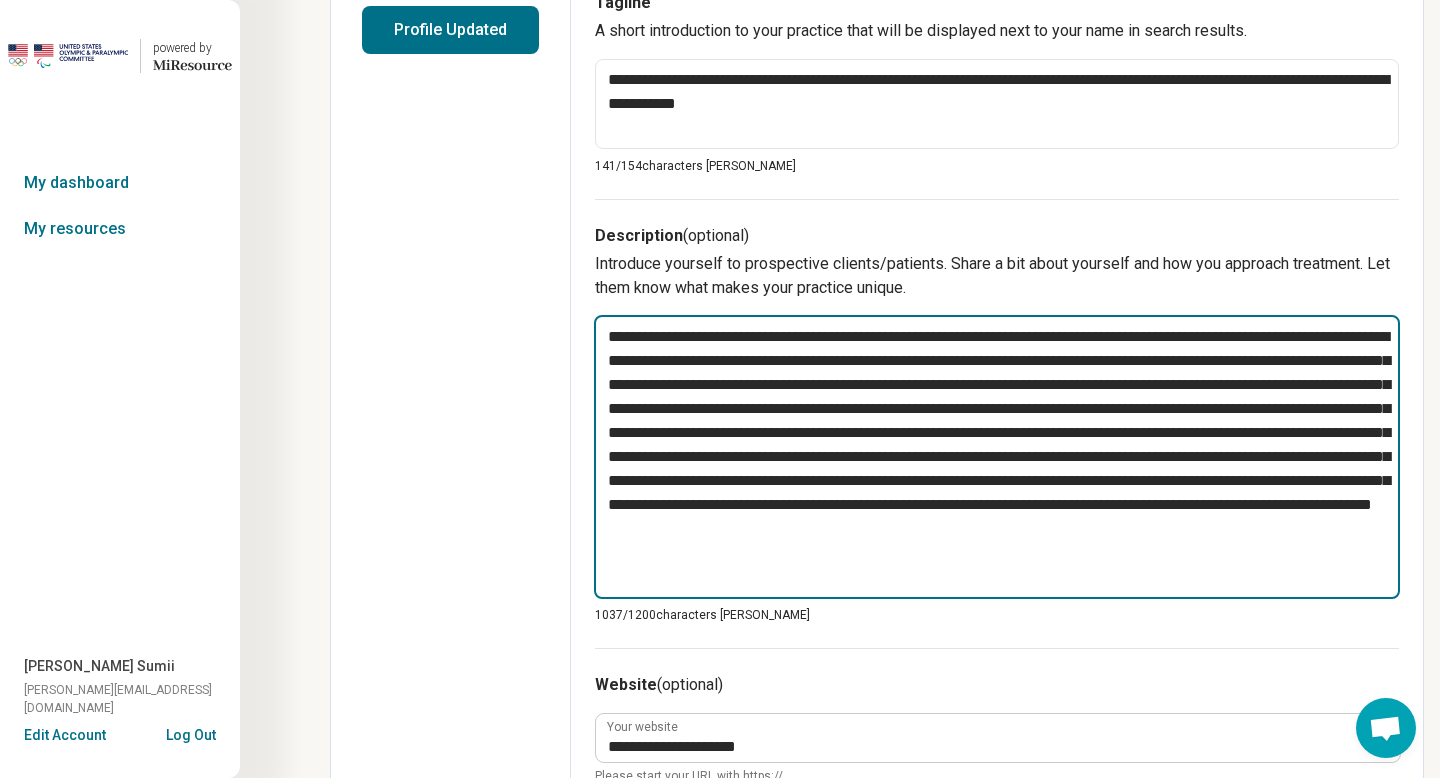 click at bounding box center (997, 457) 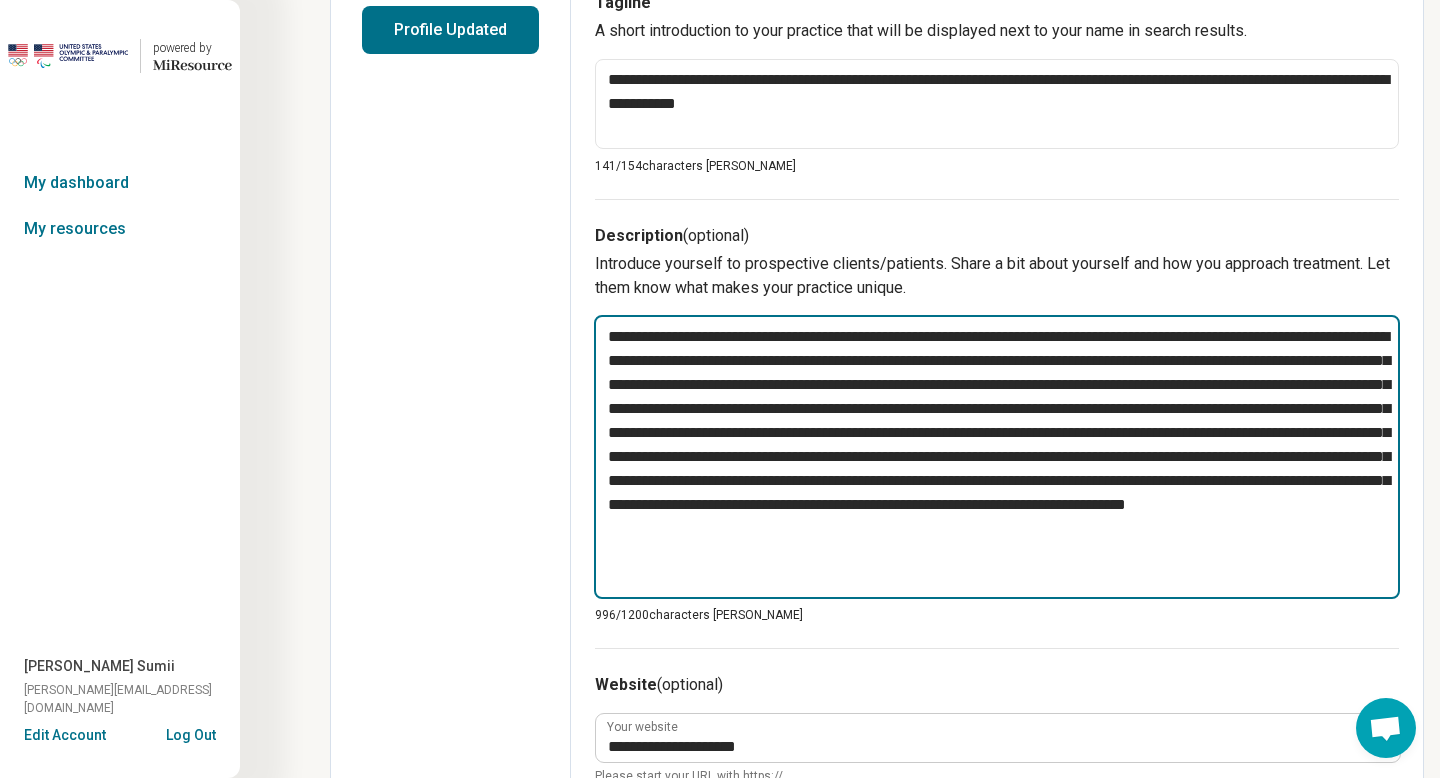 type on "*" 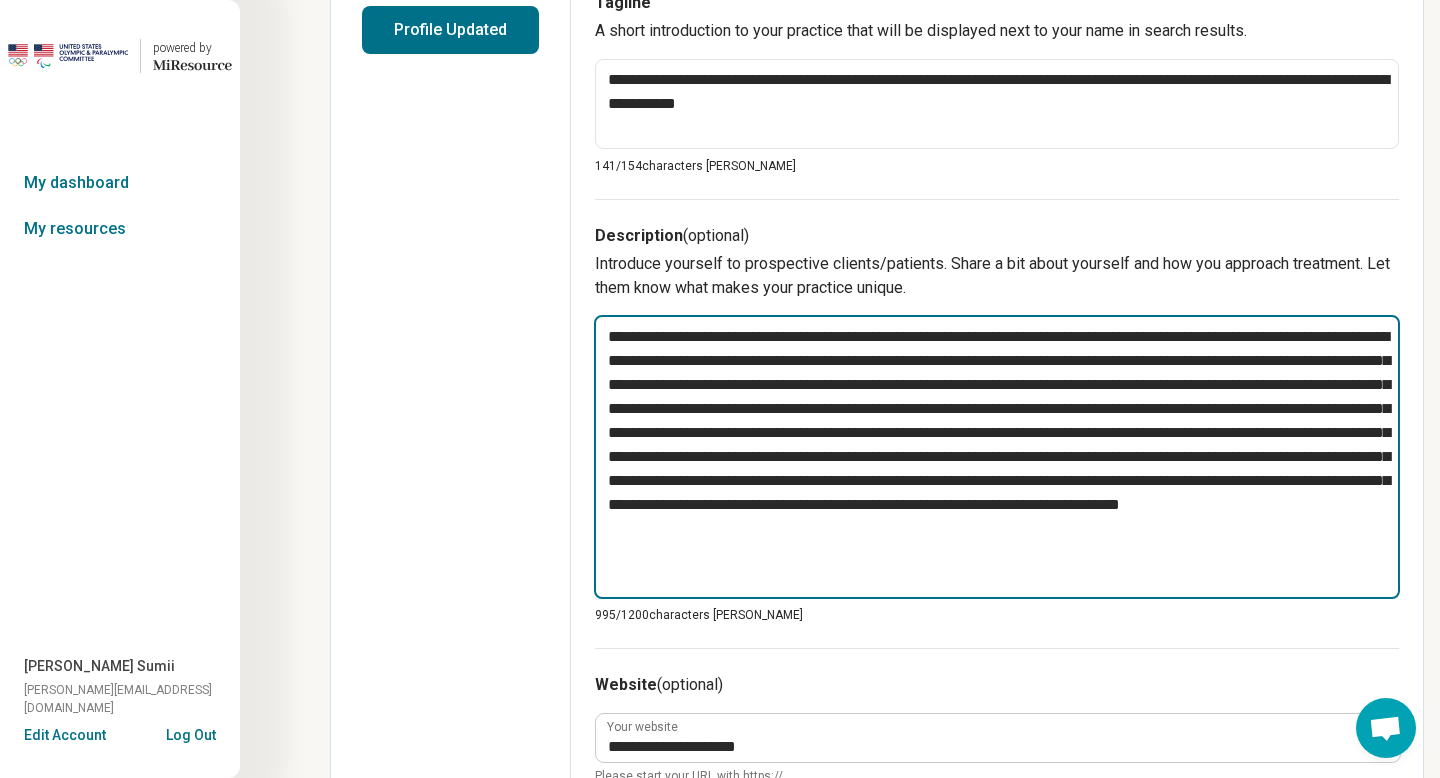 type on "*" 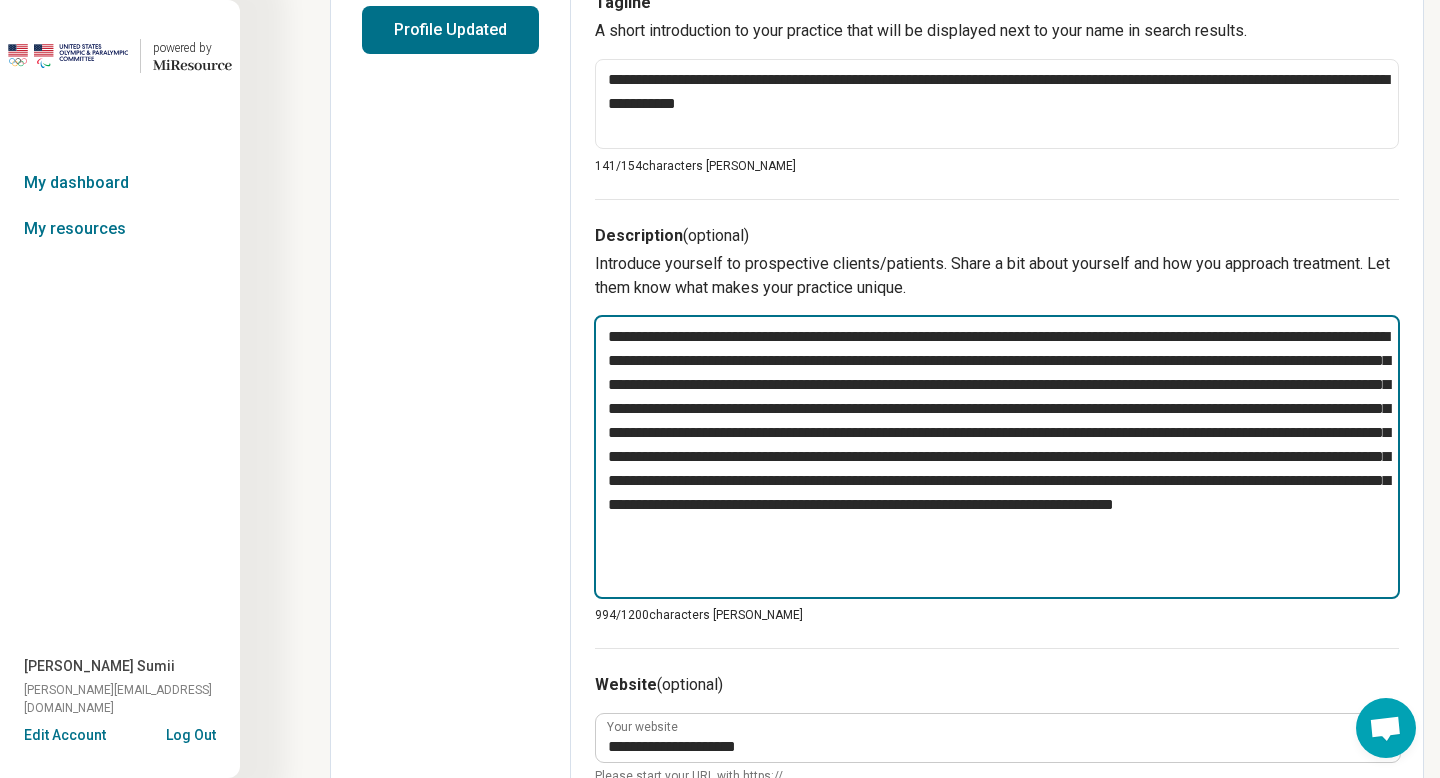 click on "**********" at bounding box center (997, 457) 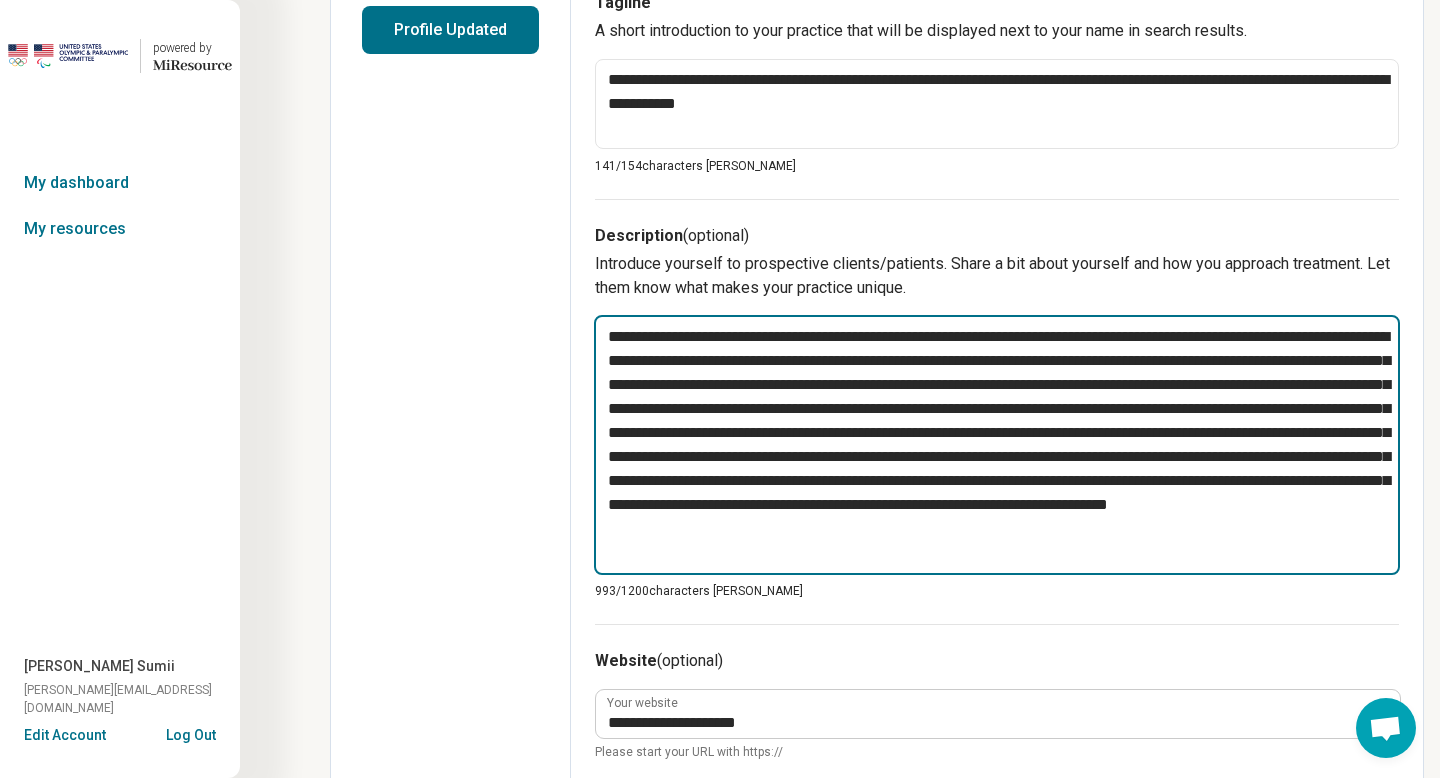 click on "**********" at bounding box center [997, 445] 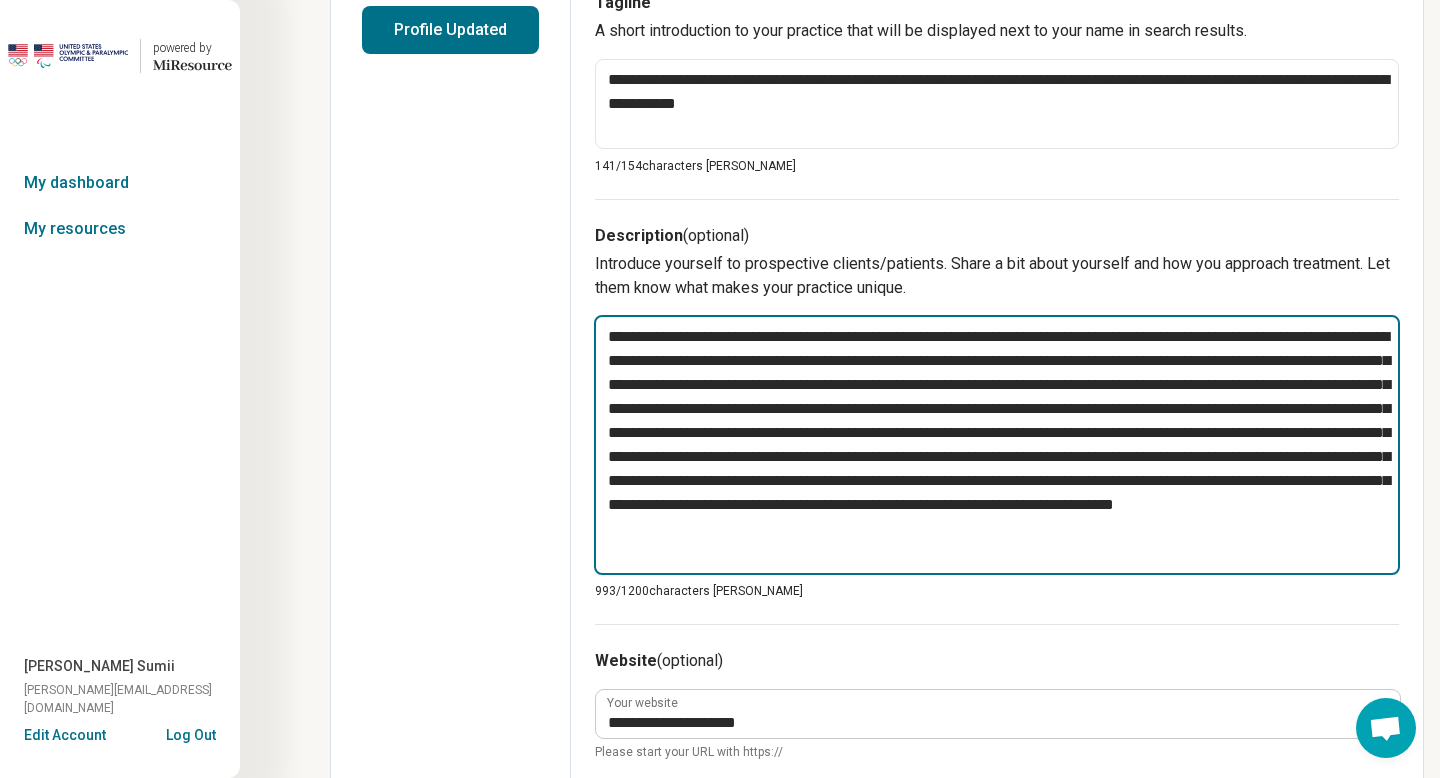 type on "*" 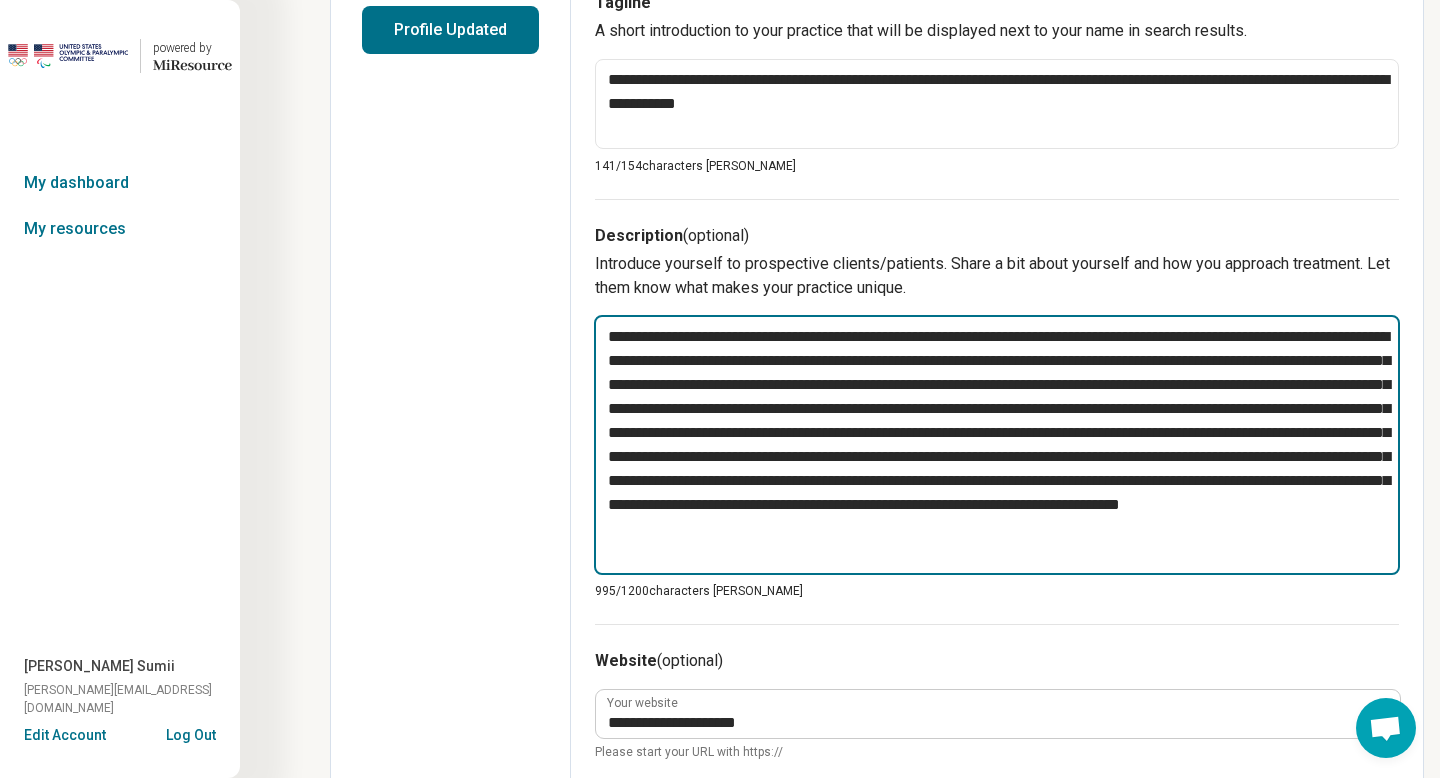 type on "*" 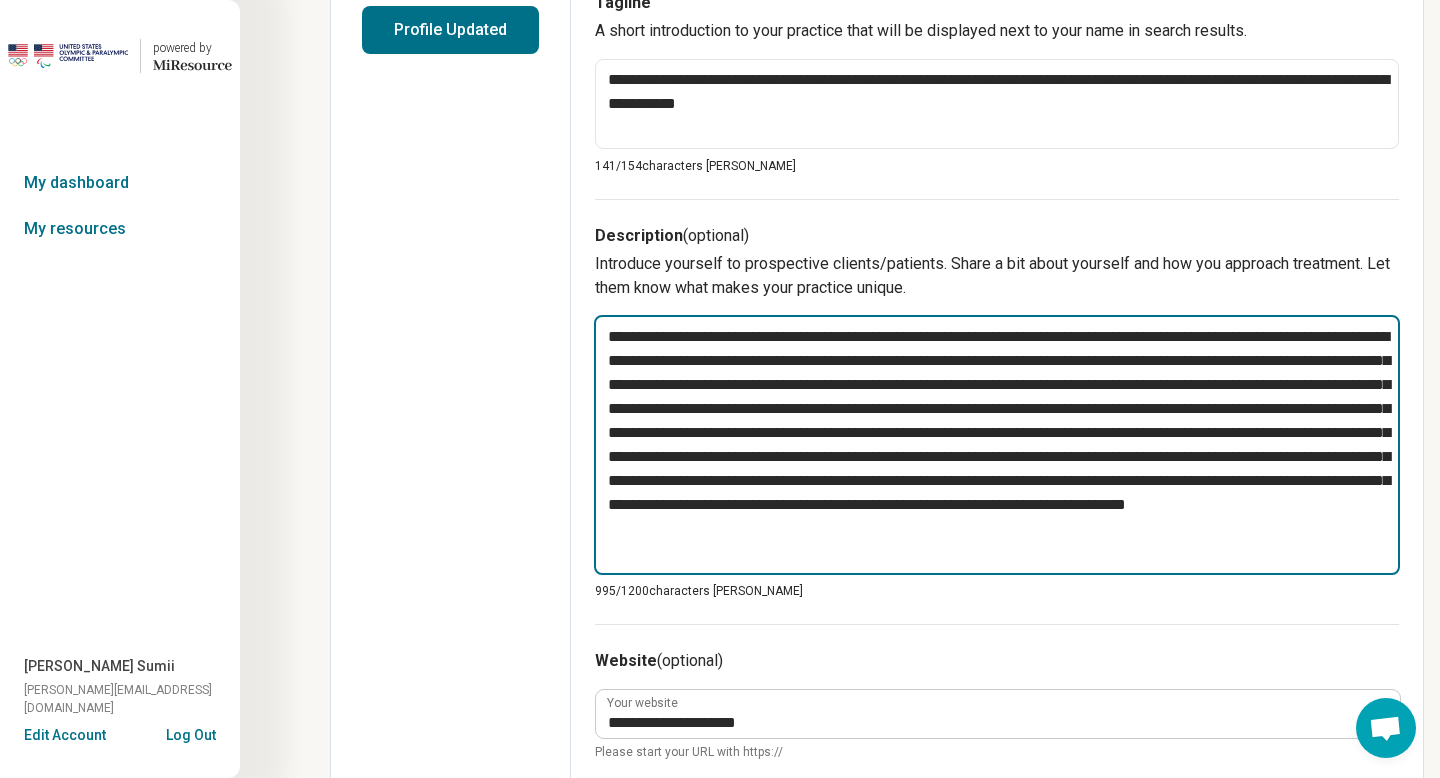 type on "*" 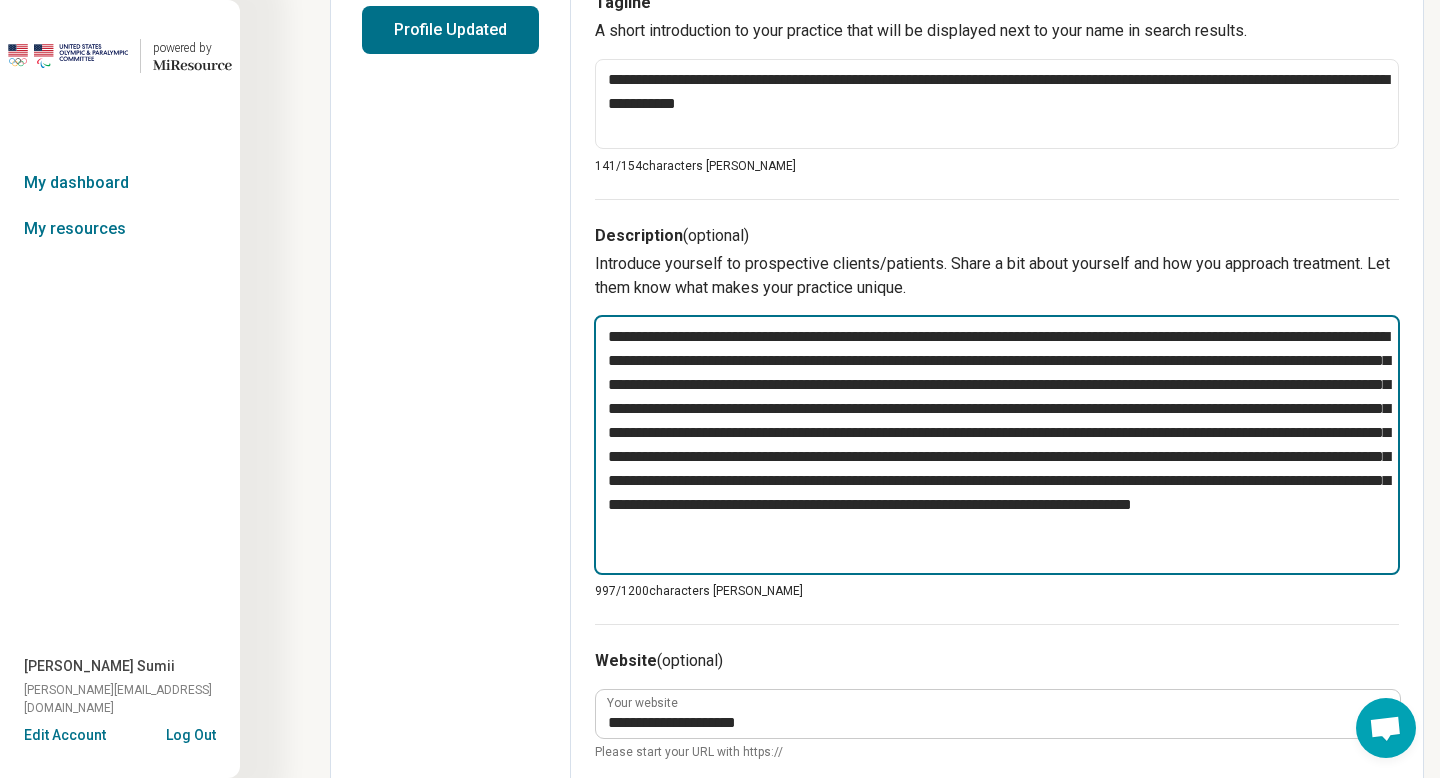 type on "*" 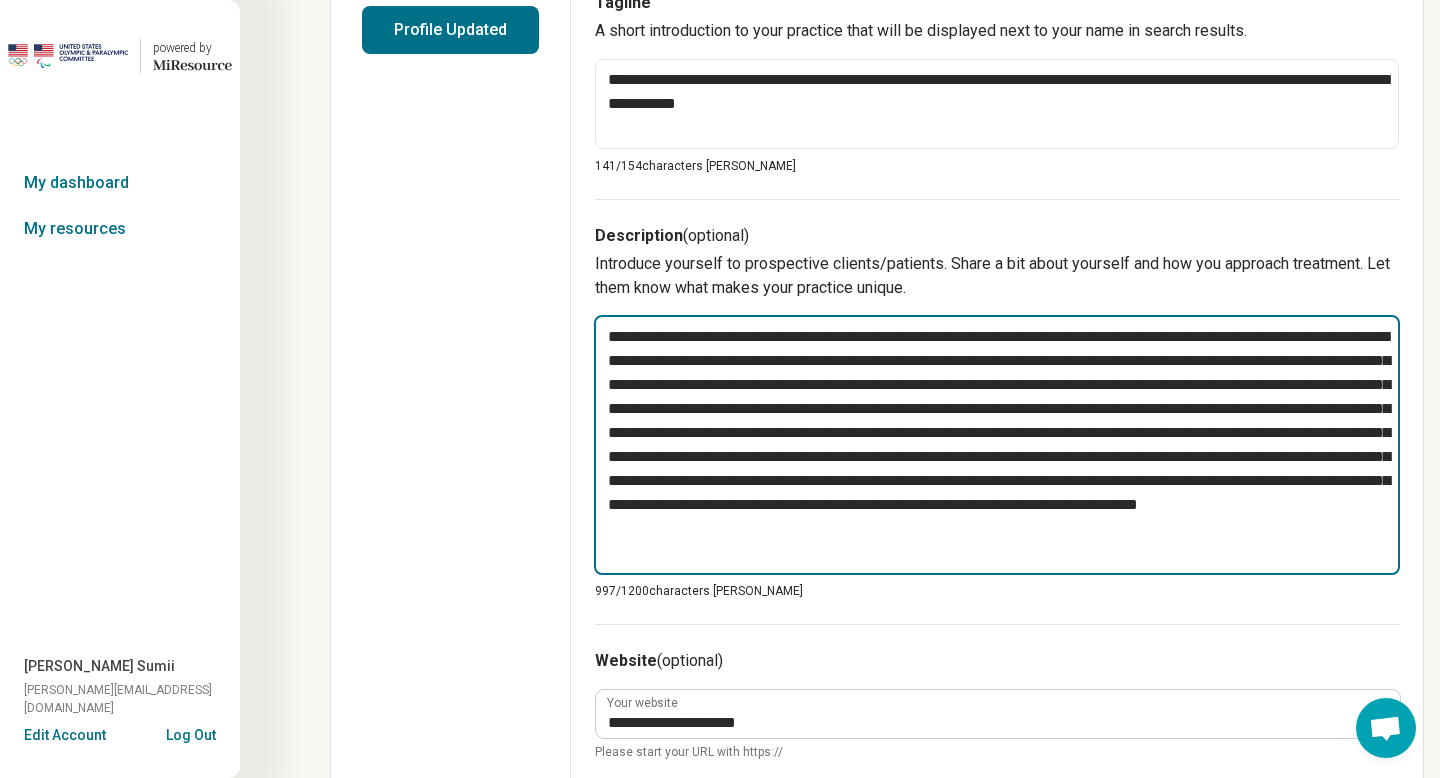 type on "*" 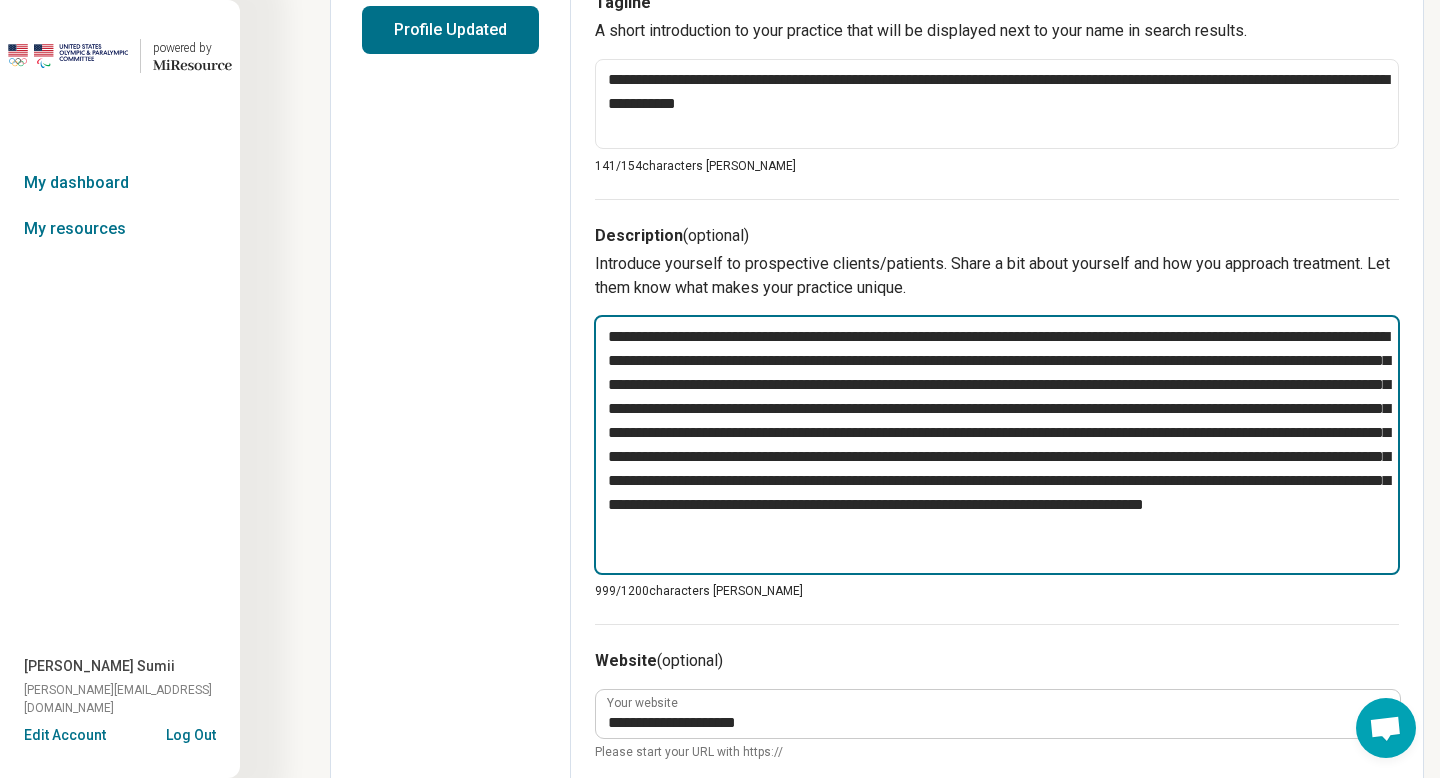 type on "**********" 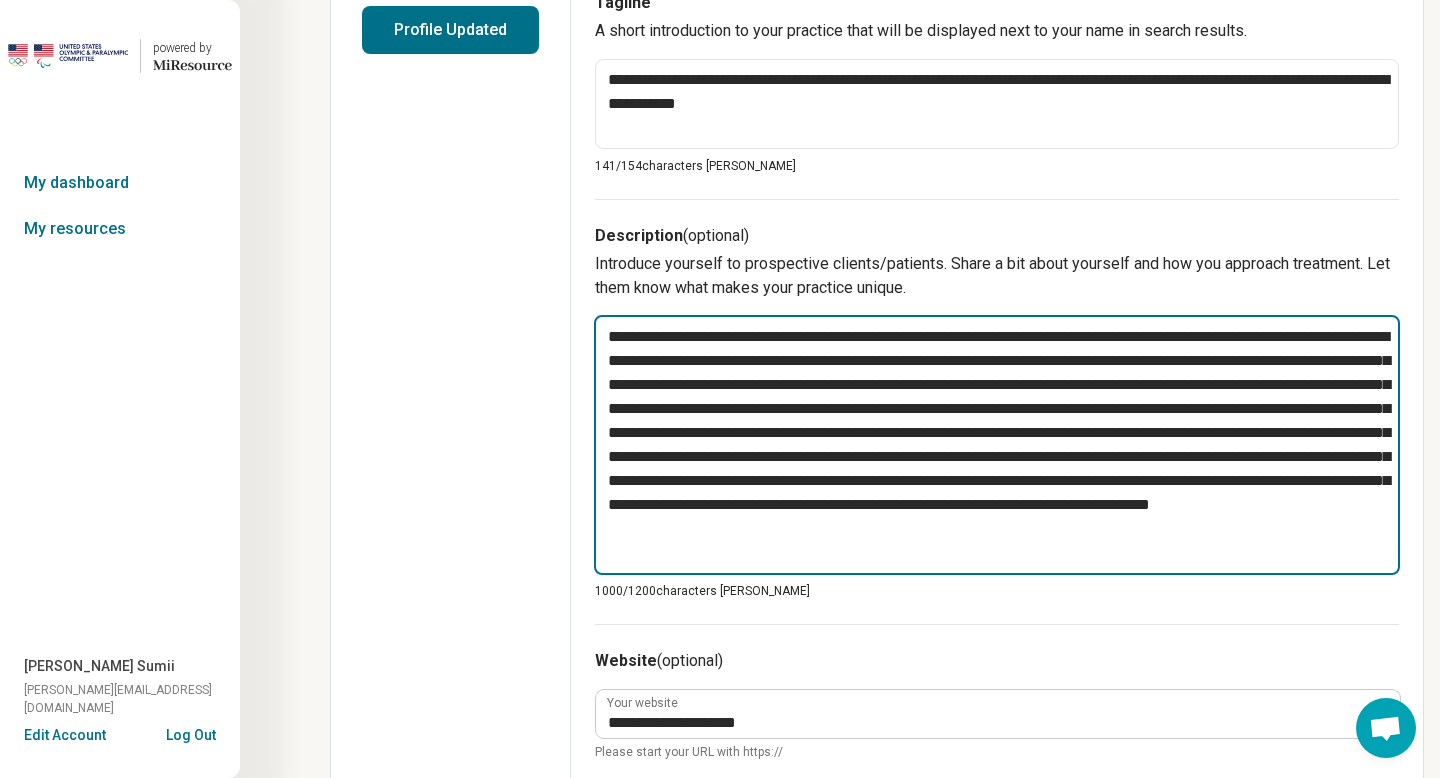 click on "**********" at bounding box center (997, 445) 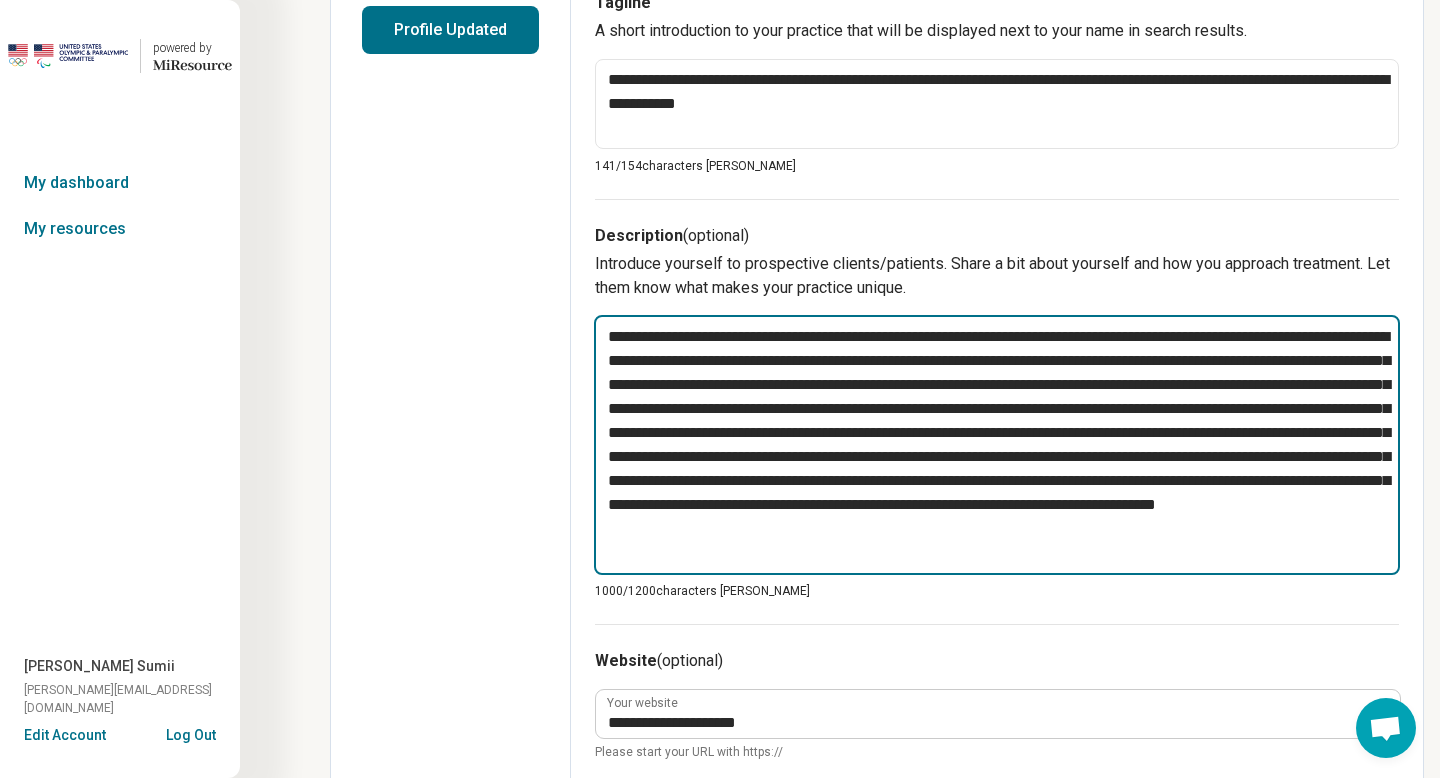 type on "*" 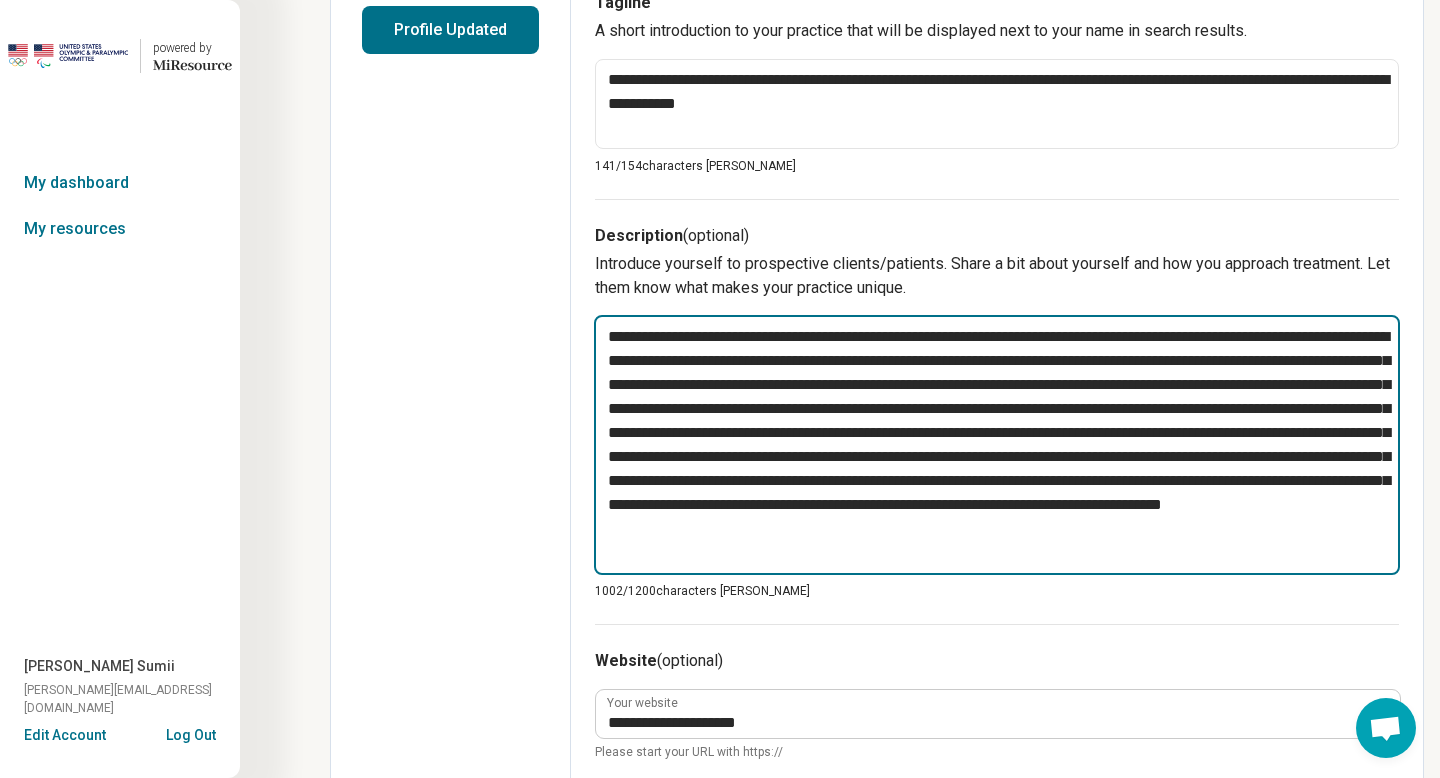 type on "*" 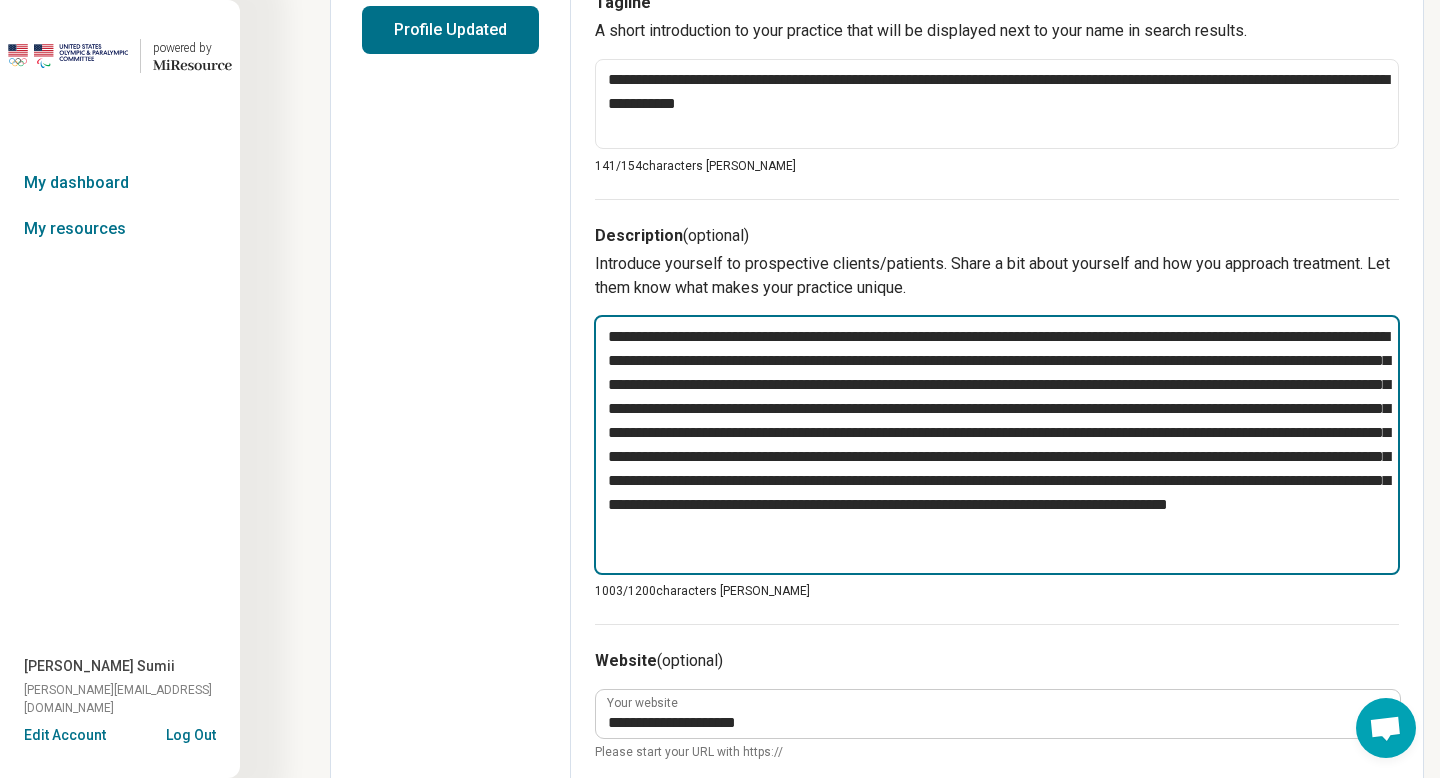type on "*" 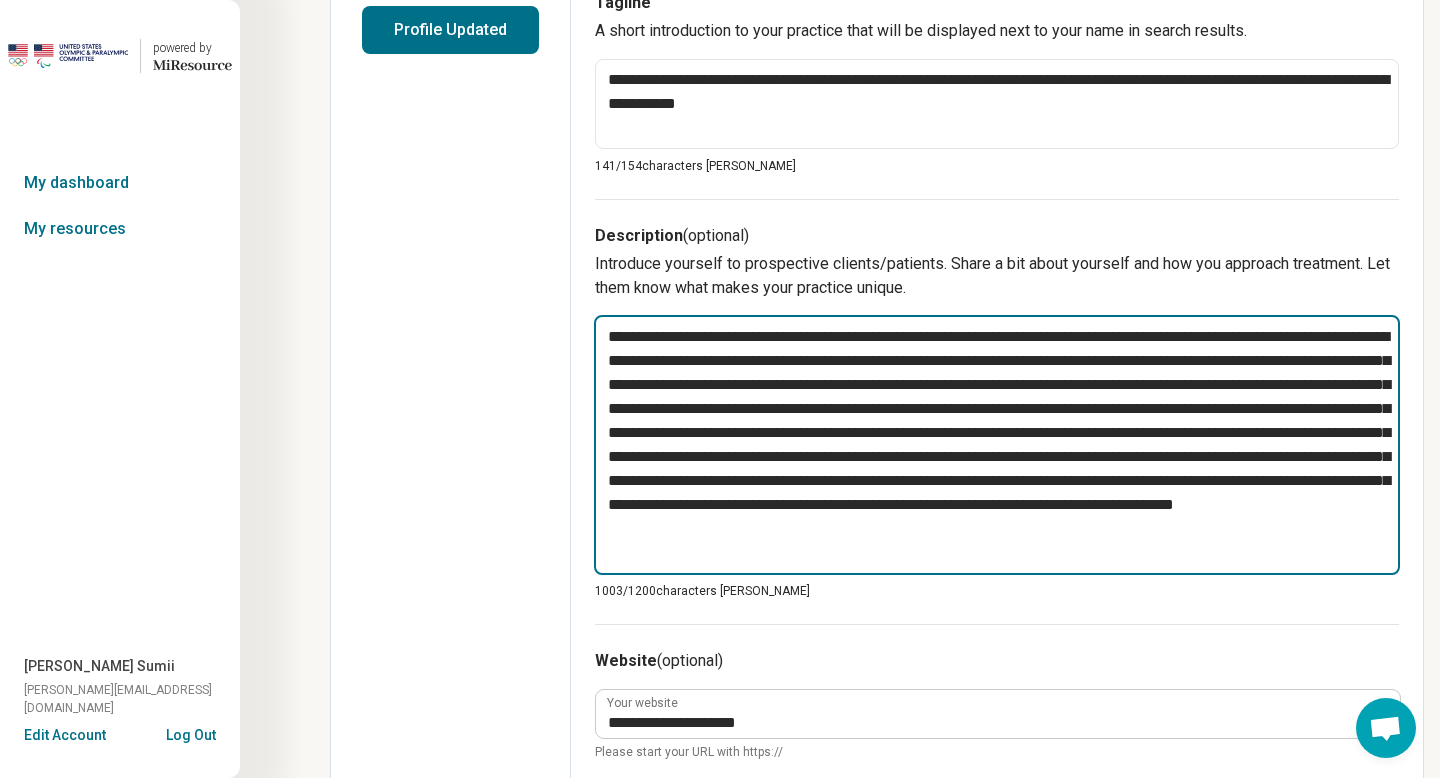 type on "**********" 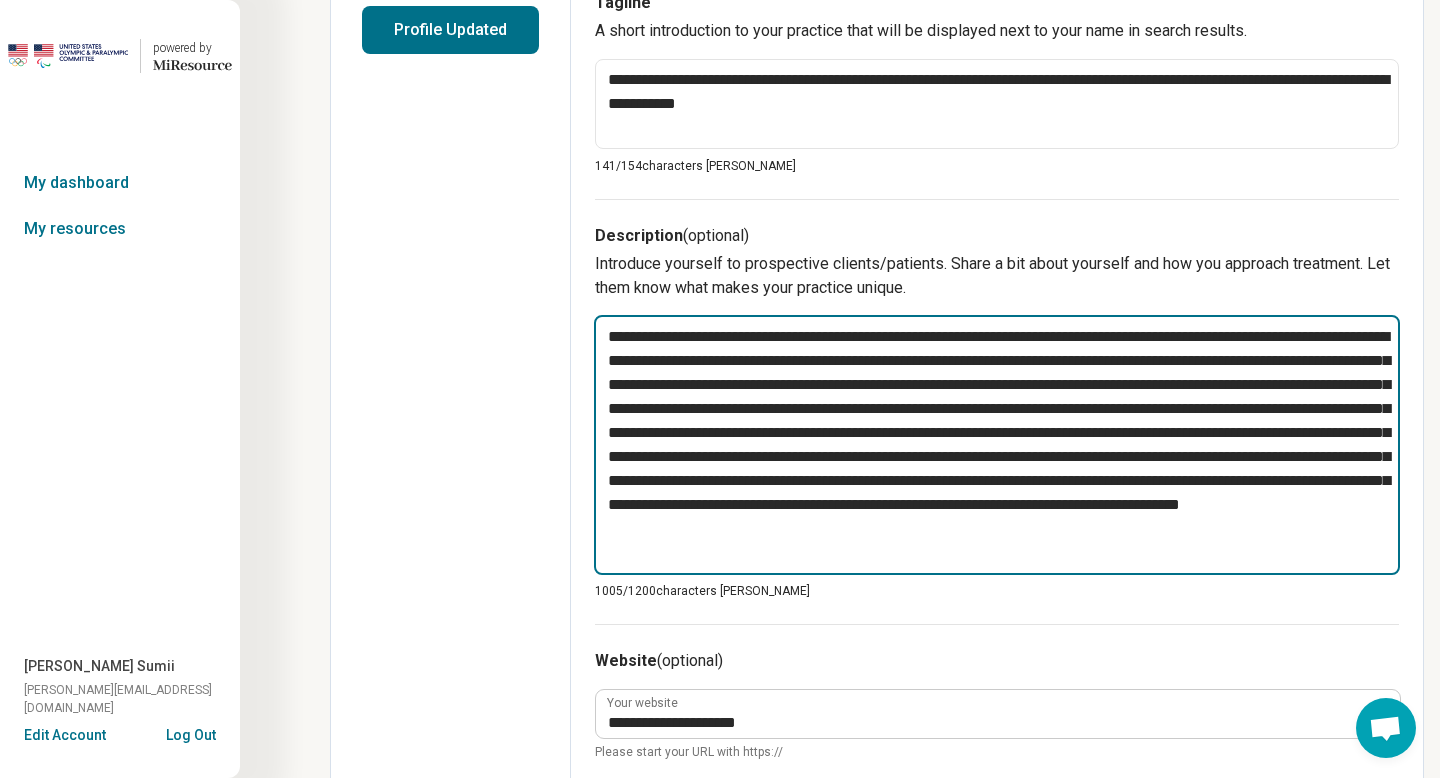 type on "*" 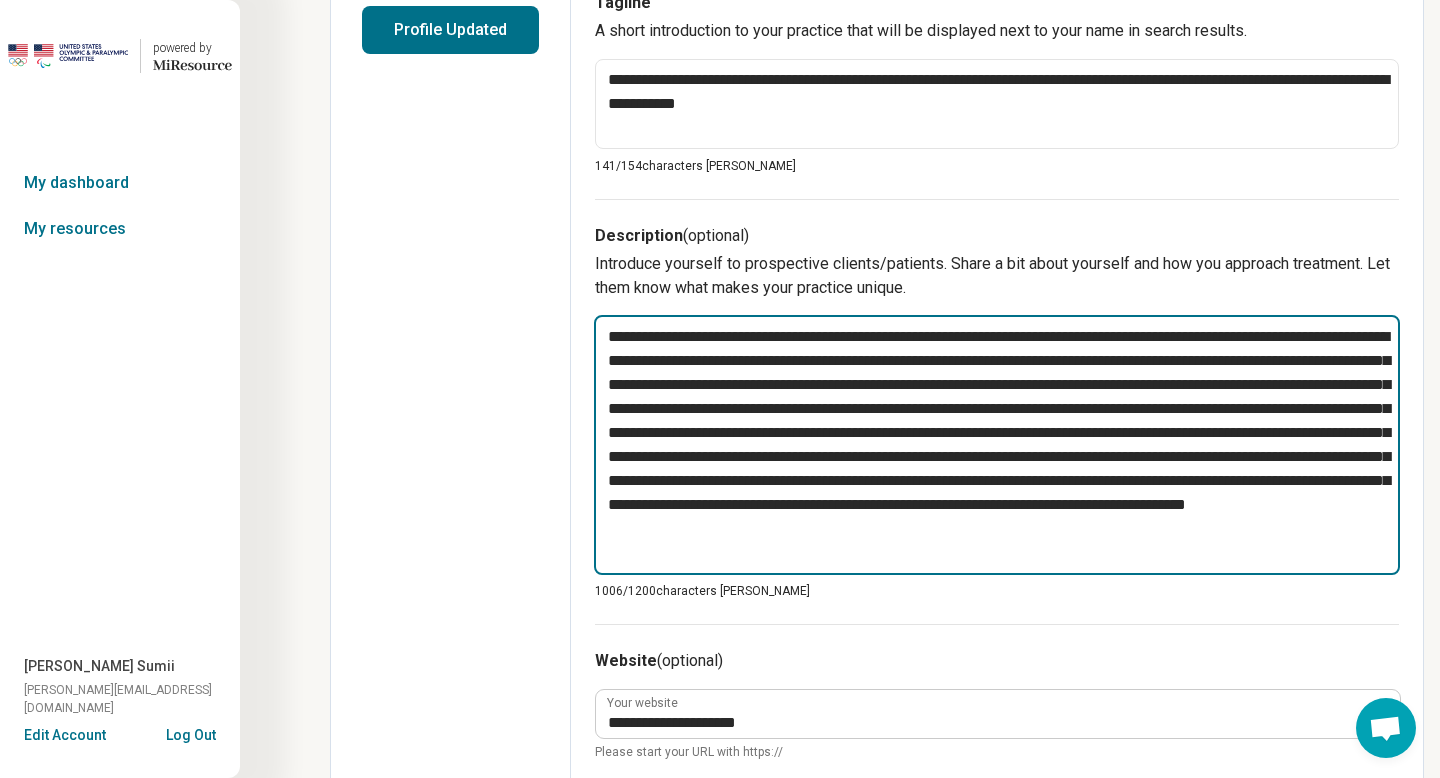 type on "*" 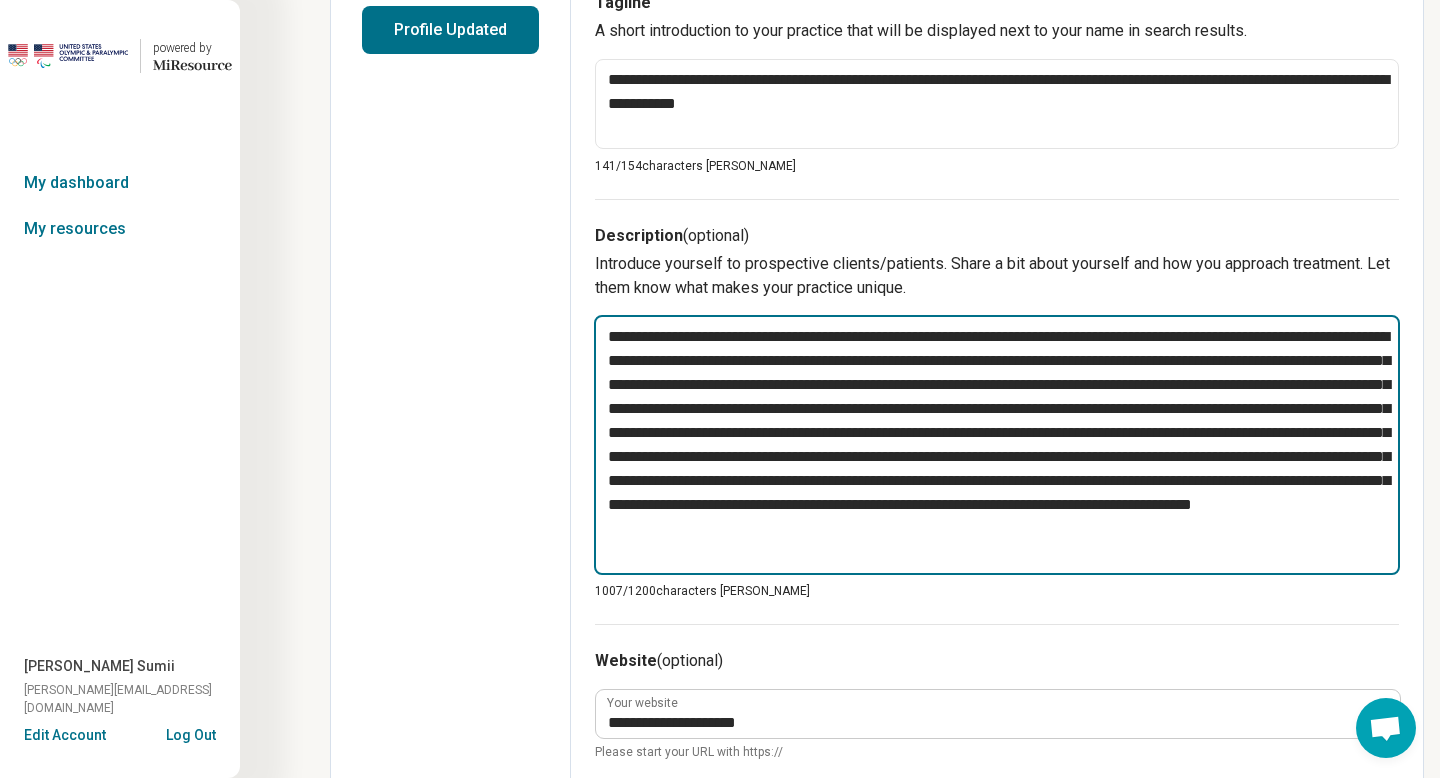type on "*" 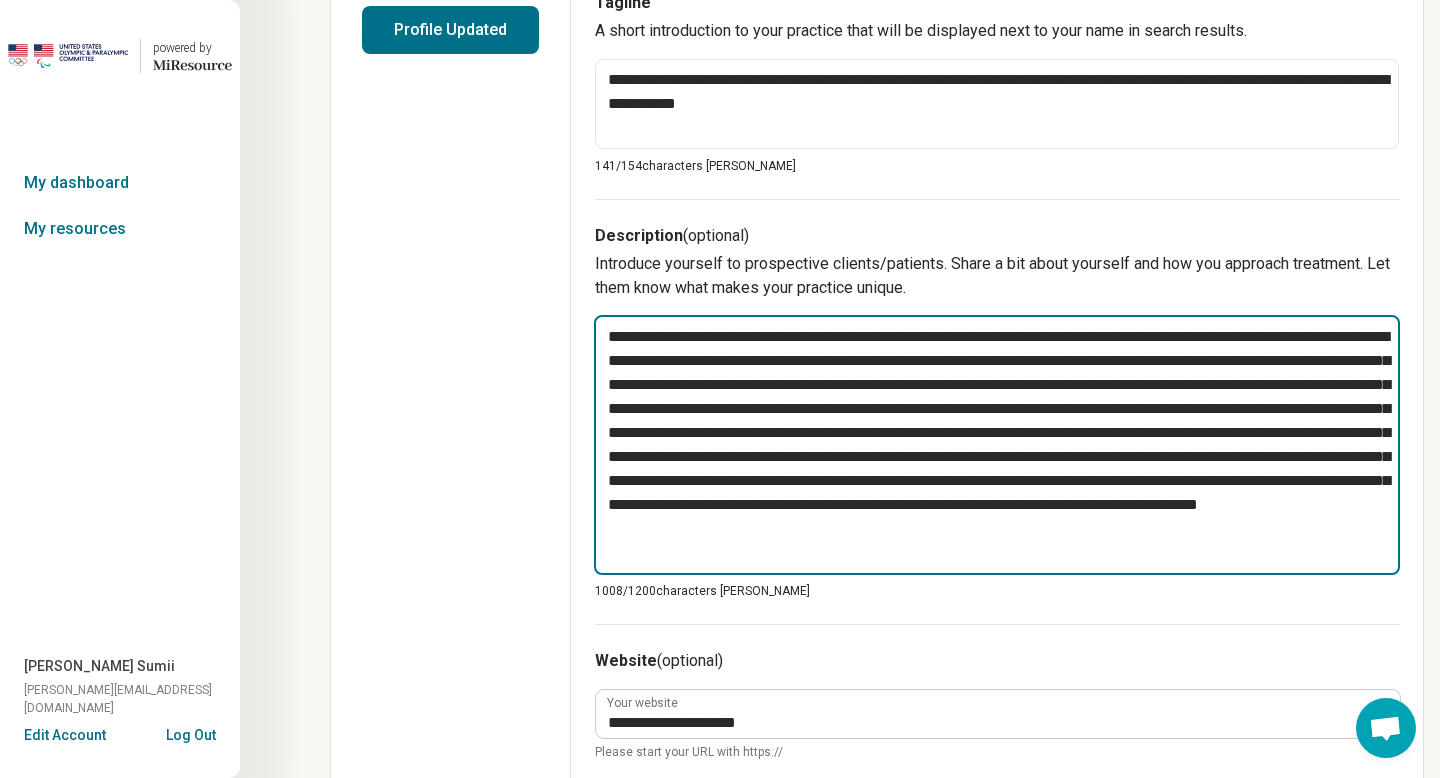 type on "*" 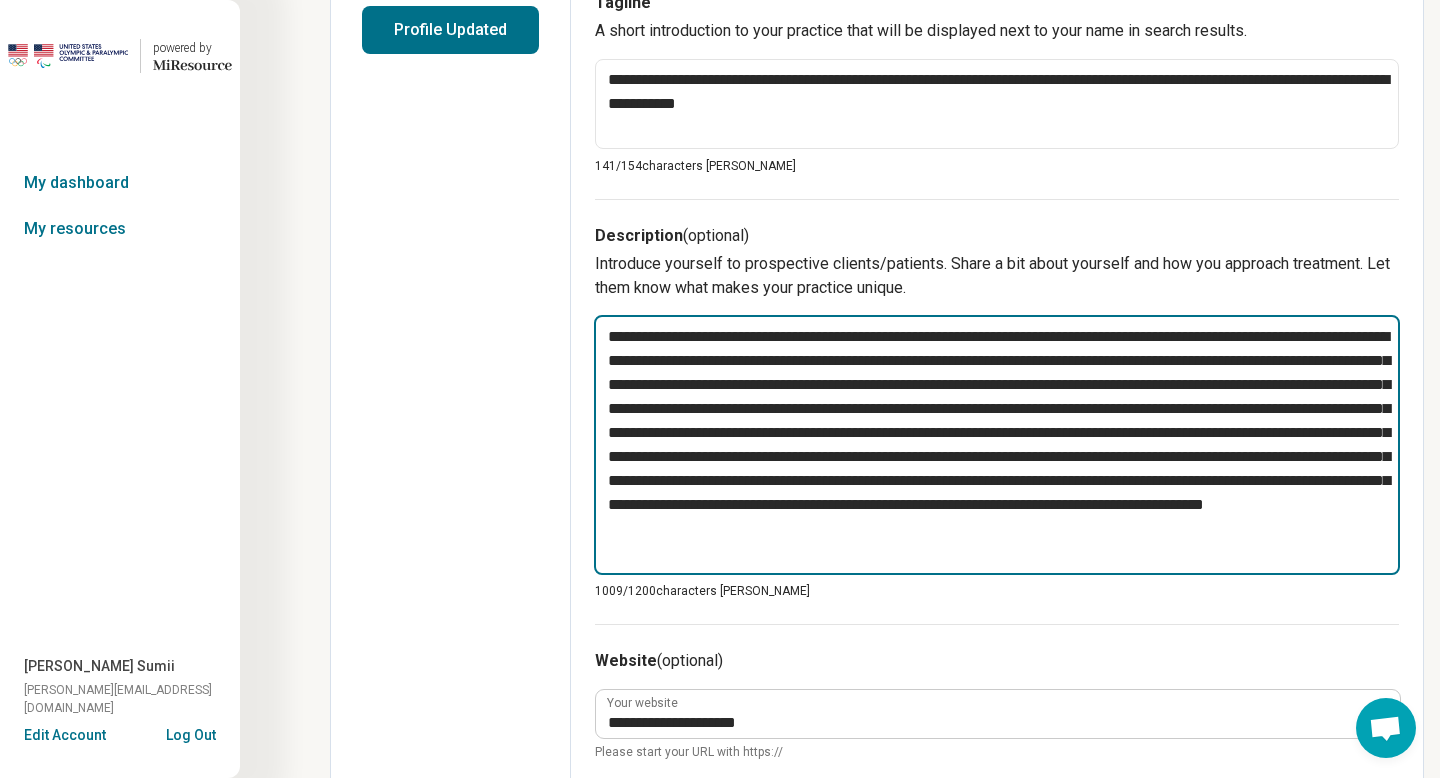 type on "*" 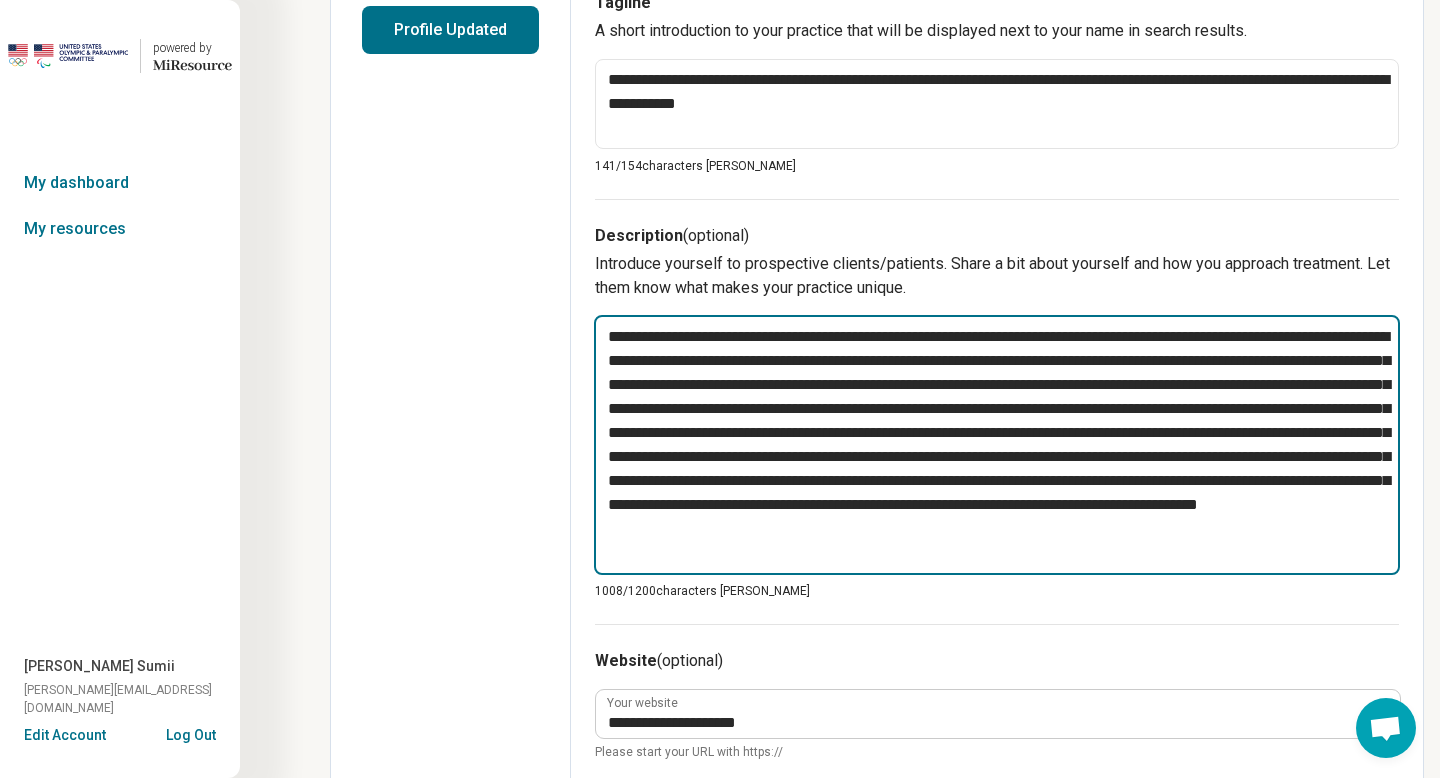 type on "*" 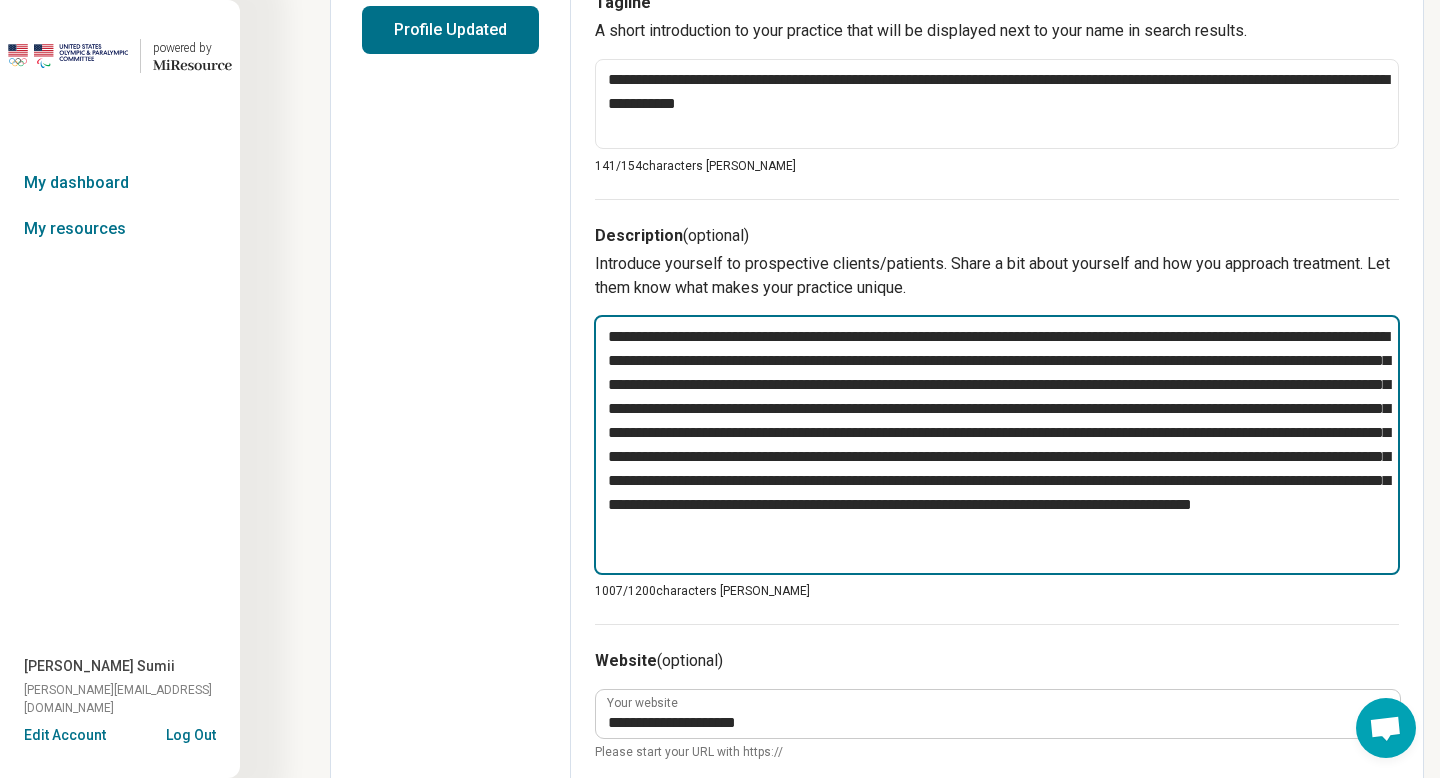 type on "*" 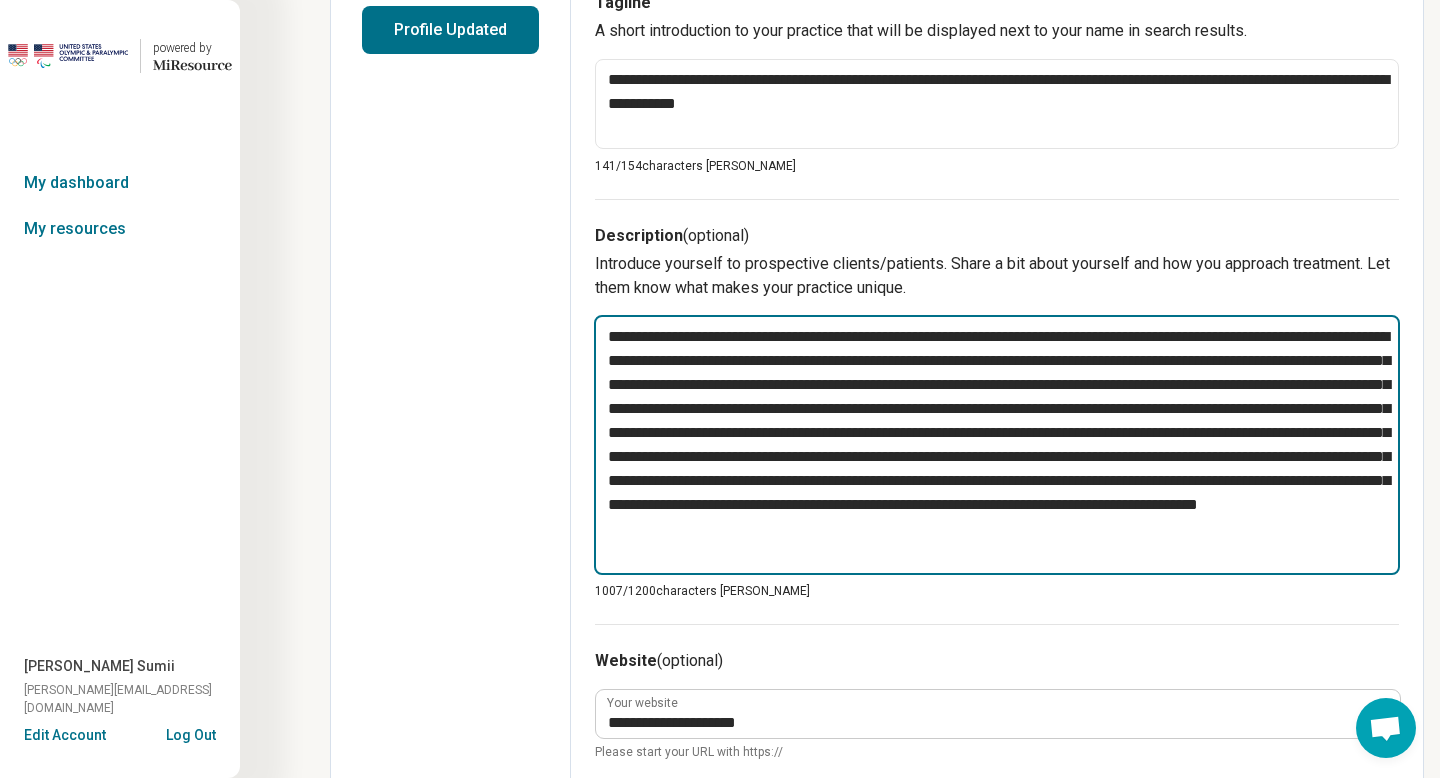 type on "*" 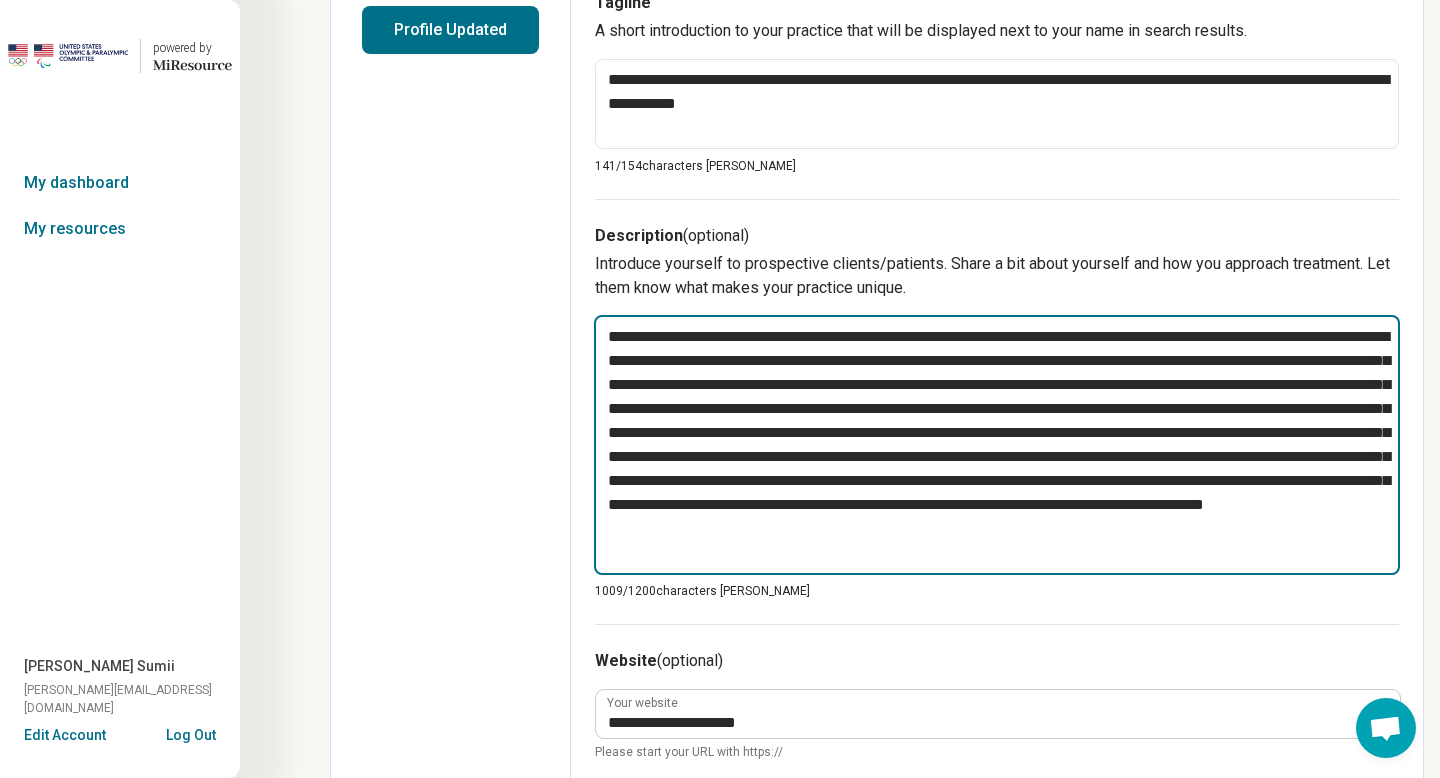 type on "*" 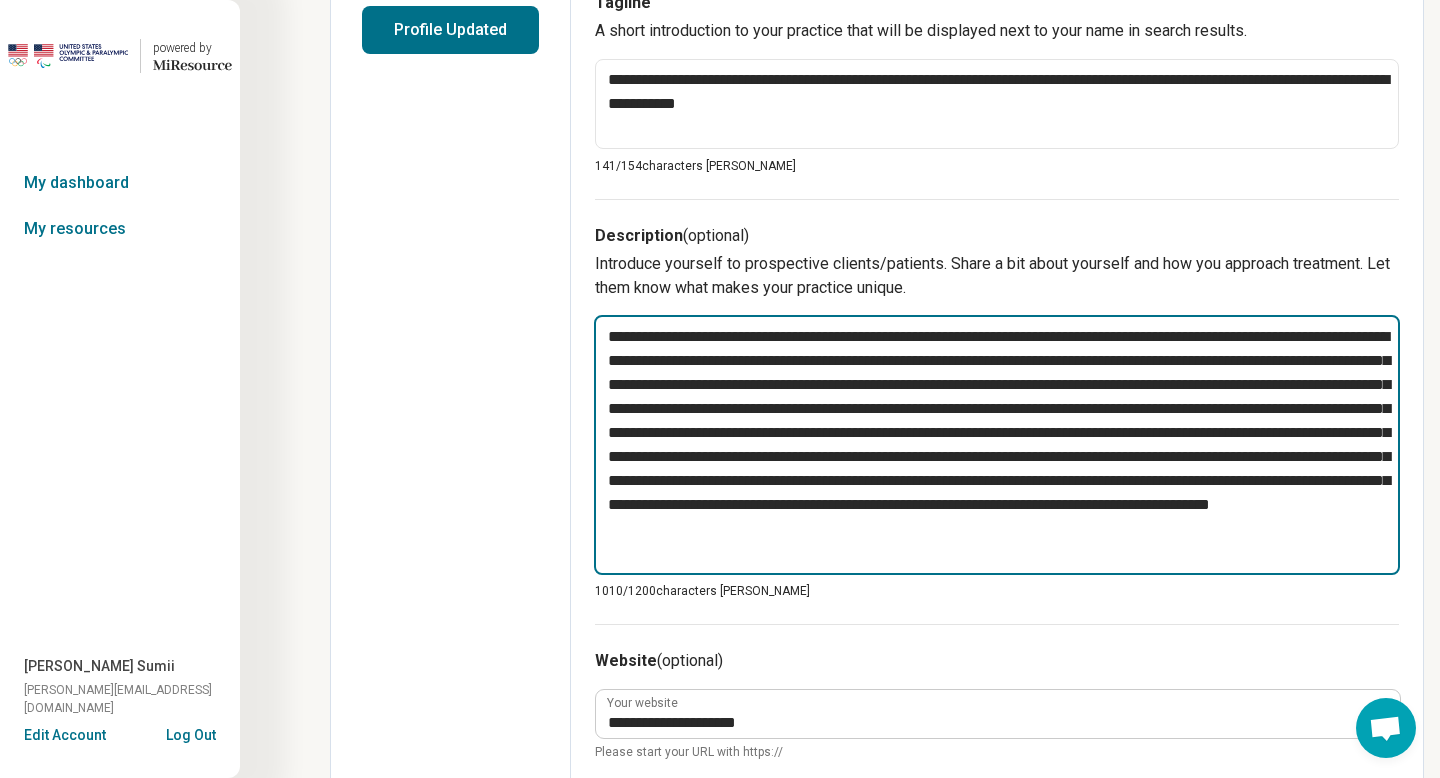 type on "*" 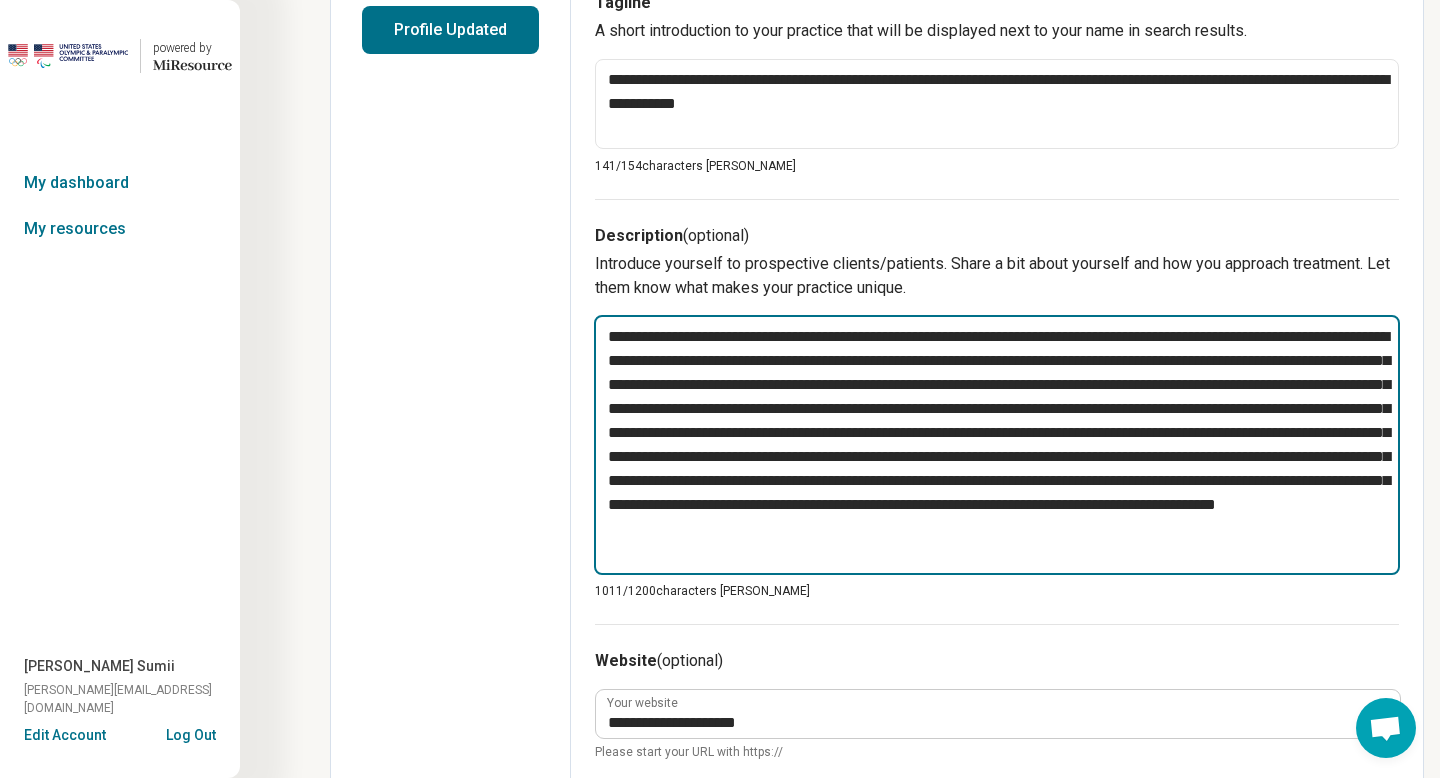 type on "*" 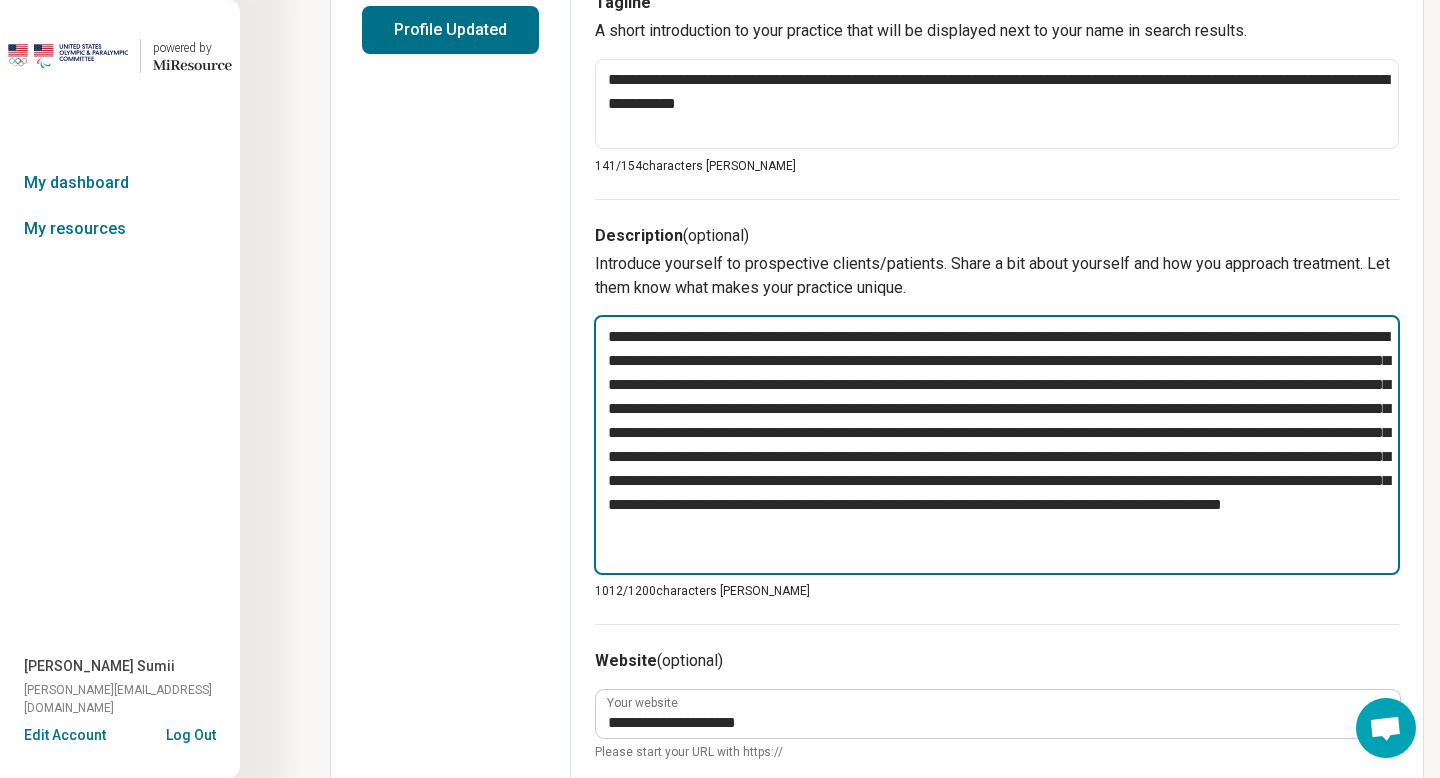 type on "*" 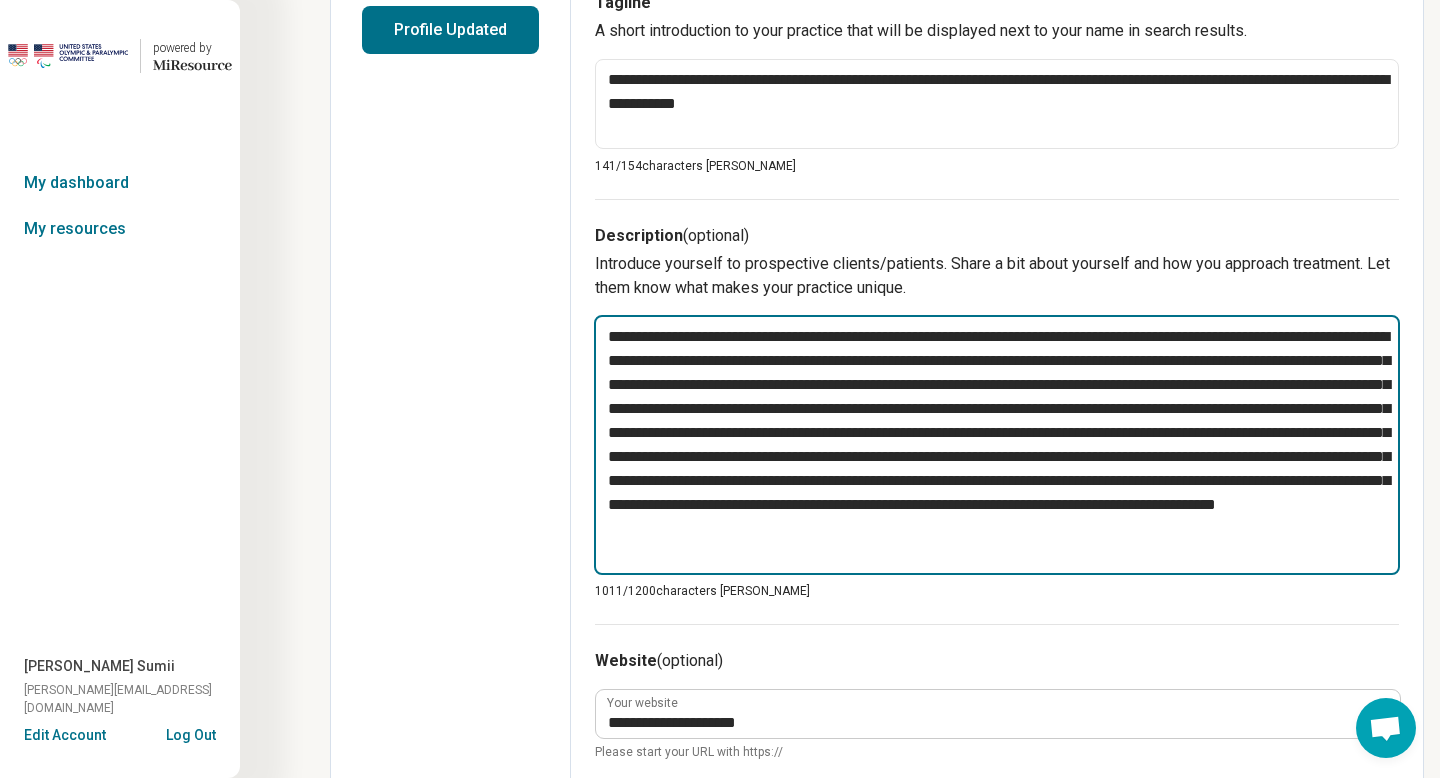 type on "*" 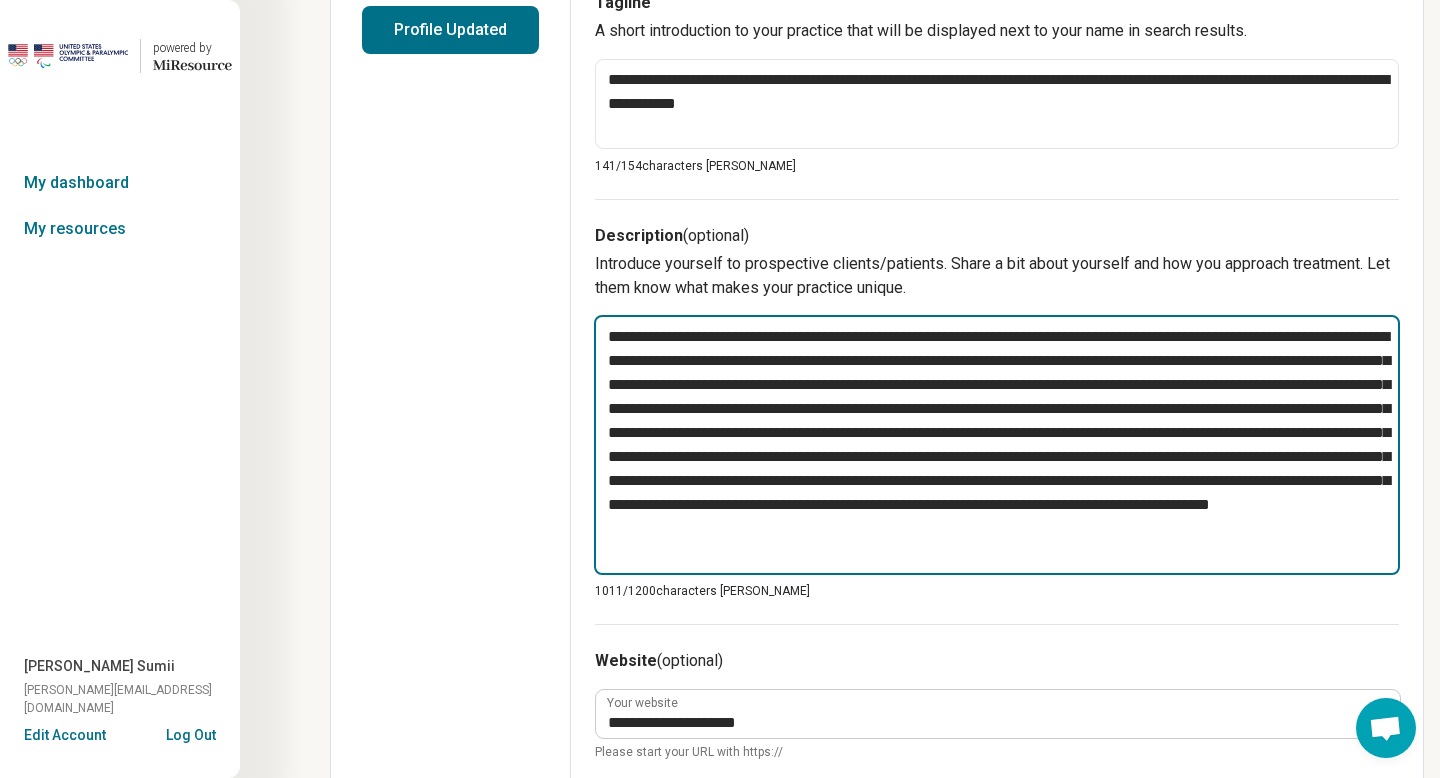 type on "*" 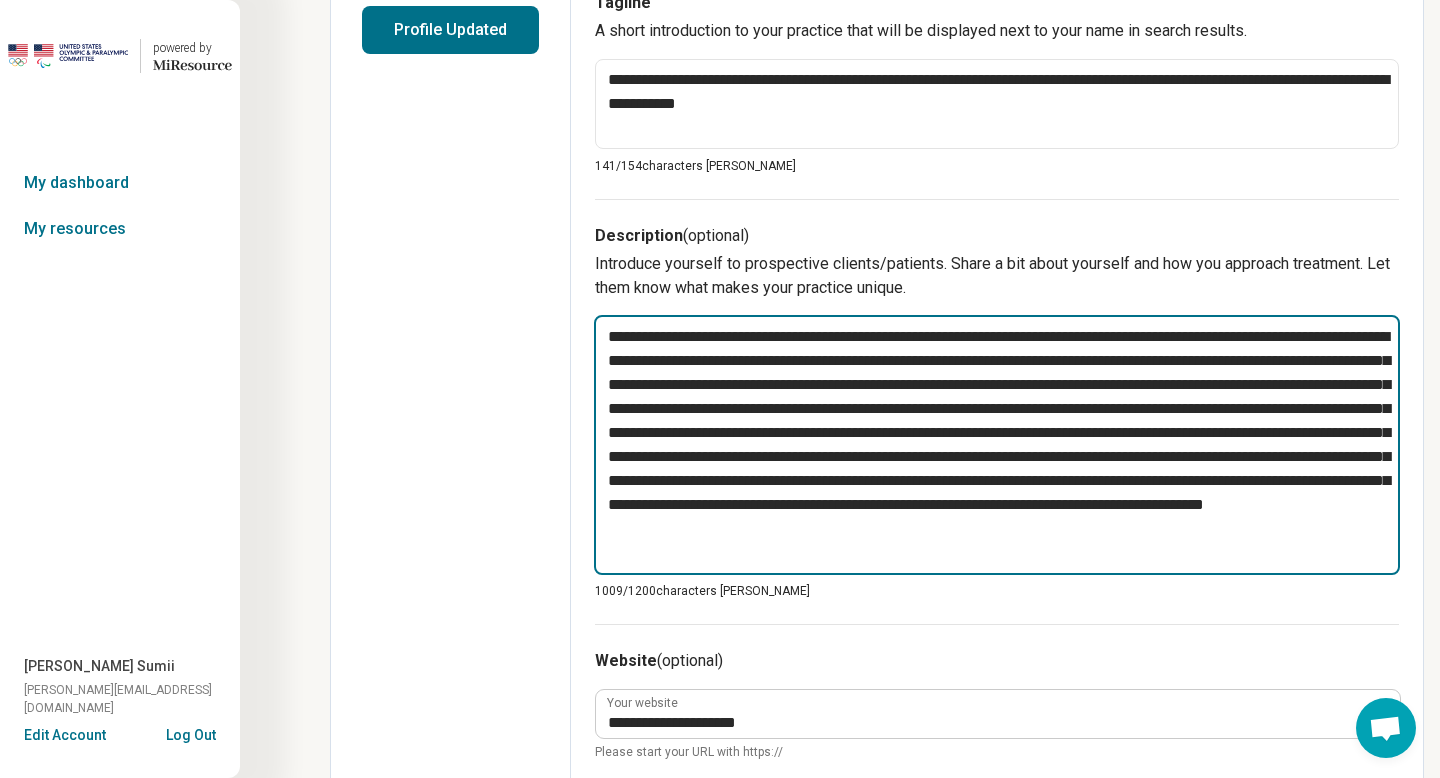 type on "*" 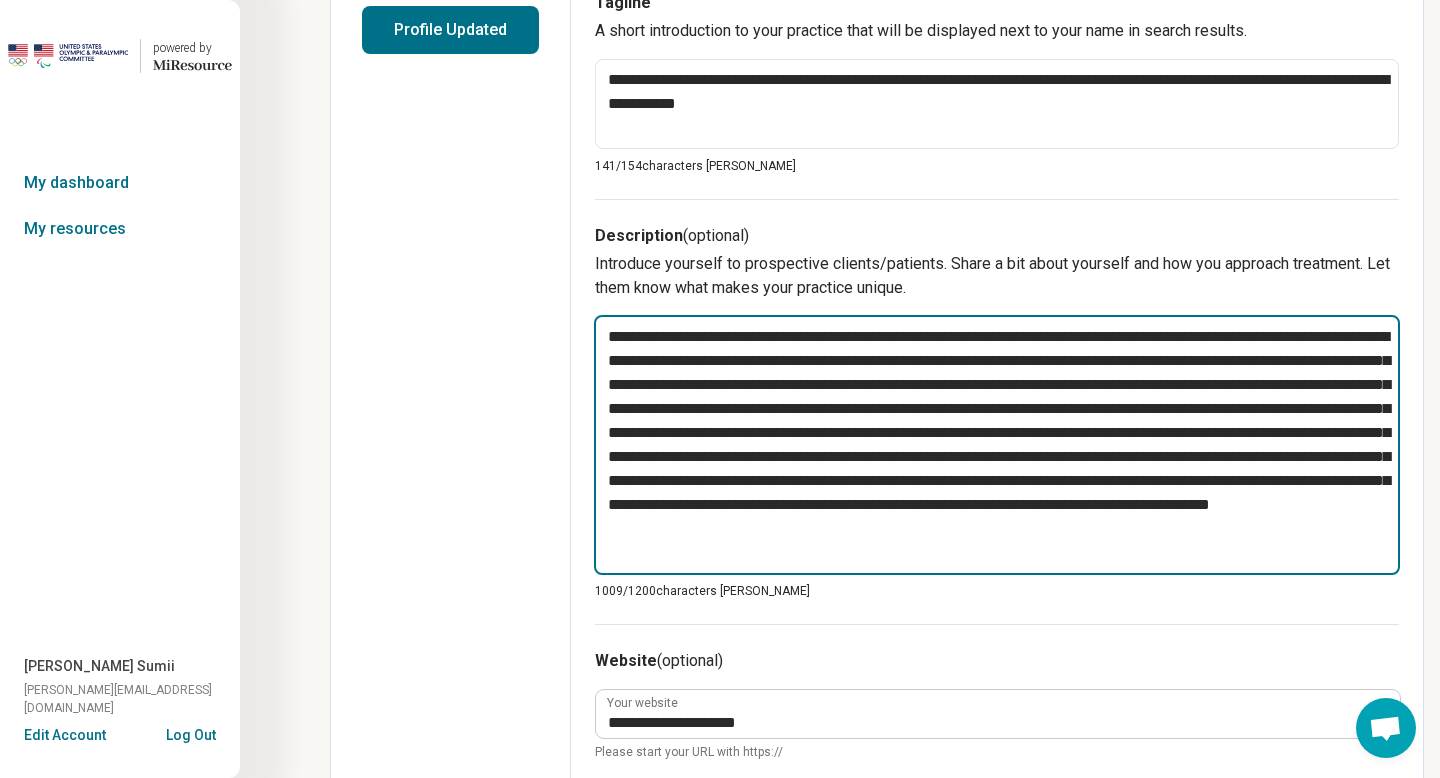 type on "*" 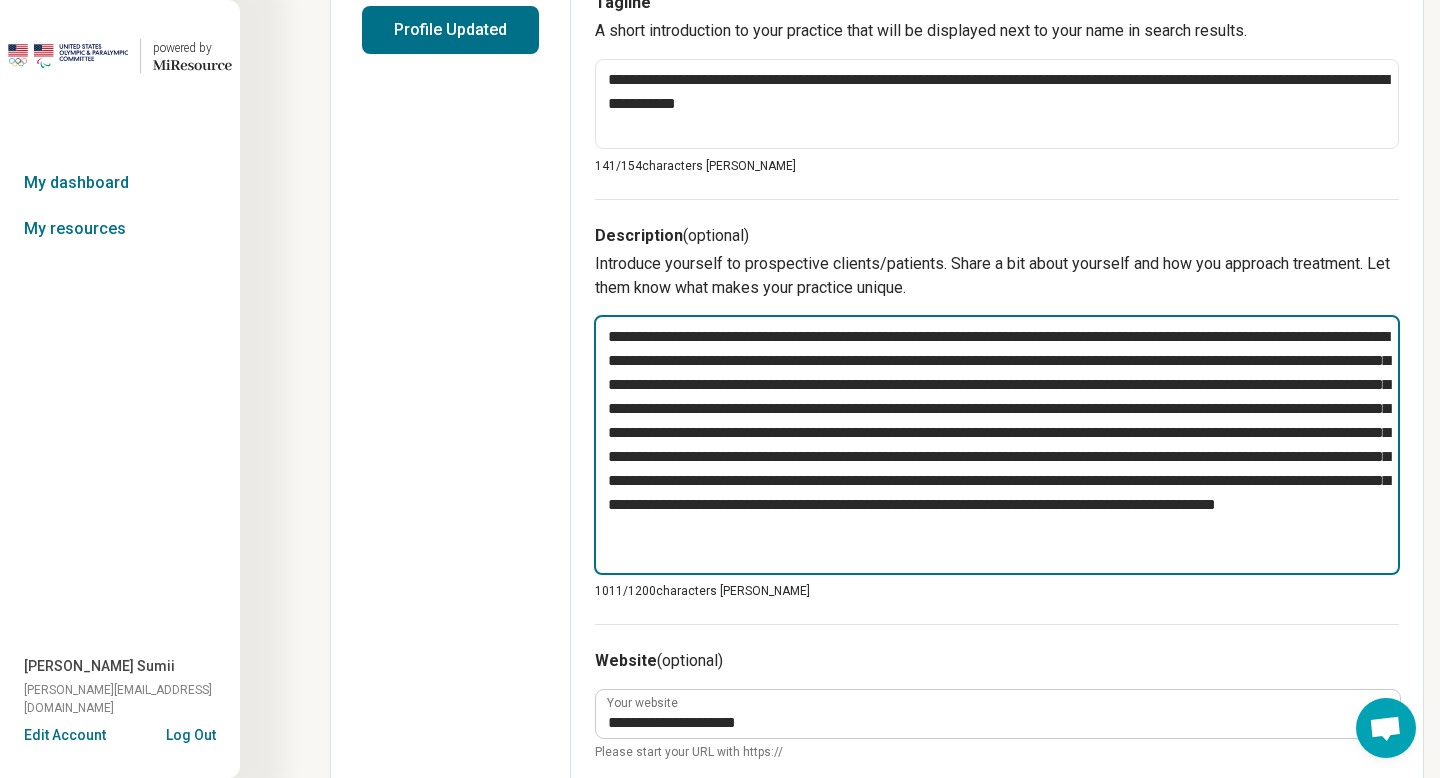type on "*" 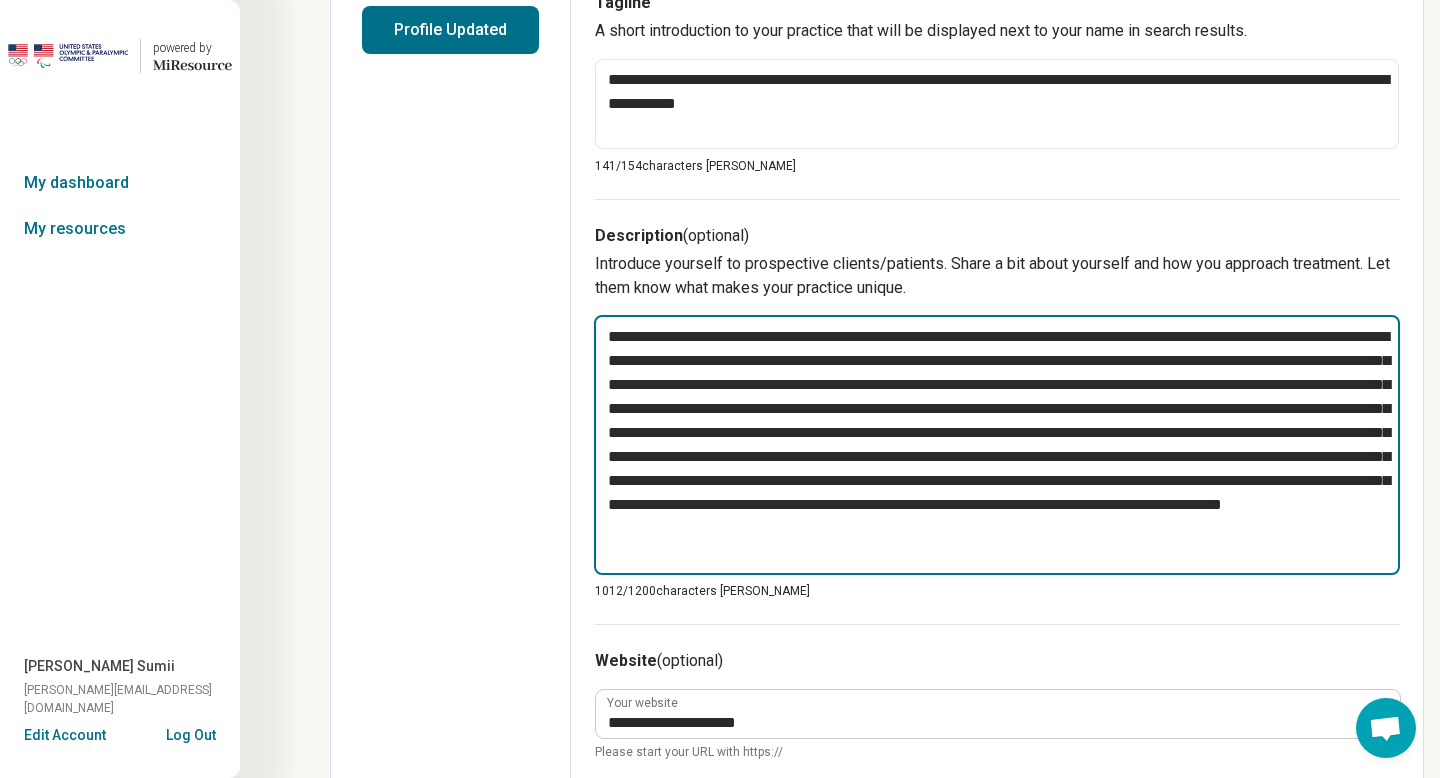 type on "*" 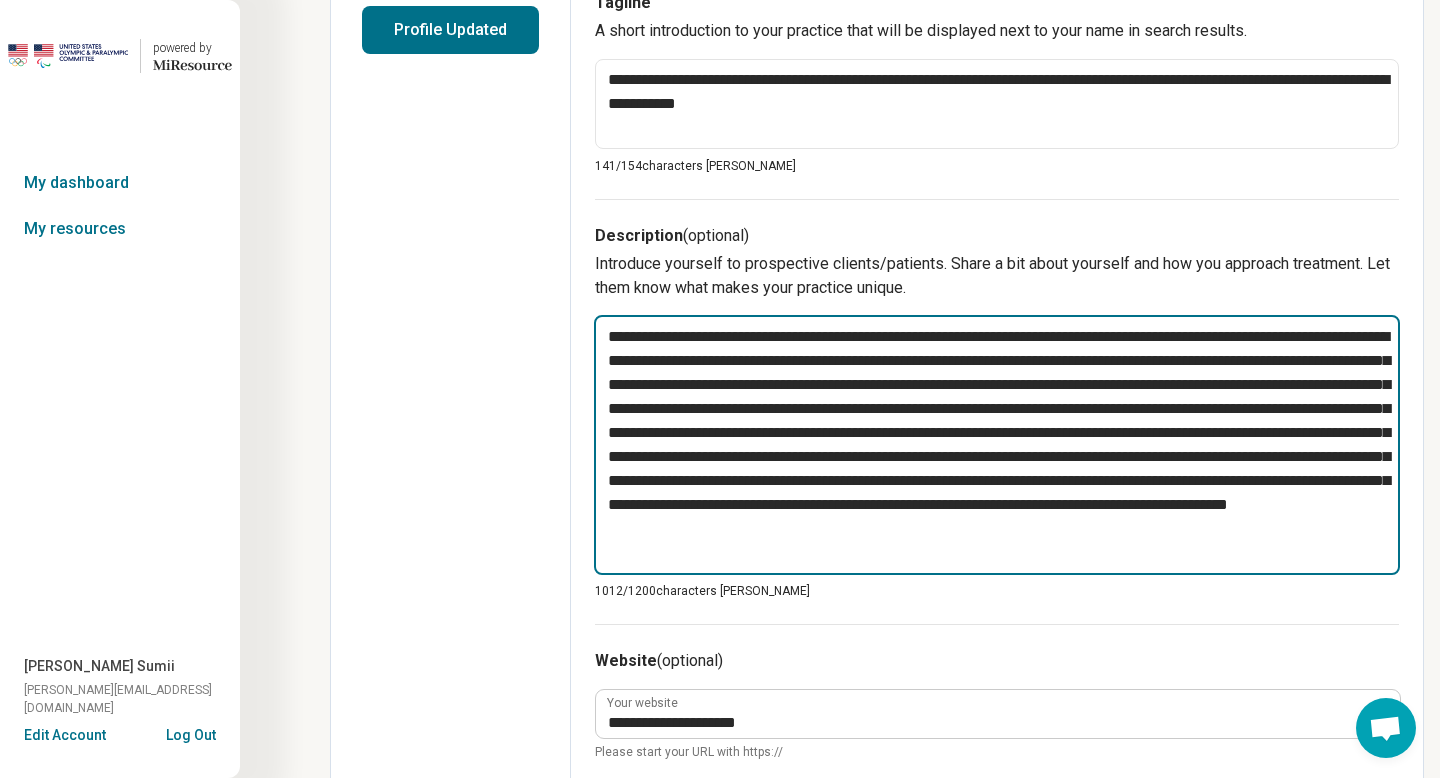 type on "*" 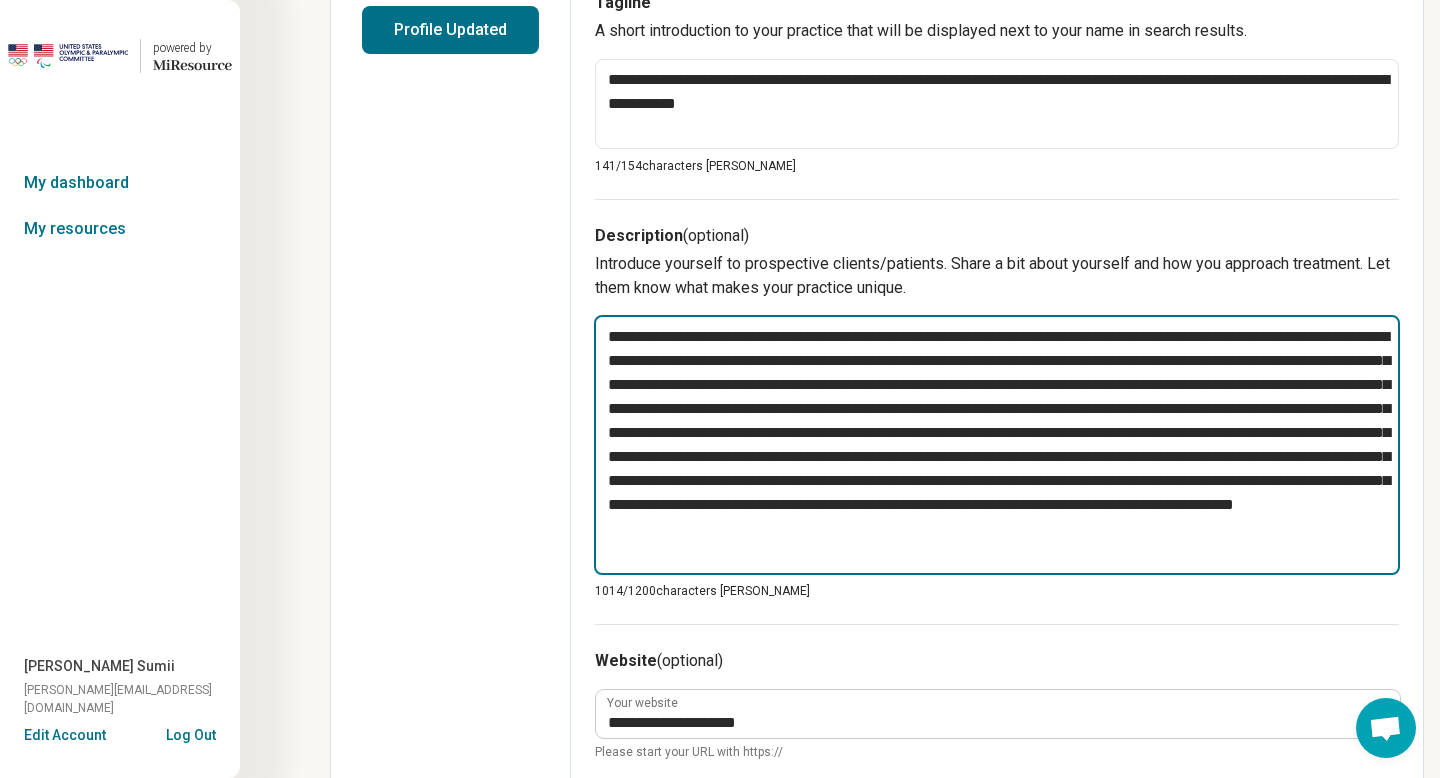 type on "*" 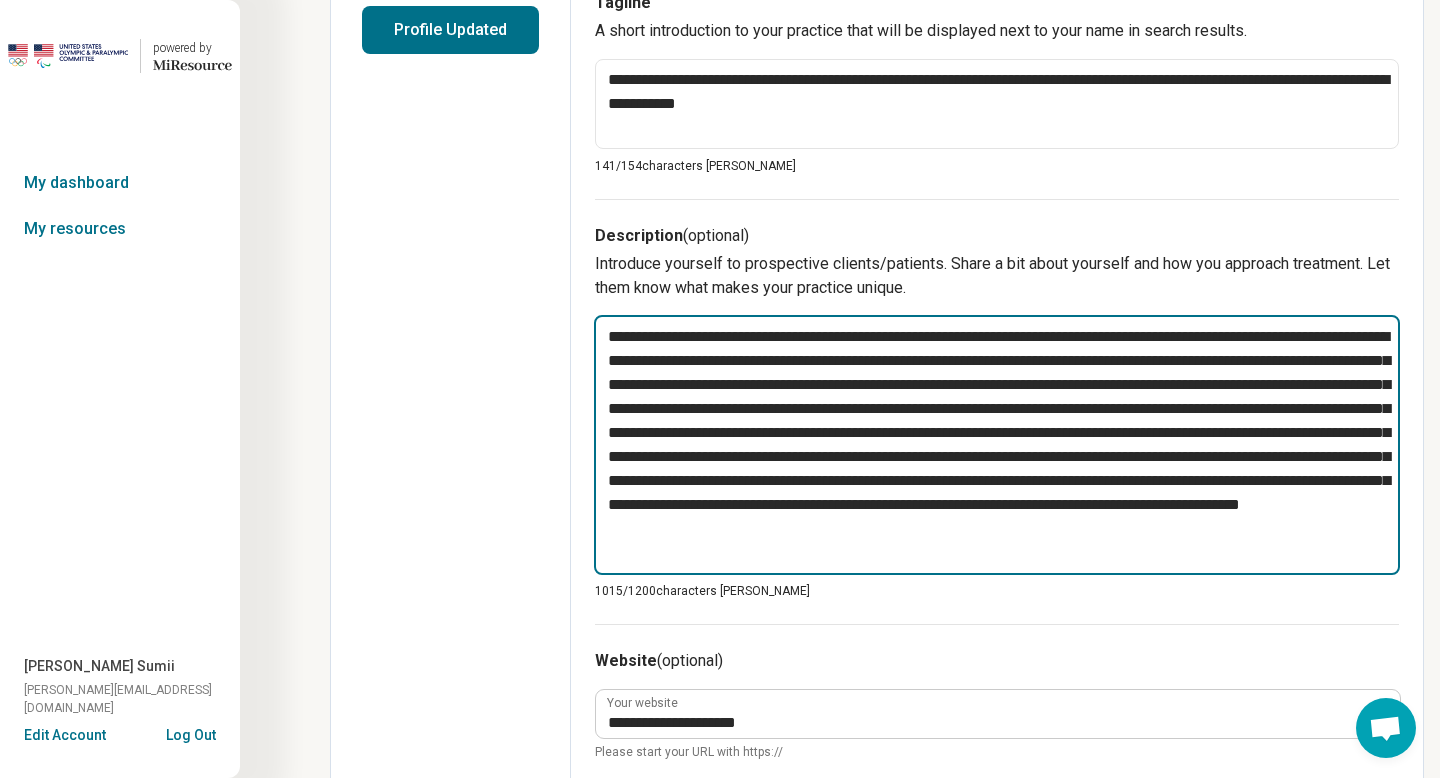 type on "*" 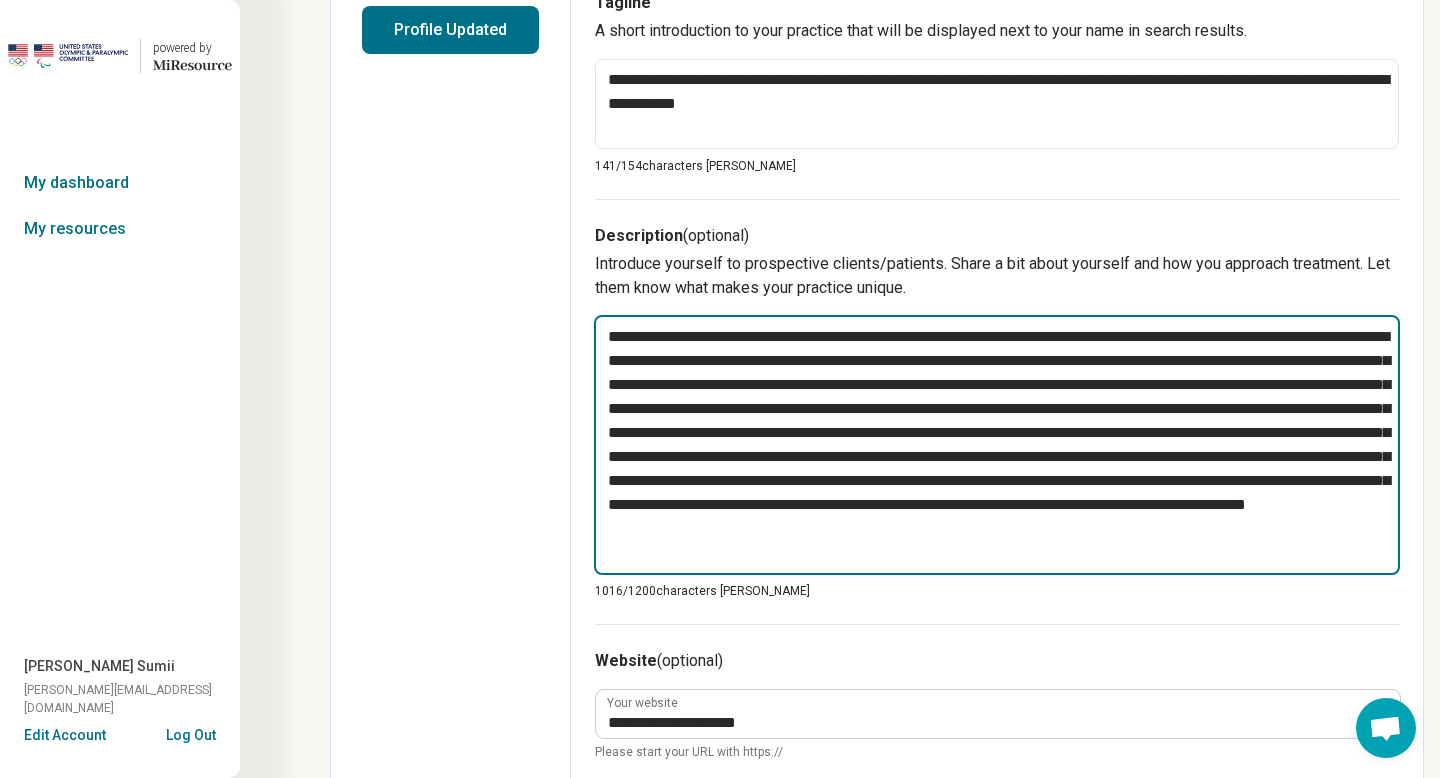 type on "*" 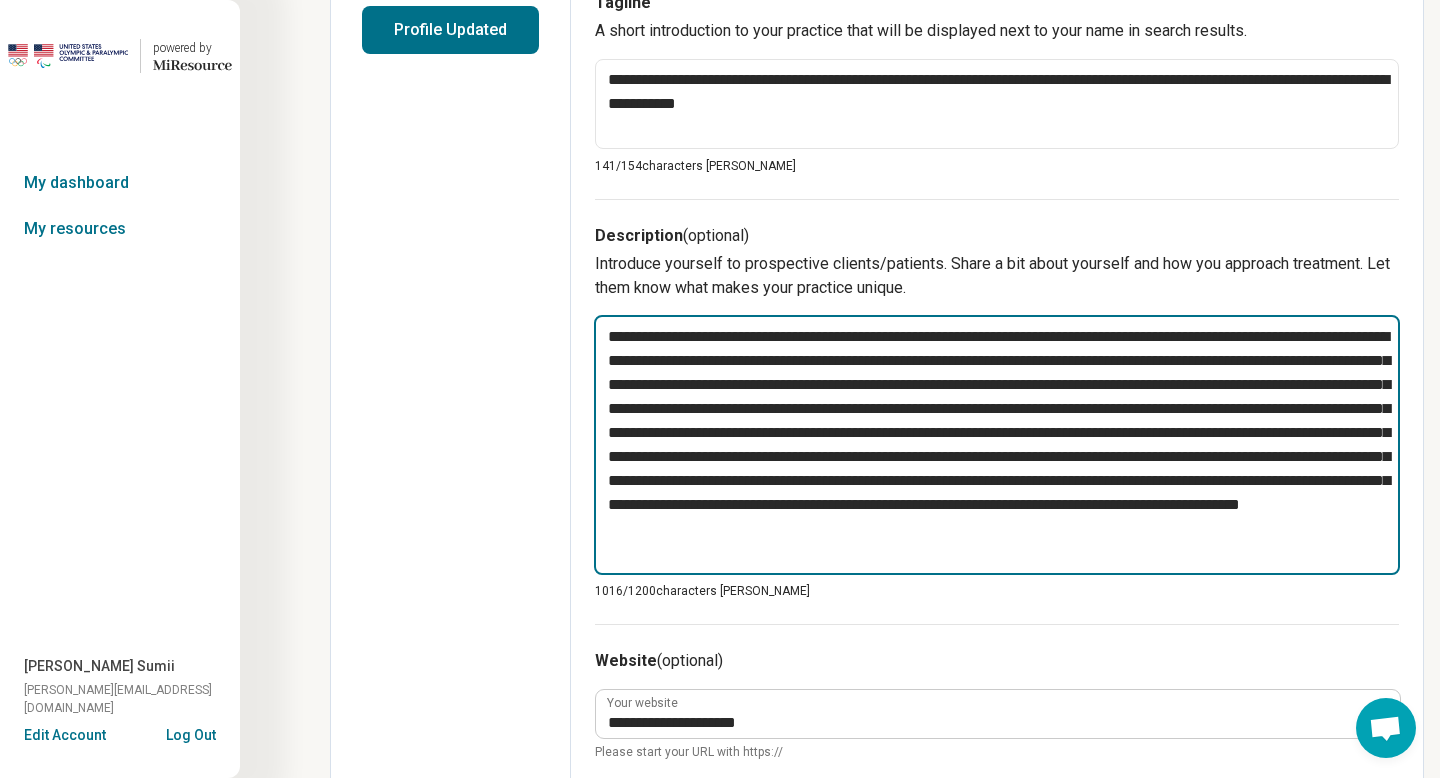 type on "*" 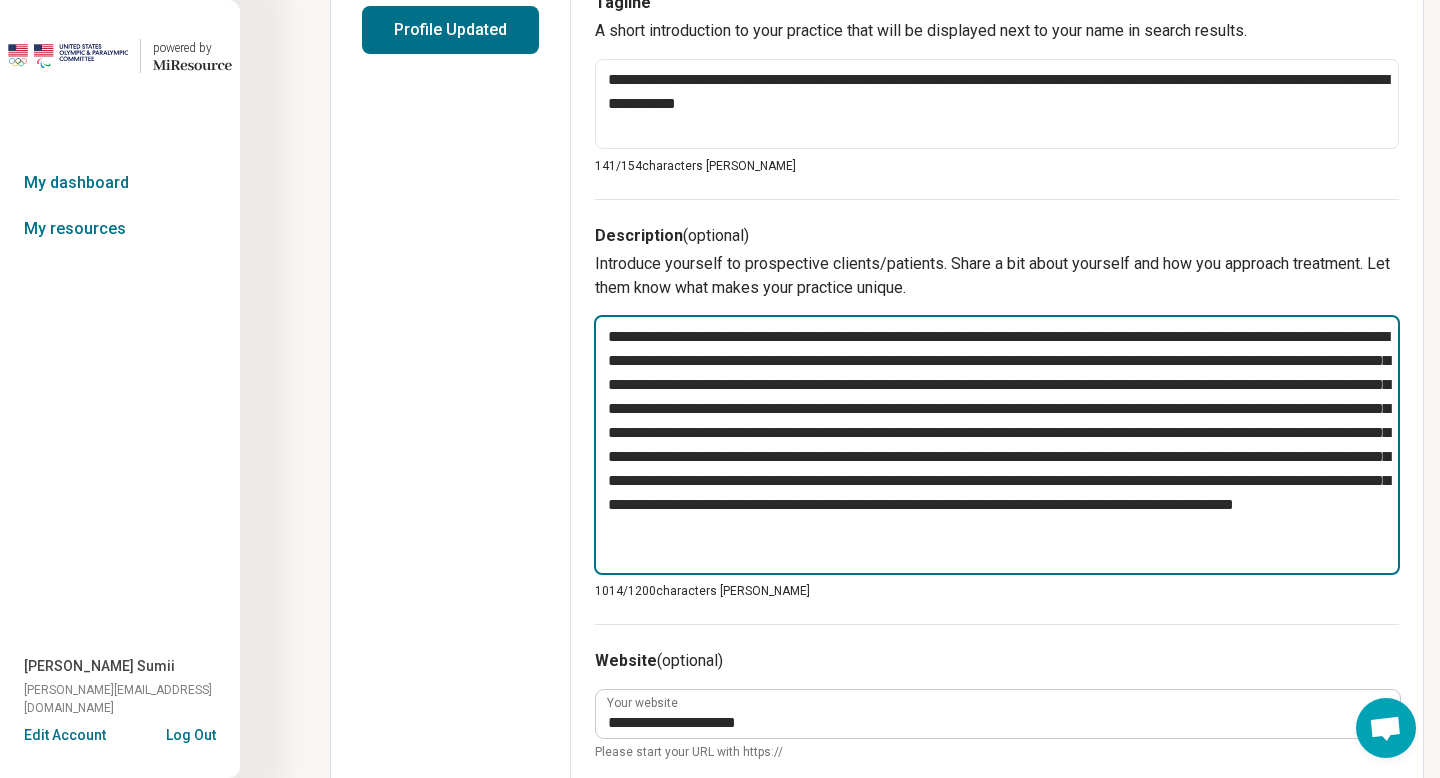 type on "*" 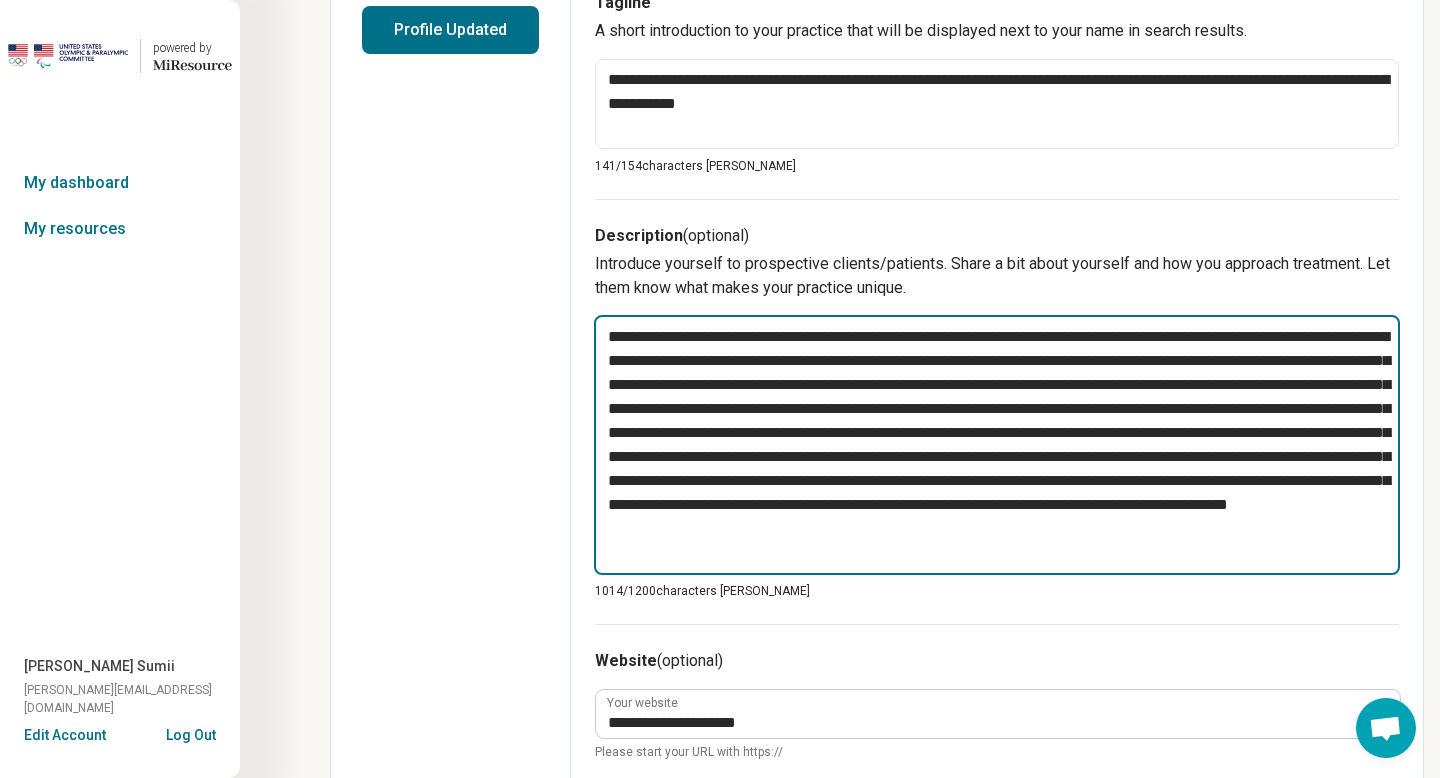 type on "*" 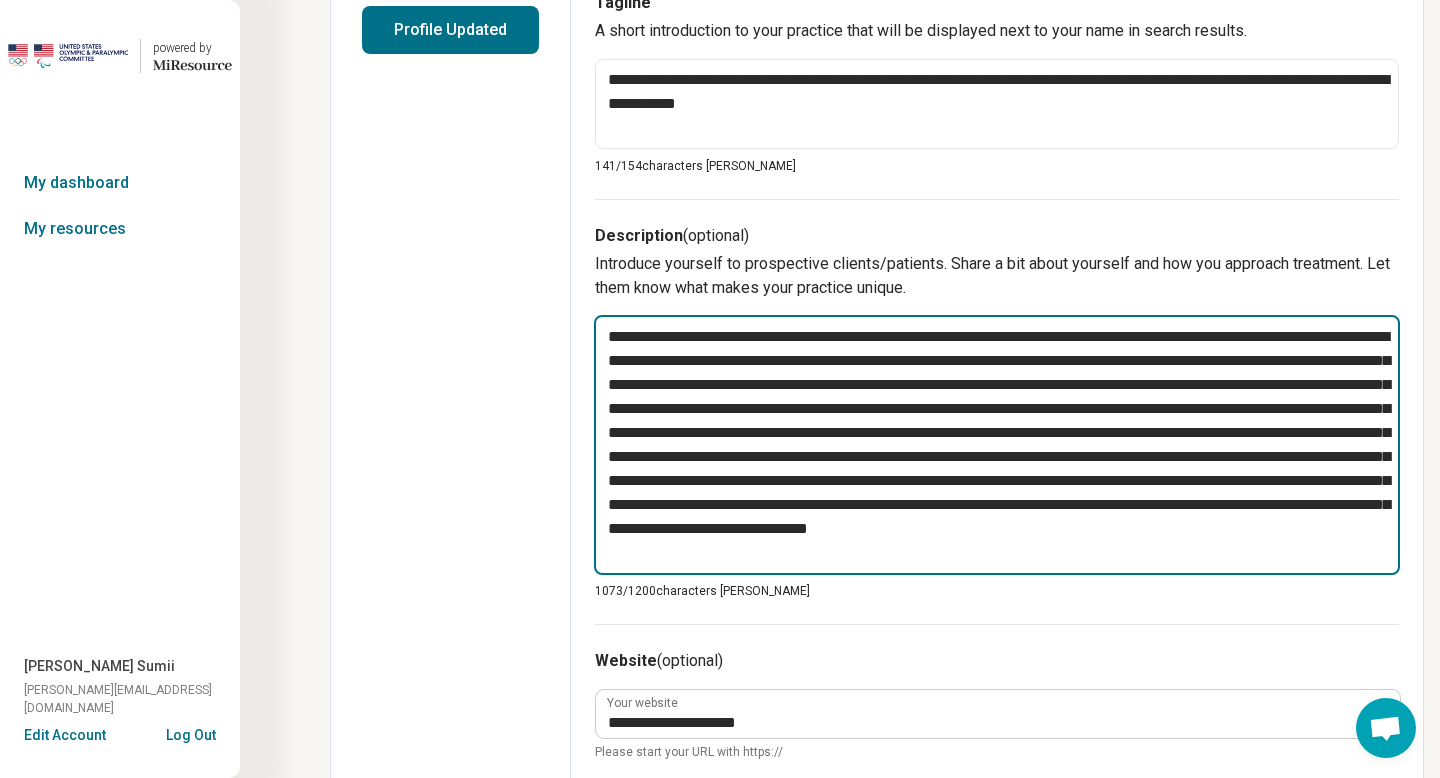 click at bounding box center [997, 445] 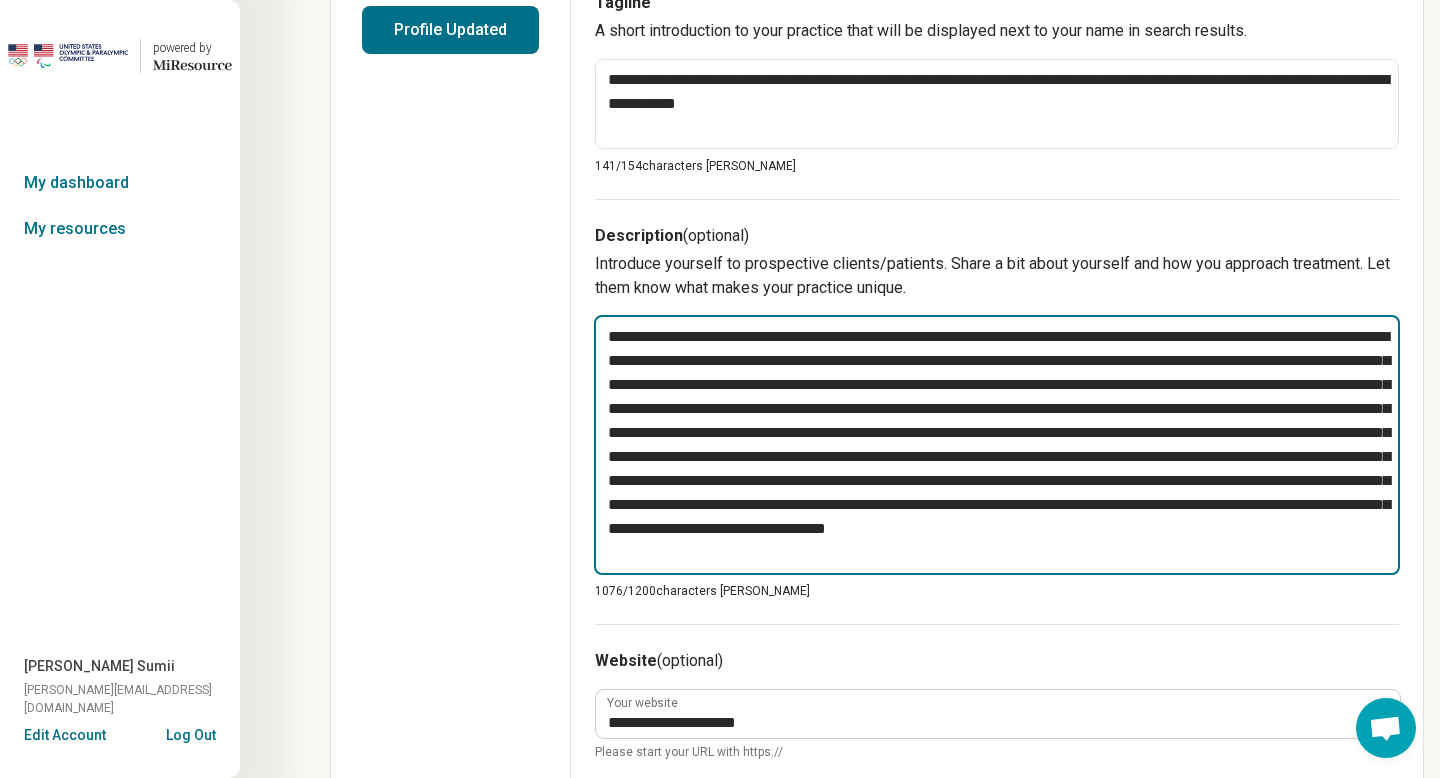 click at bounding box center [997, 445] 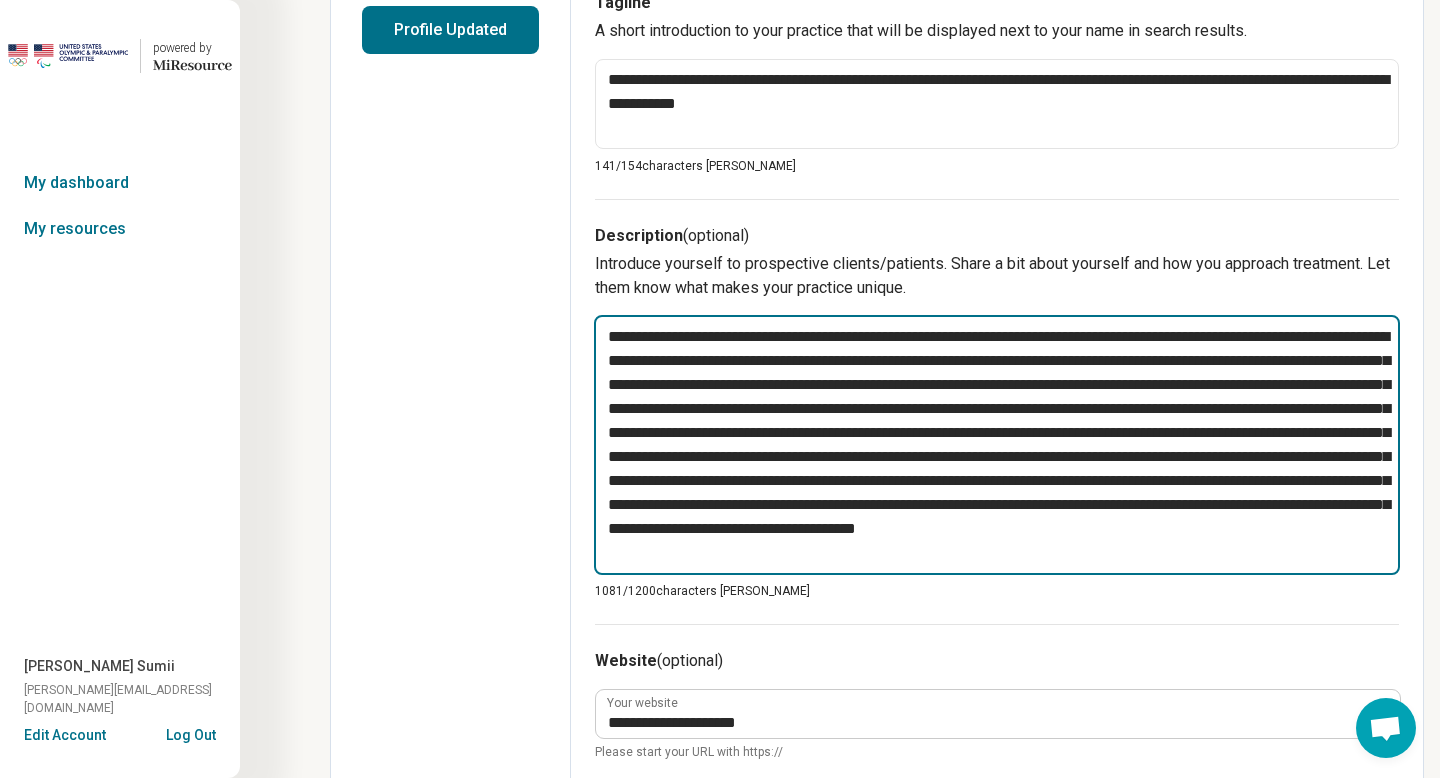 click at bounding box center (997, 445) 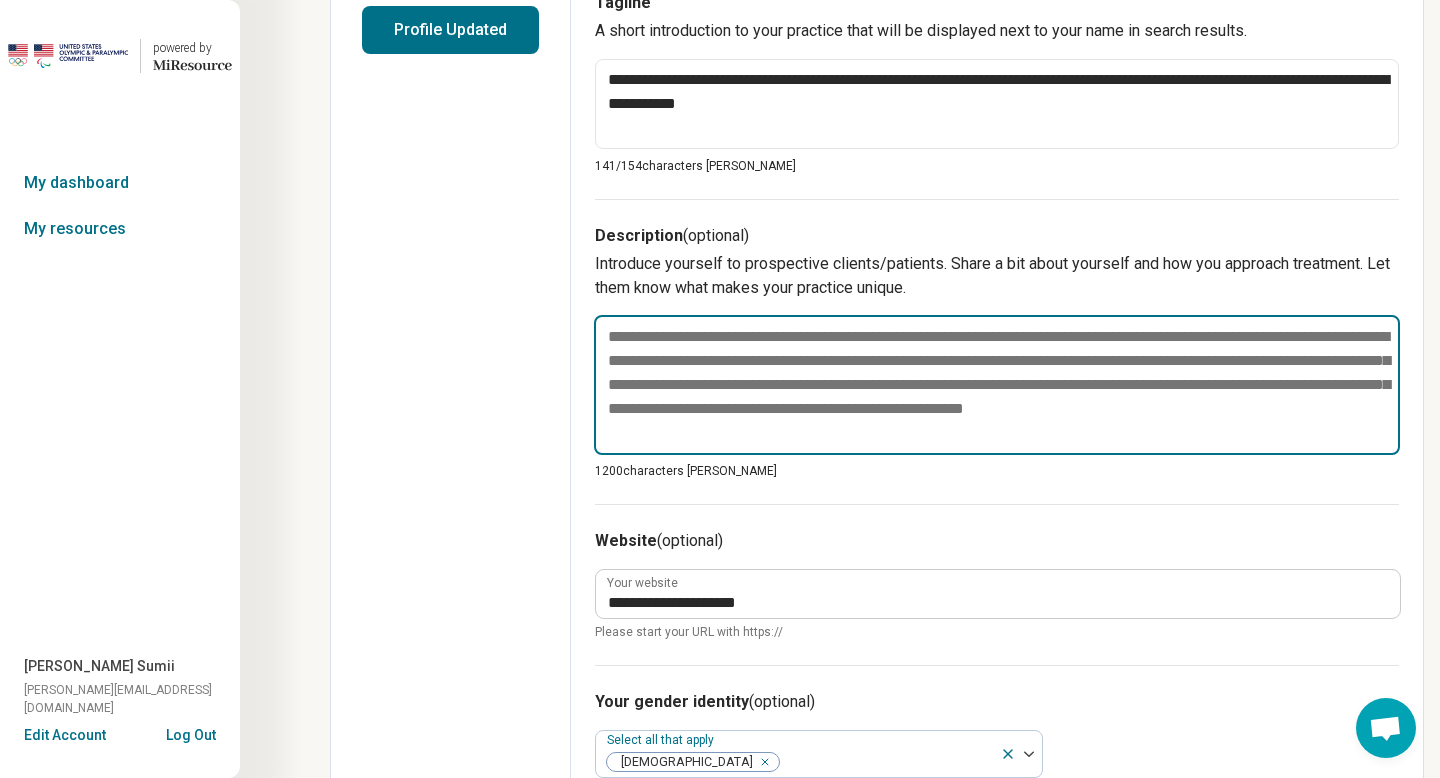 click at bounding box center [997, 385] 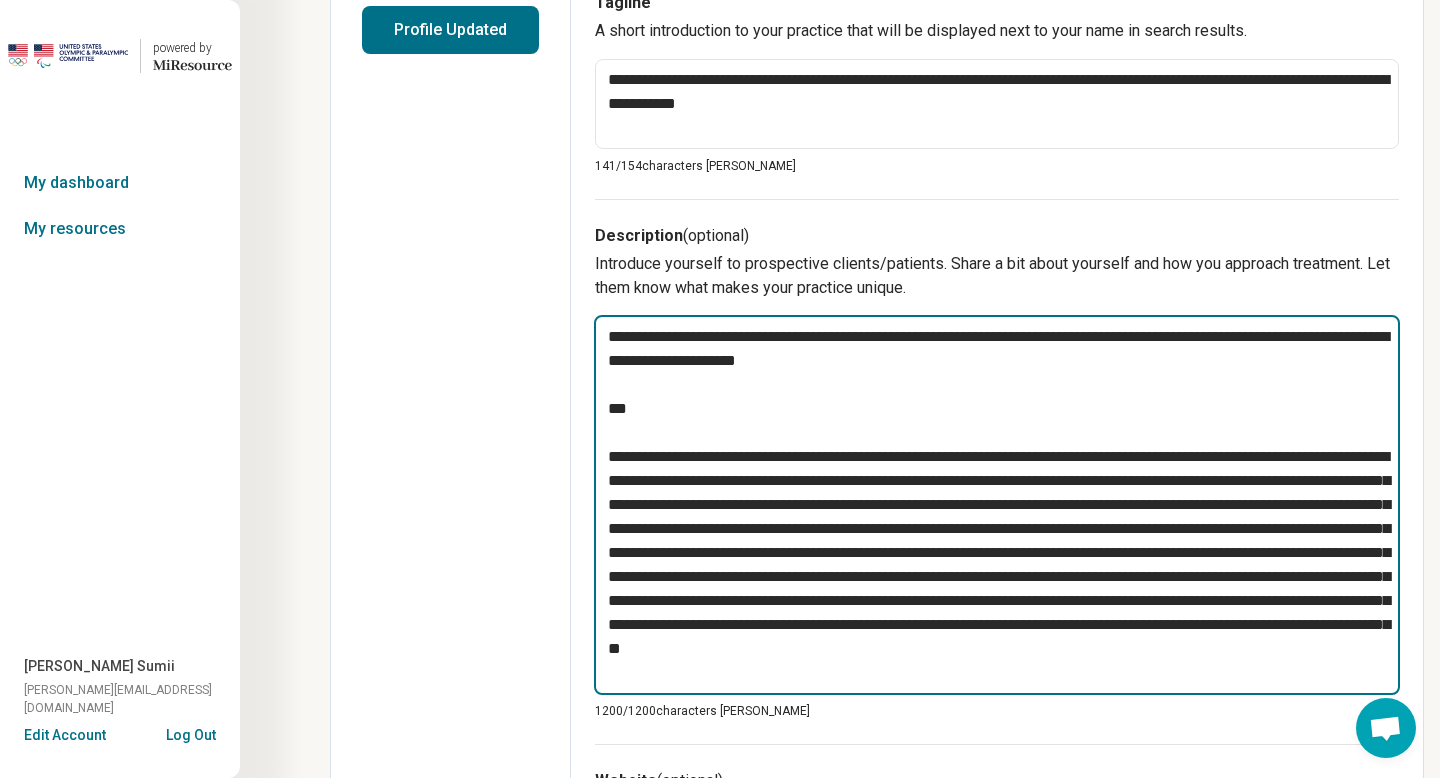 click at bounding box center (997, 505) 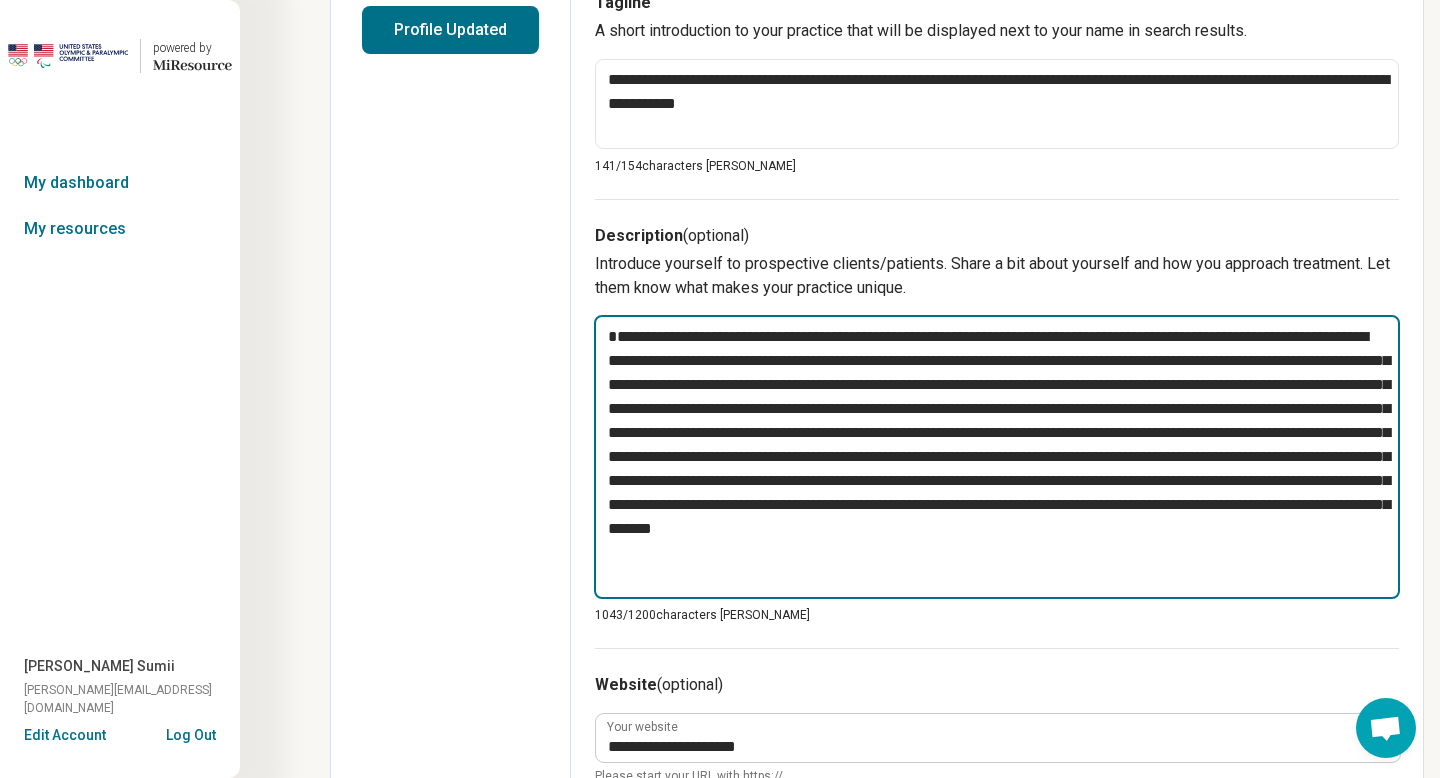 click at bounding box center [997, 457] 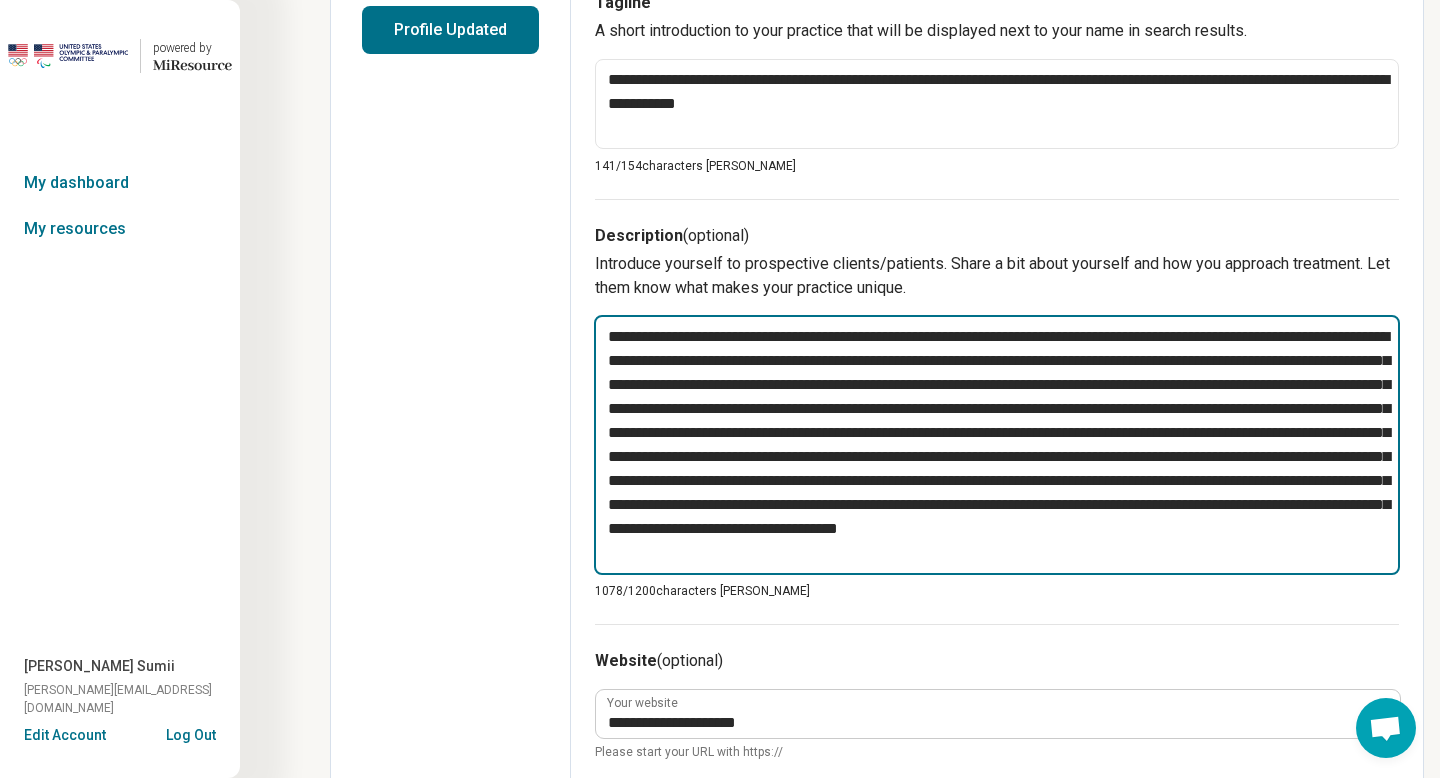 click at bounding box center (997, 445) 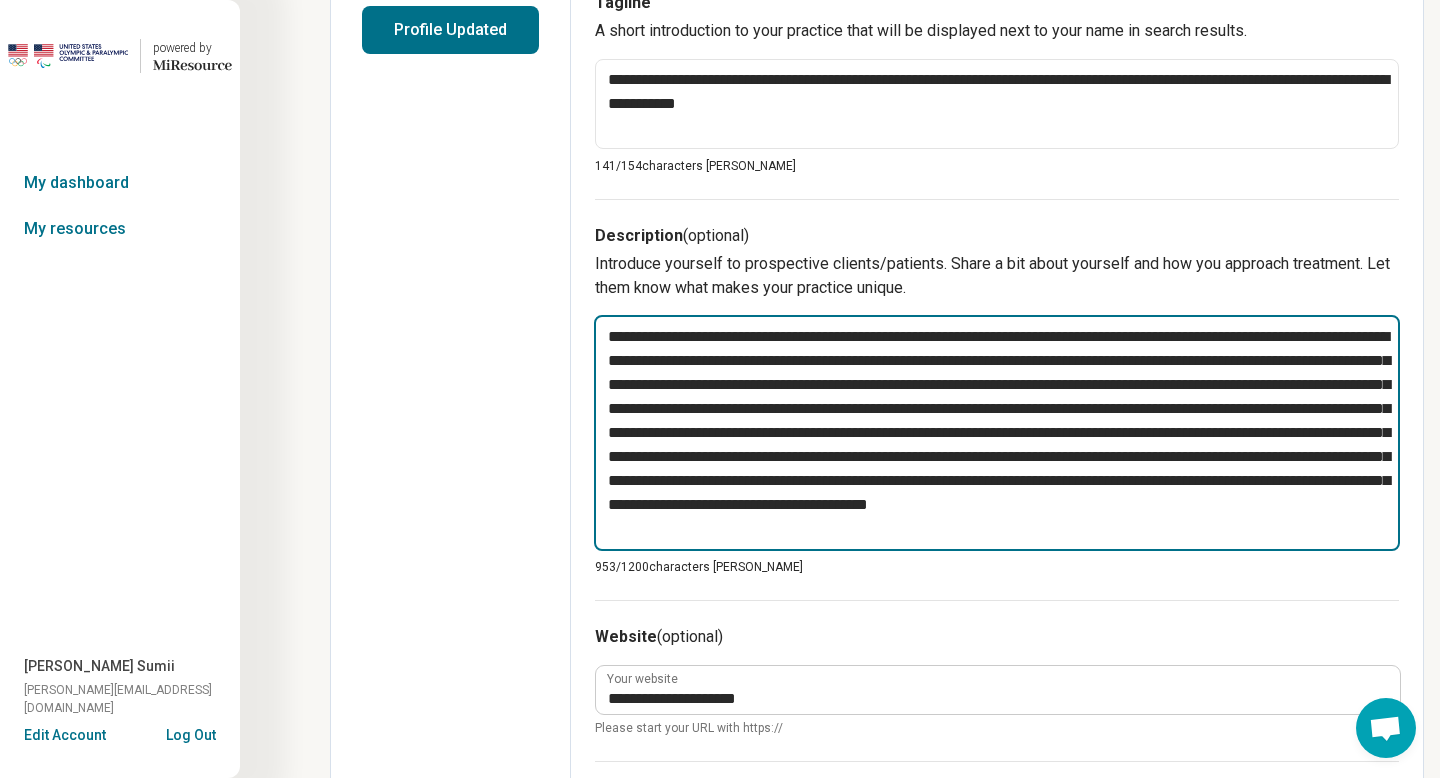 click on "**********" at bounding box center [997, 433] 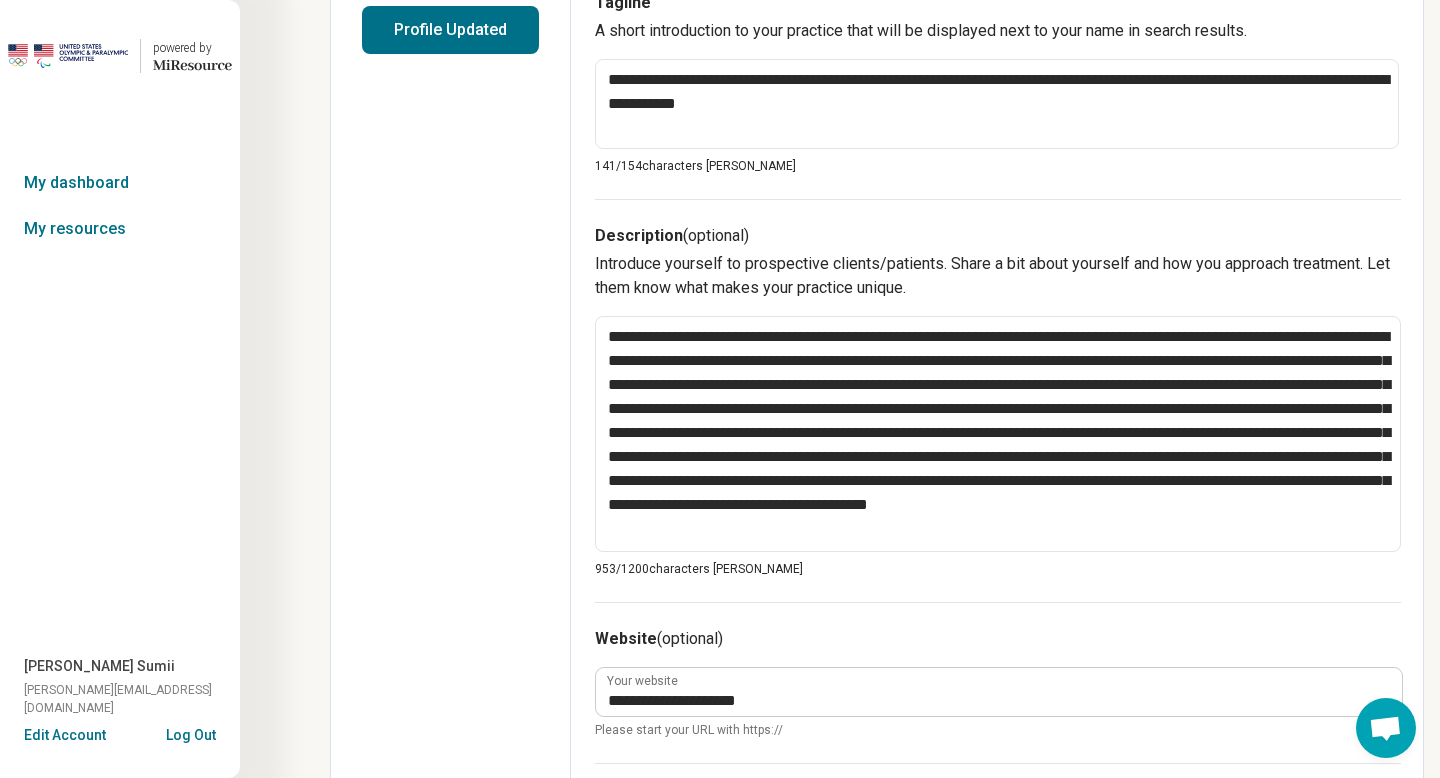 click on "Edit profile General Specialty Credentials Location Payment Schedule Profile completion:  46 % Profile Updated" at bounding box center [451, 483] 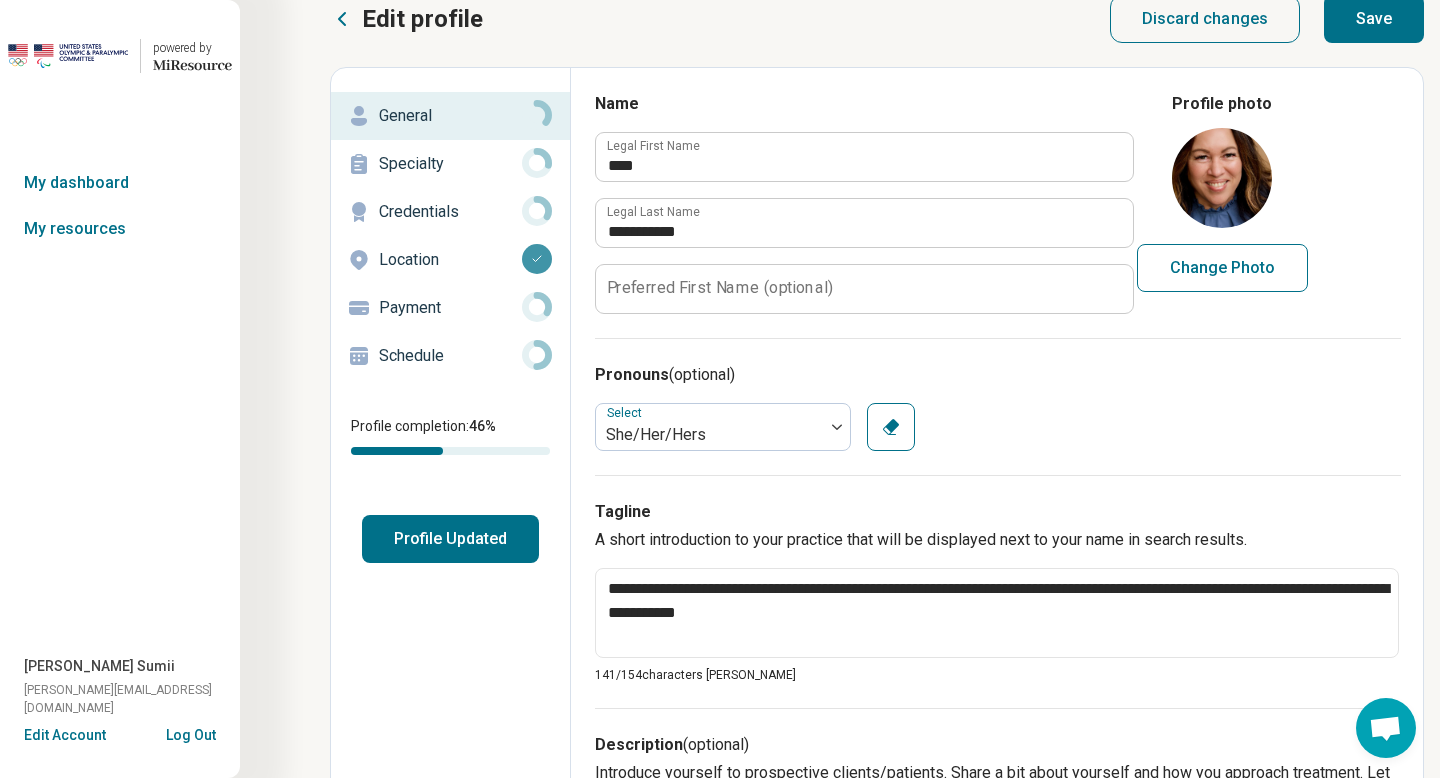 scroll, scrollTop: 7, scrollLeft: 0, axis: vertical 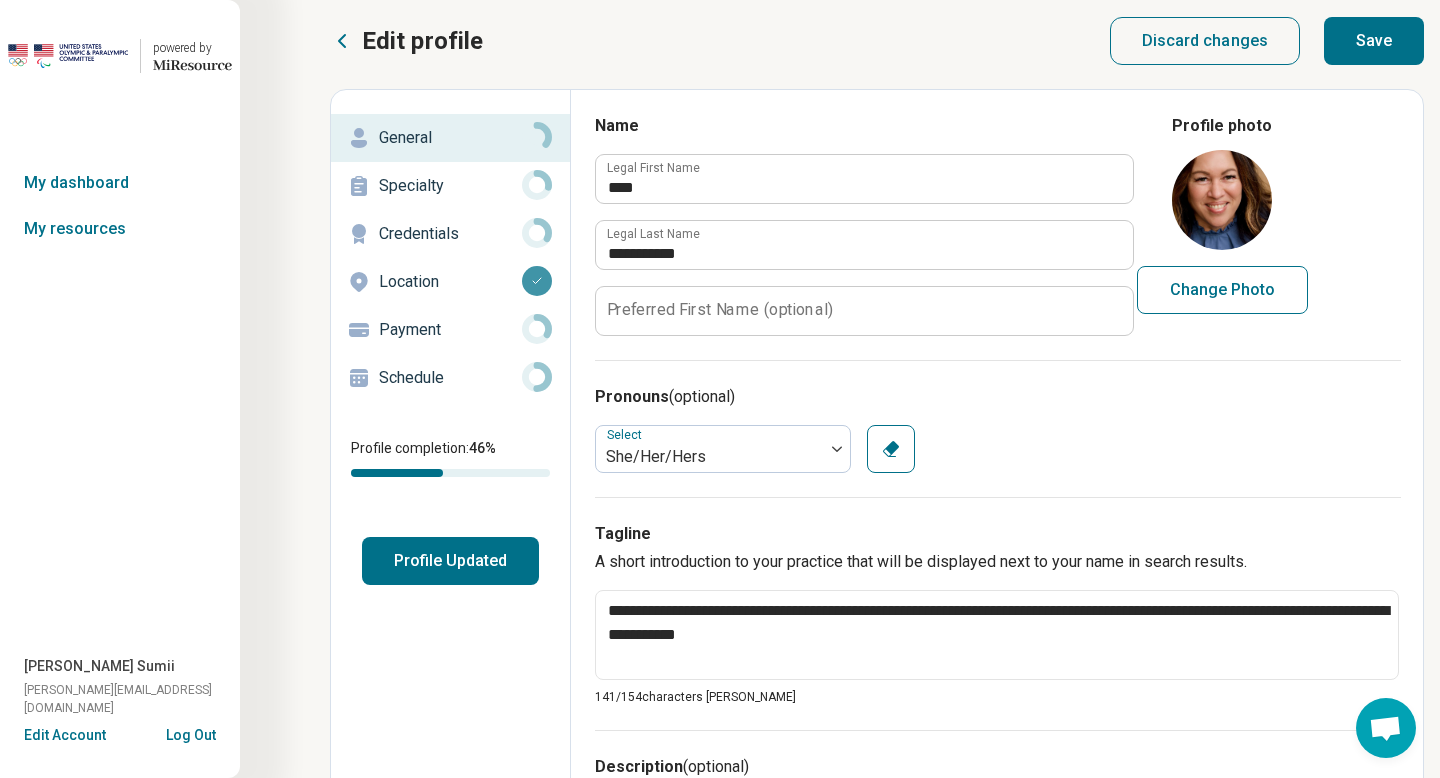click on "Save" at bounding box center (1374, 41) 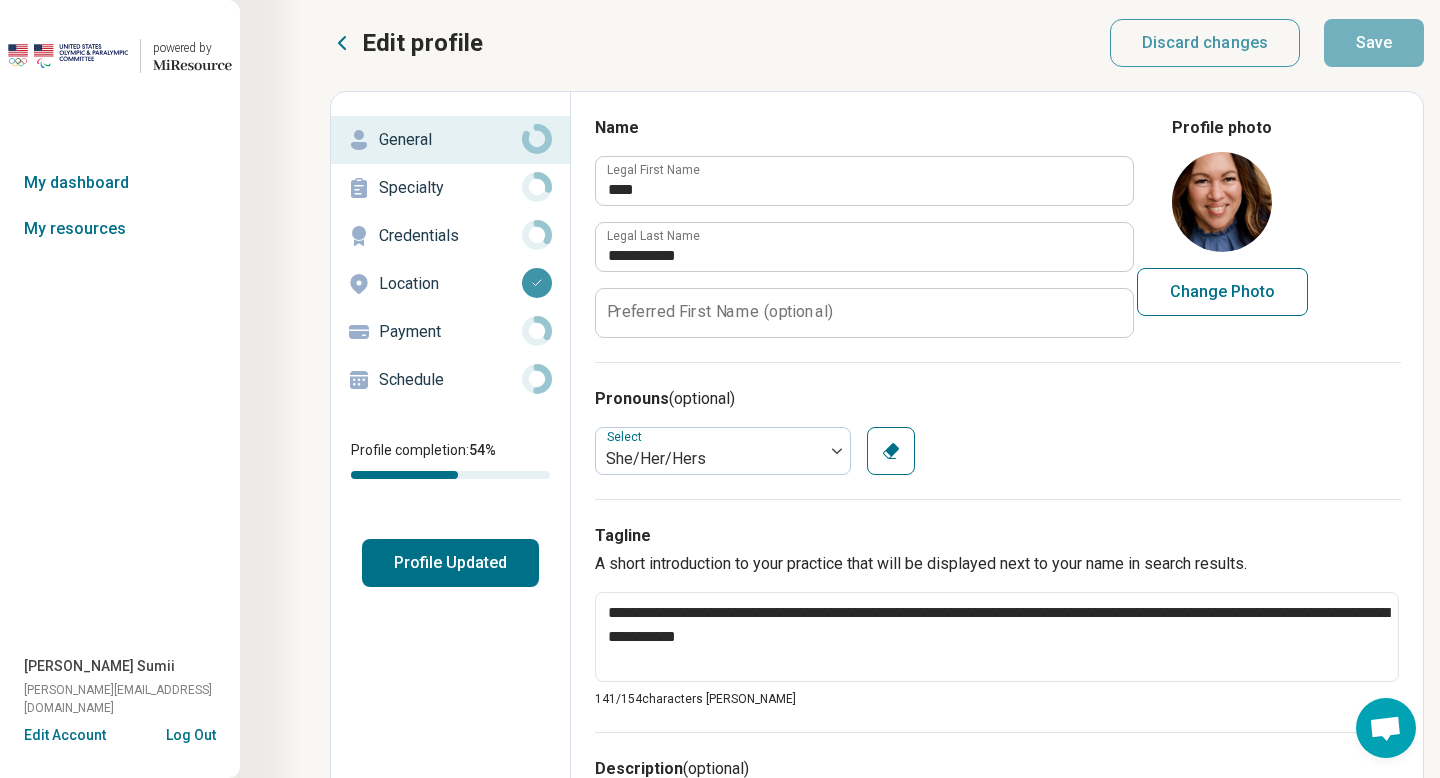 scroll, scrollTop: 0, scrollLeft: 0, axis: both 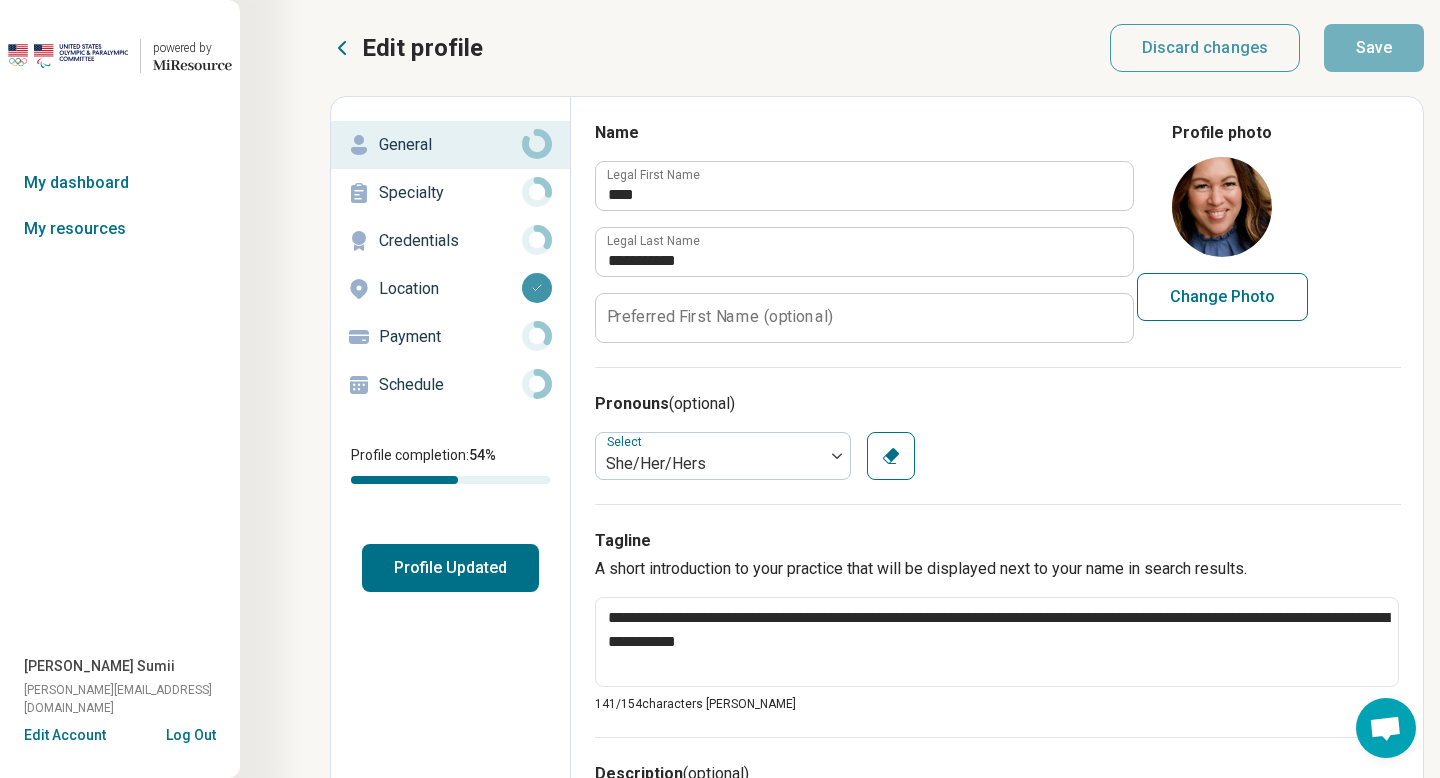 click on "Payment" at bounding box center [450, 337] 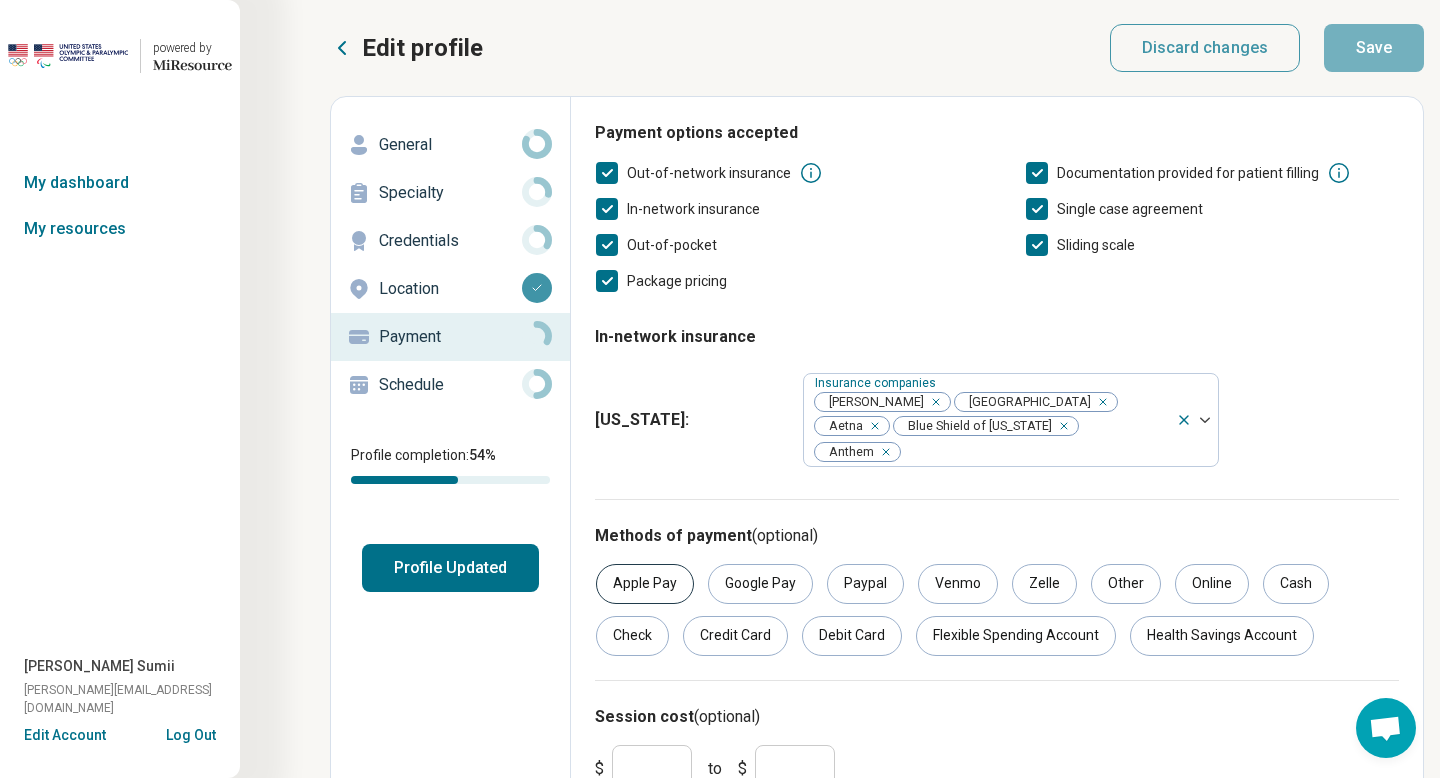 click on "Apple Pay" at bounding box center (645, 584) 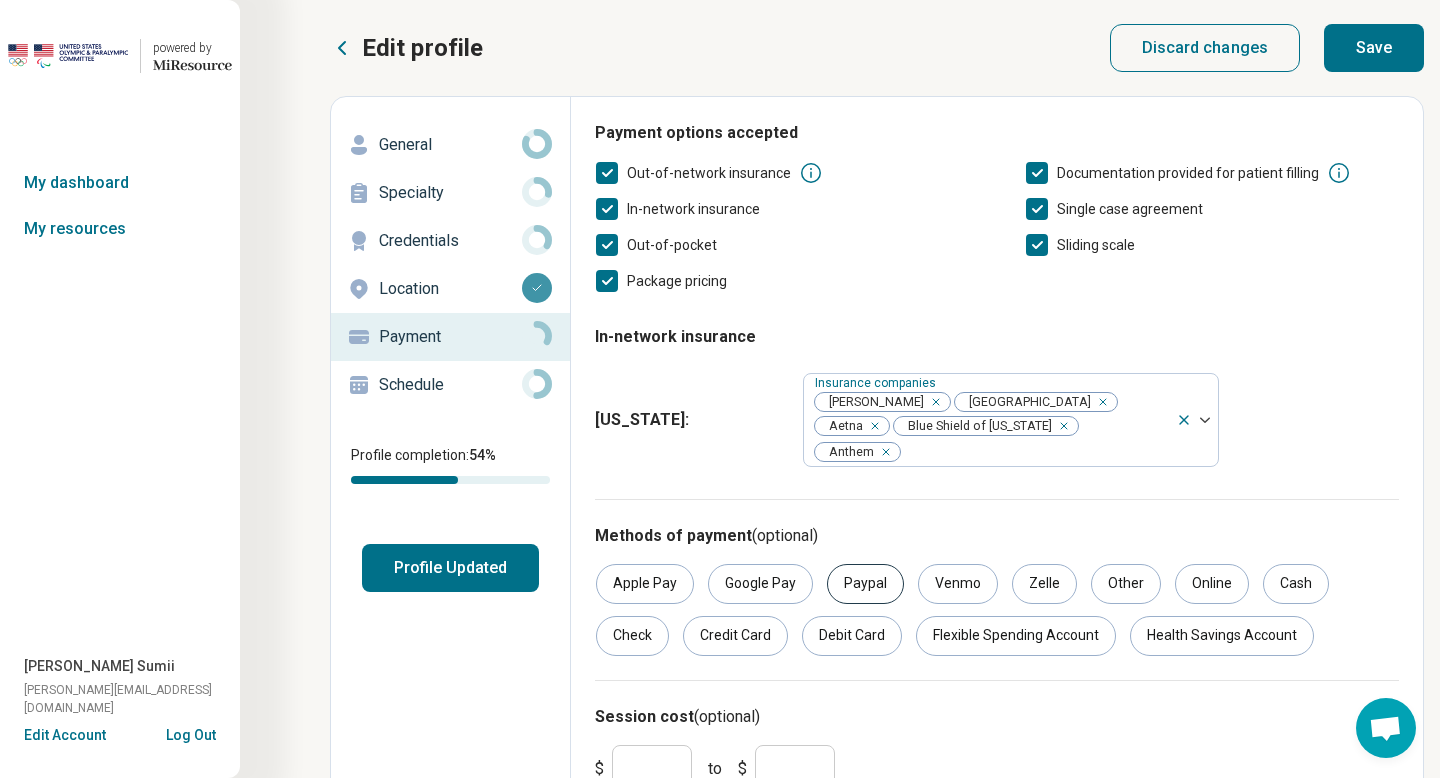 click on "Paypal" at bounding box center [865, 584] 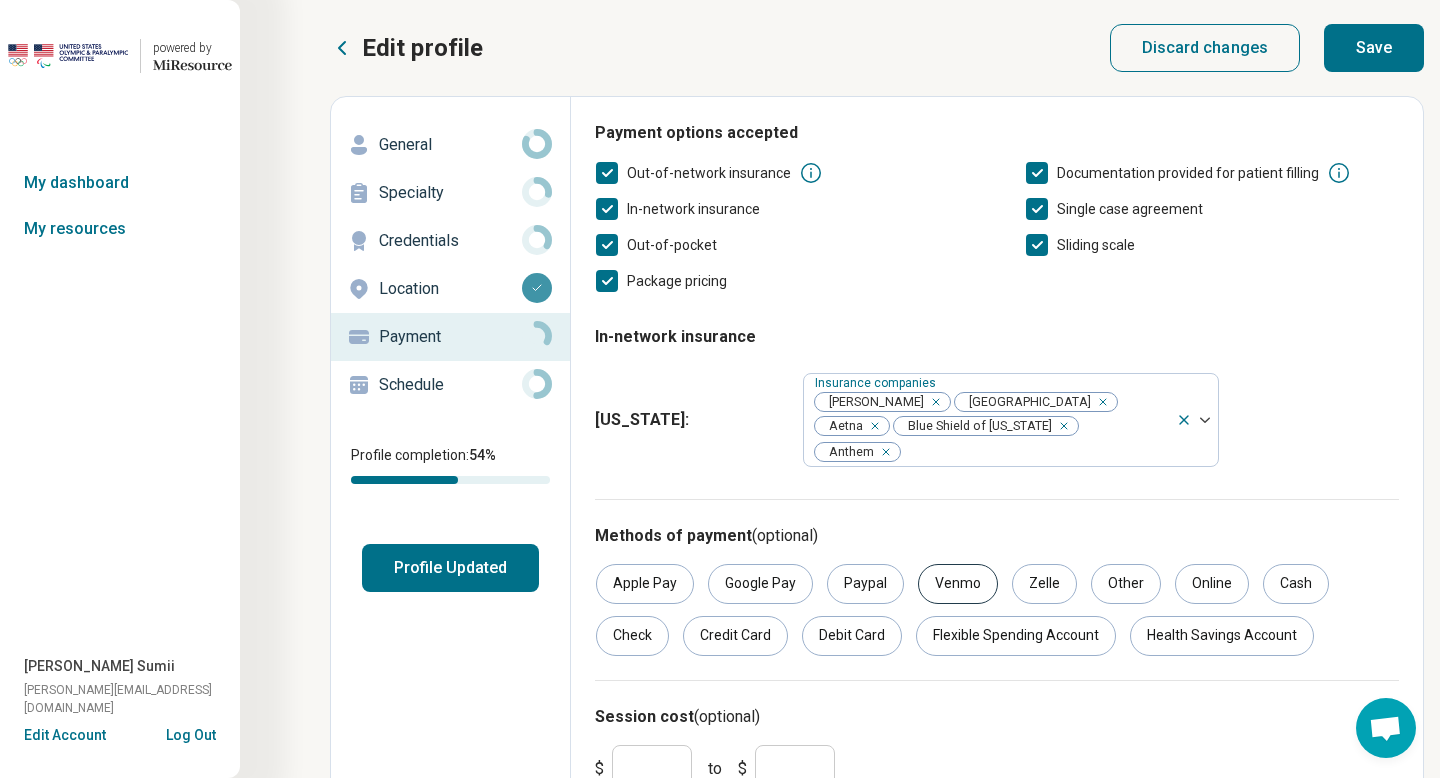 click on "Venmo" at bounding box center [958, 584] 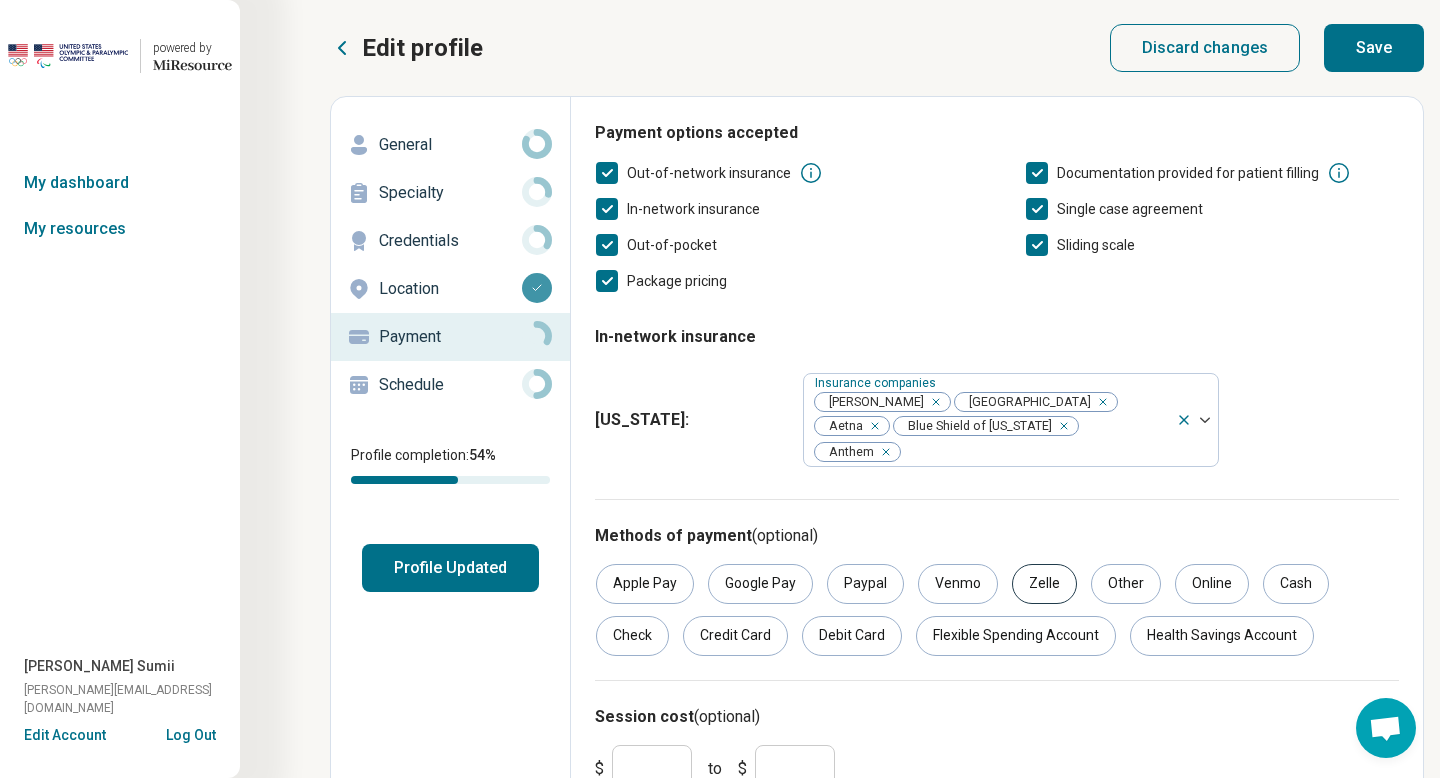 click on "Zelle" at bounding box center [1044, 584] 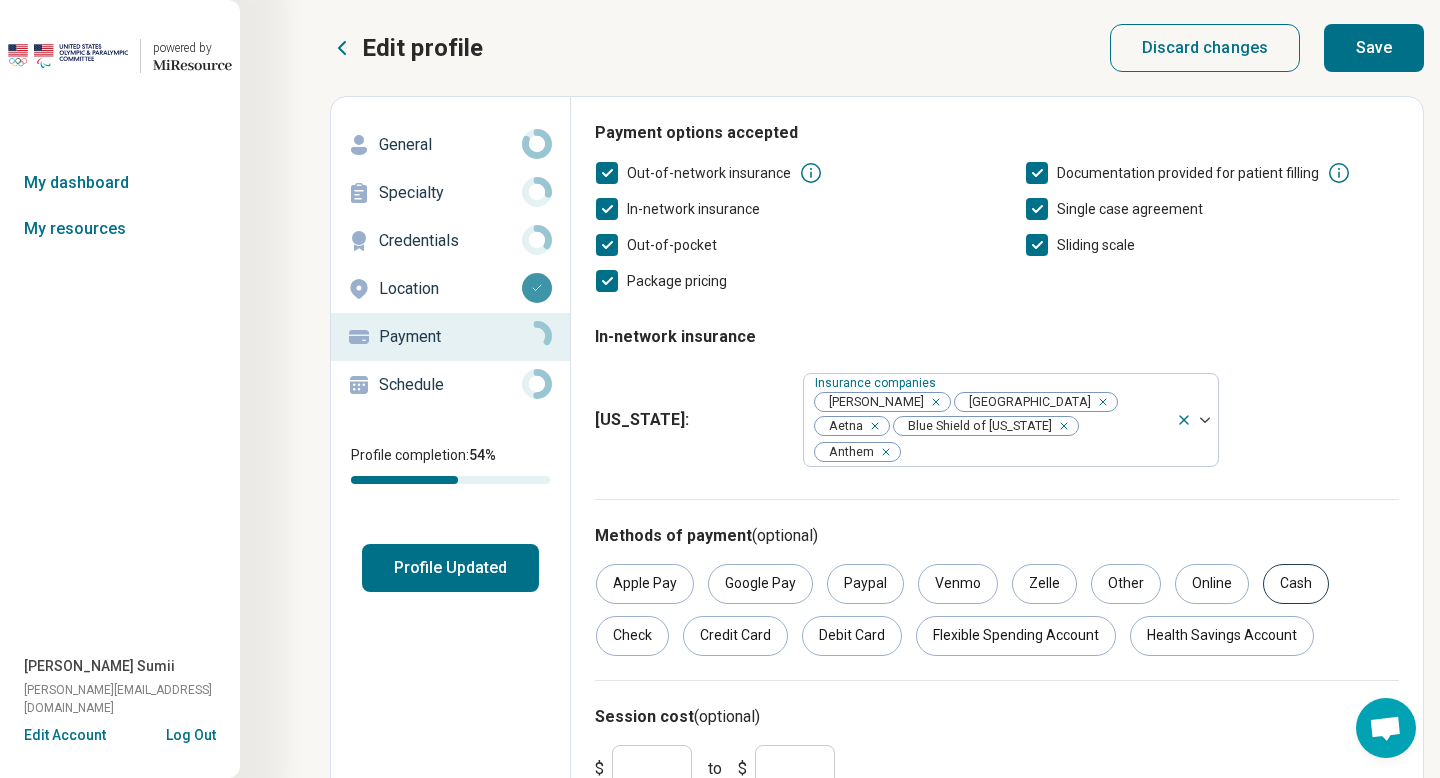 click on "Cash" at bounding box center [1296, 584] 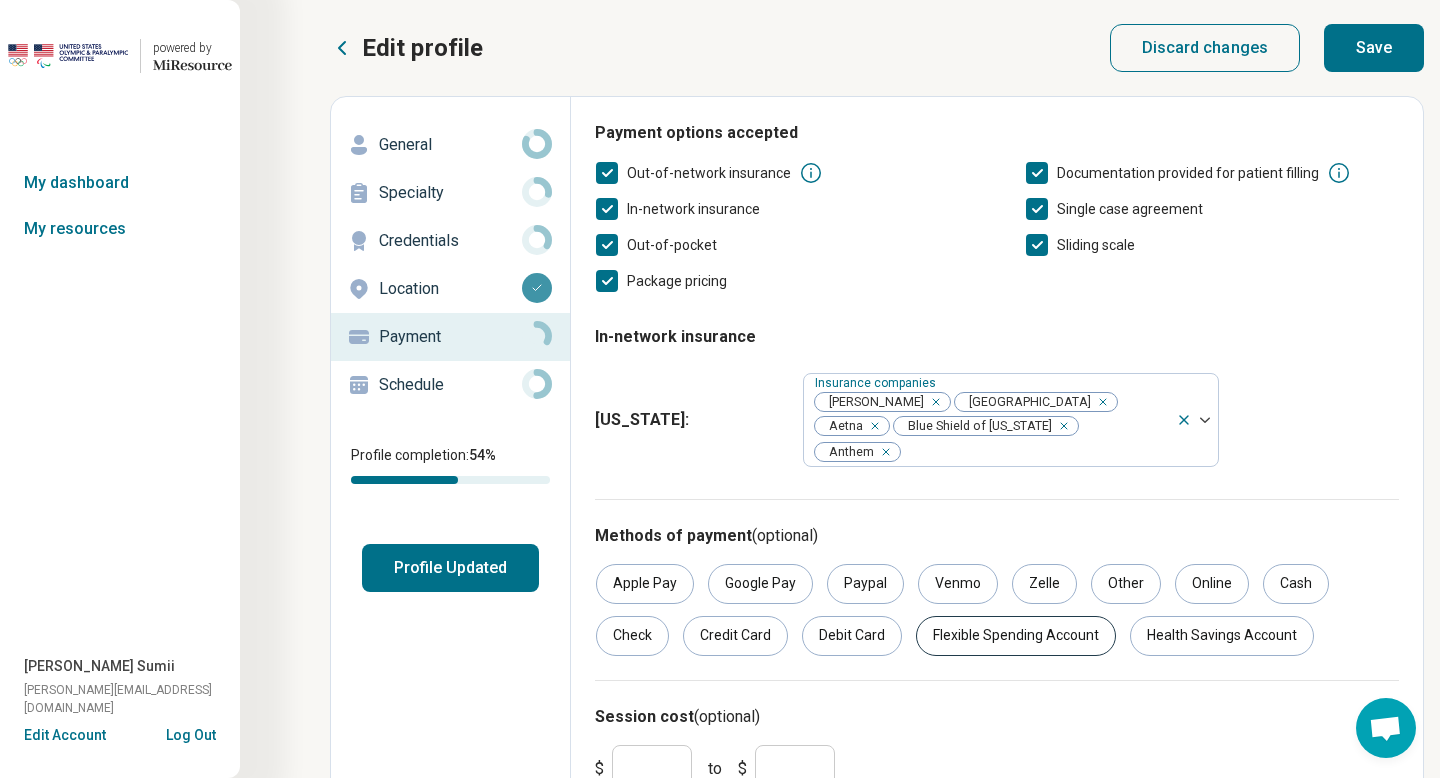 click on "Flexible Spending Account" at bounding box center (1016, 636) 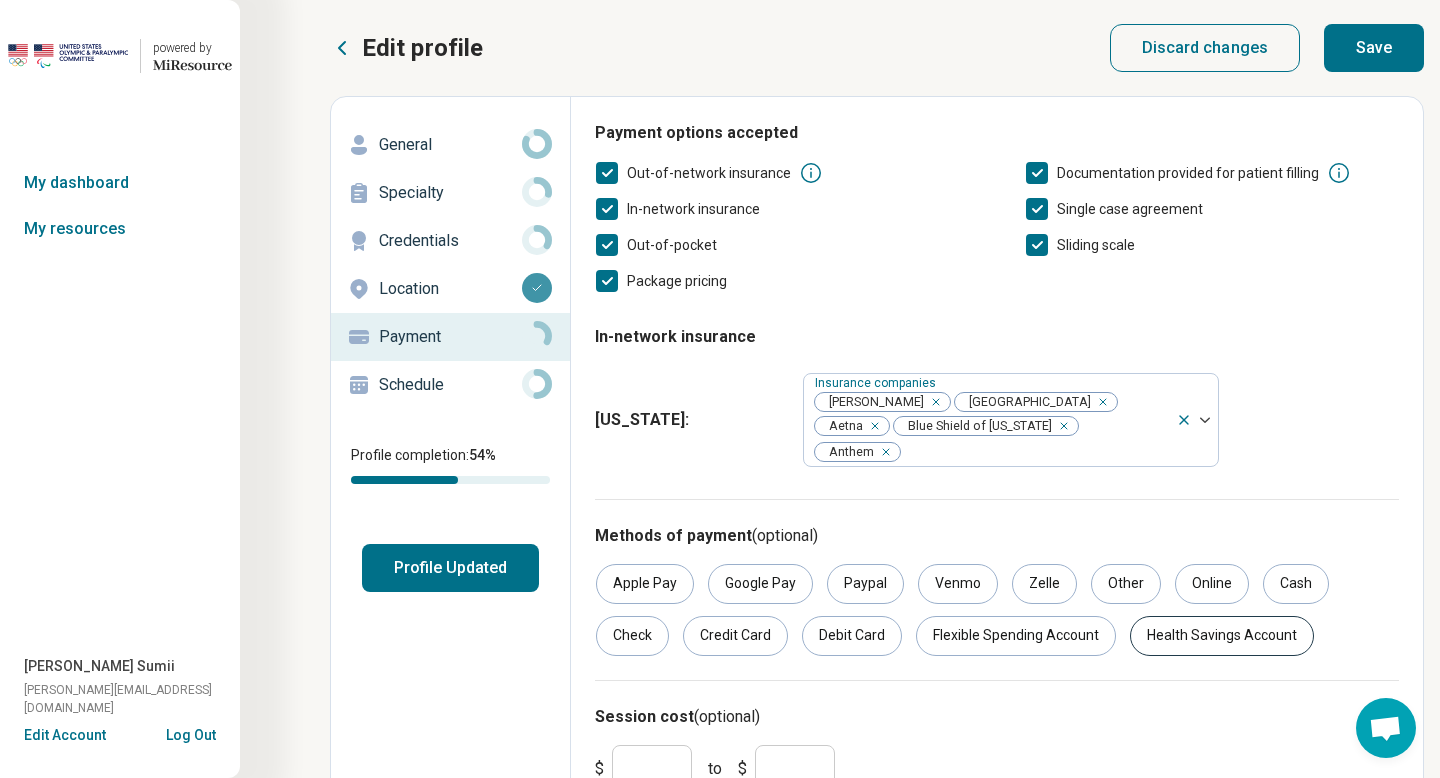 click on "Health Savings Account" at bounding box center [1222, 636] 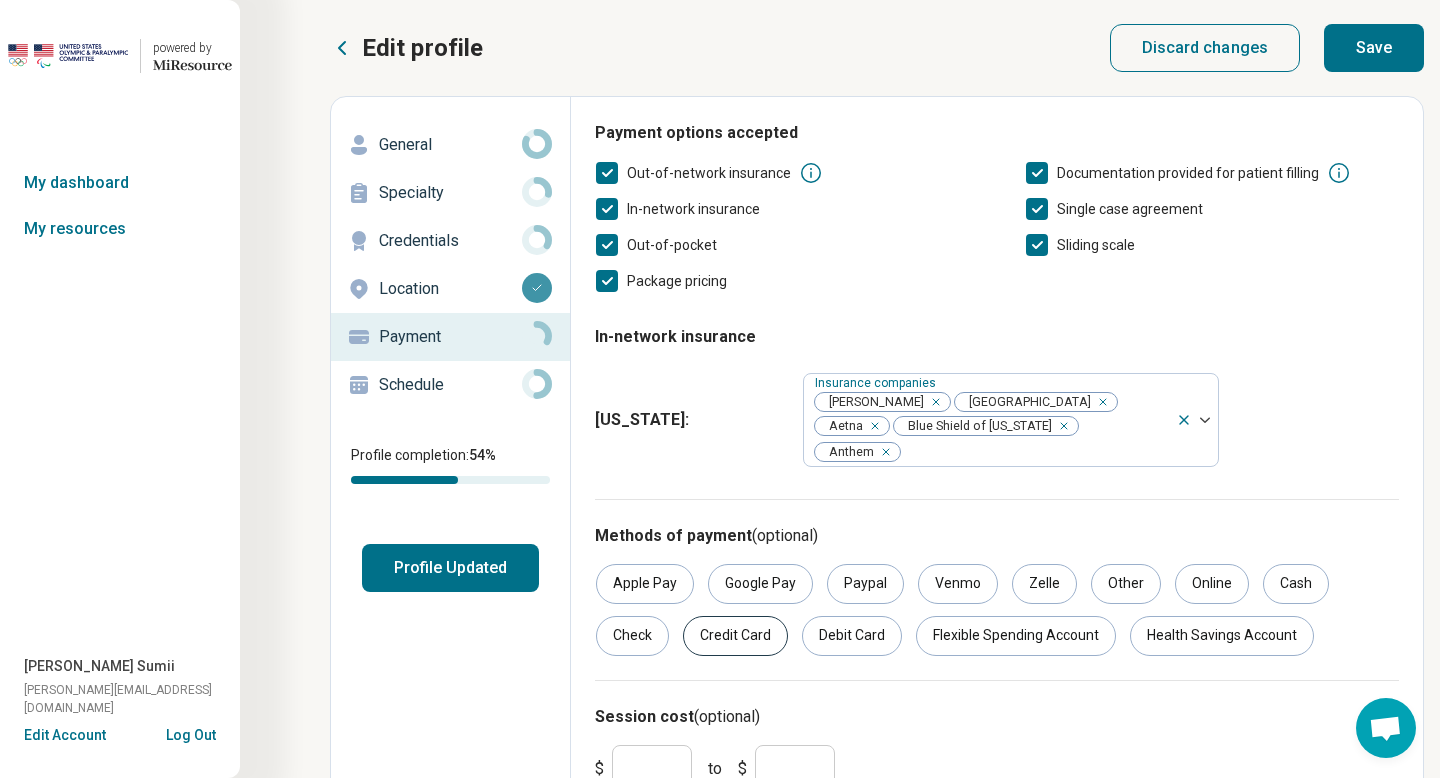 click on "Credit Card" at bounding box center [735, 636] 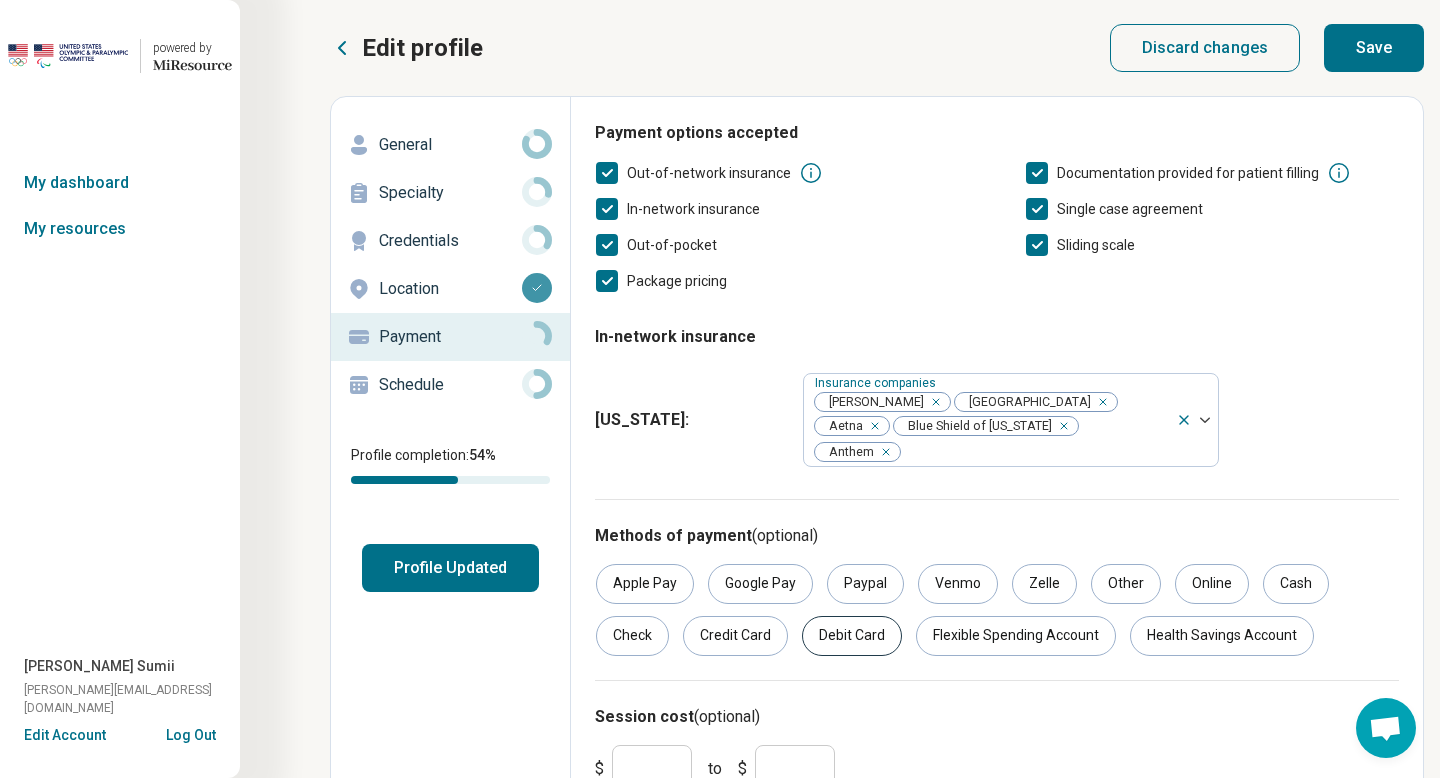 click on "Debit Card" at bounding box center [852, 636] 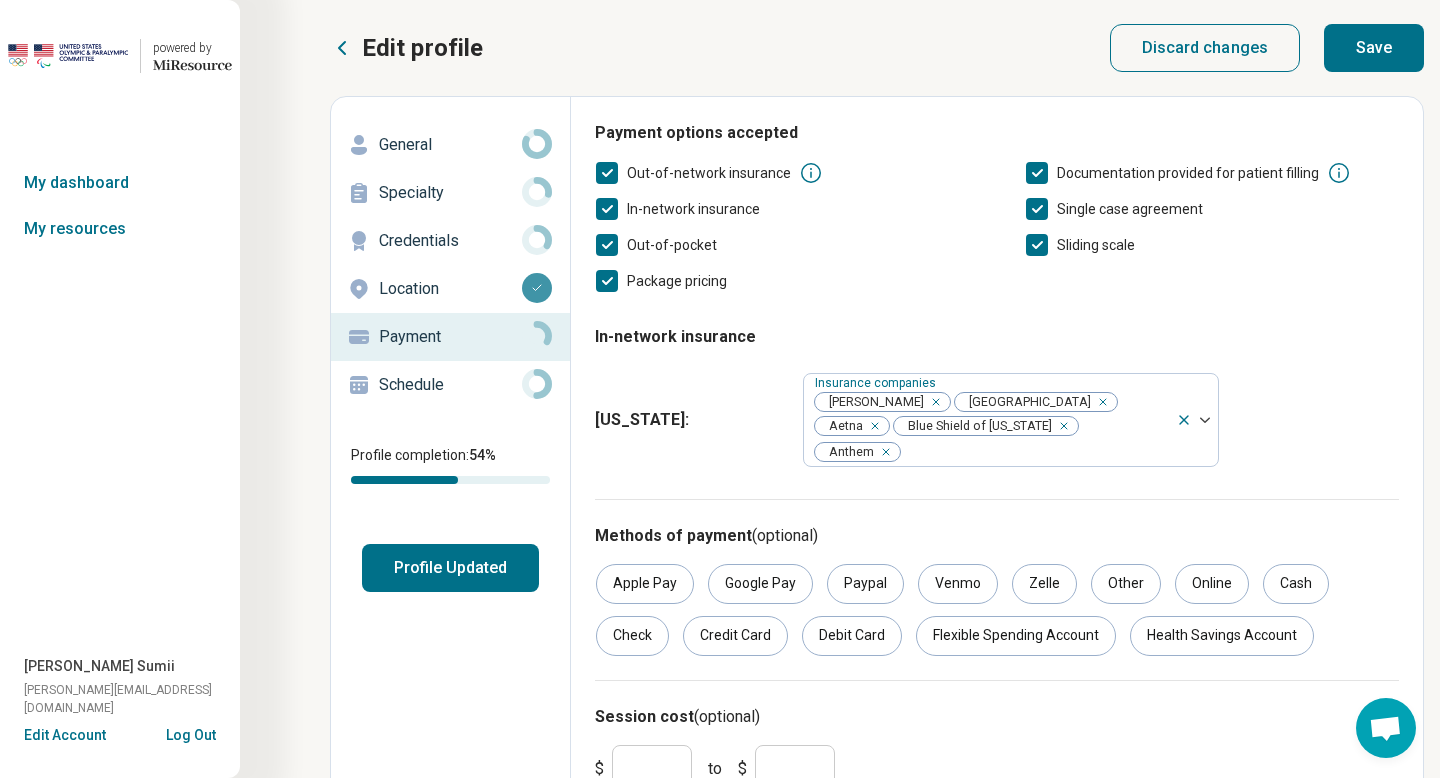 click on "Session cost  (optional) $ * to $ * I offer a free consultation." at bounding box center [997, 760] 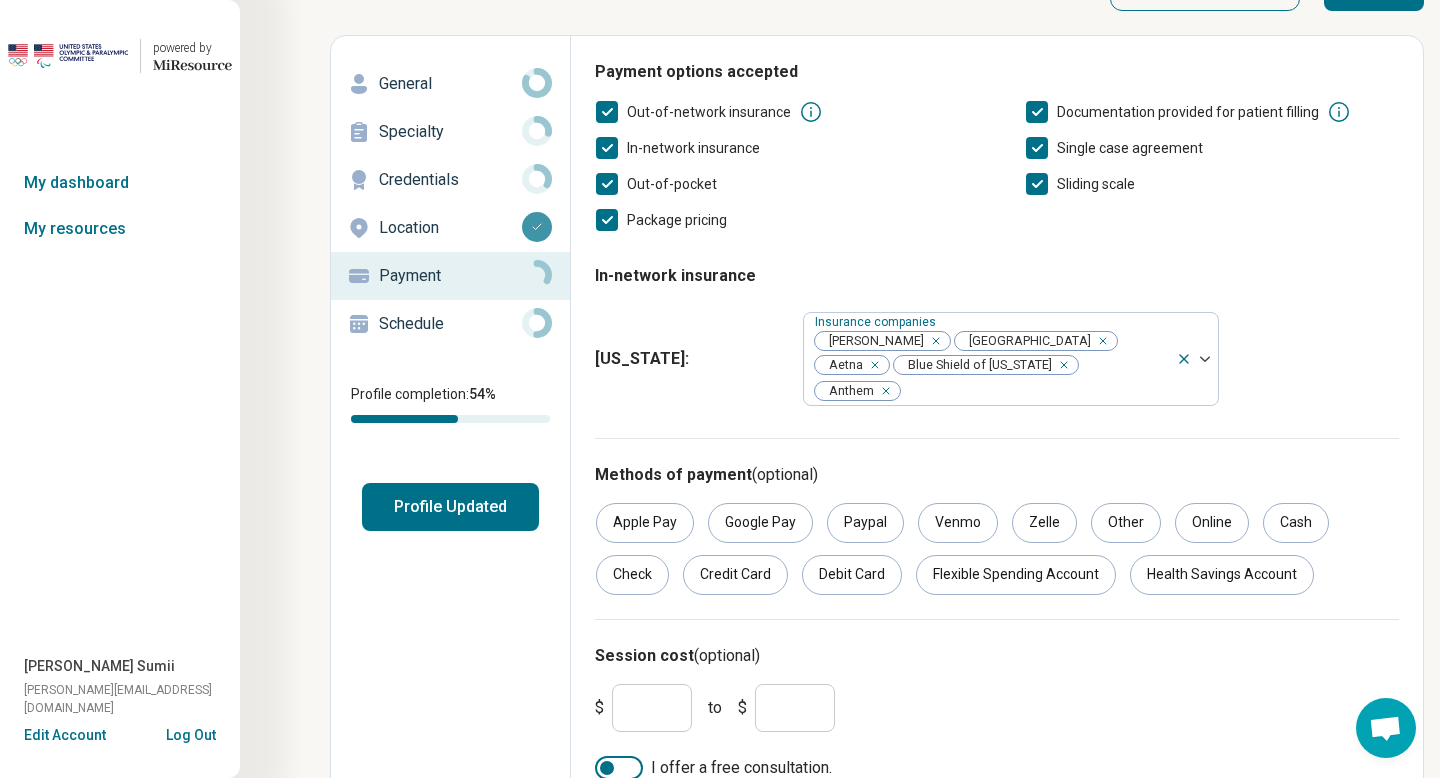 scroll, scrollTop: 65, scrollLeft: 0, axis: vertical 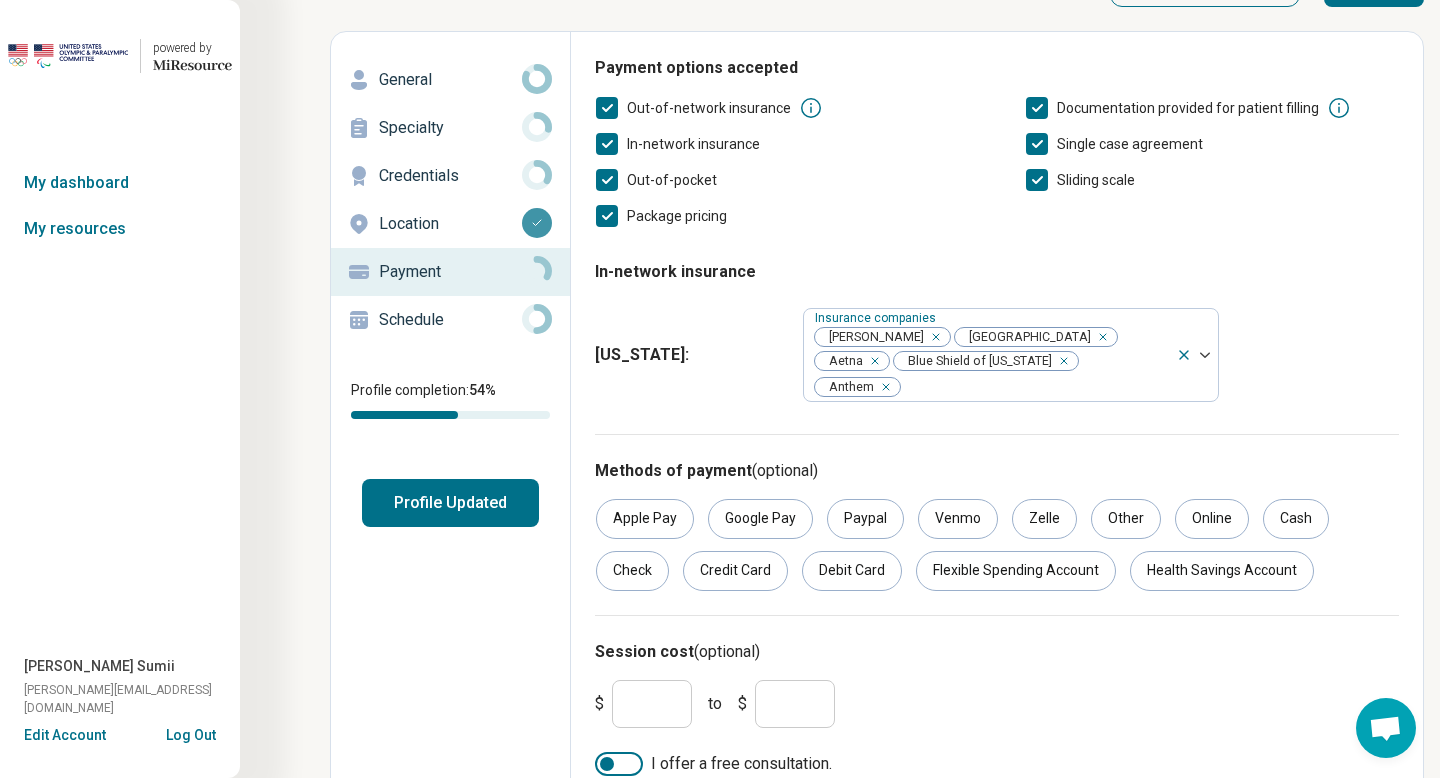 click on "$ * to $ *" at bounding box center [997, 704] 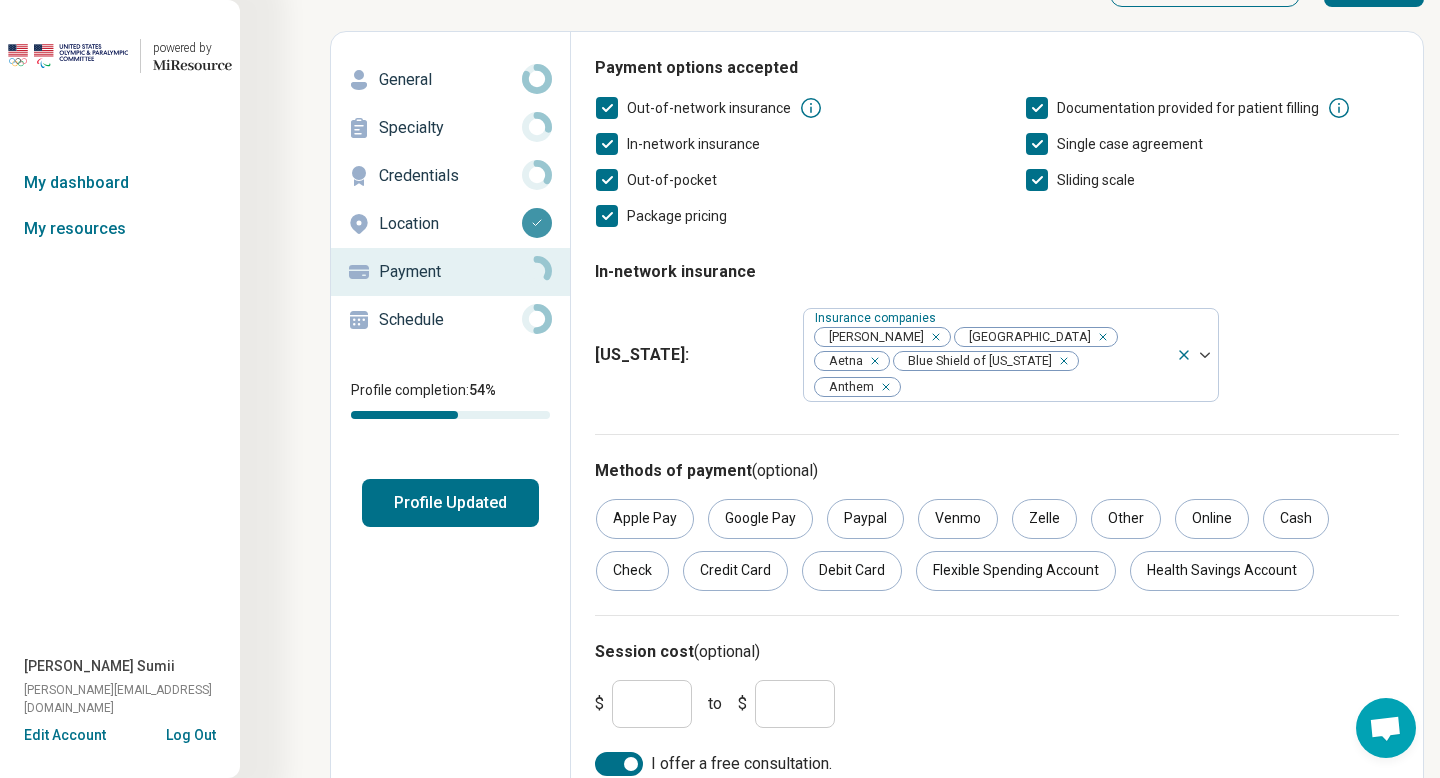 click on "$ * to $ *" at bounding box center [997, 704] 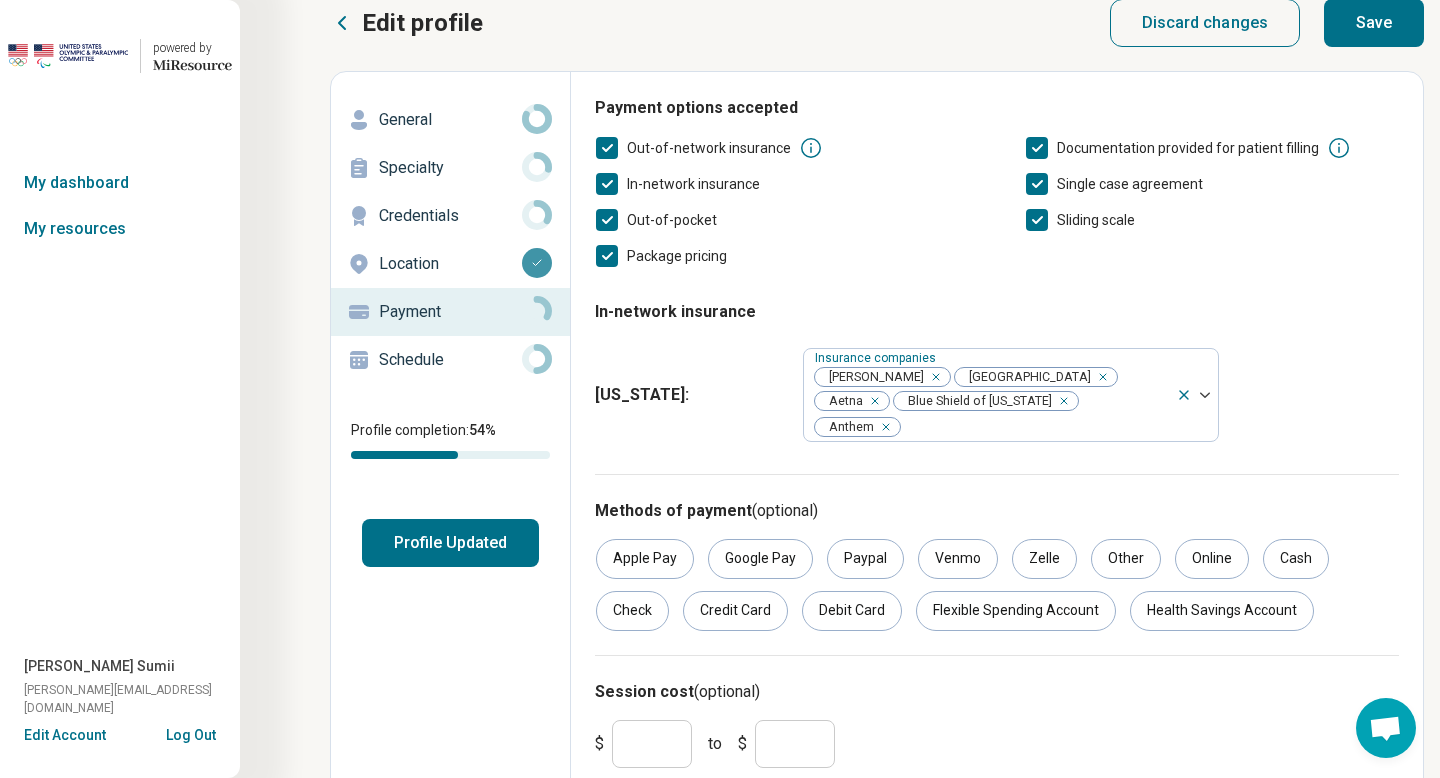 scroll, scrollTop: 0, scrollLeft: 0, axis: both 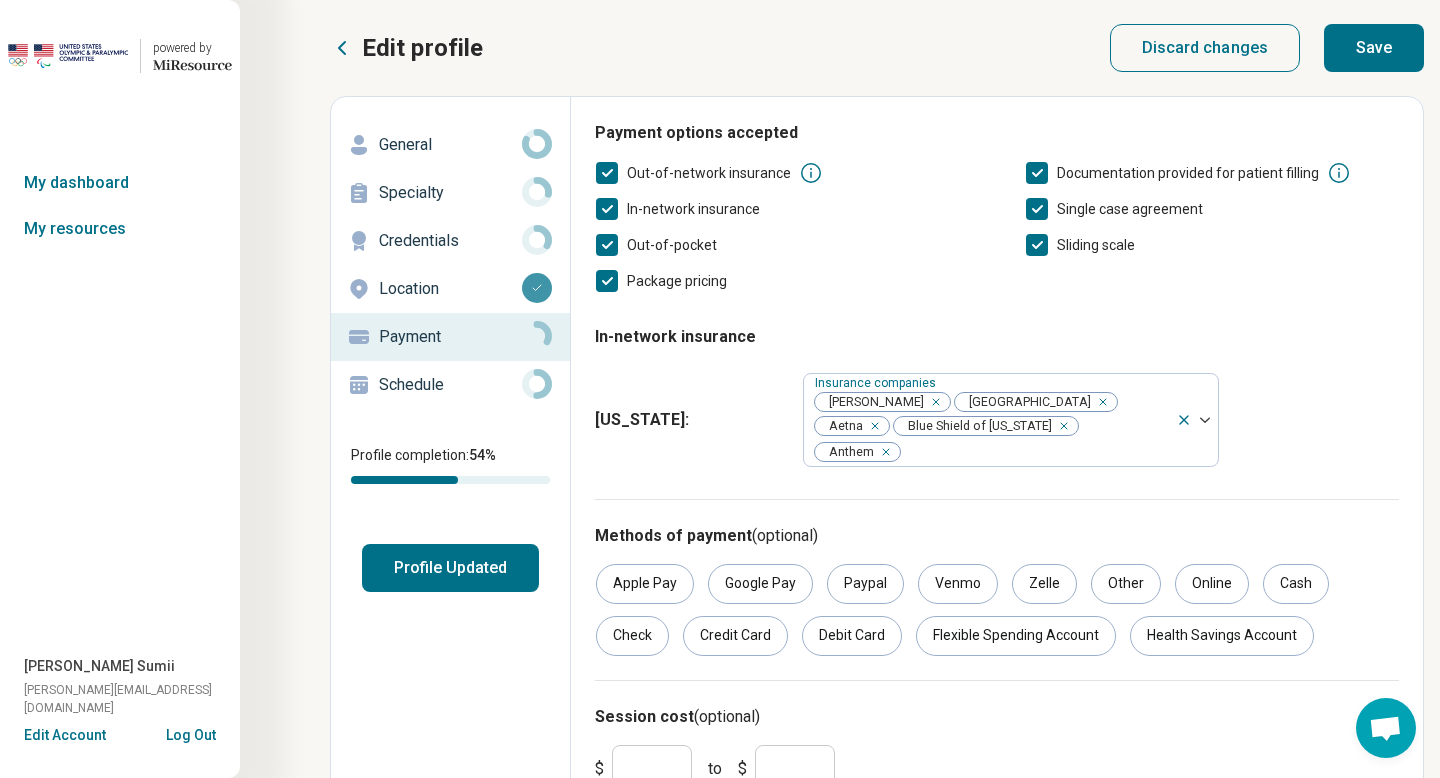 click on "Save" at bounding box center [1374, 48] 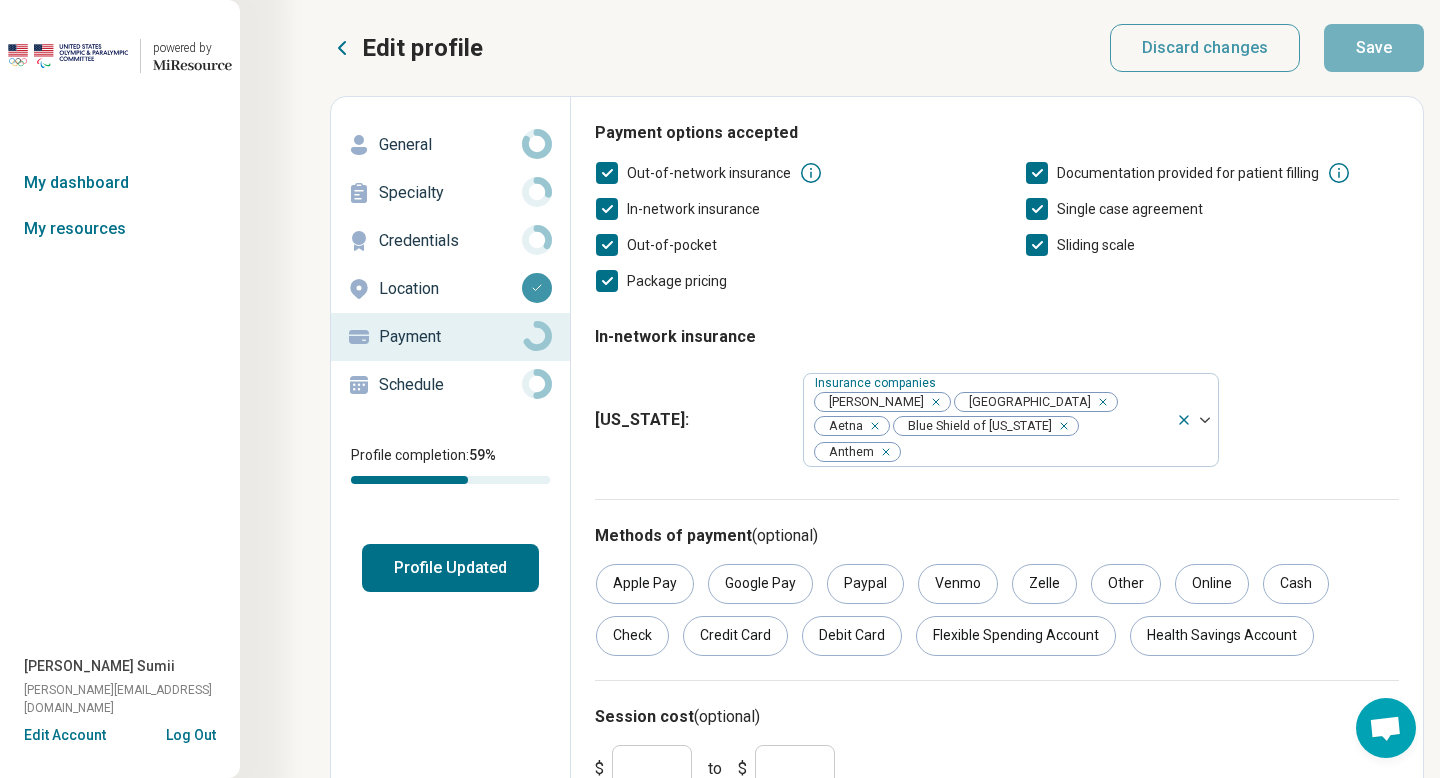 click on "Schedule" at bounding box center [450, 385] 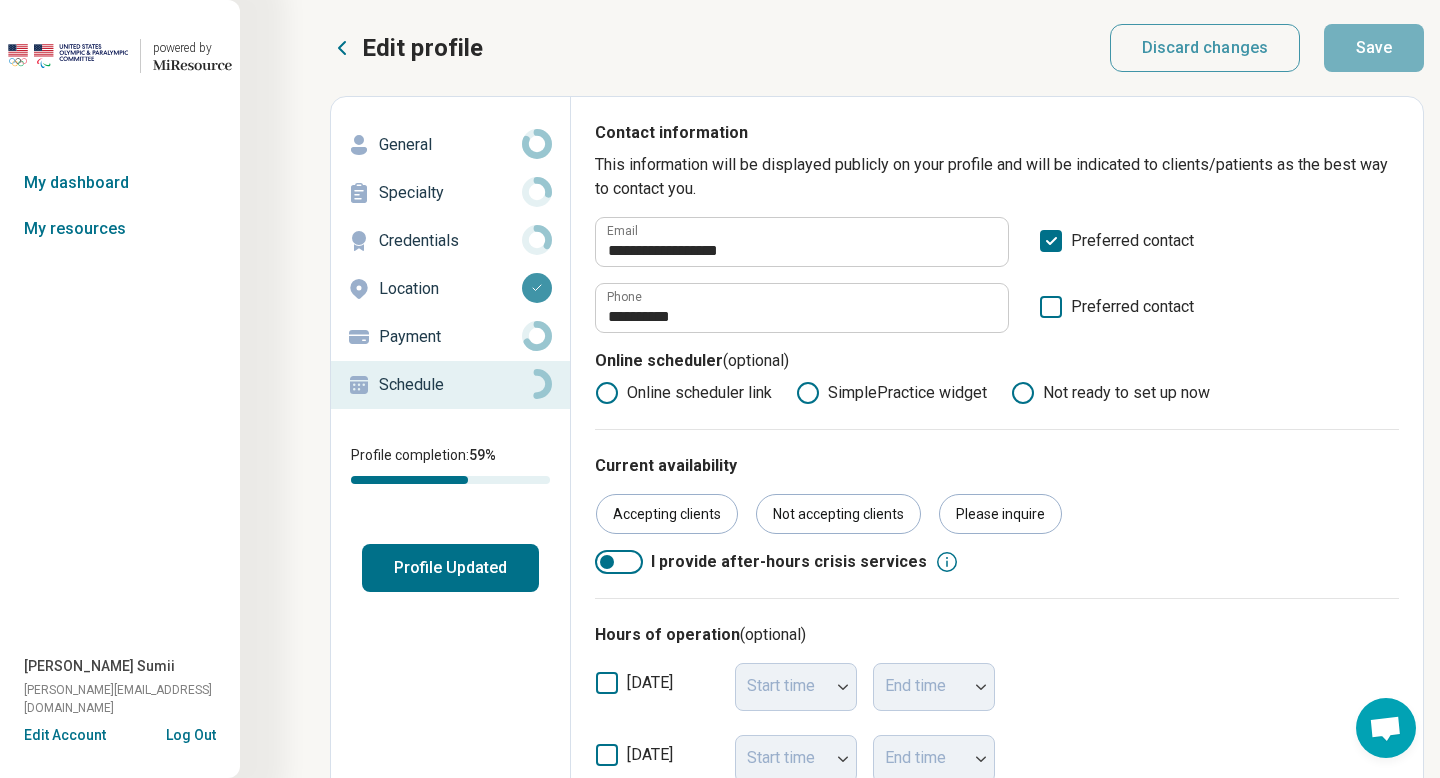 click on "Accepting clients Not accepting clients Please inquire" at bounding box center [997, 514] 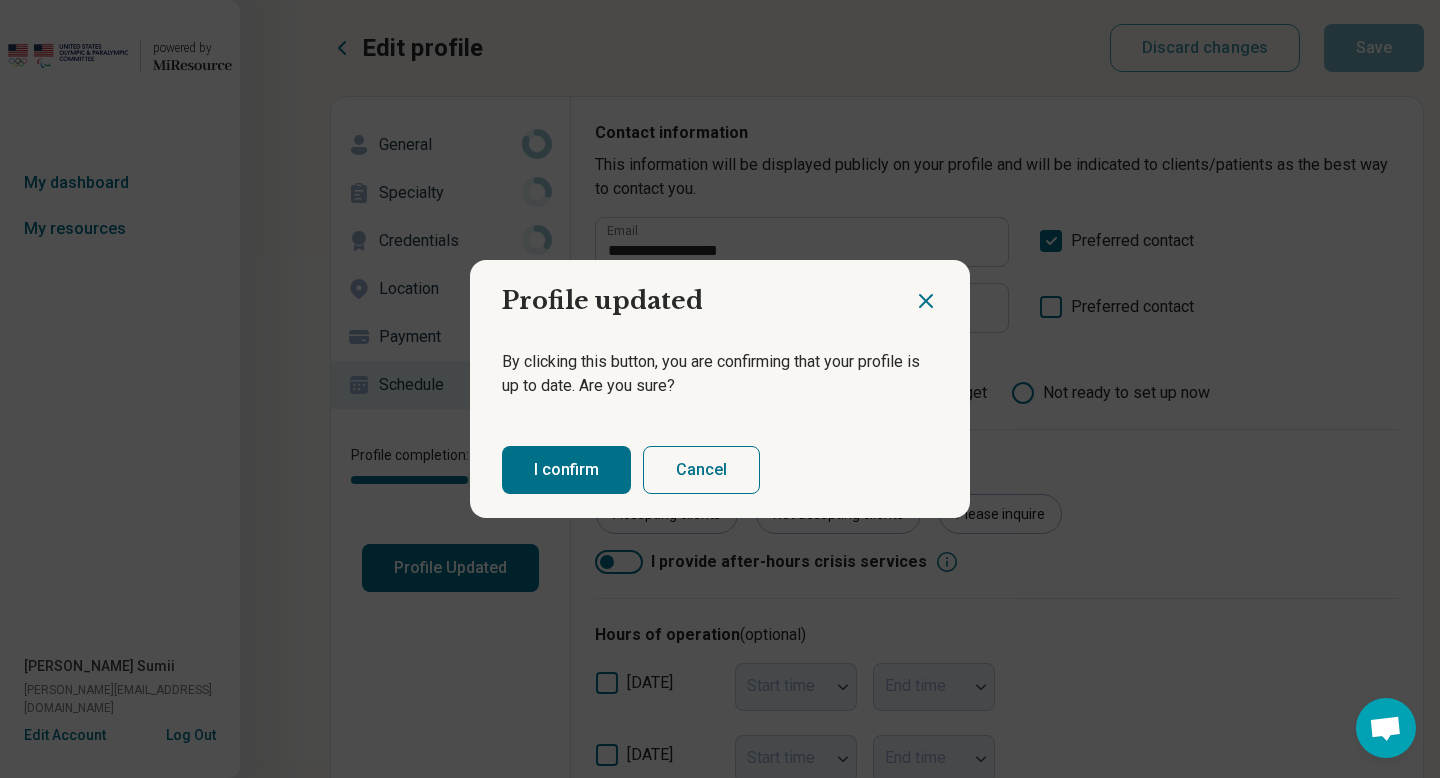 click 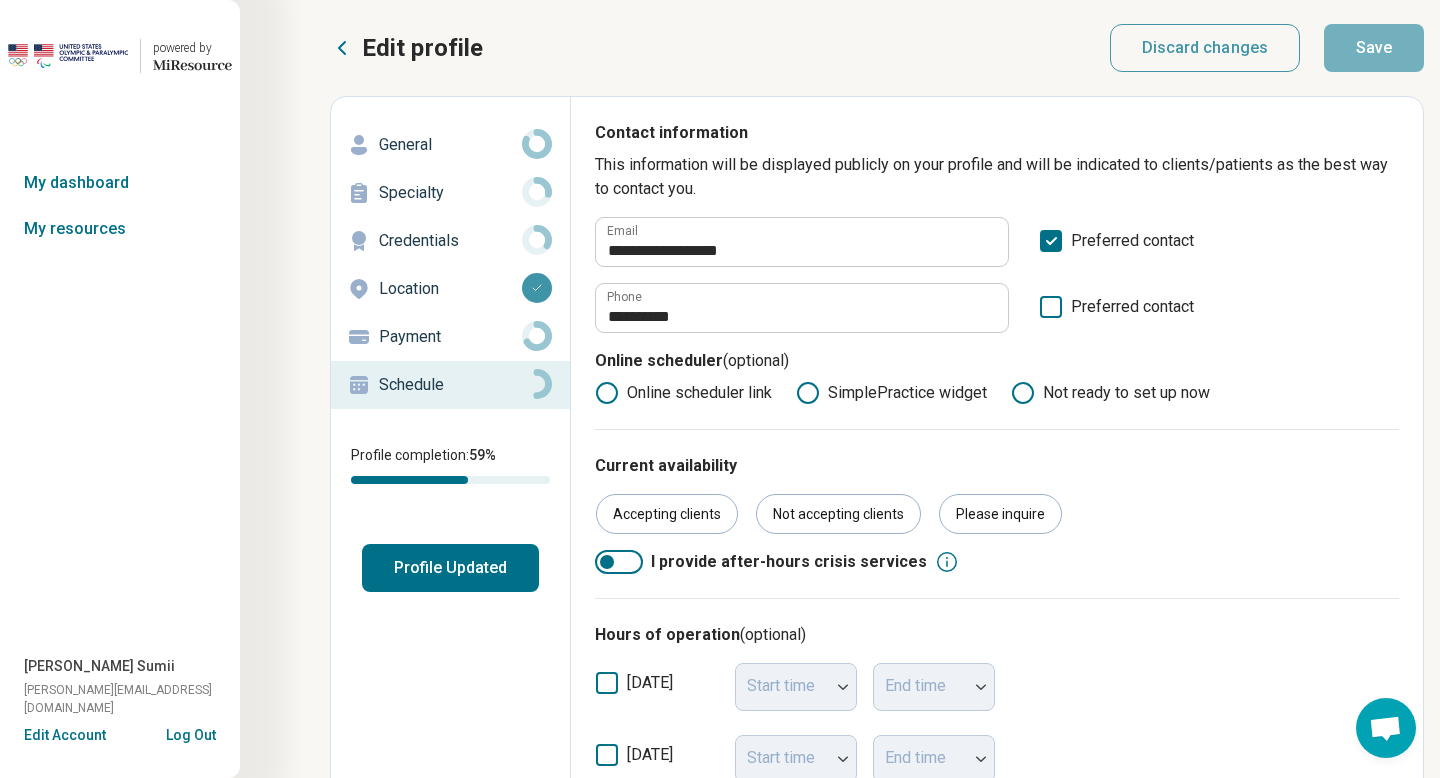click on "General" at bounding box center (450, 145) 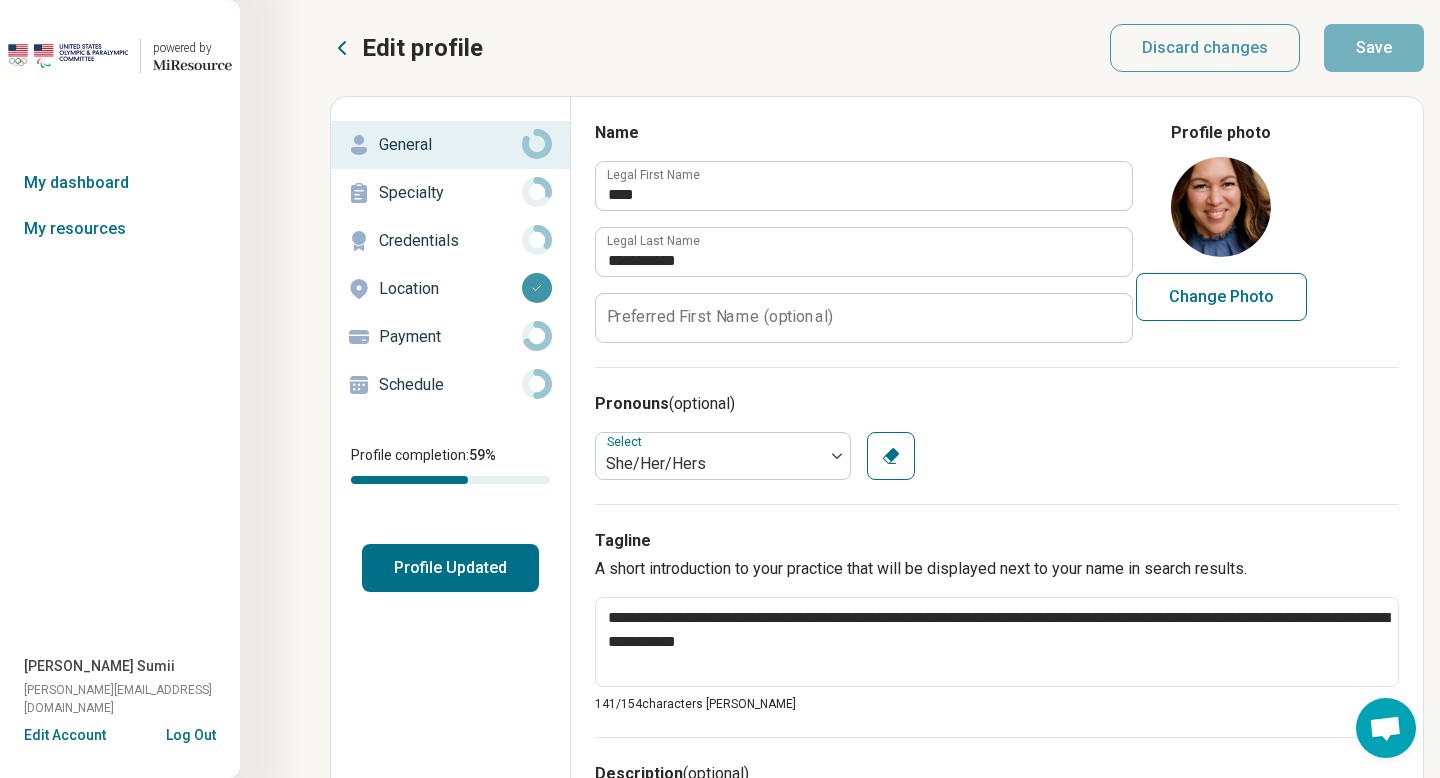 click on "Specialty" at bounding box center [450, 193] 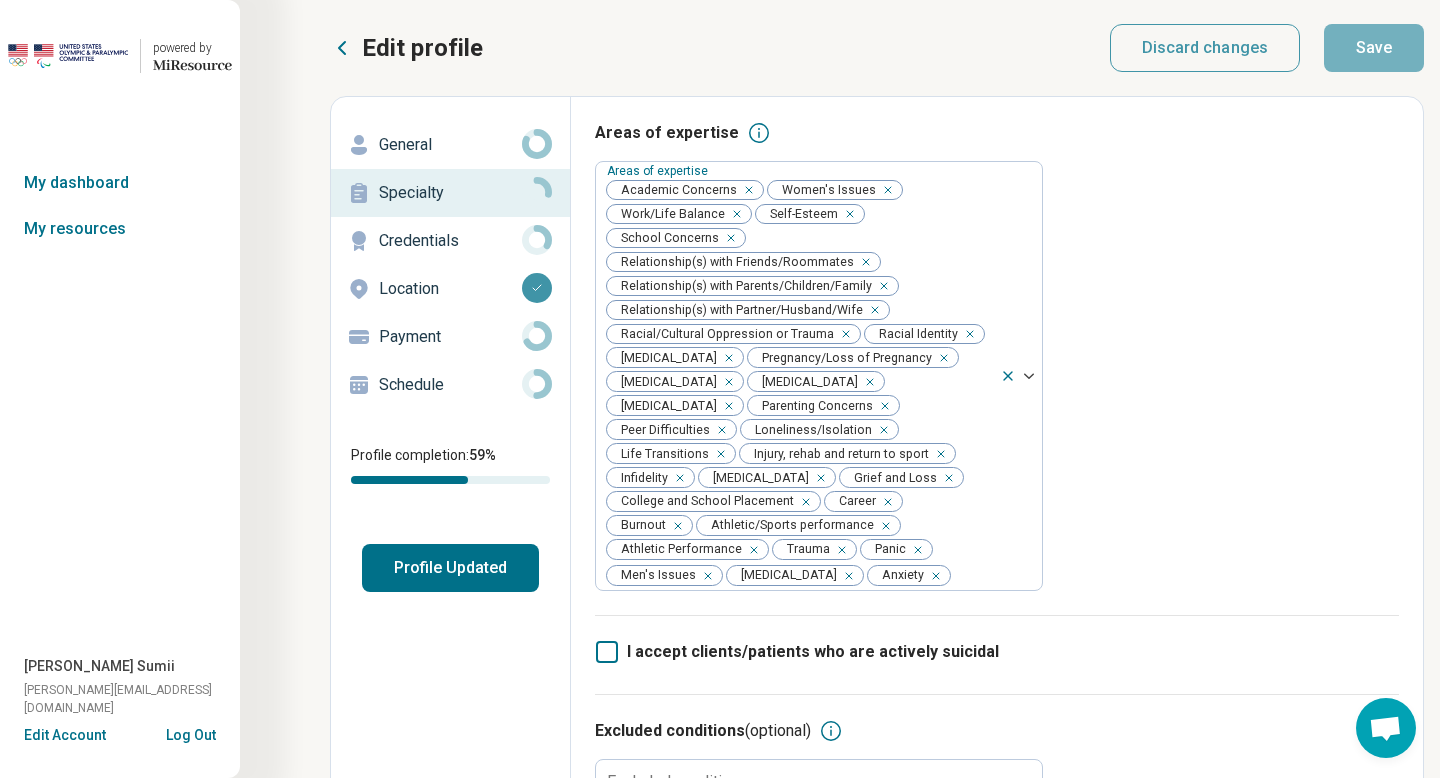 click on "Credentials" at bounding box center [450, 241] 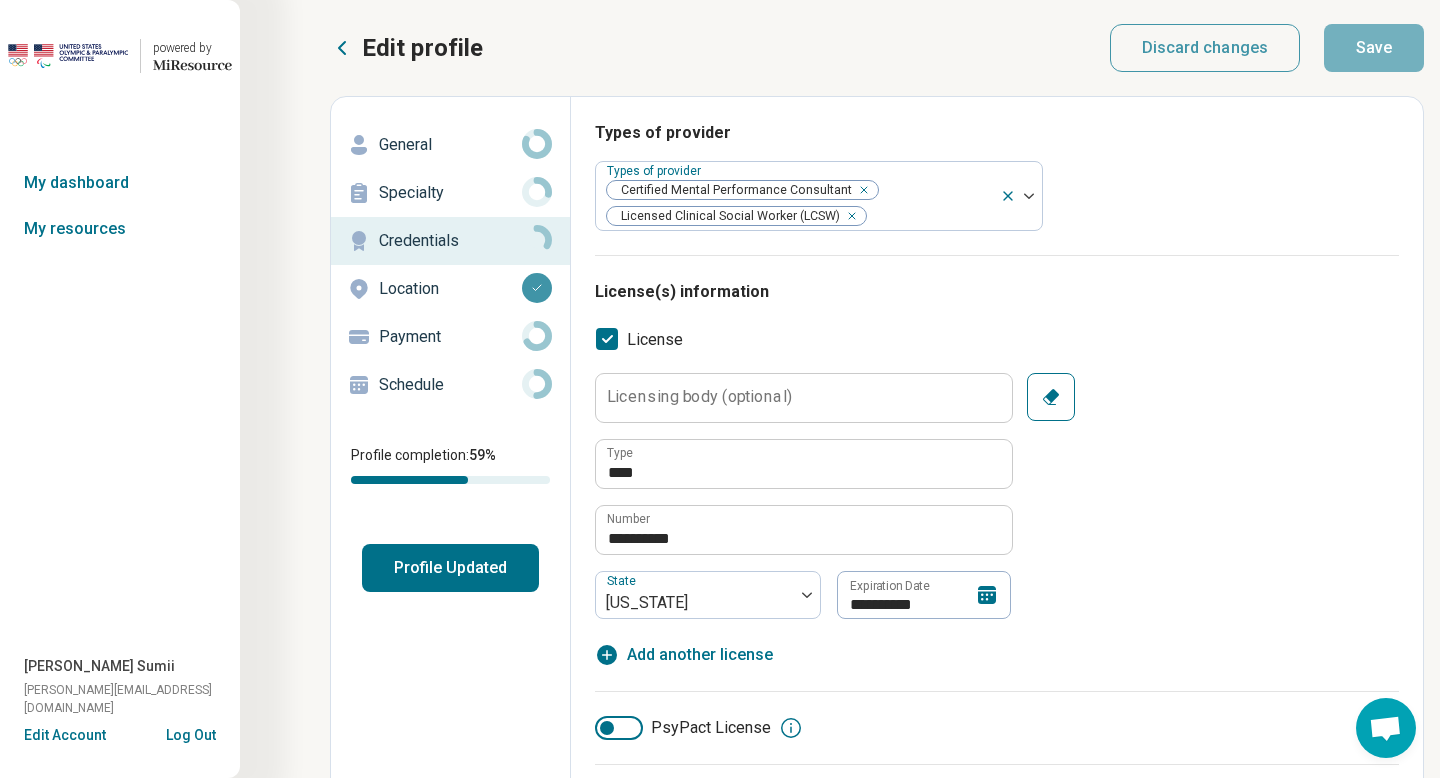 click on "Location" at bounding box center (450, 289) 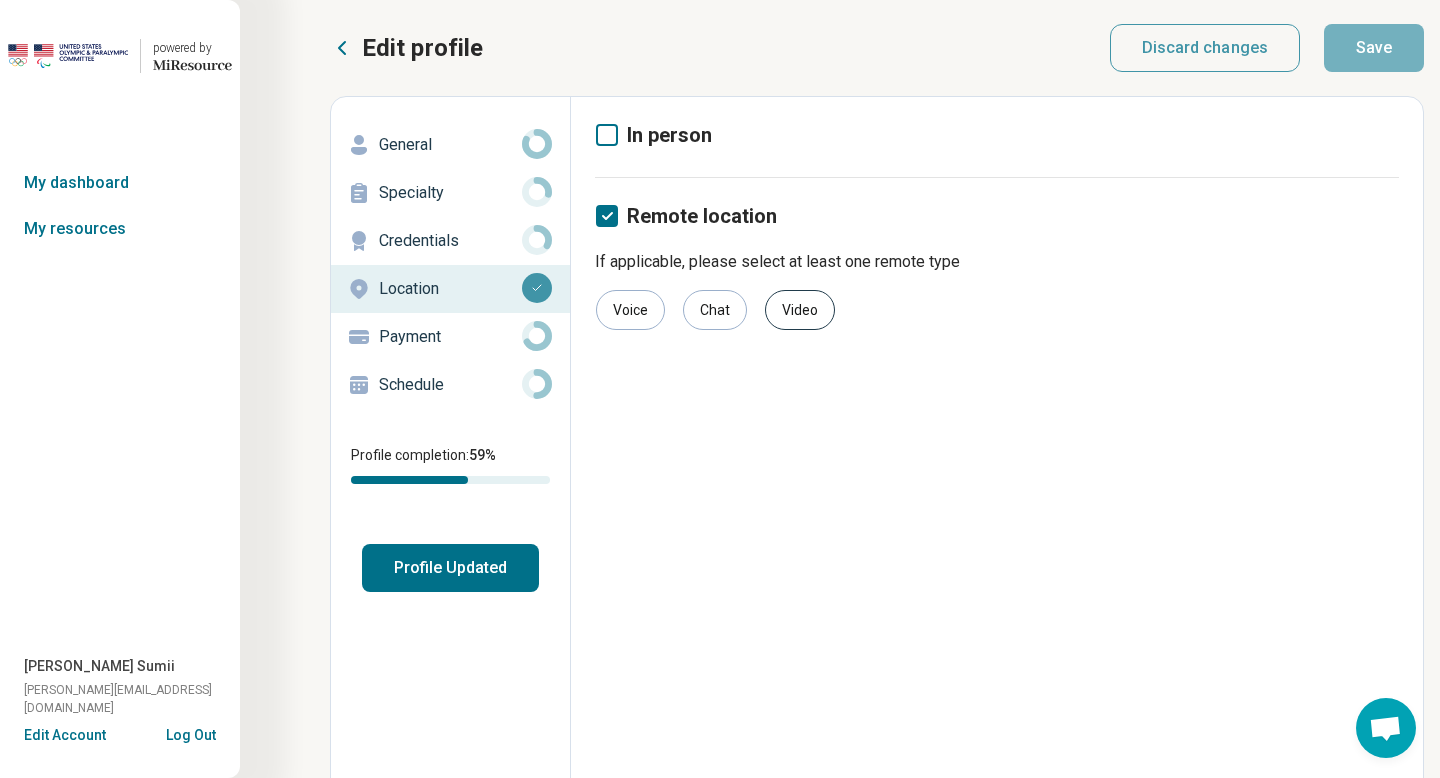 click on "Video" at bounding box center [800, 310] 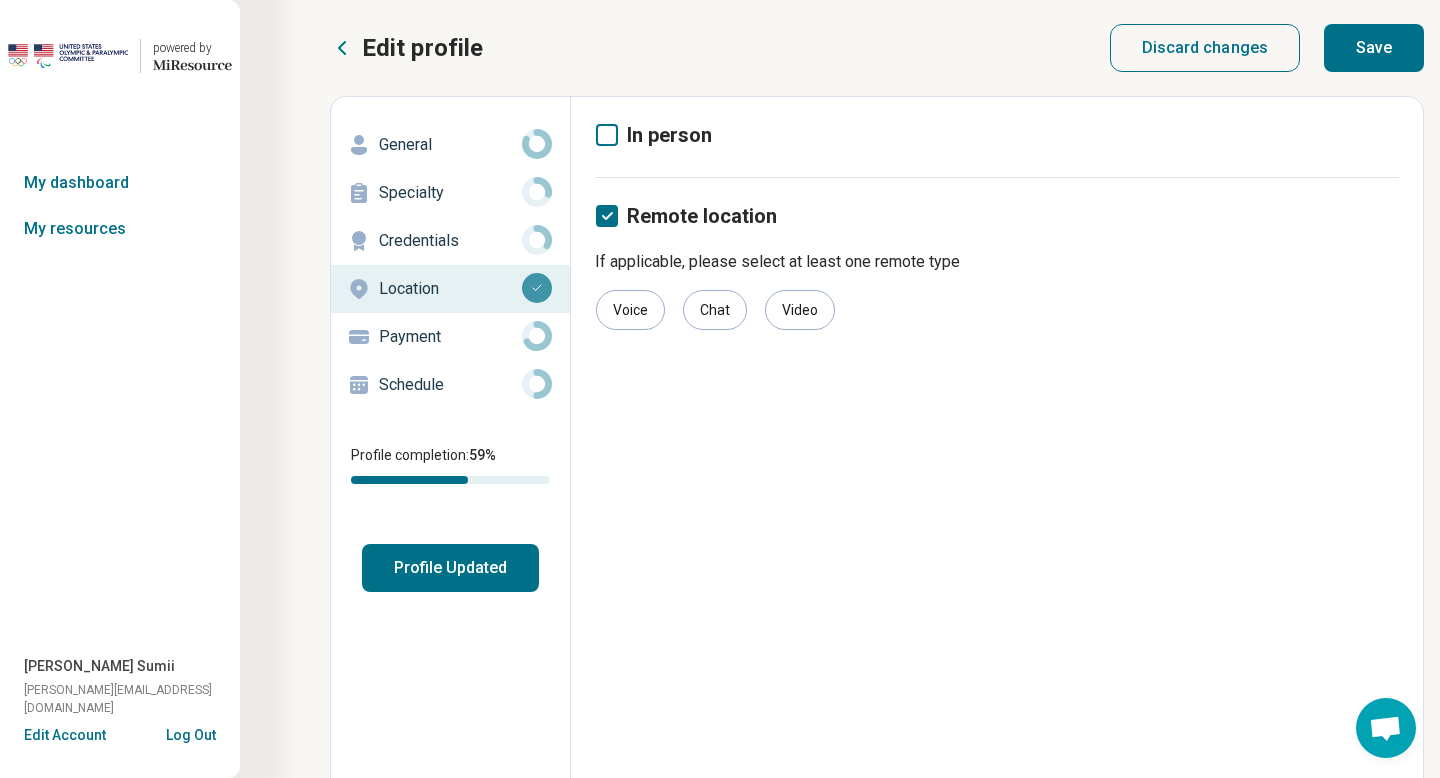 click on "Save" at bounding box center [1374, 48] 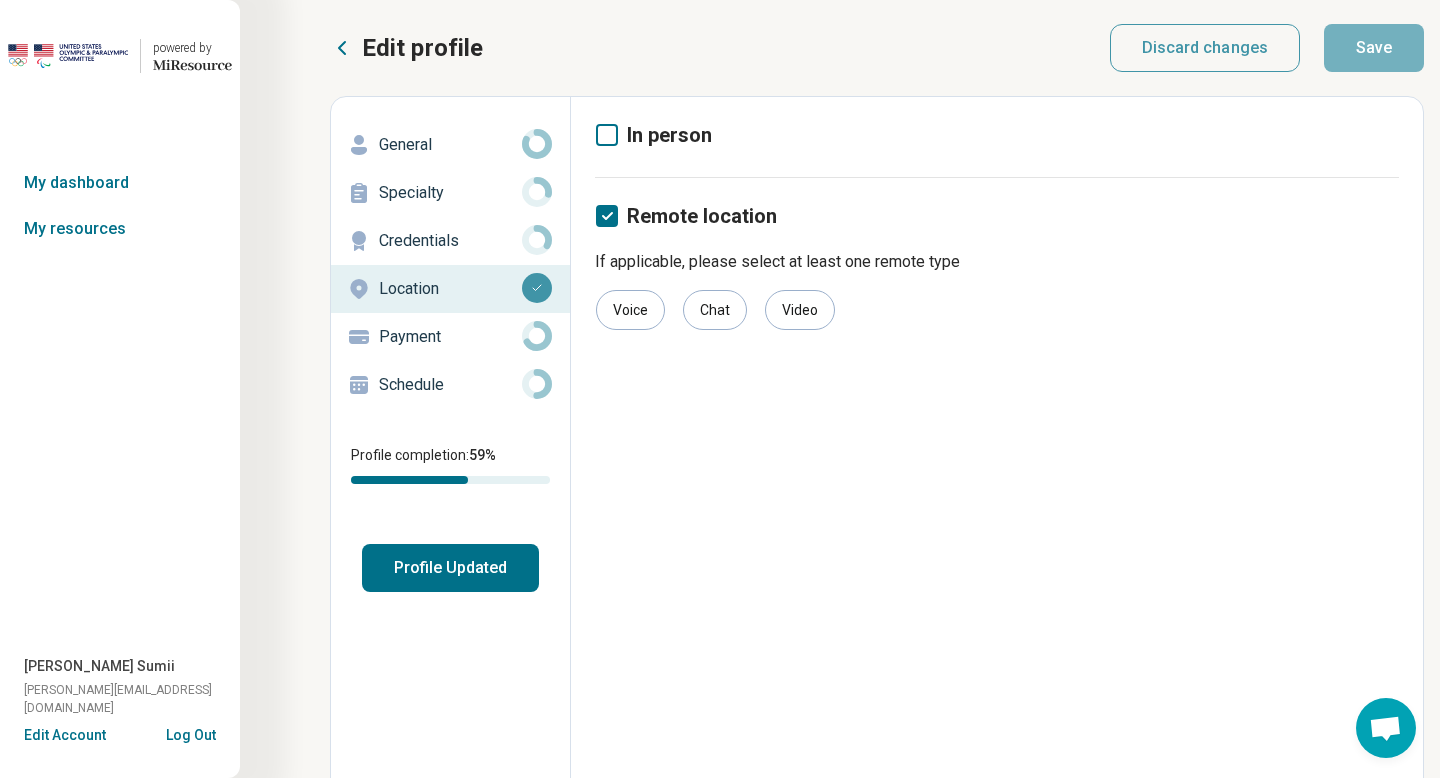 click on "Schedule" at bounding box center [450, 385] 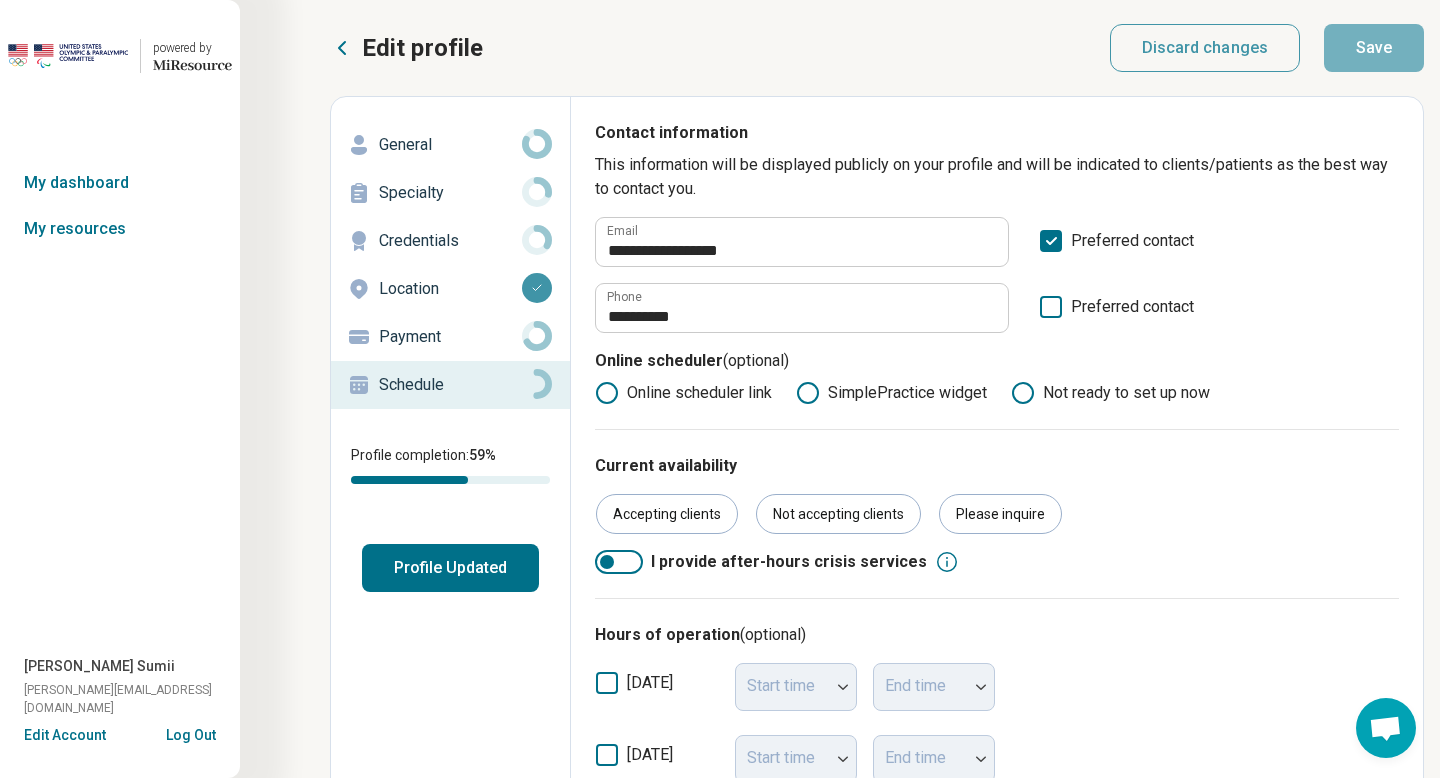 click on "Payment" at bounding box center [450, 337] 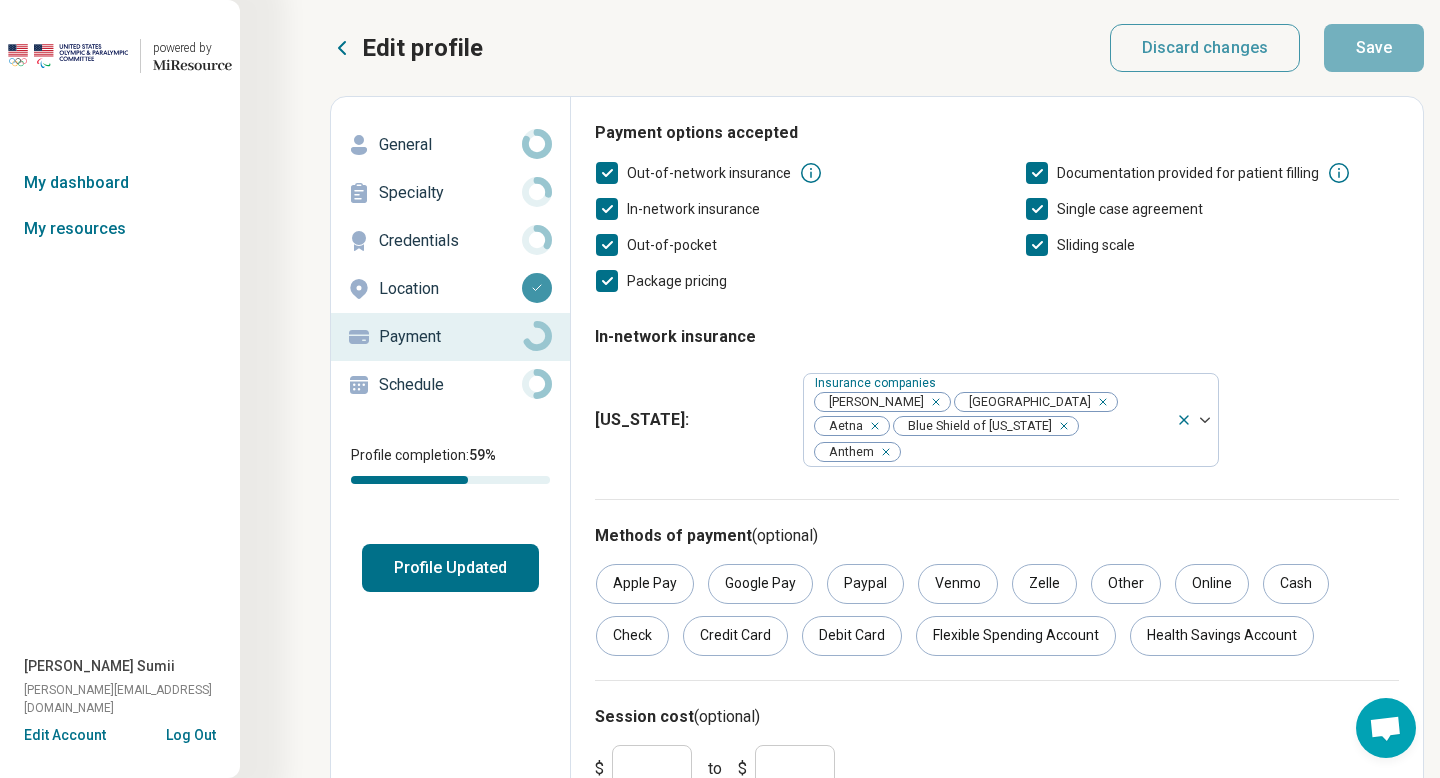 click on "Profile Updated" at bounding box center [450, 568] 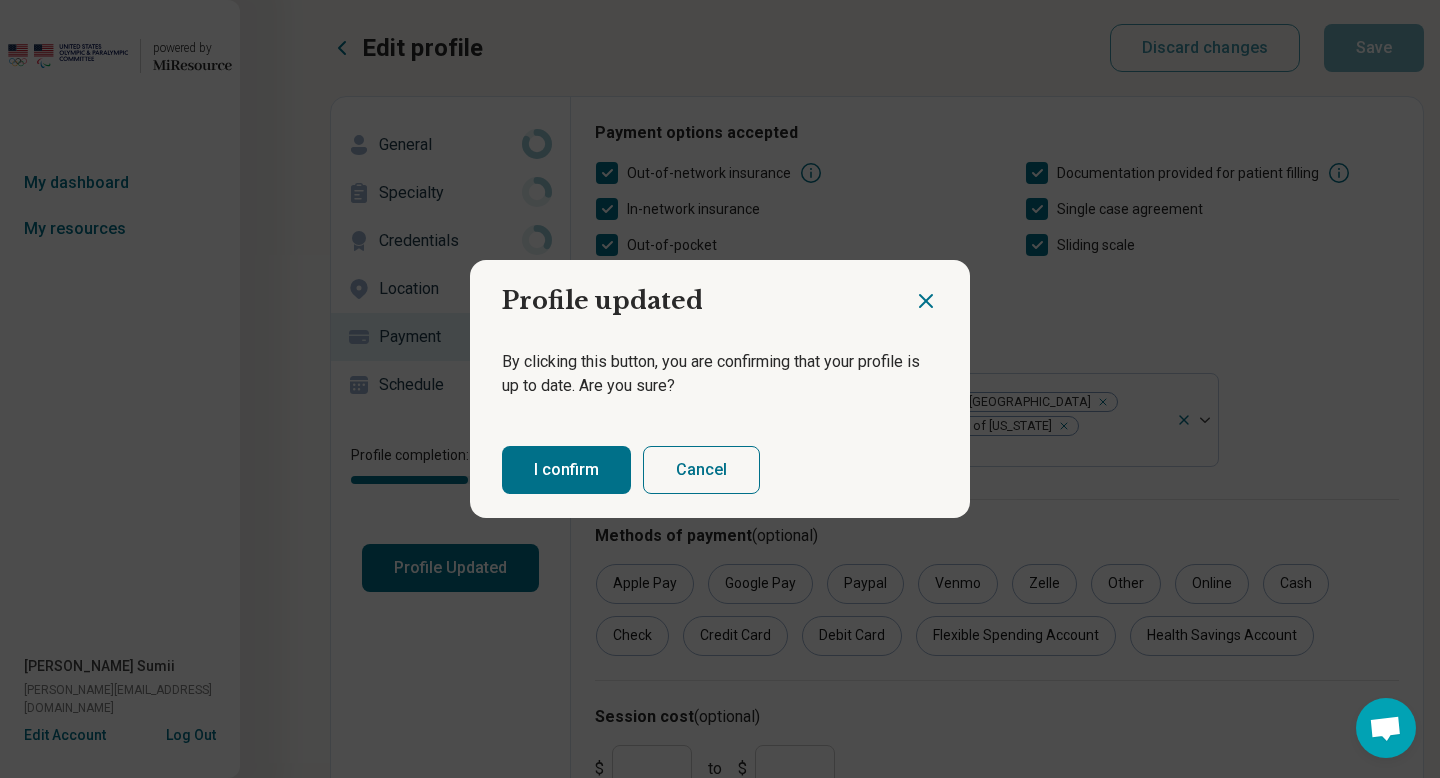 click on "I confirm" at bounding box center [566, 470] 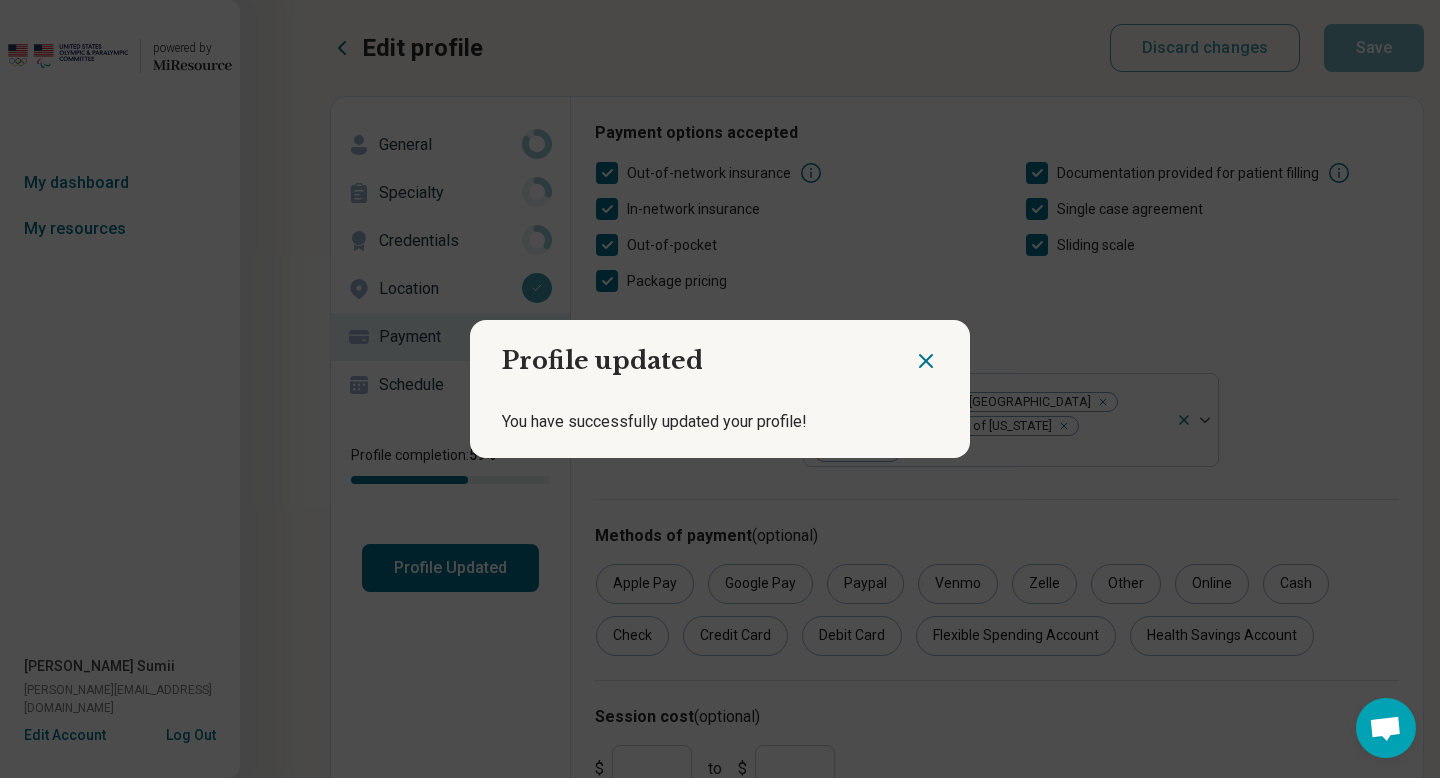 click on "Profile updated You have successfully updated your profile!" at bounding box center [720, 389] 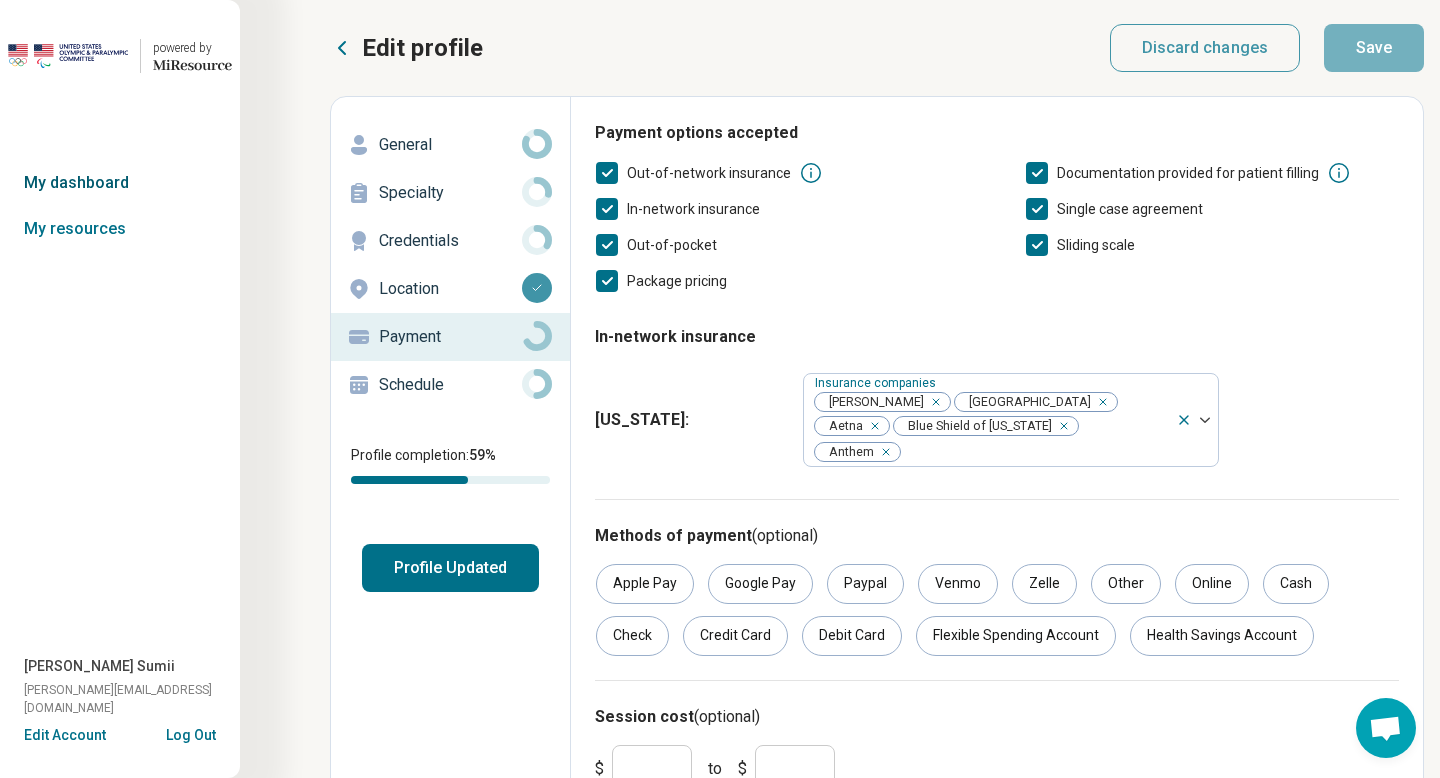 click on "My dashboard" at bounding box center [120, 183] 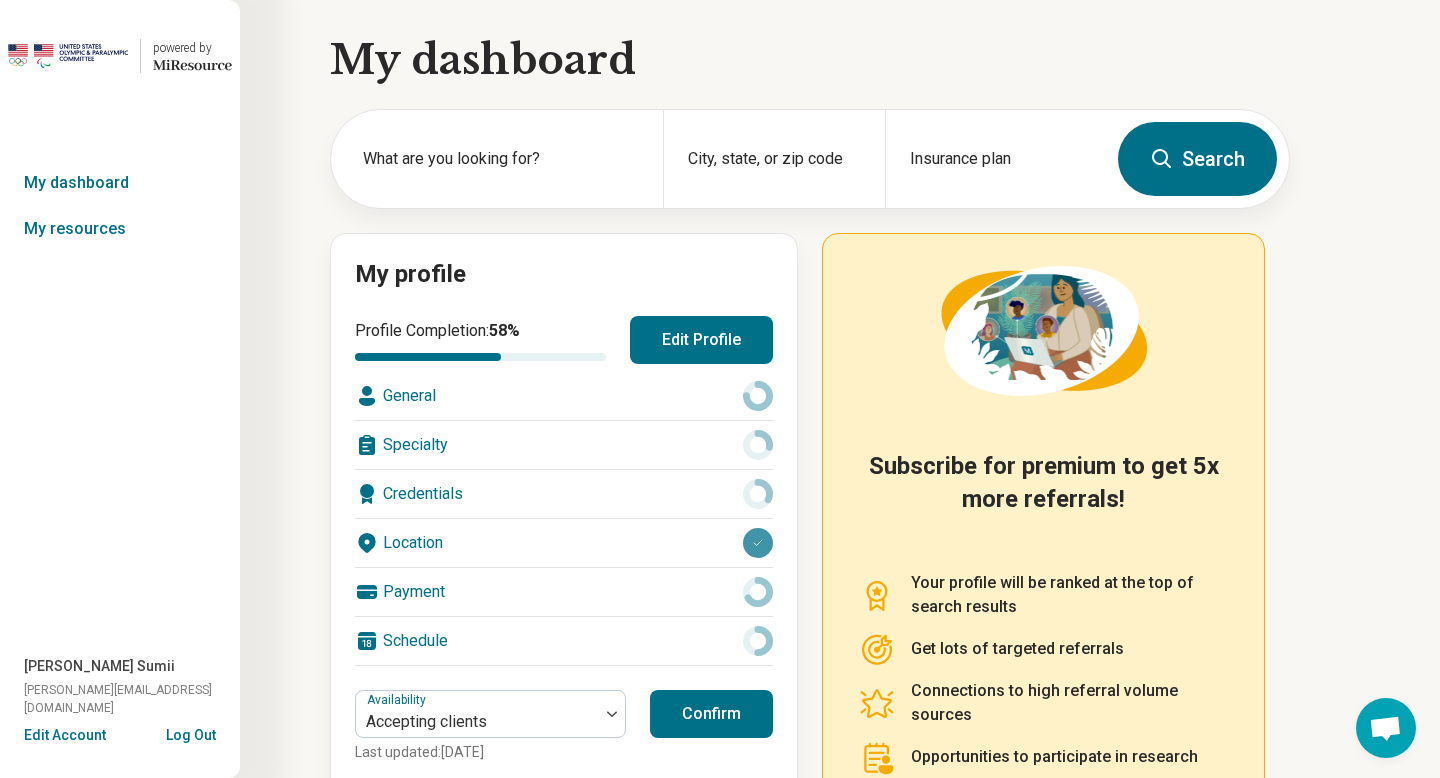 click on "My dashboard What are you looking for? City, state, or zip code Insurance plan Search My profile Profile Completion:  58 % Edit Profile General Specialty Credentials Location Payment Schedule Availability Accepting clients Last updated:  Today Confirm Resource Tip Today is a great day to update your profile! Those who provide information about their identities are more likely to match with clients/patients. Take 3 minutes to check a few boxes. Subscribe for premium to get 5x more referrals! Your profile will be ranked at the top of search results Get lots of targeted referrals  Connections to high referral volume sources Opportunities to participate in research Upgrade to premium" at bounding box center [645, 484] 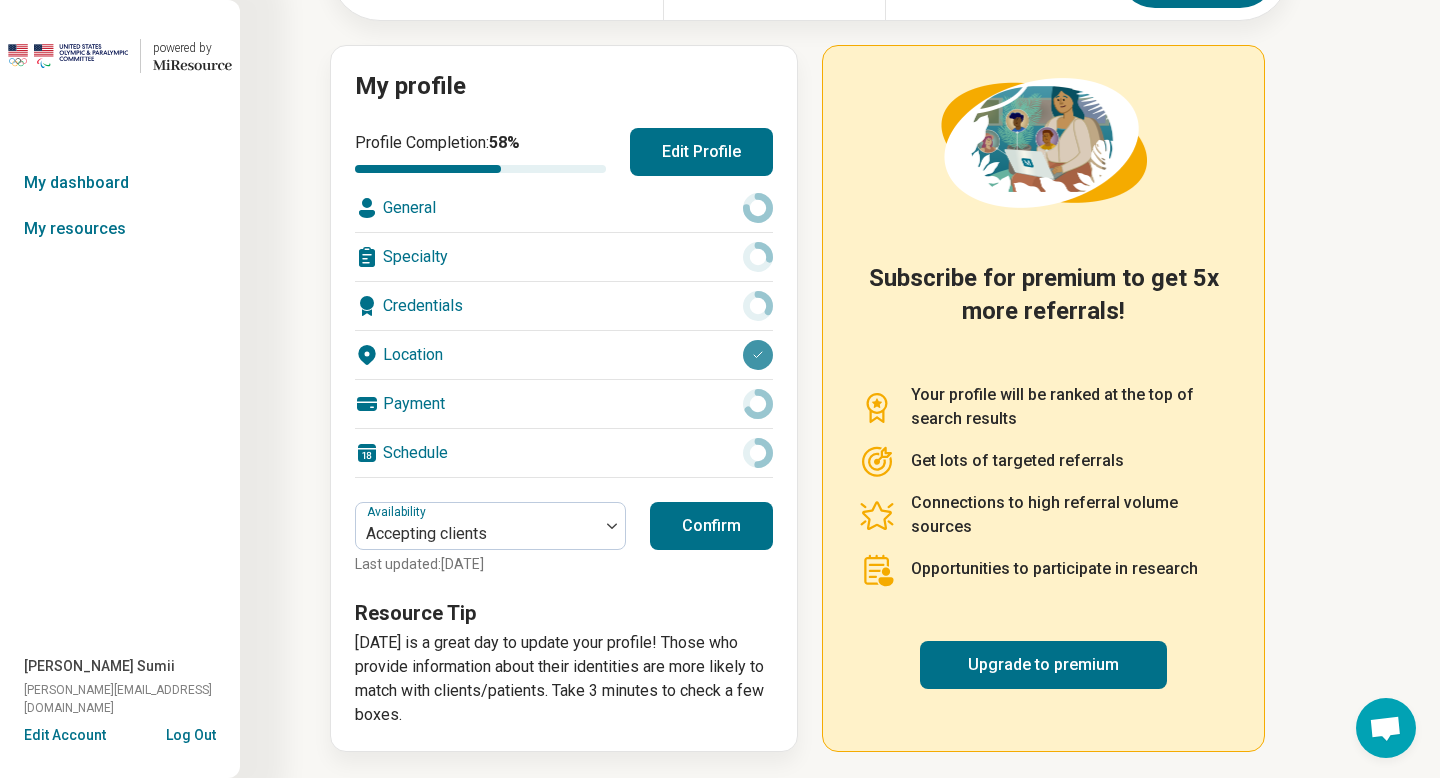 scroll, scrollTop: 189, scrollLeft: 0, axis: vertical 